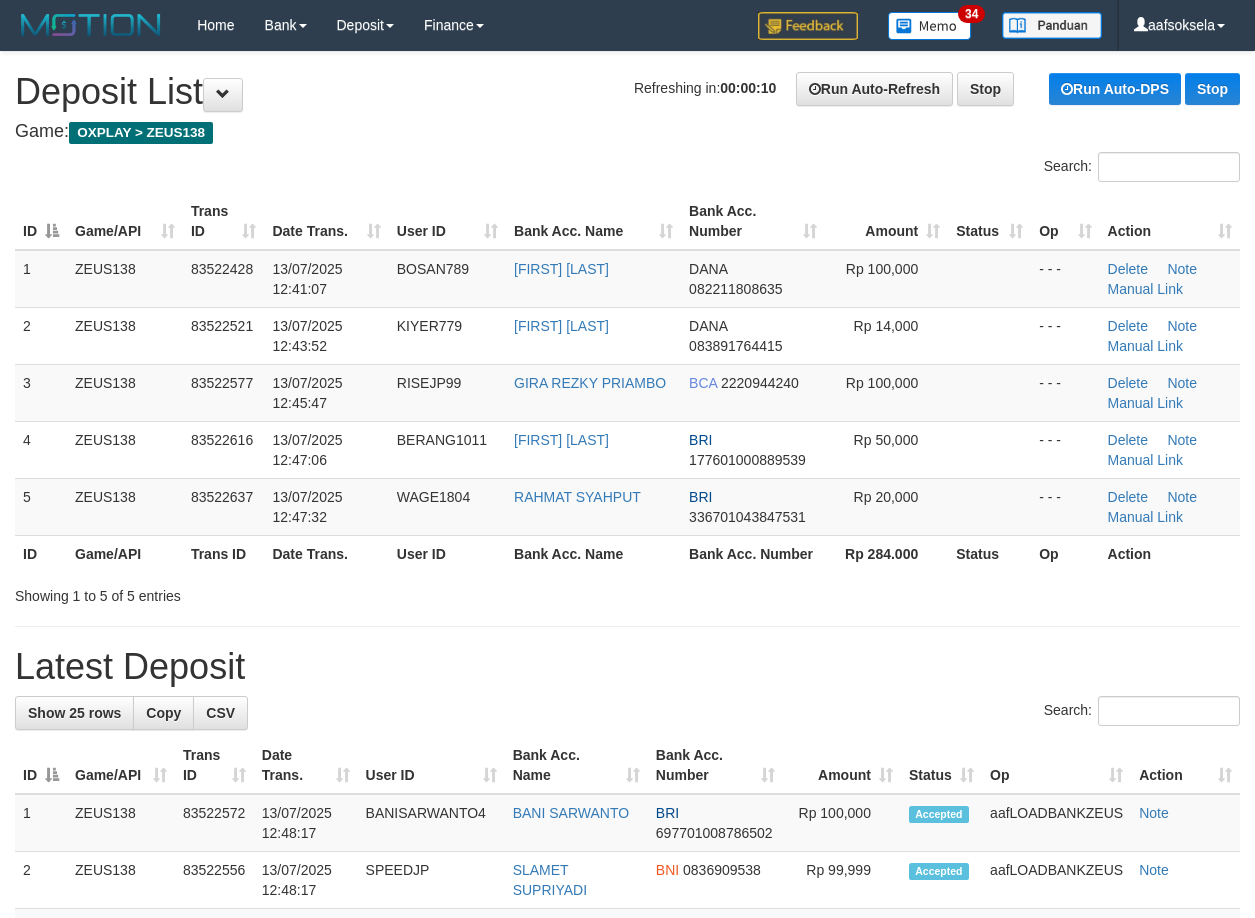 scroll, scrollTop: 0, scrollLeft: 0, axis: both 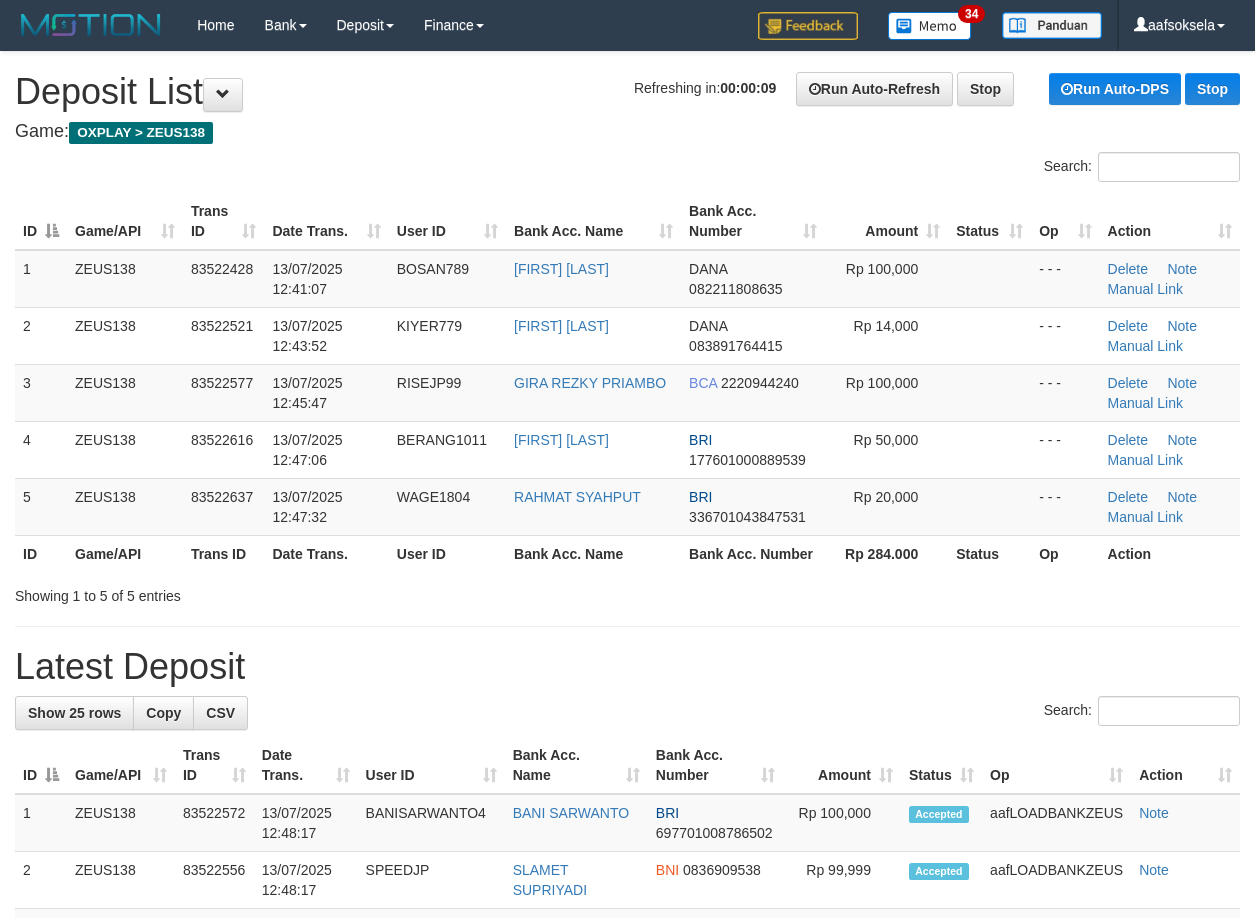 click on "**********" at bounding box center [627, 1202] 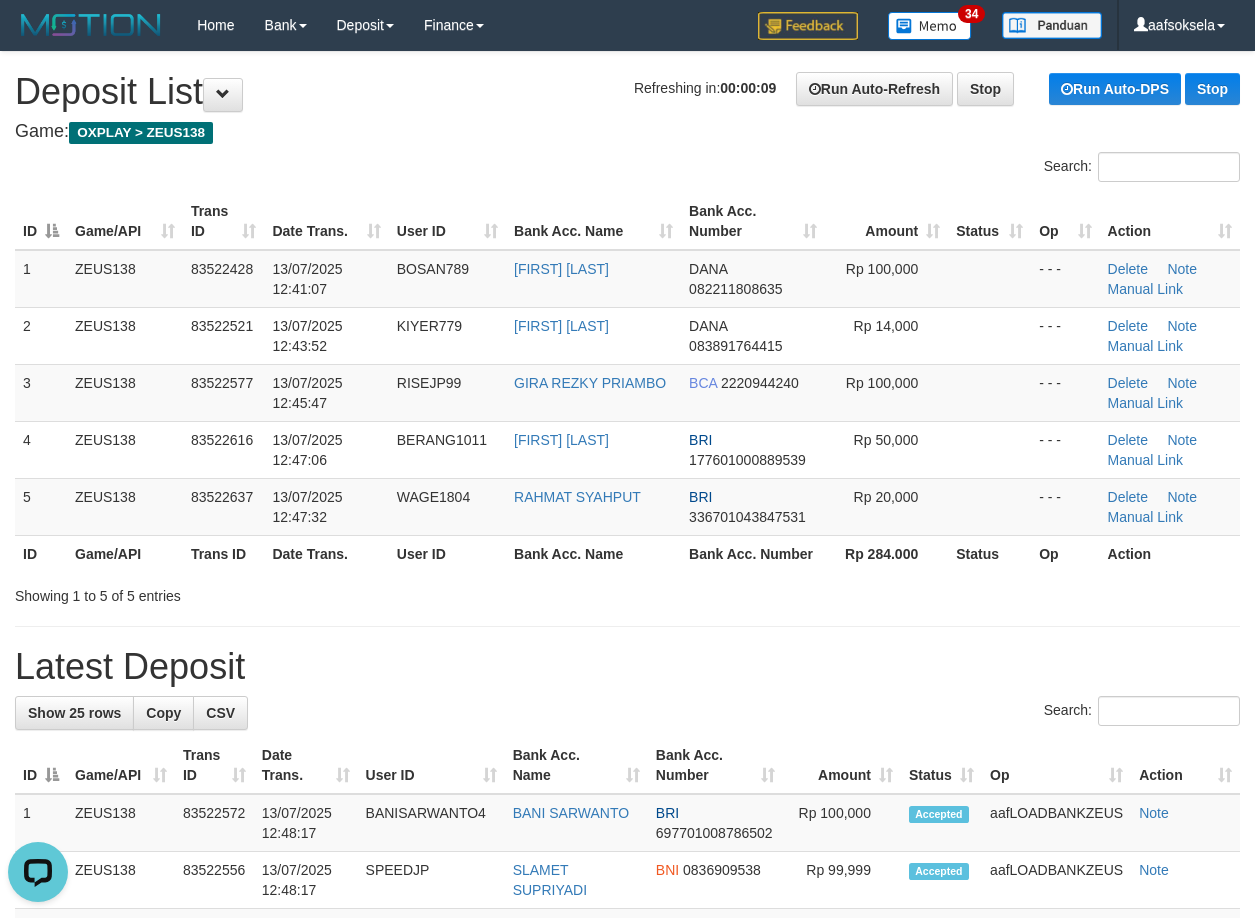 scroll, scrollTop: 0, scrollLeft: 0, axis: both 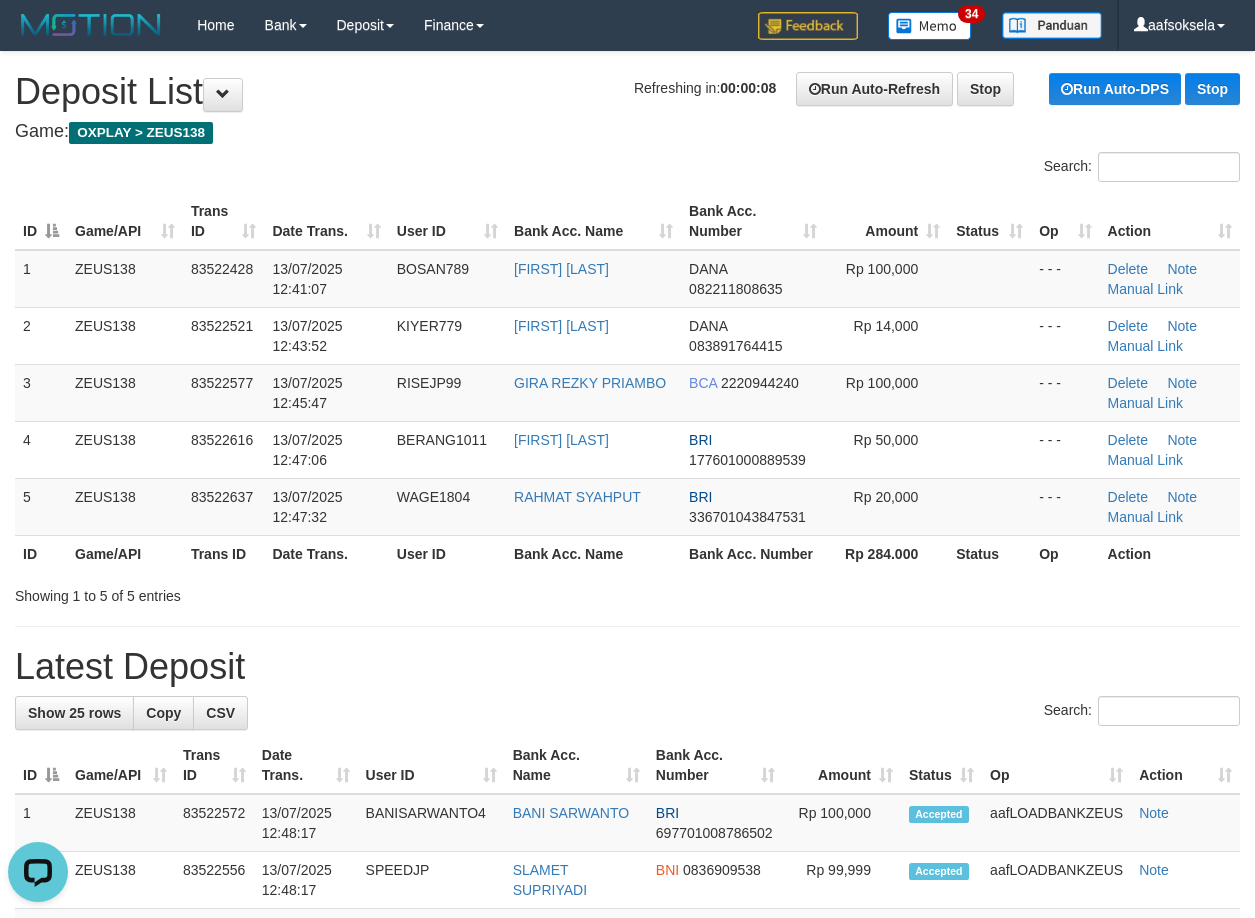 click on "**********" at bounding box center [627, 1202] 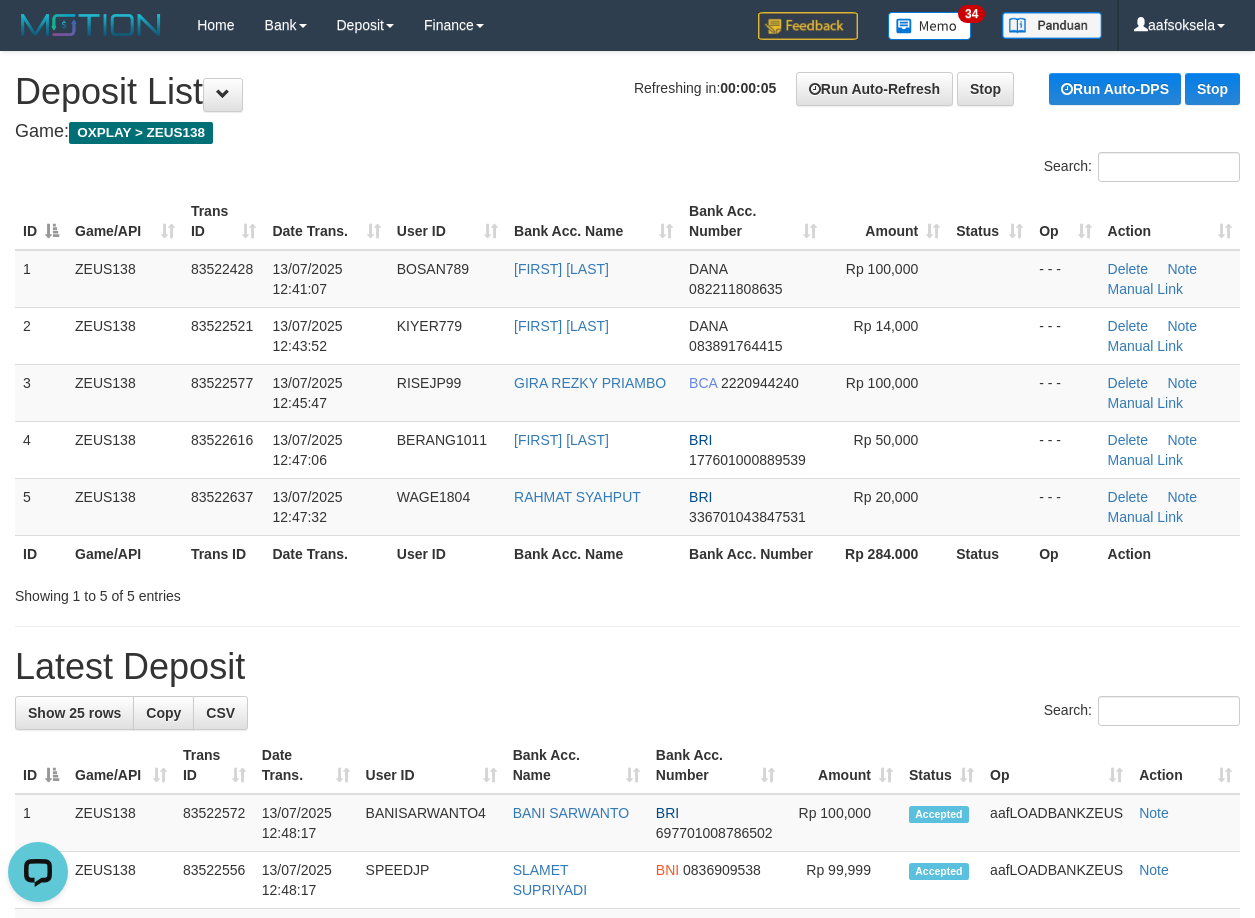 click on "Latest Deposit" at bounding box center (627, 667) 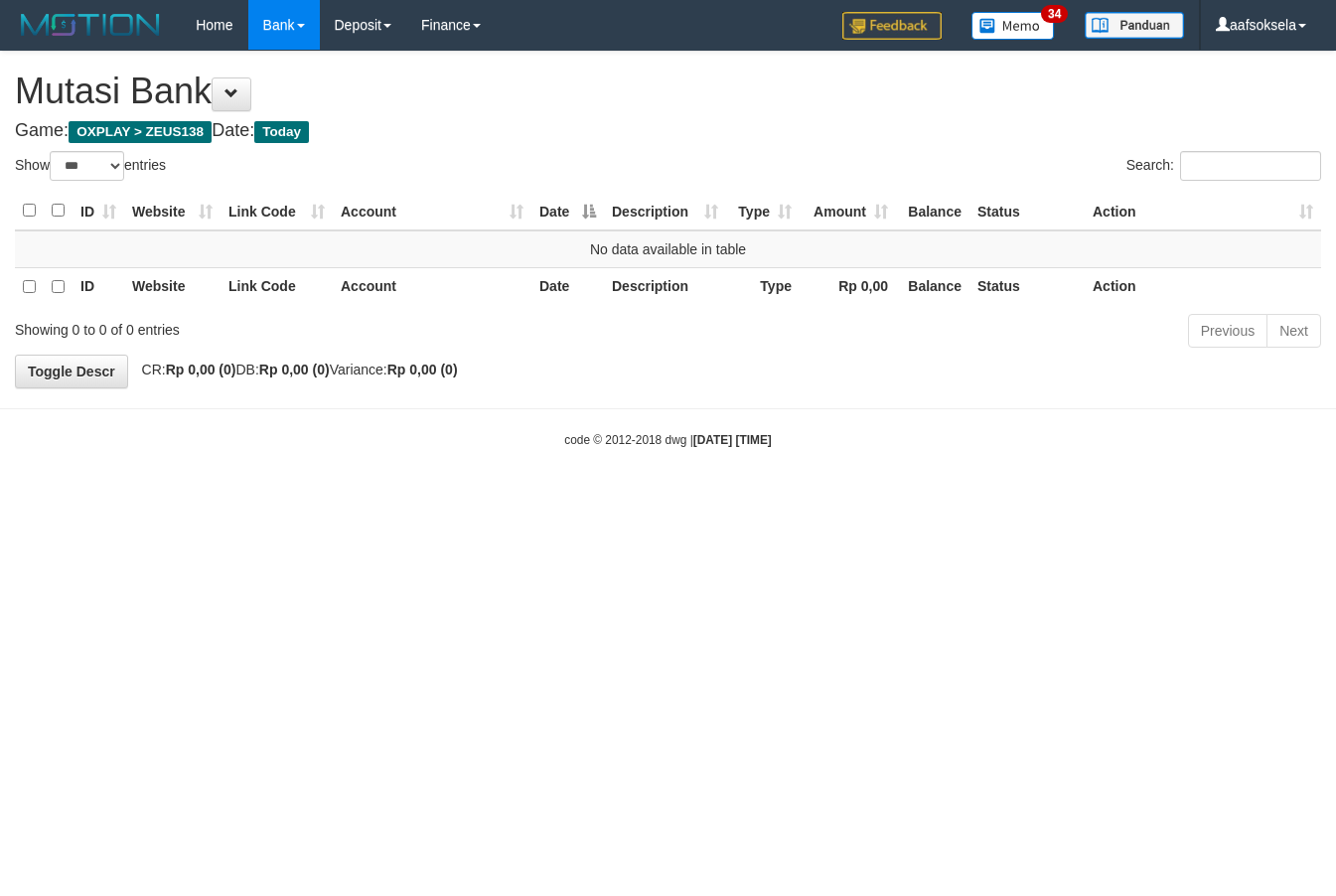 select on "***" 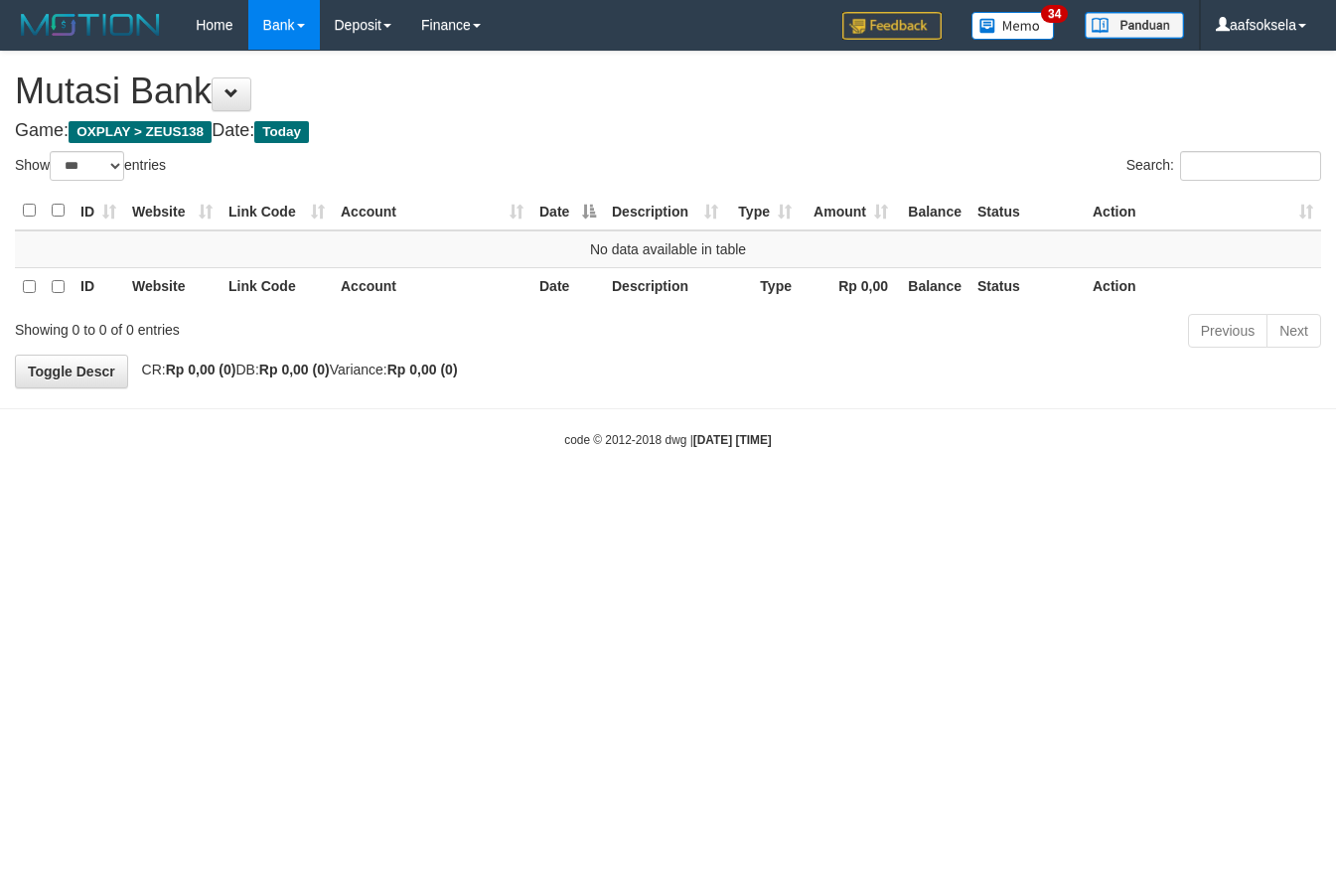 click on "Toggle navigation
Home
Bank
Account List
Mutasi Bank
Search
Sync
Note Mutasi
Deposit
DPS Fetch
DPS List
History
Note DPS
Finance
Financial Data
aafsoksela
My Profile
Log Out" at bounding box center (668, 249) 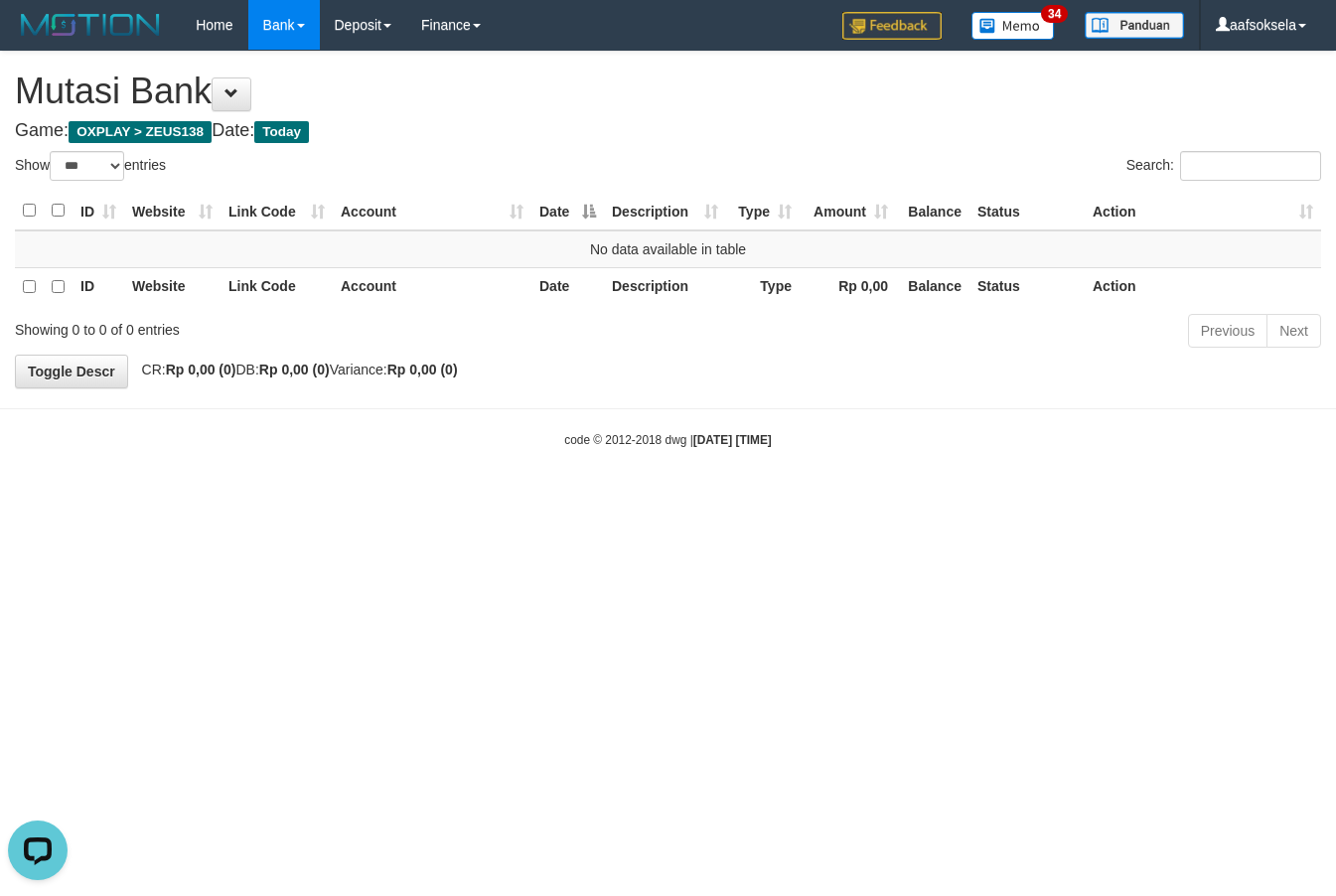 scroll, scrollTop: 0, scrollLeft: 0, axis: both 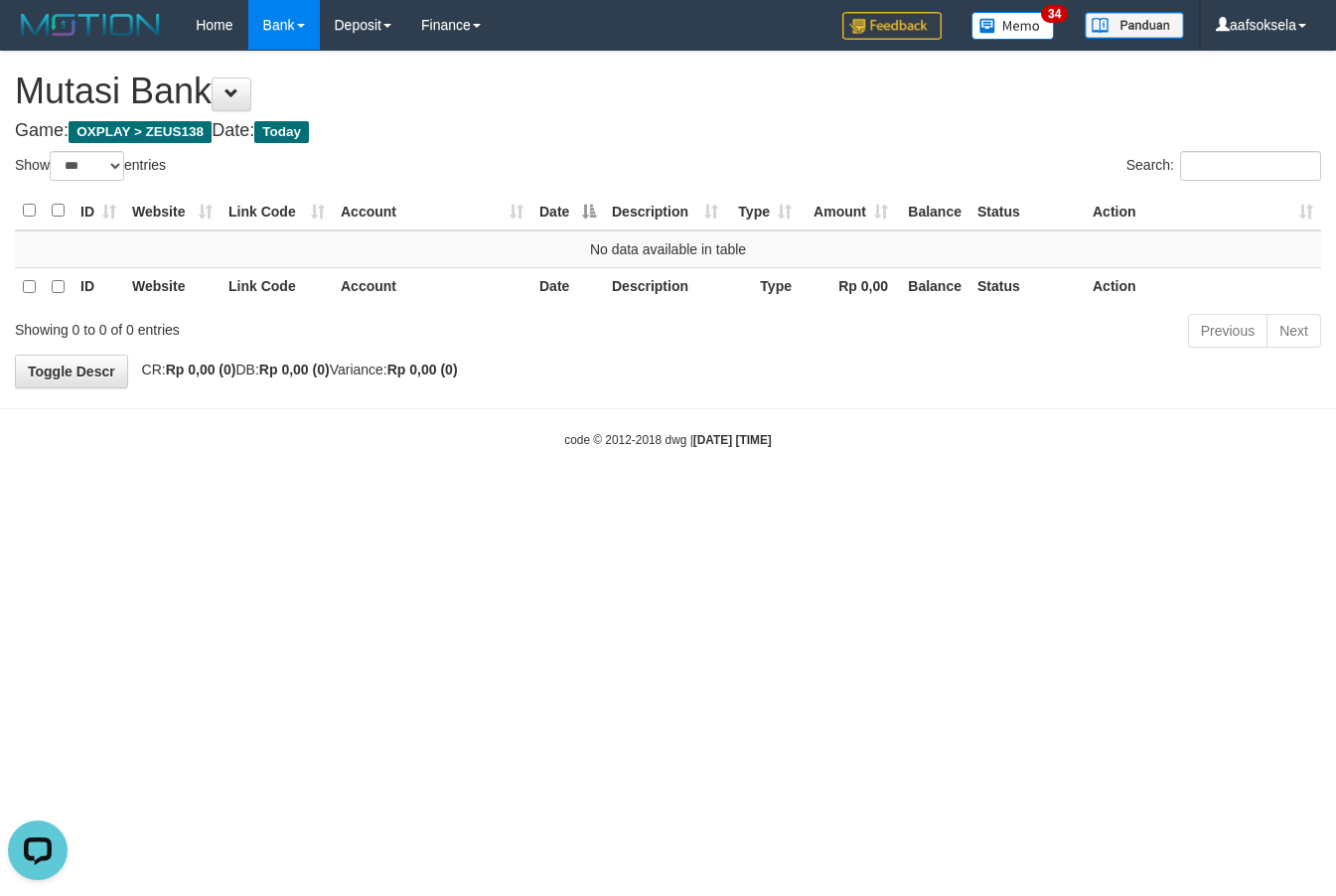 drag, startPoint x: 938, startPoint y: 385, endPoint x: 1073, endPoint y: 496, distance: 174.77414 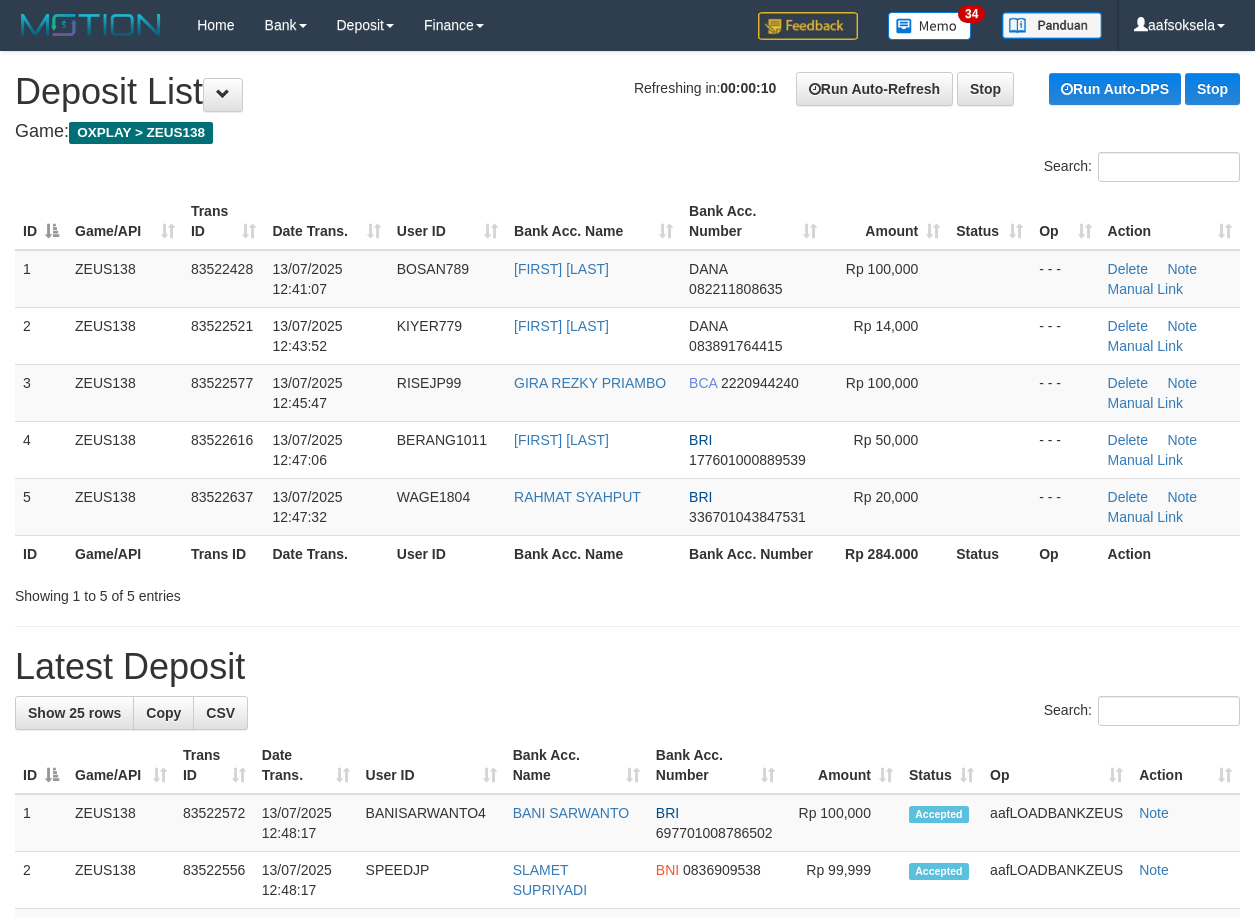 scroll, scrollTop: 0, scrollLeft: 0, axis: both 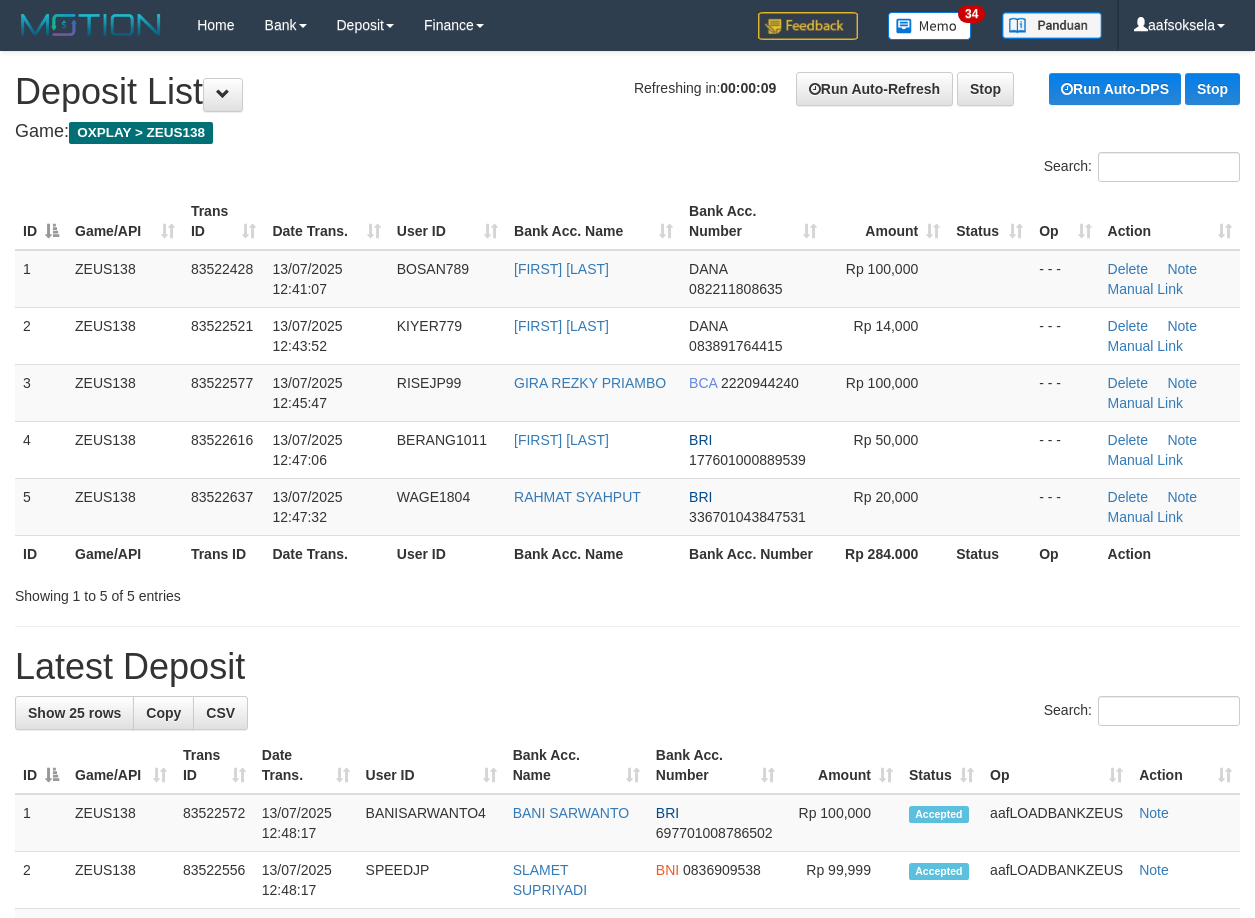 drag, startPoint x: 369, startPoint y: 722, endPoint x: 3, endPoint y: 687, distance: 367.66968 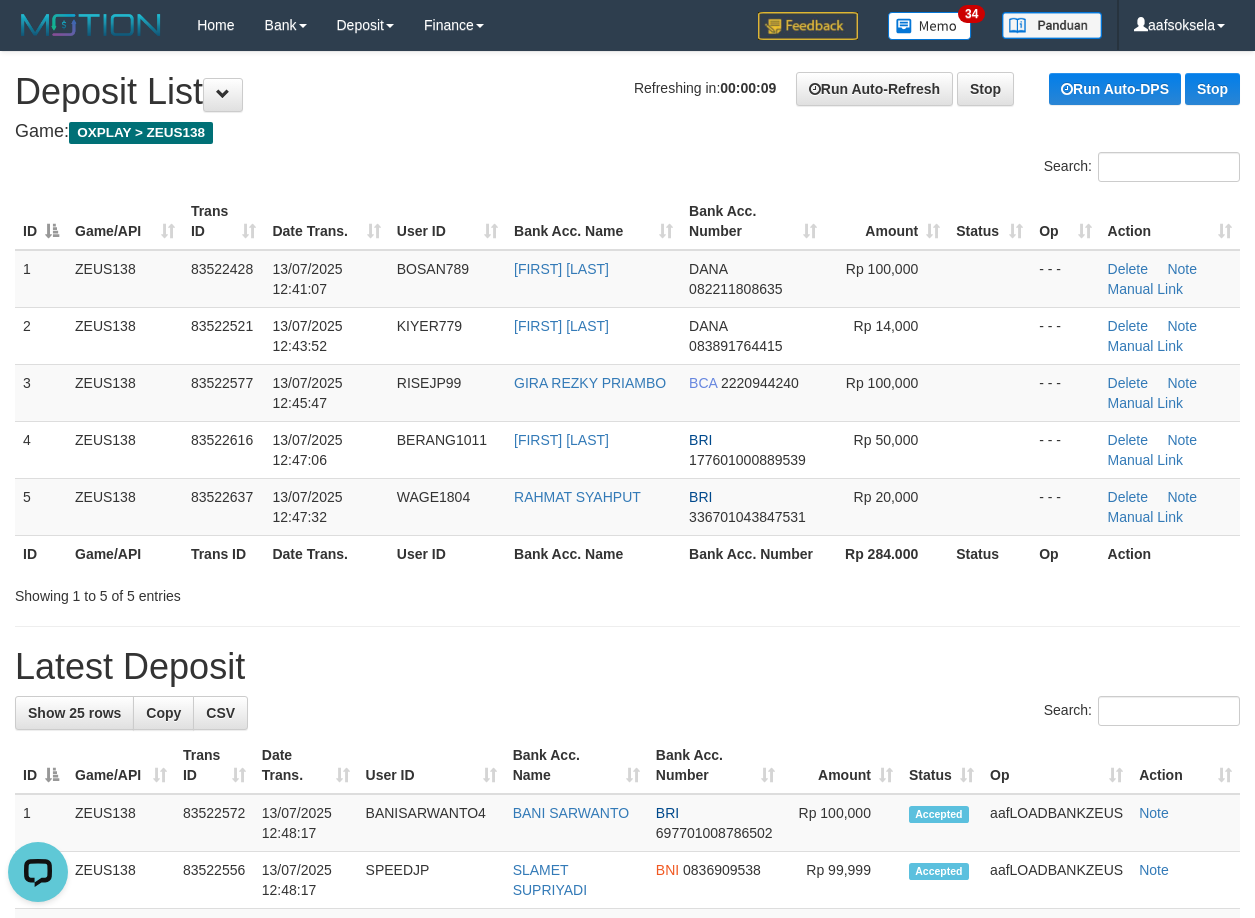 scroll, scrollTop: 0, scrollLeft: 0, axis: both 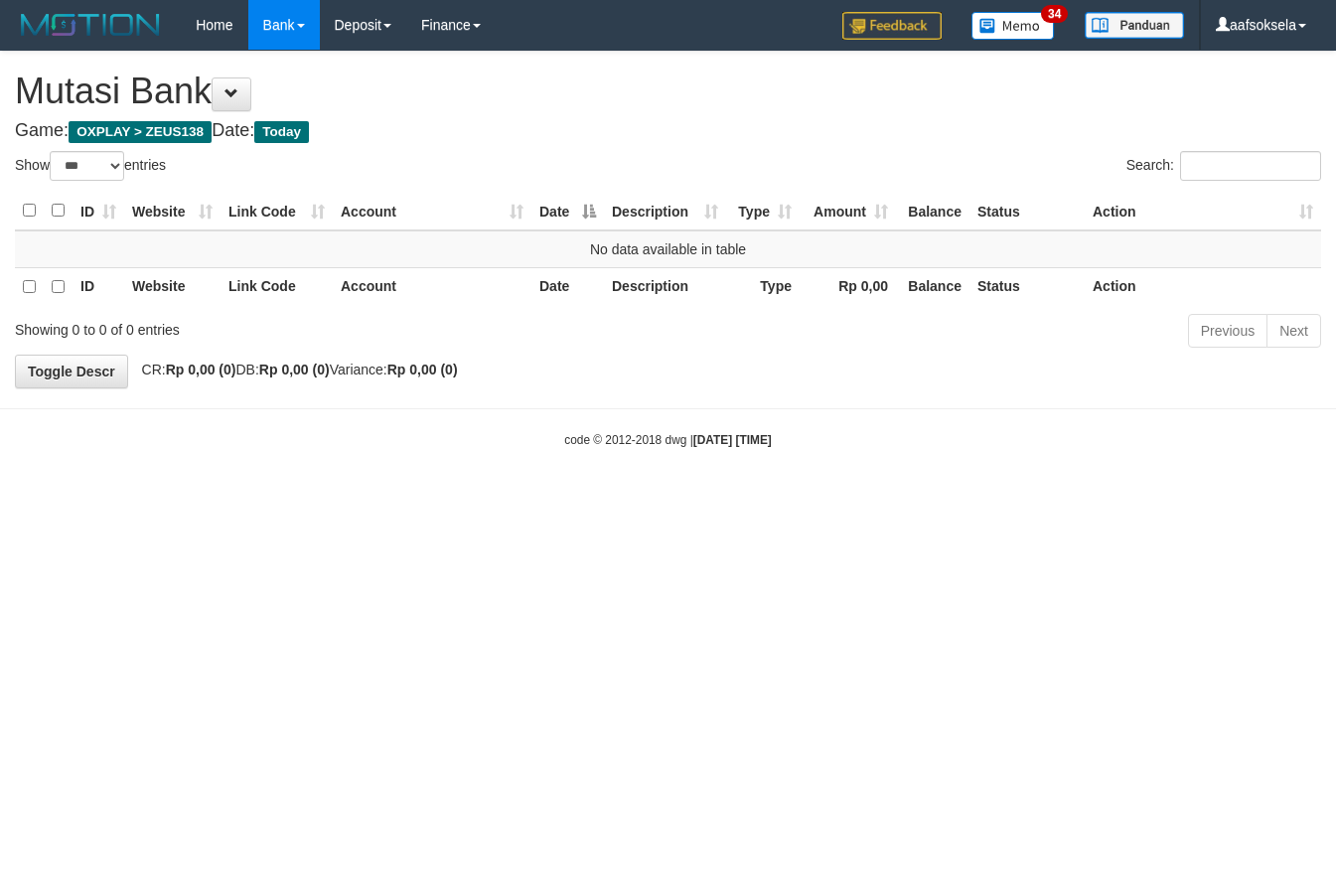 select on "***" 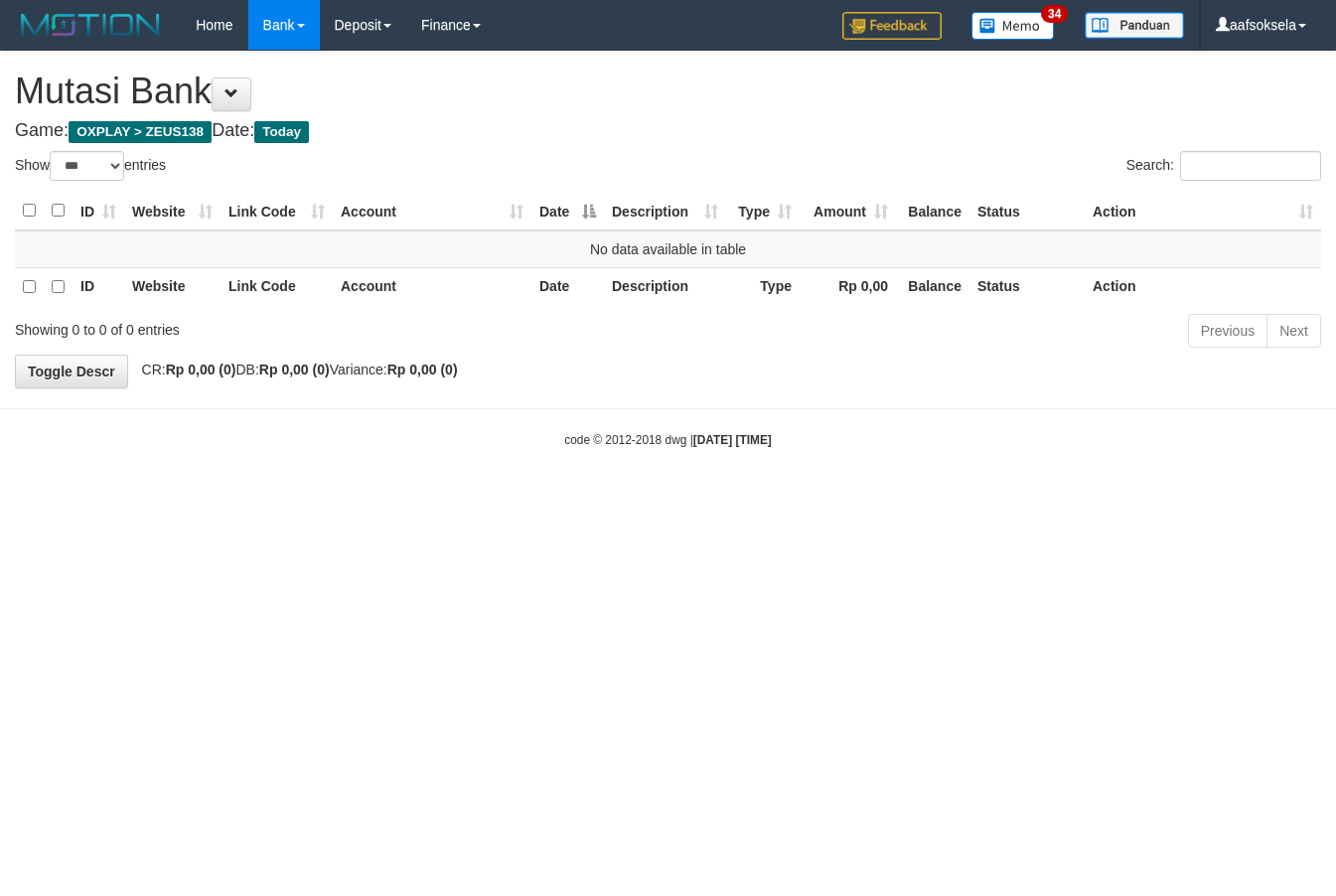 drag, startPoint x: 885, startPoint y: 699, endPoint x: 880, endPoint y: 651, distance: 48.25971 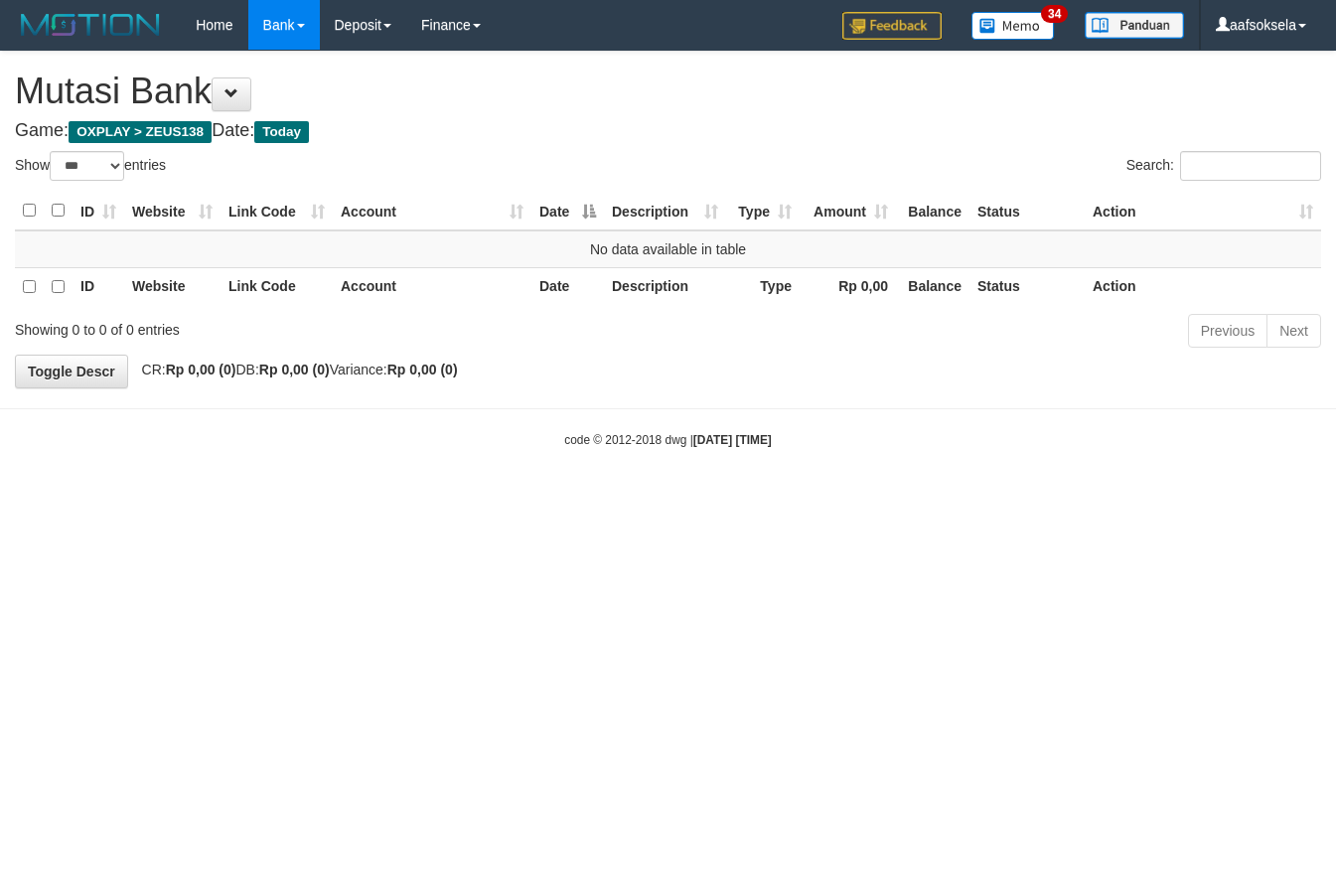 select on "***" 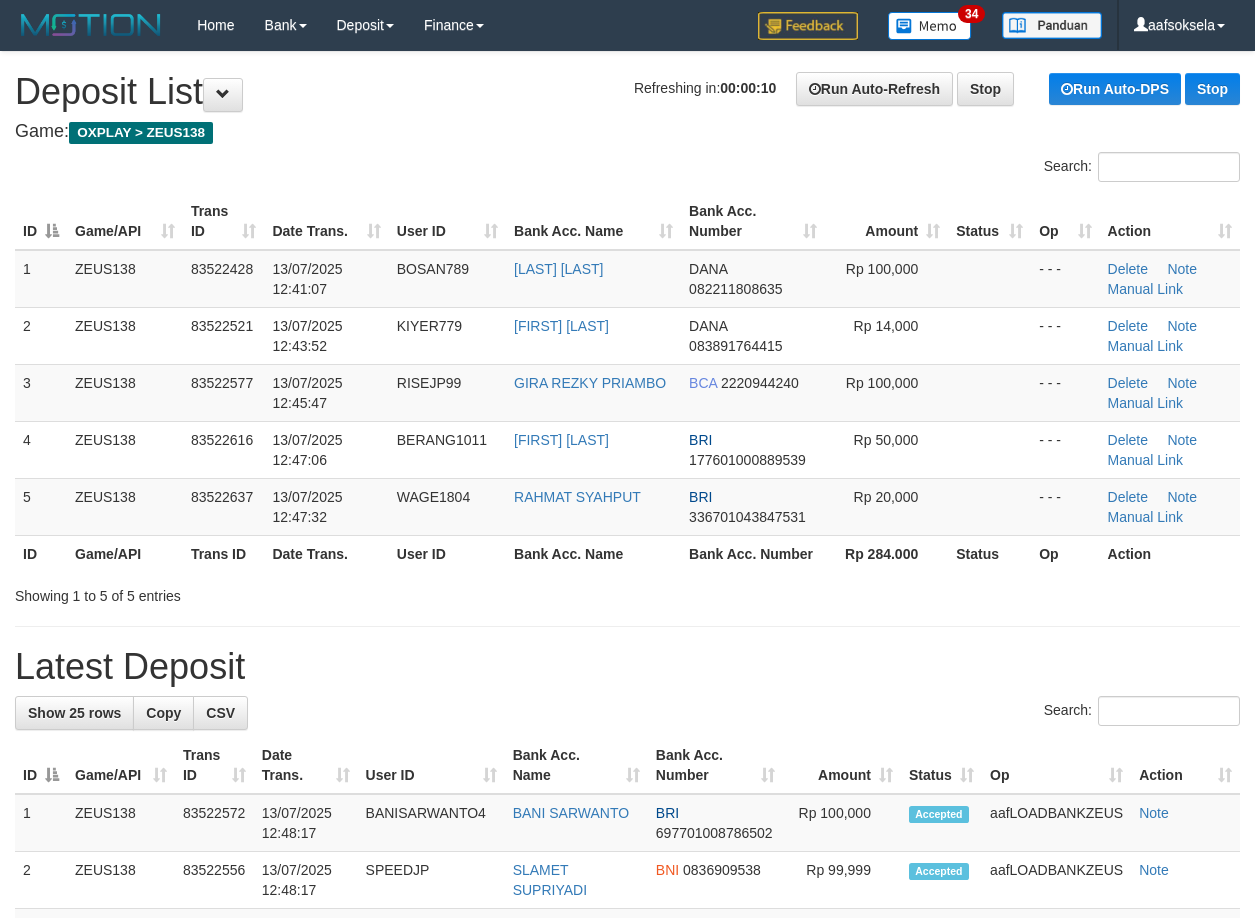 scroll, scrollTop: 0, scrollLeft: 0, axis: both 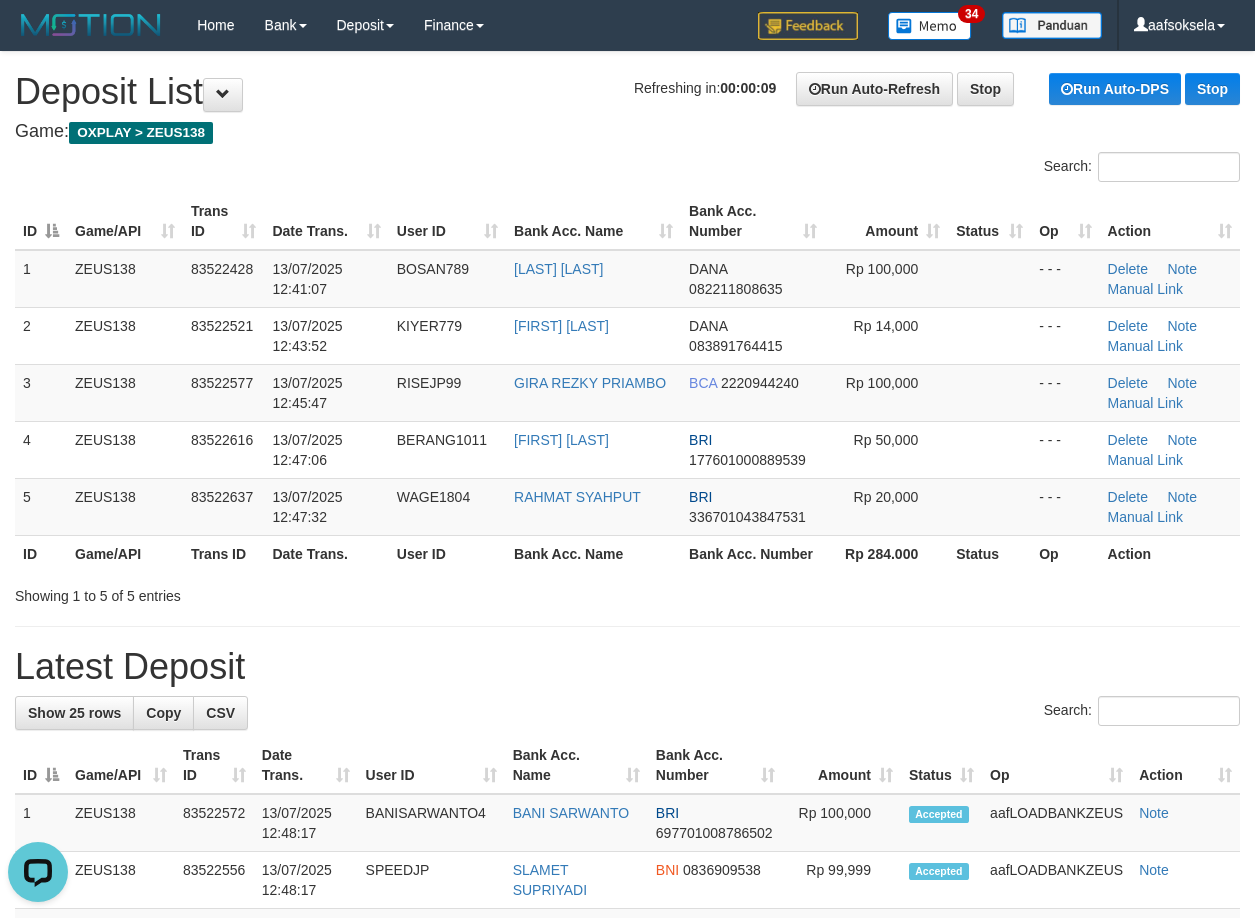 click at bounding box center [627, 626] 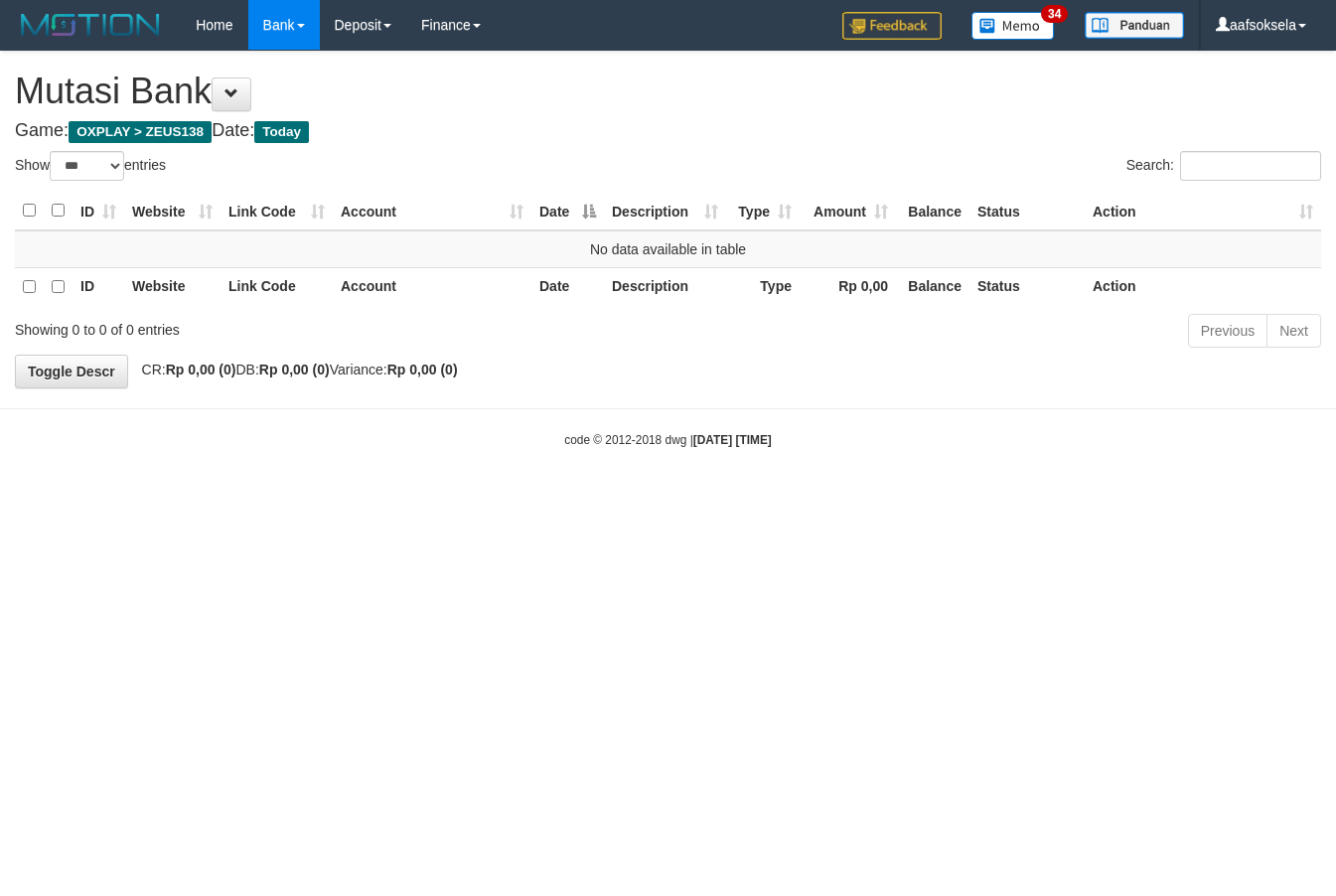 select on "***" 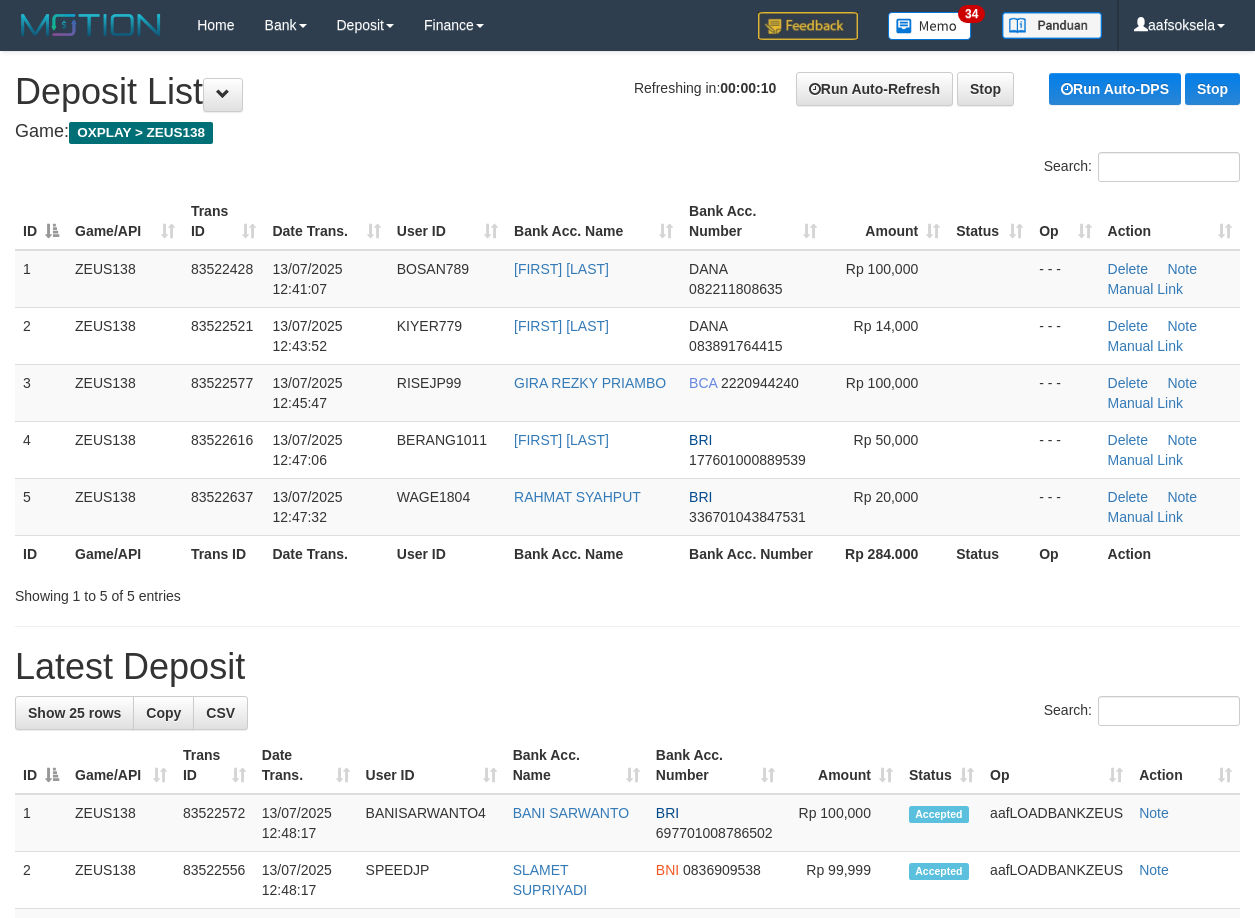 scroll, scrollTop: 0, scrollLeft: 0, axis: both 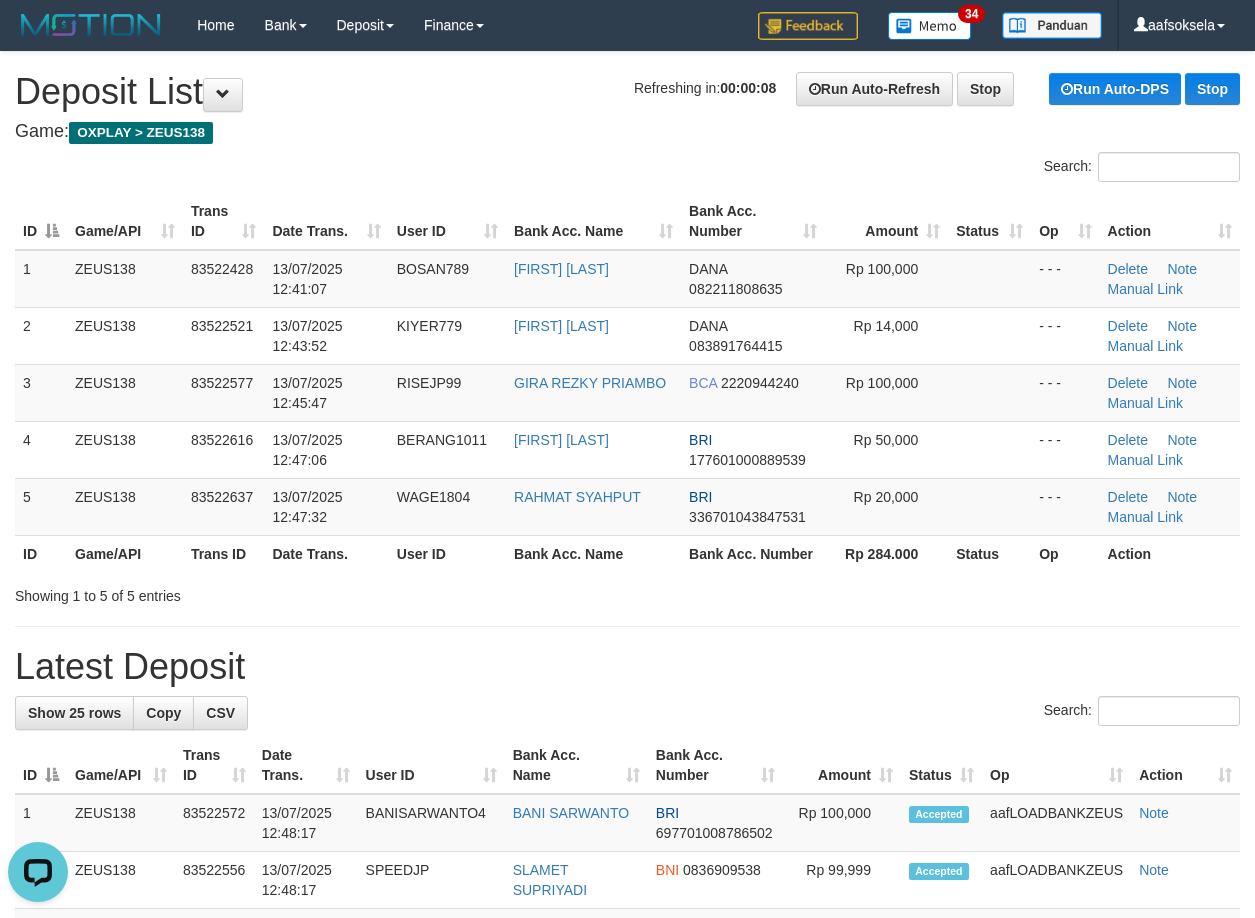 click on "**********" at bounding box center [627, 1202] 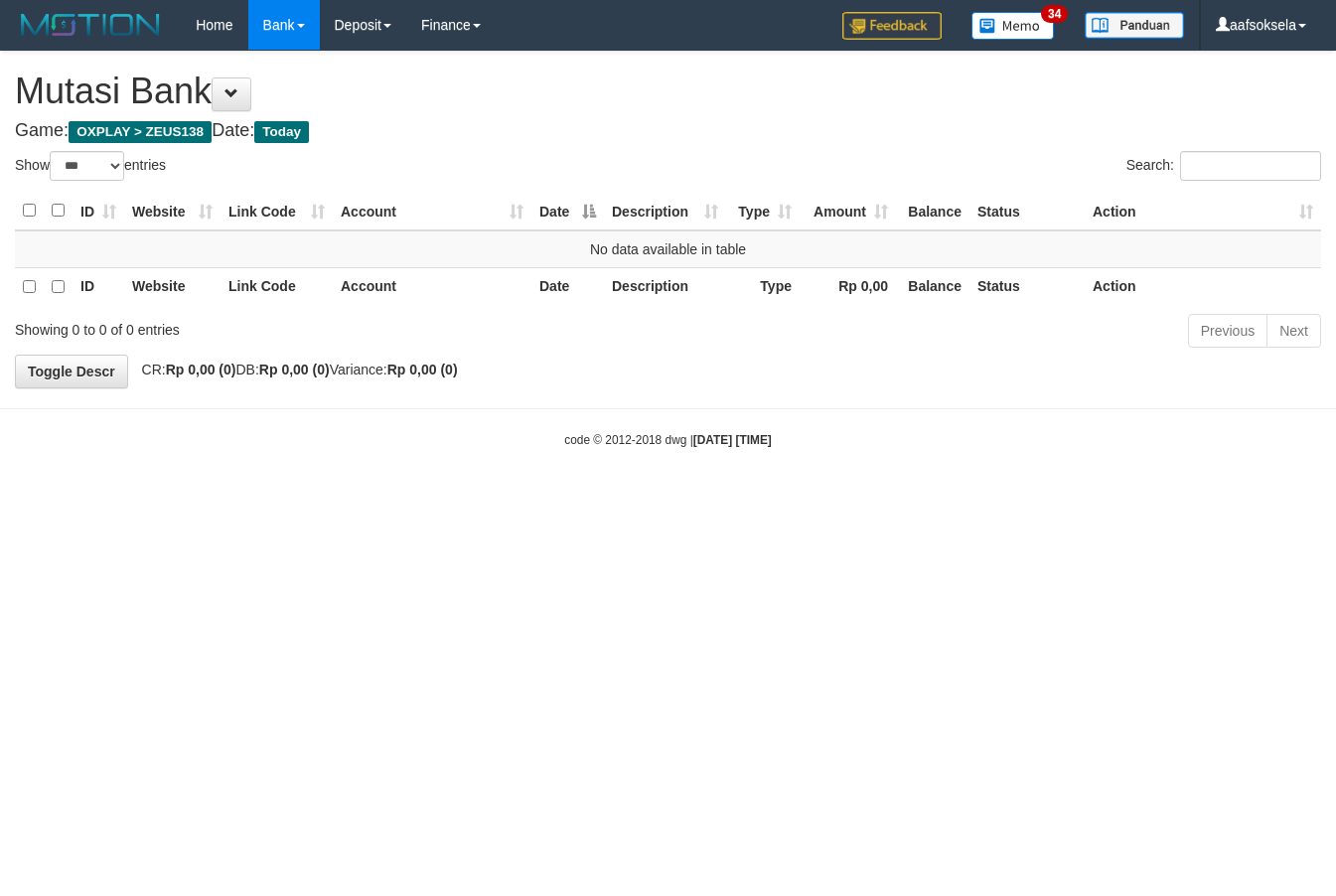select on "***" 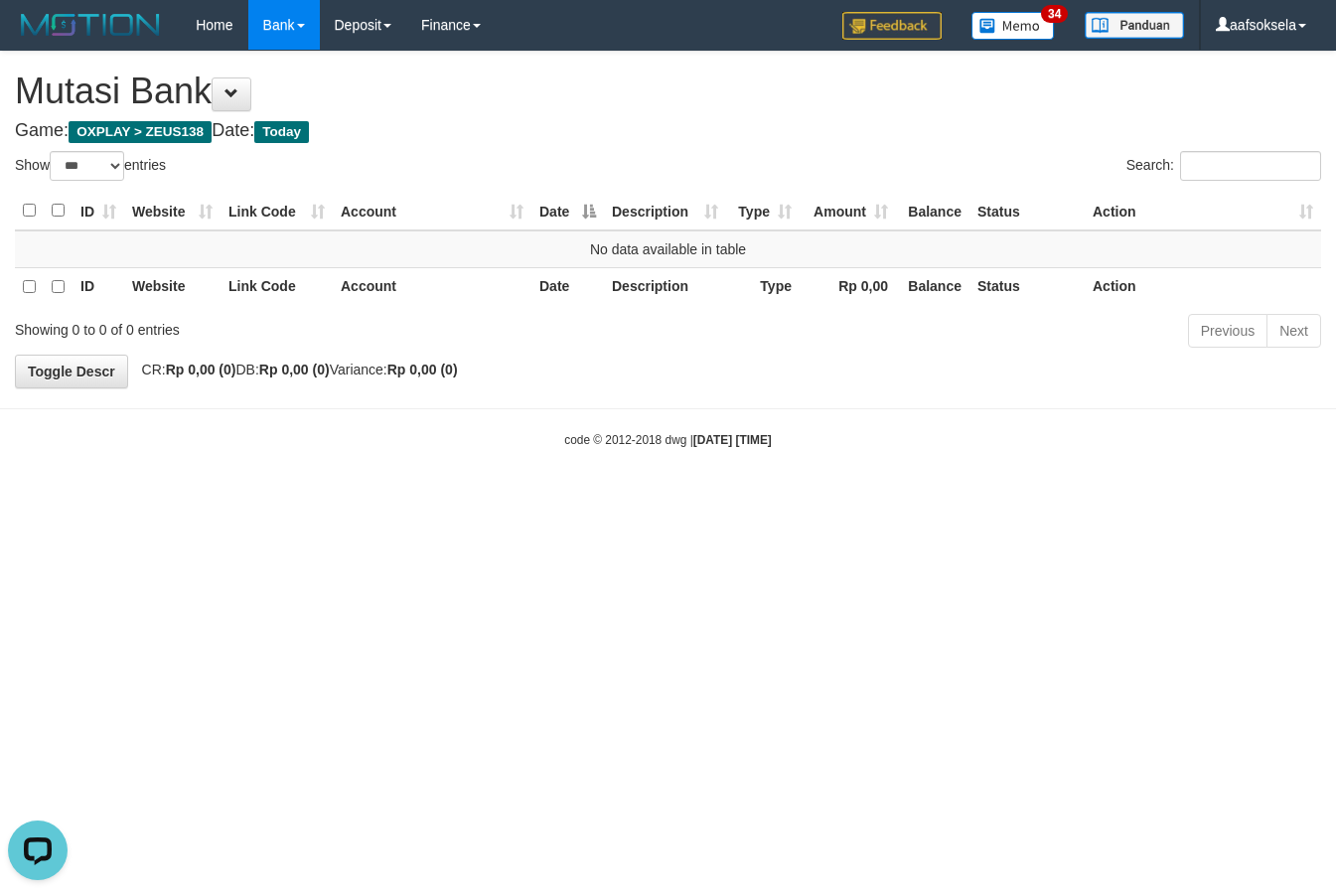scroll, scrollTop: 0, scrollLeft: 0, axis: both 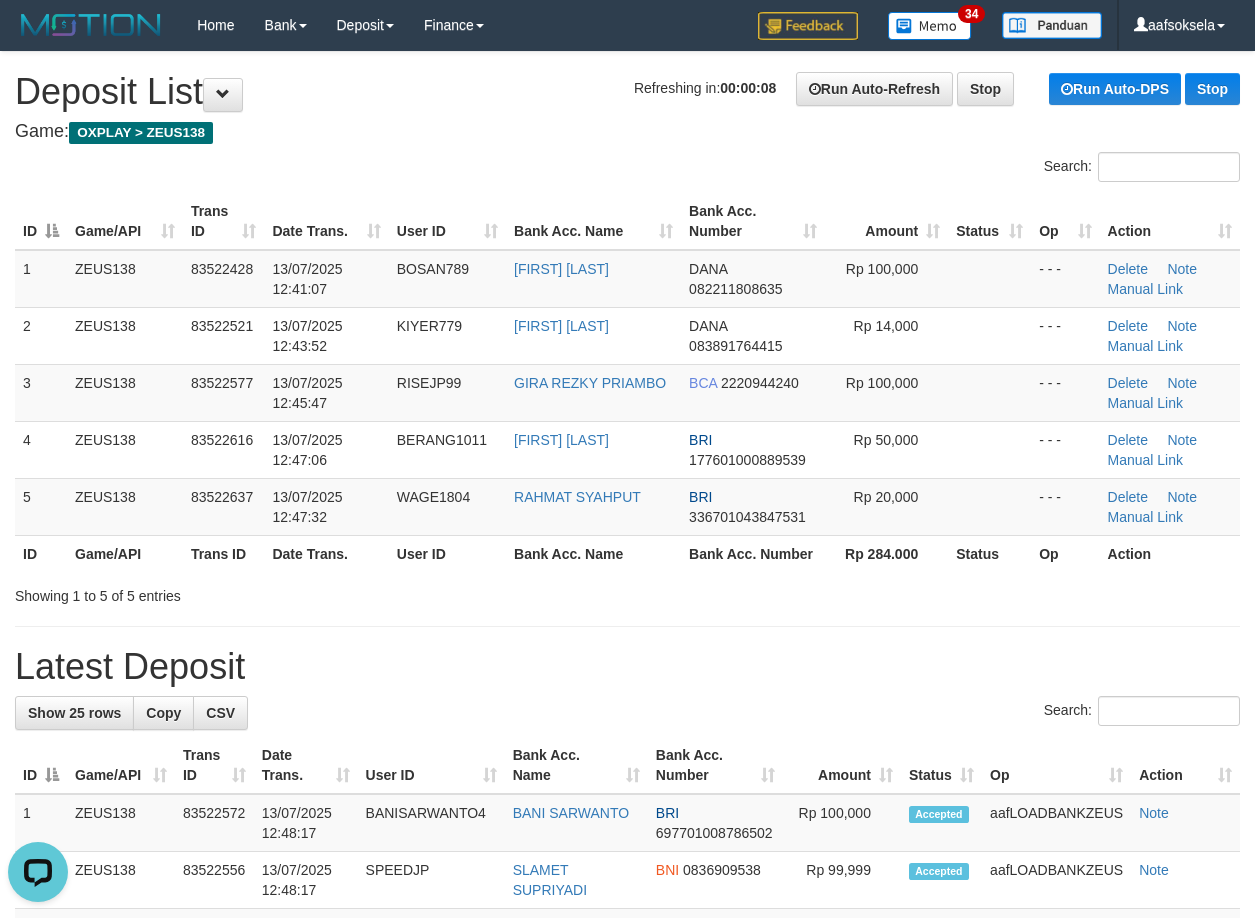 drag, startPoint x: 111, startPoint y: 572, endPoint x: 3, endPoint y: 578, distance: 108.16654 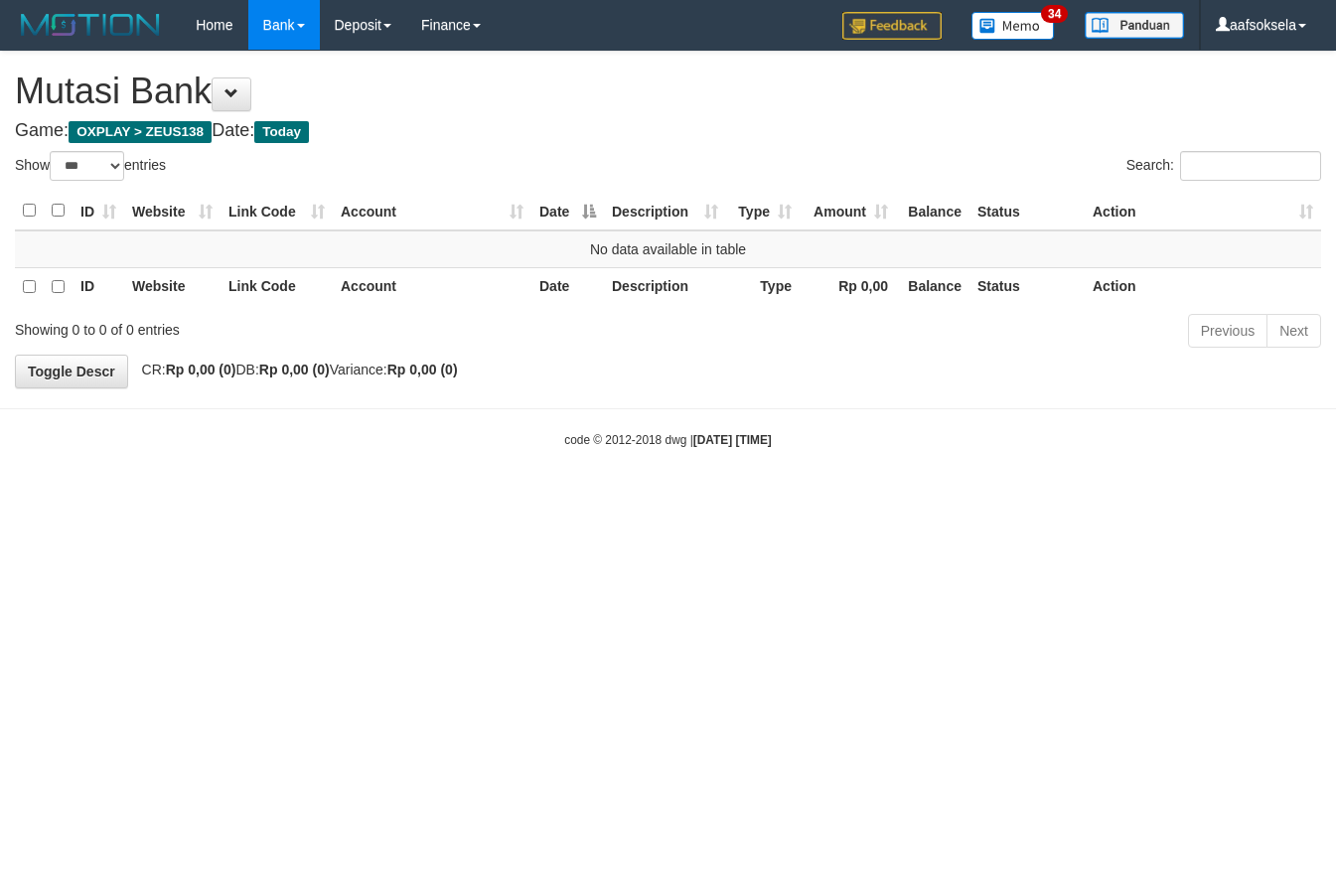 select on "***" 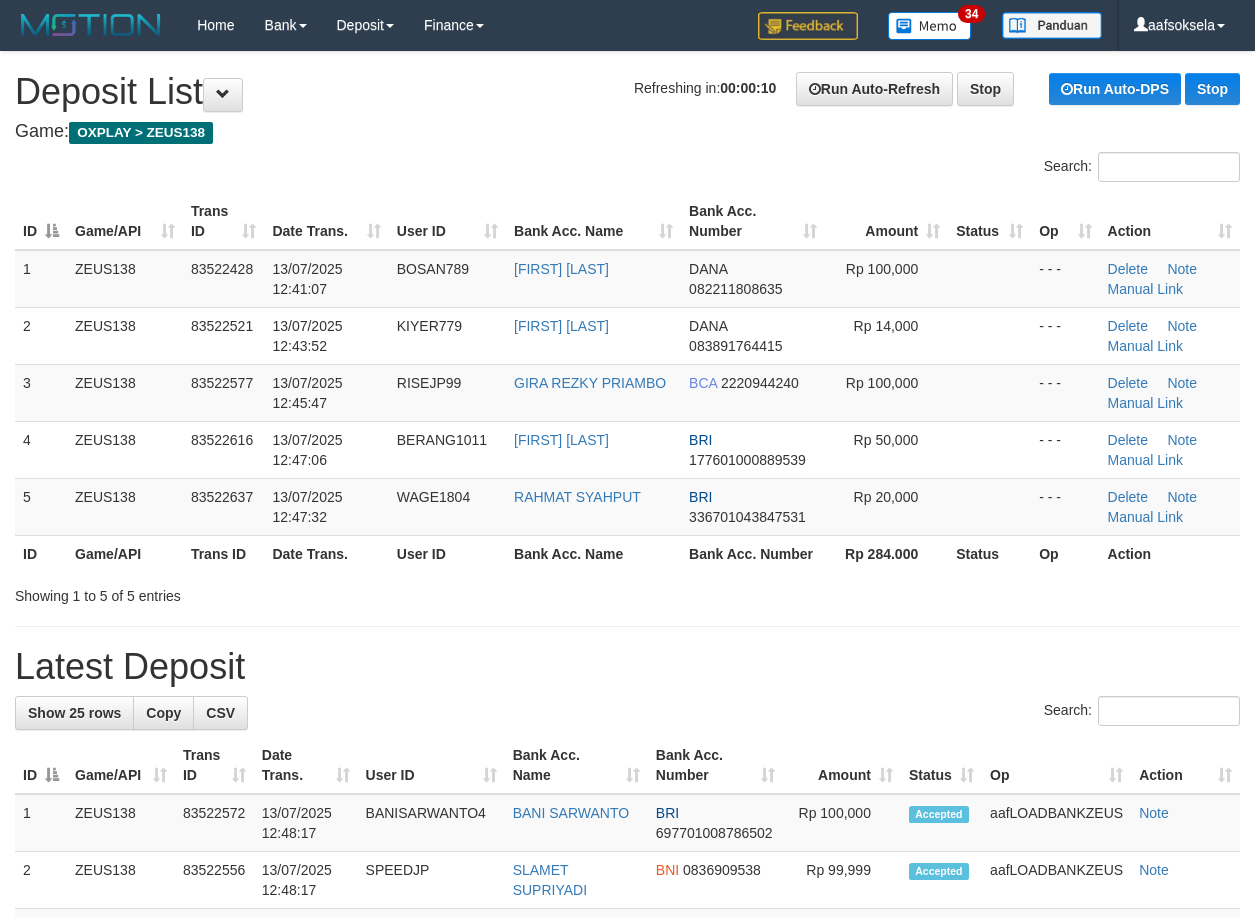 scroll, scrollTop: 0, scrollLeft: 0, axis: both 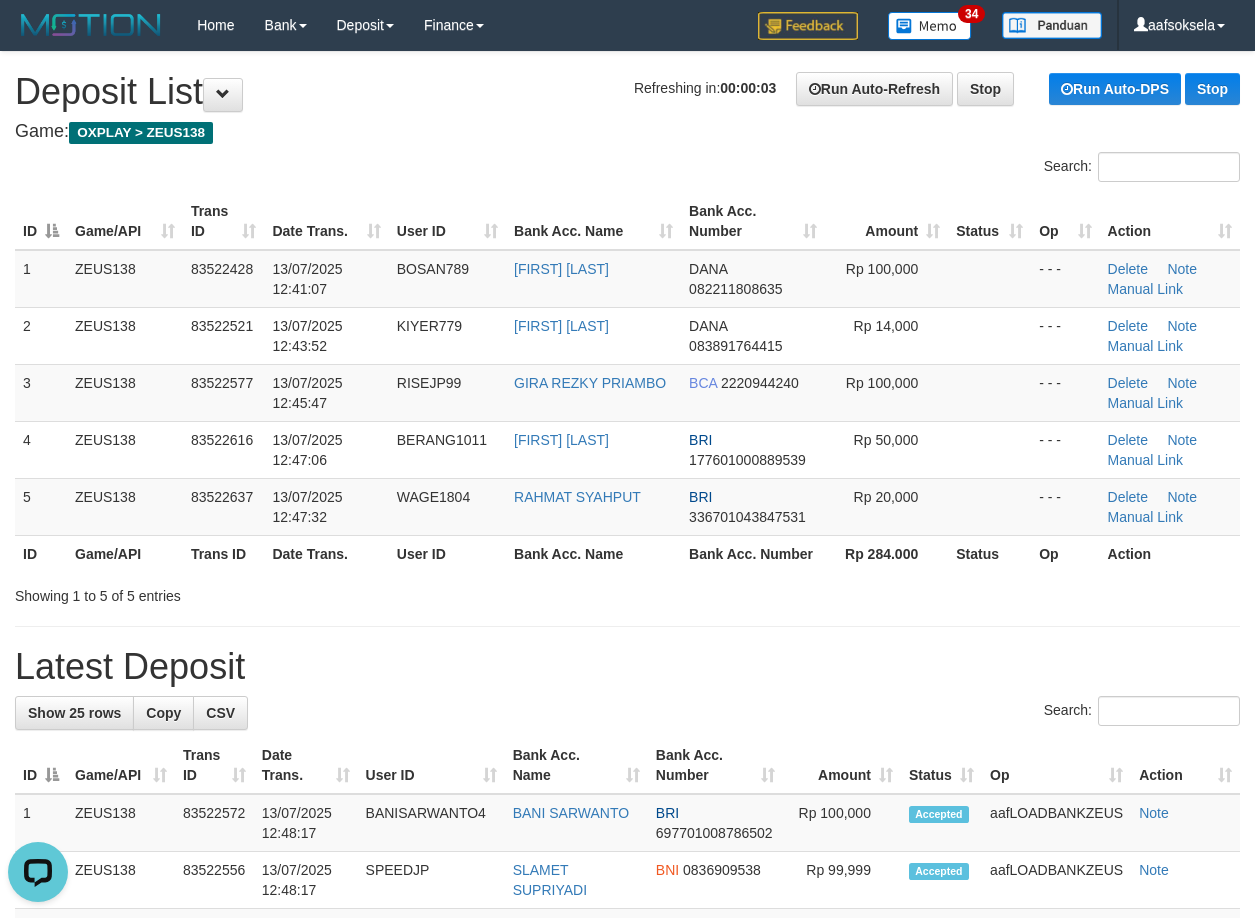 click at bounding box center [627, 626] 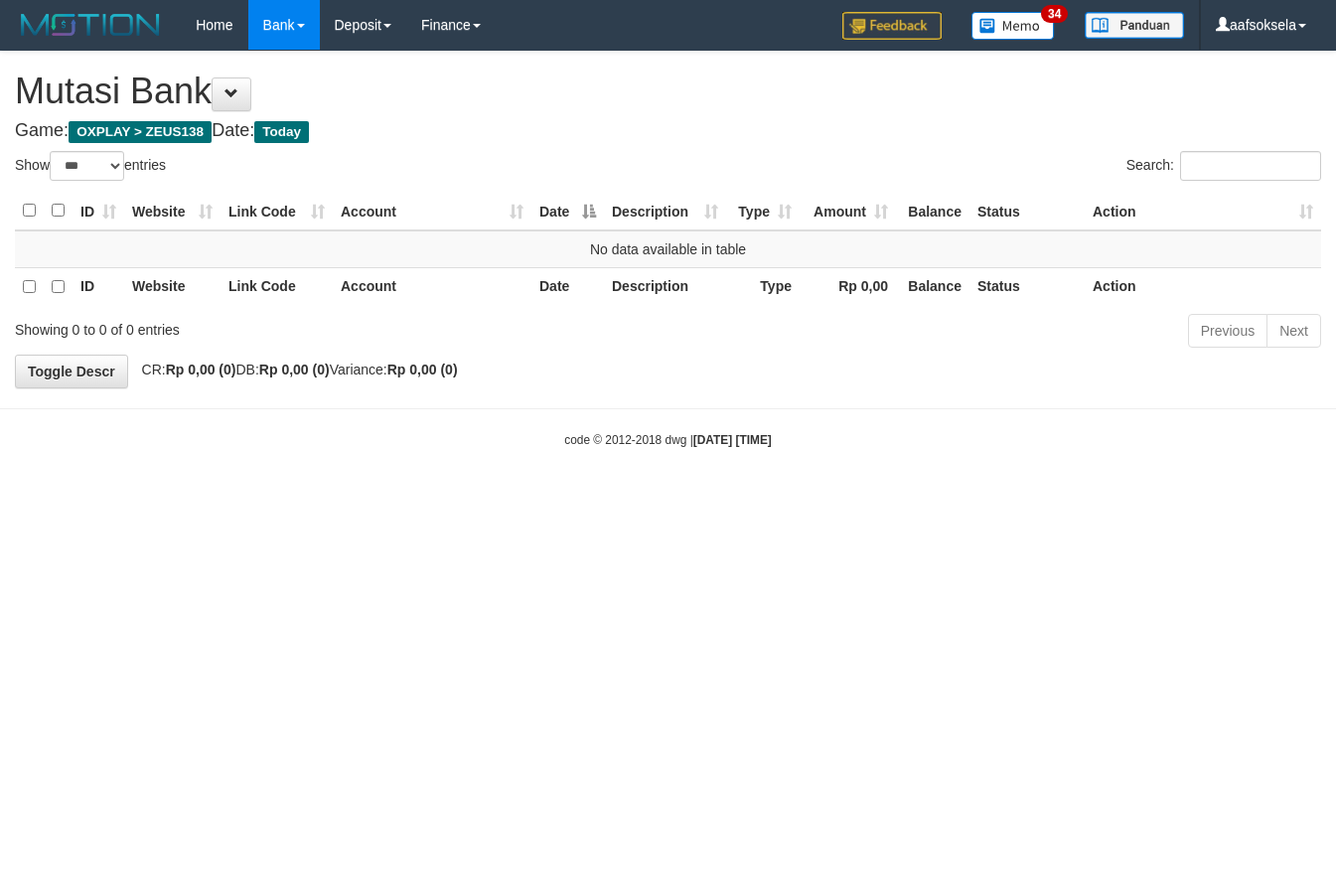select on "***" 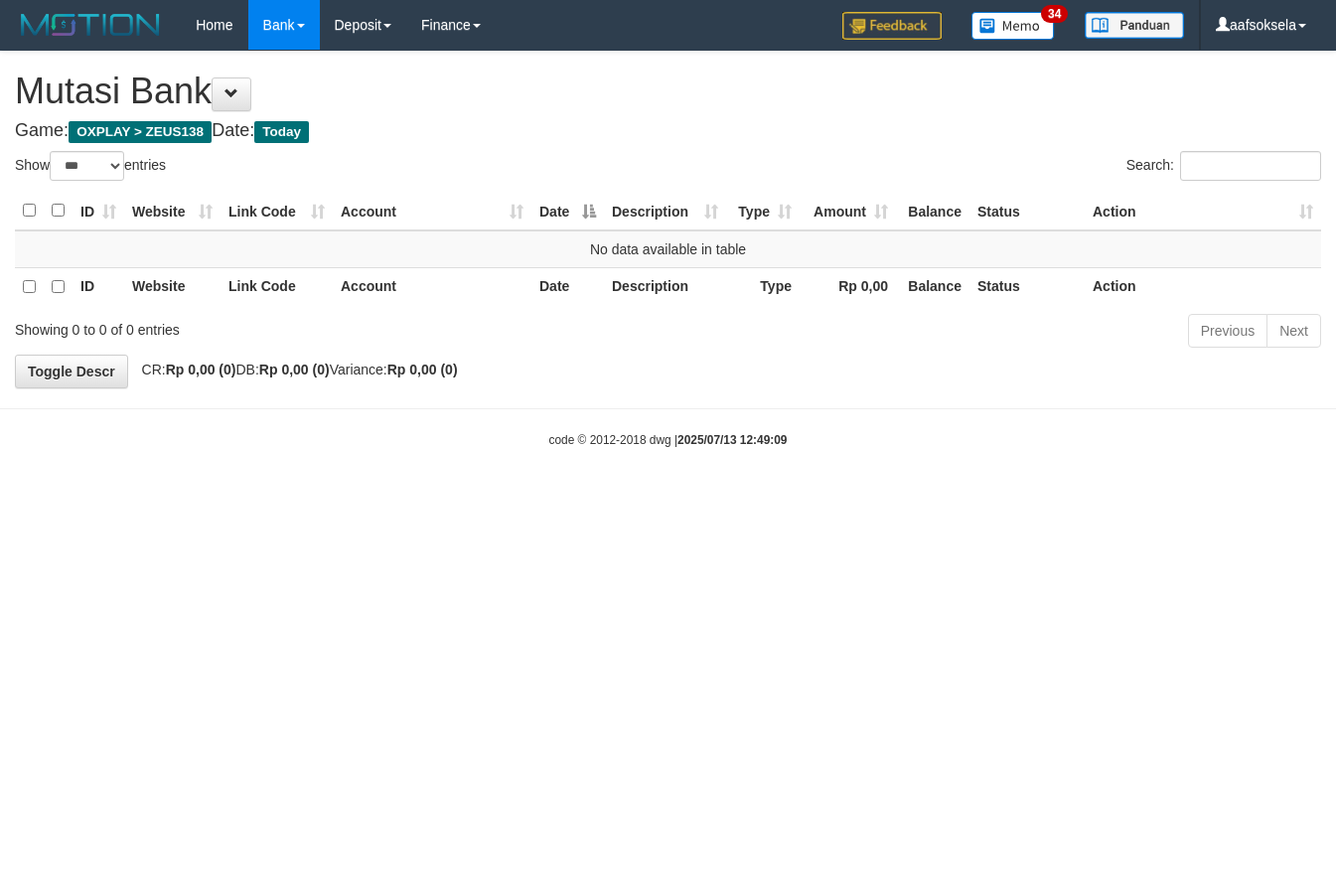 select on "***" 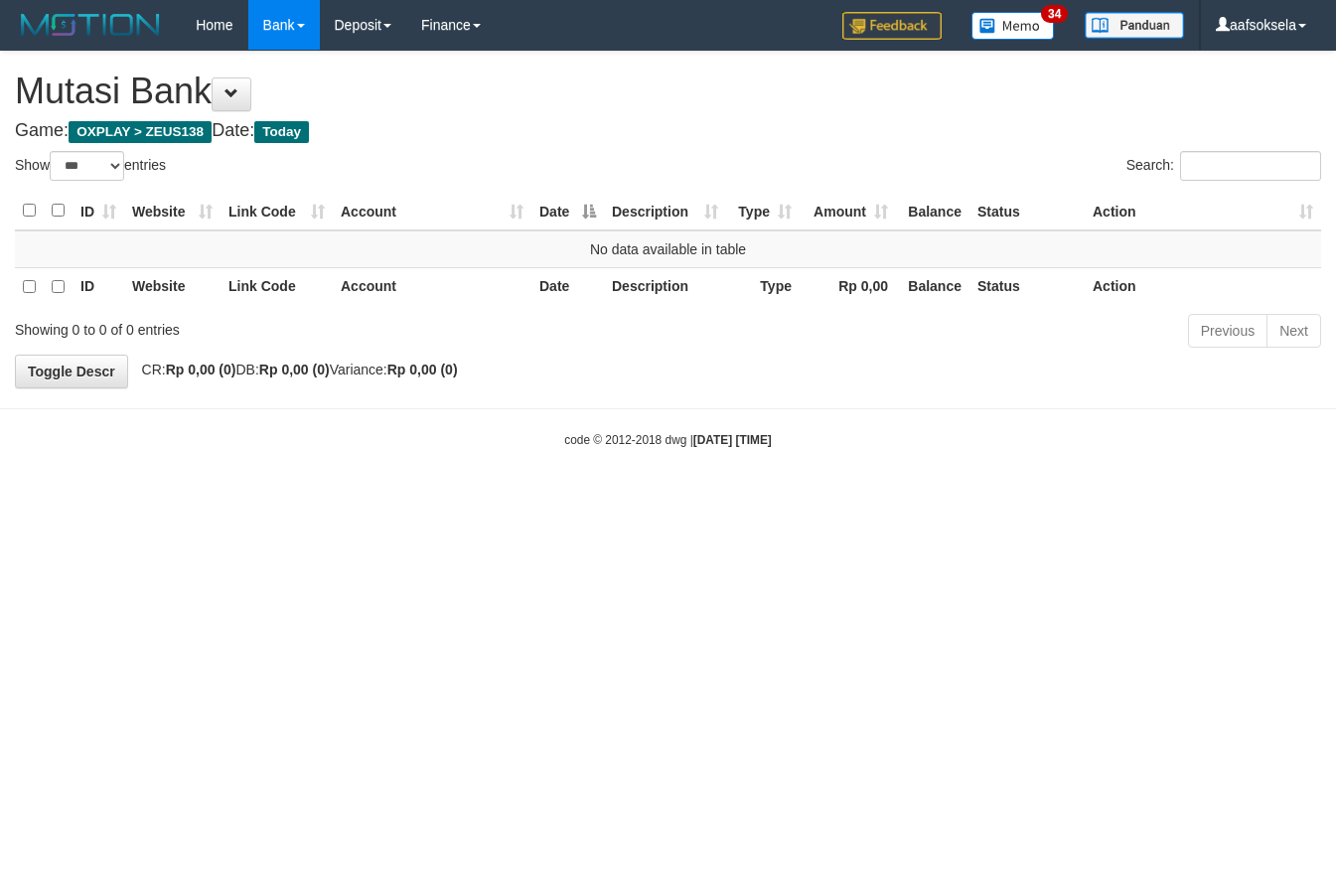 select on "***" 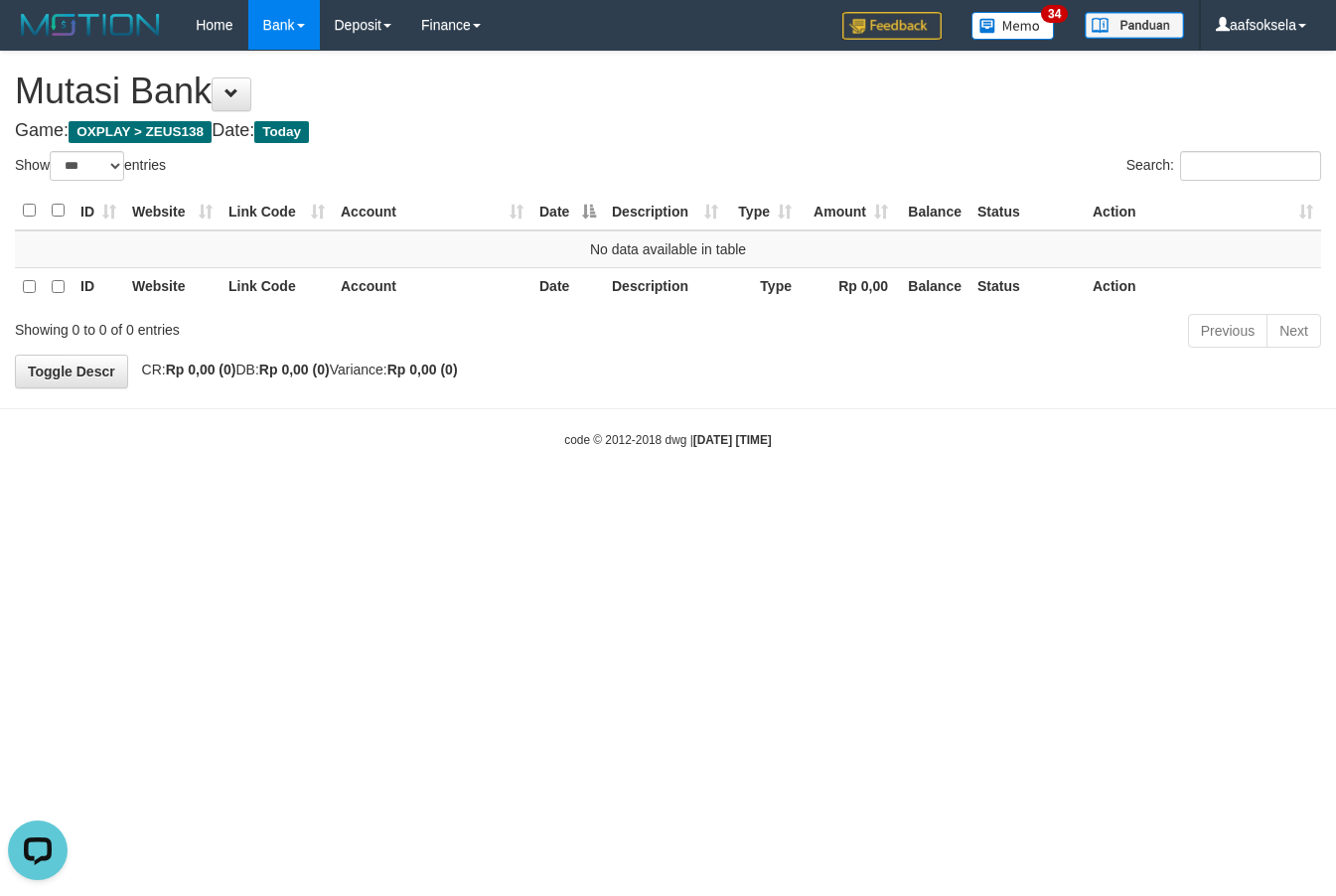 scroll, scrollTop: 0, scrollLeft: 0, axis: both 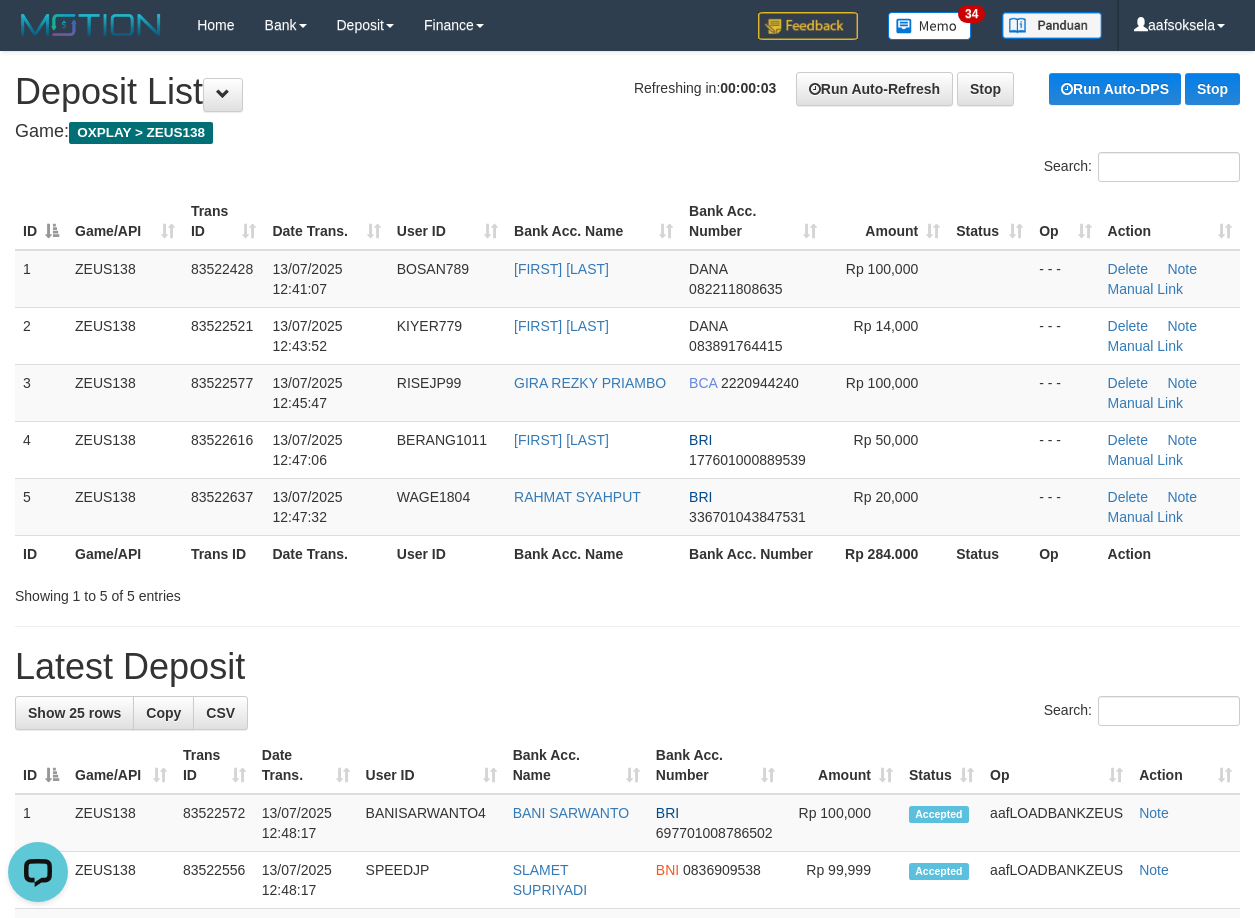 drag, startPoint x: 764, startPoint y: 549, endPoint x: 628, endPoint y: 561, distance: 136.52838 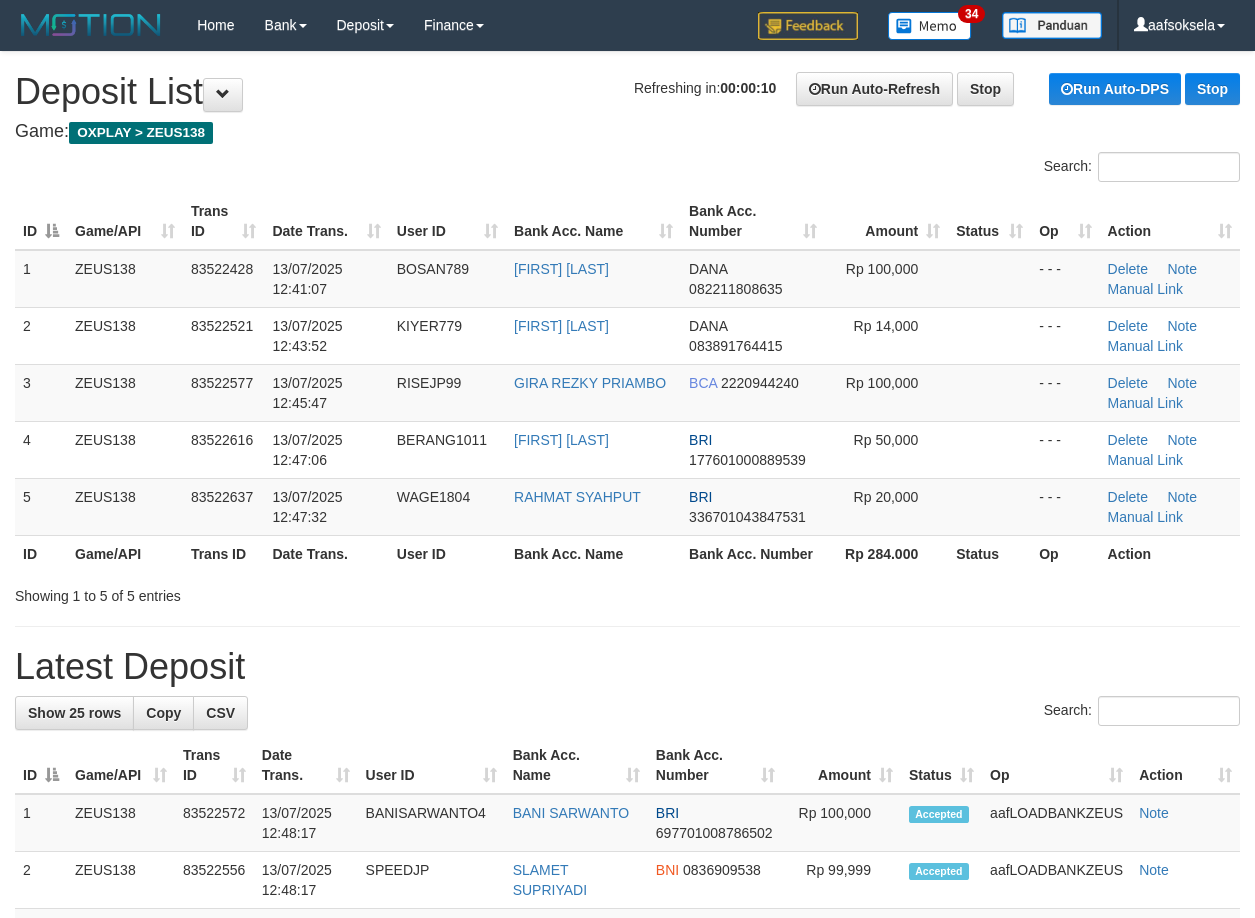 scroll, scrollTop: 0, scrollLeft: 0, axis: both 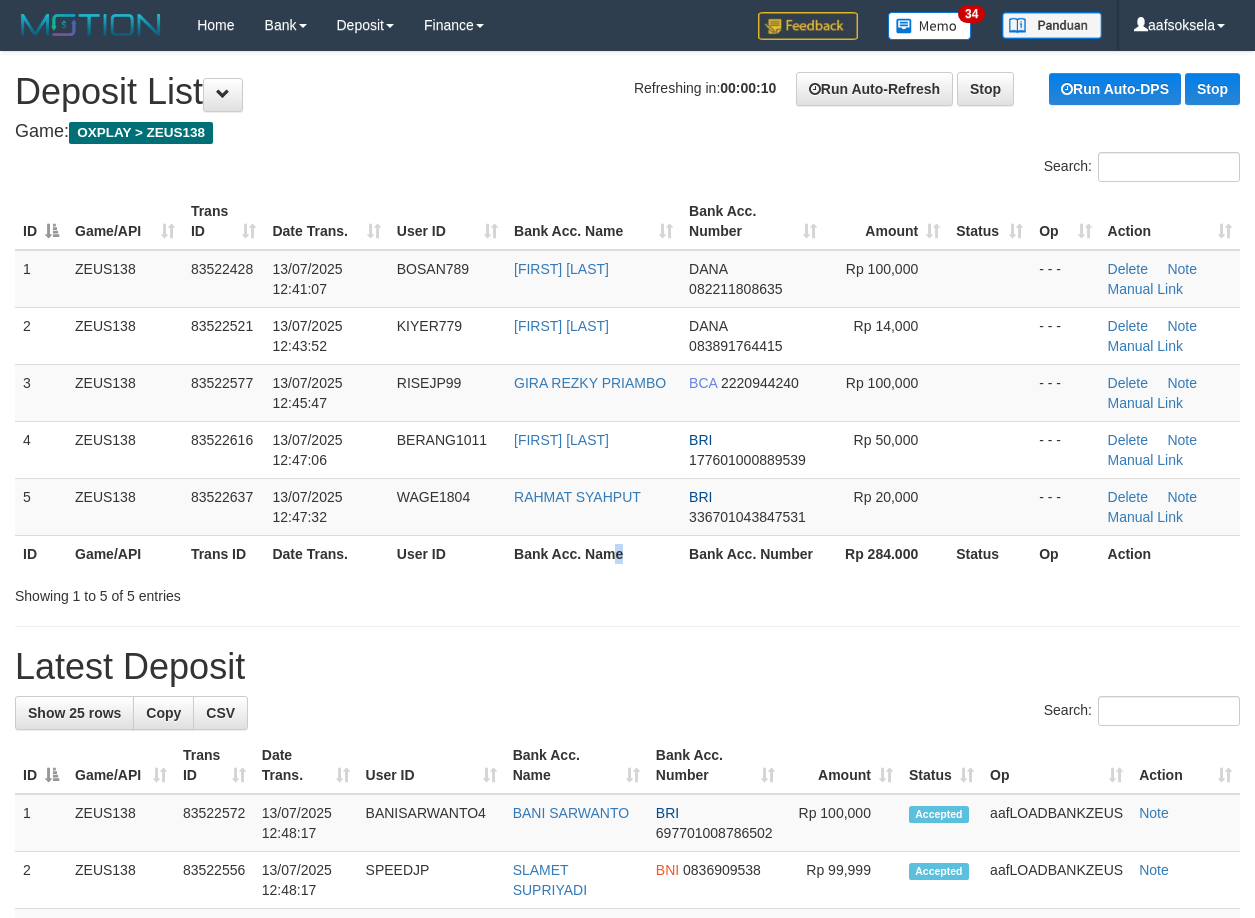 drag, startPoint x: 620, startPoint y: 543, endPoint x: 609, endPoint y: 547, distance: 11.7046995 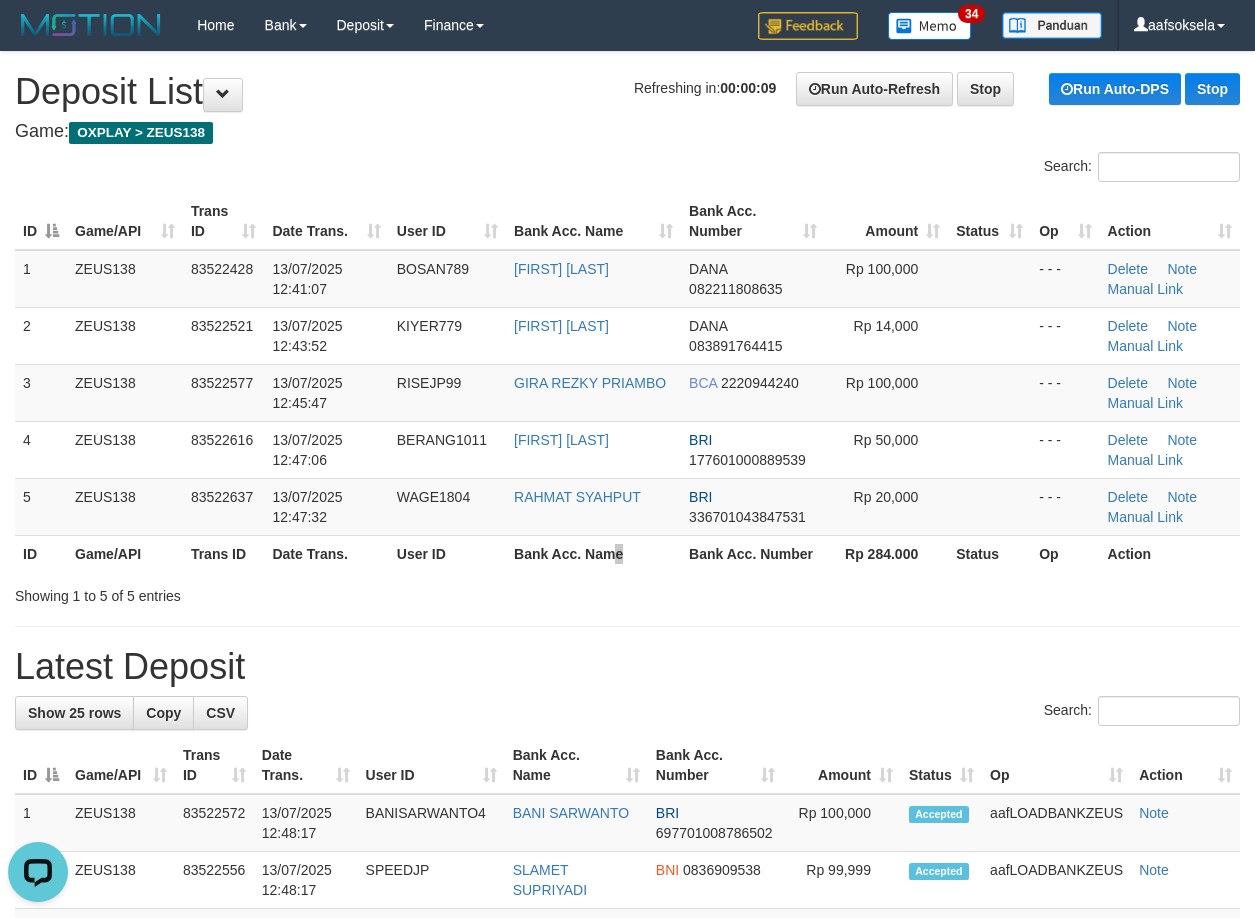 scroll, scrollTop: 0, scrollLeft: 0, axis: both 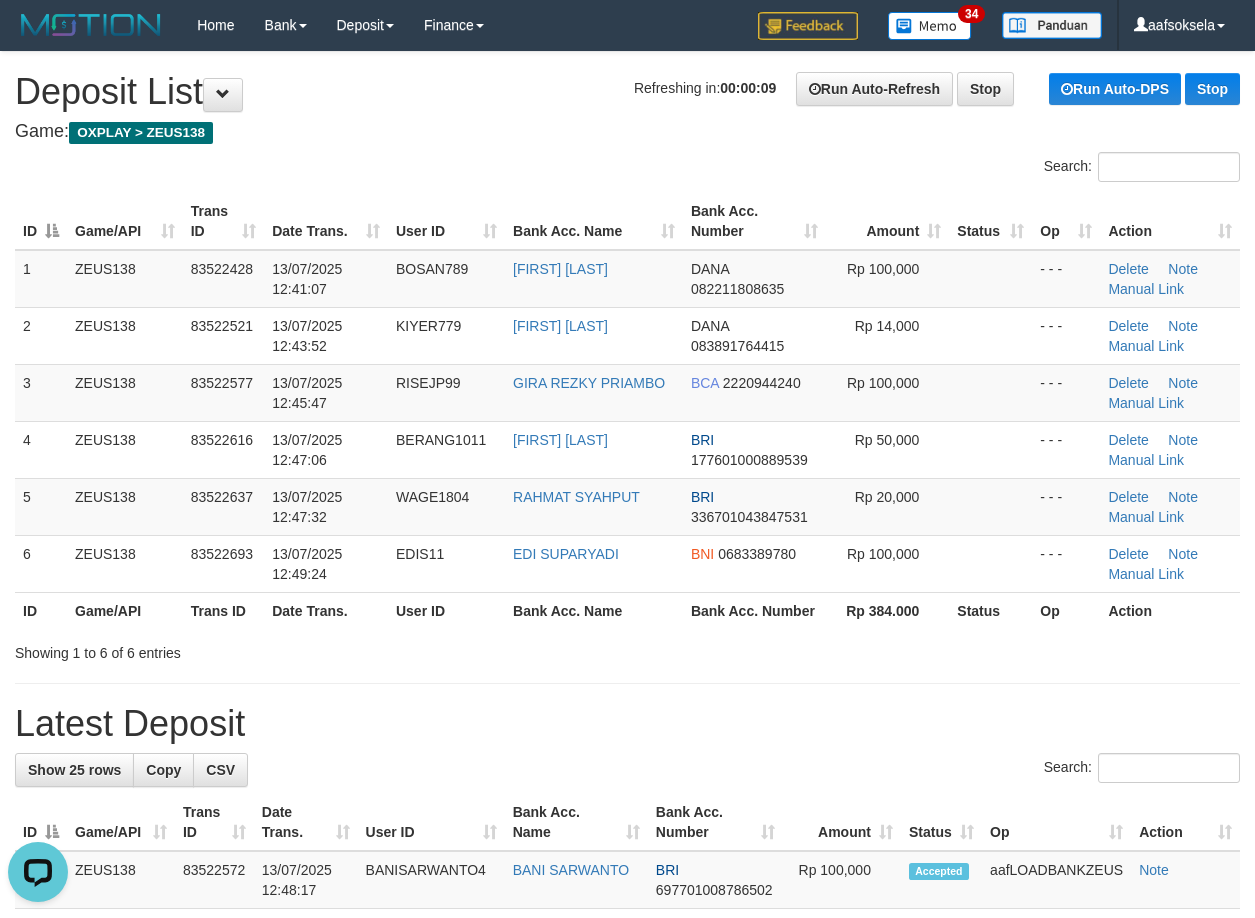click on "Showing 1 to 6 of 6 entries" at bounding box center [627, 649] 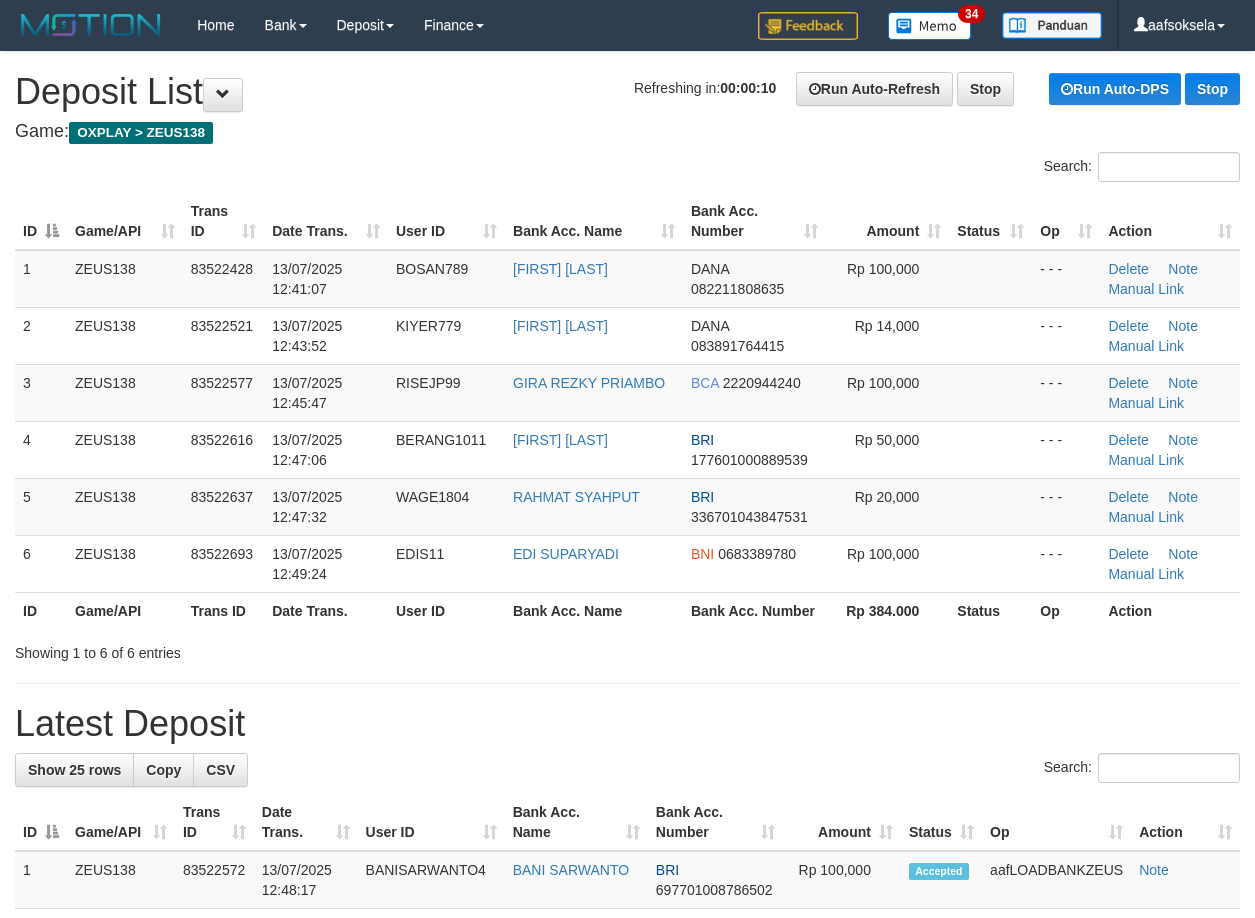scroll, scrollTop: 0, scrollLeft: 0, axis: both 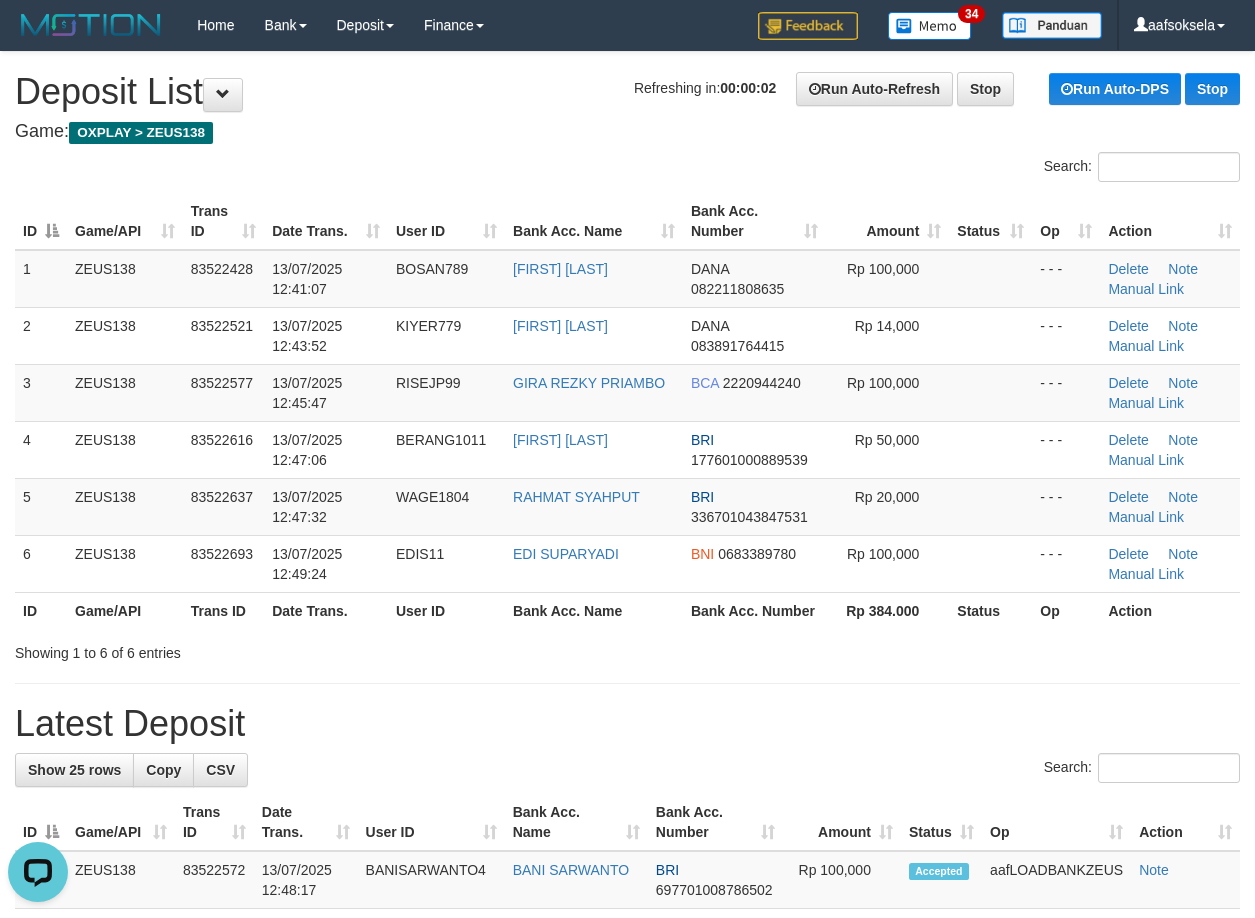 drag, startPoint x: 535, startPoint y: 750, endPoint x: 509, endPoint y: 763, distance: 29.068884 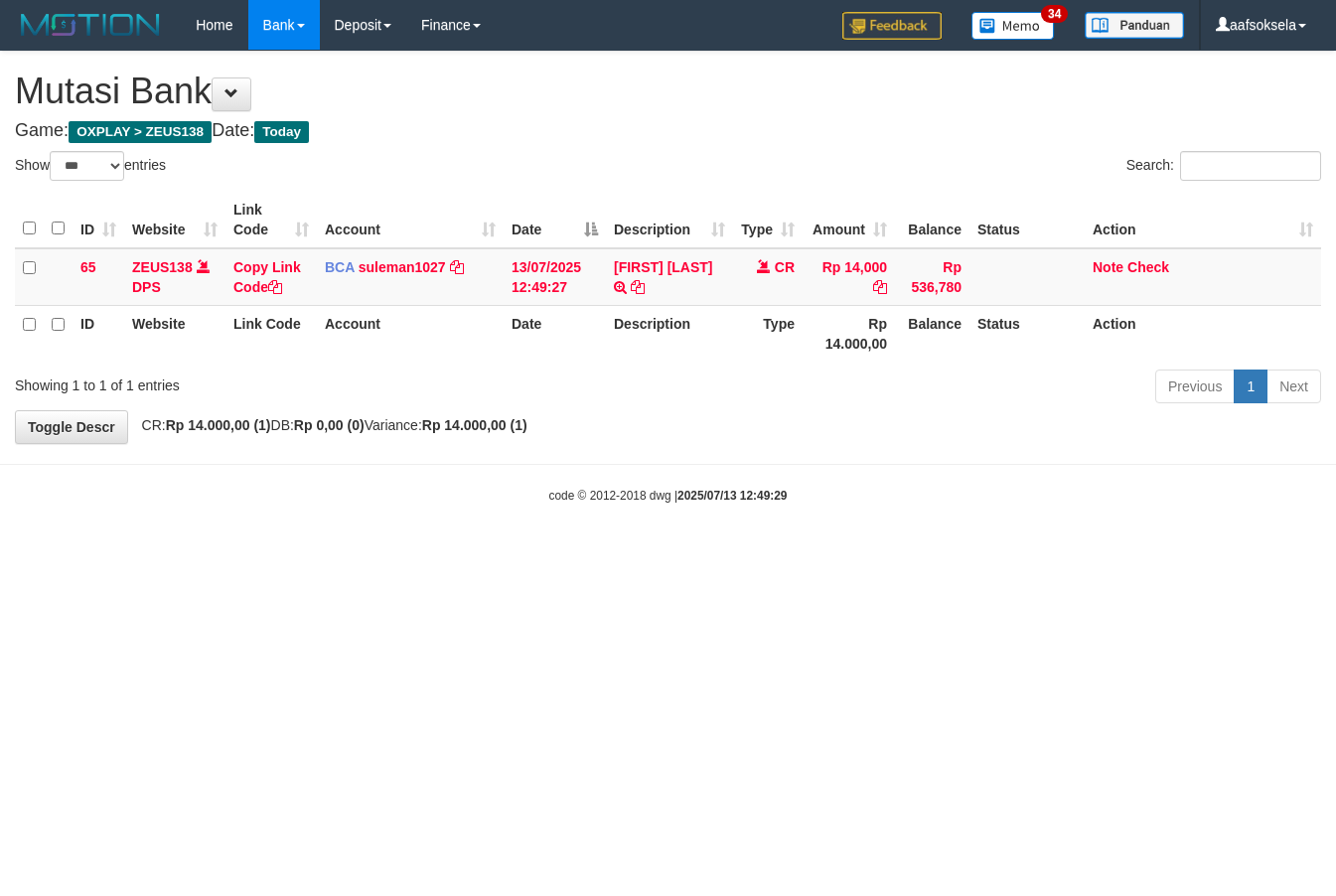 select on "***" 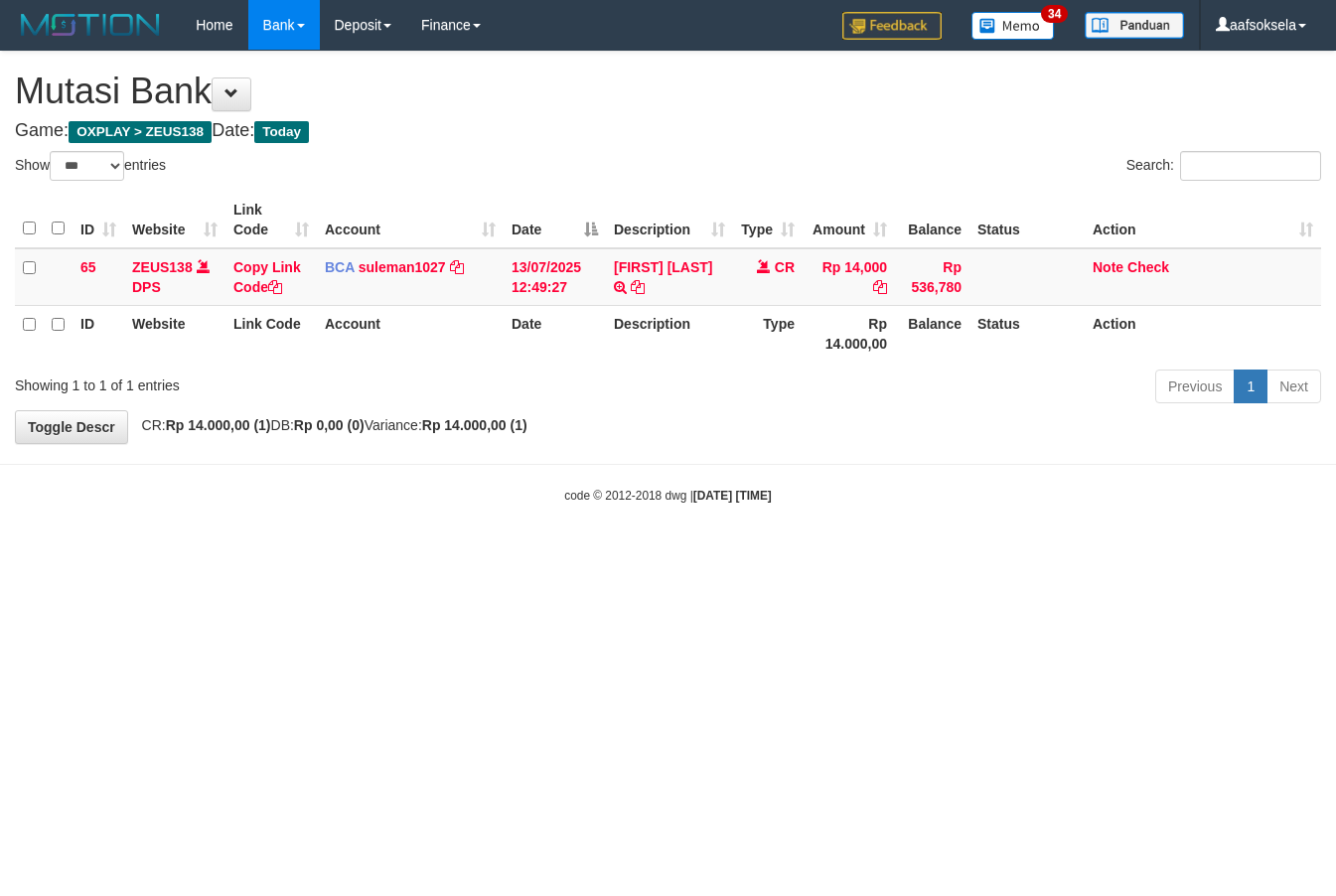 select on "***" 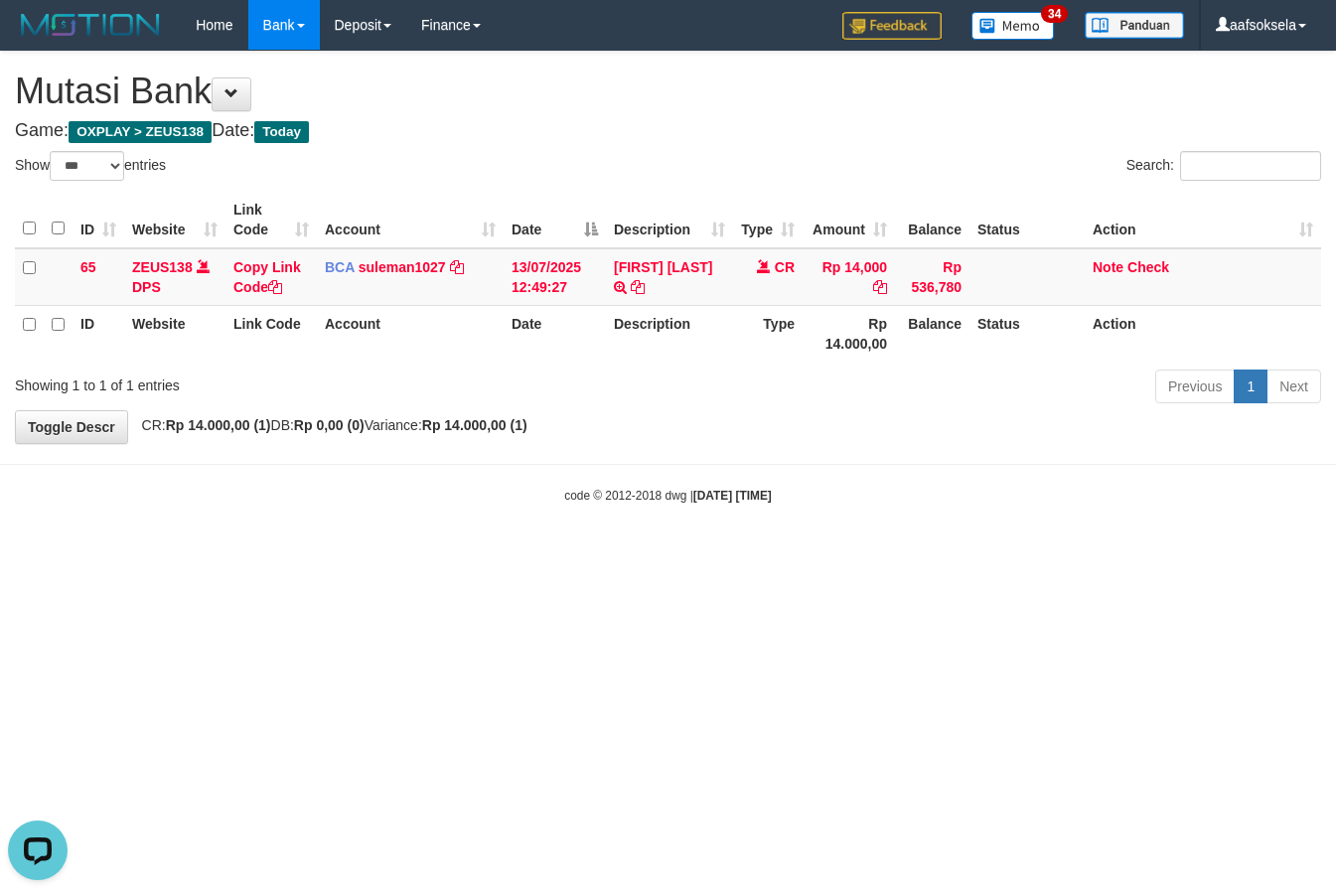 scroll, scrollTop: 0, scrollLeft: 0, axis: both 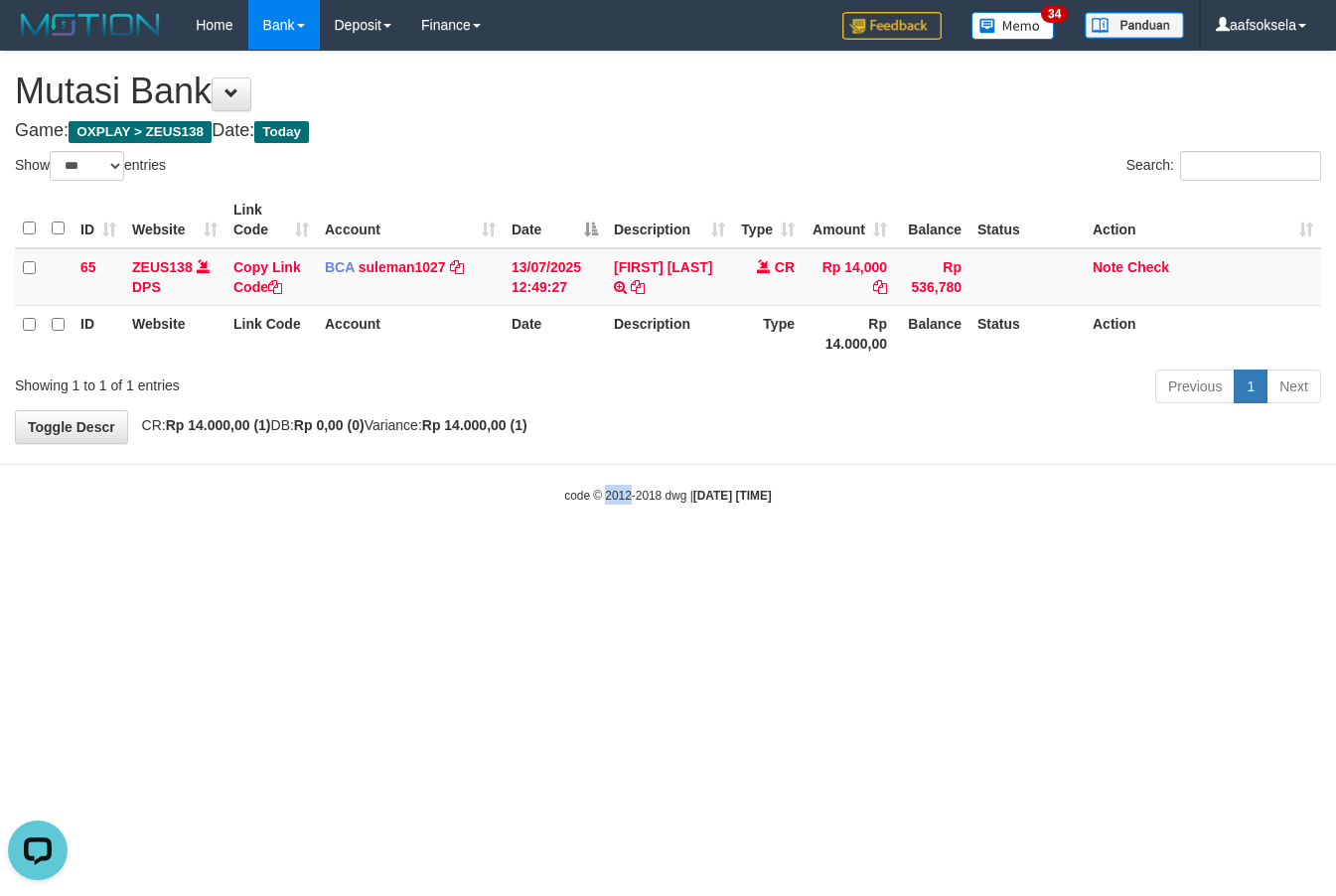 drag, startPoint x: 604, startPoint y: 612, endPoint x: 591, endPoint y: 620, distance: 15.264338 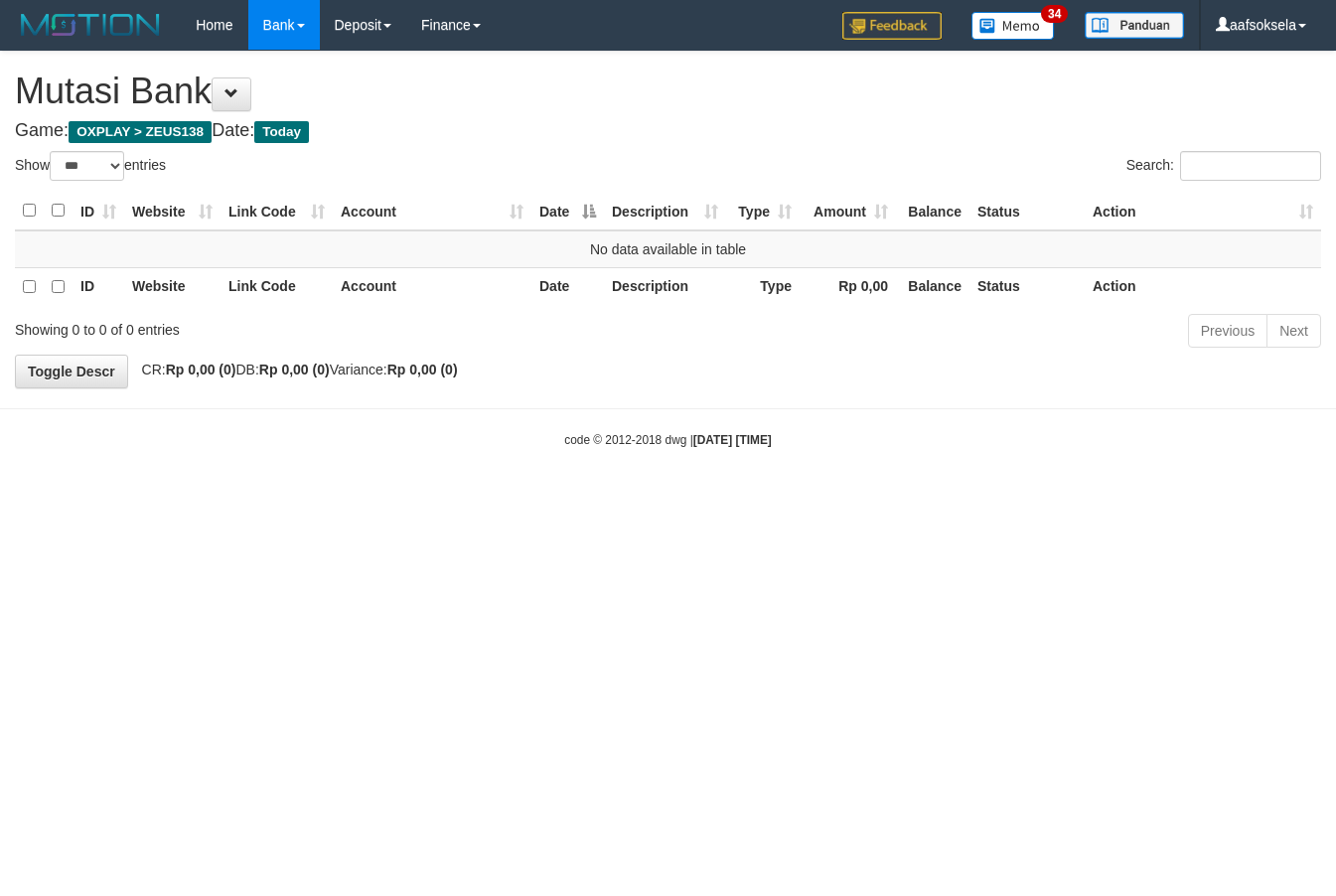 select on "***" 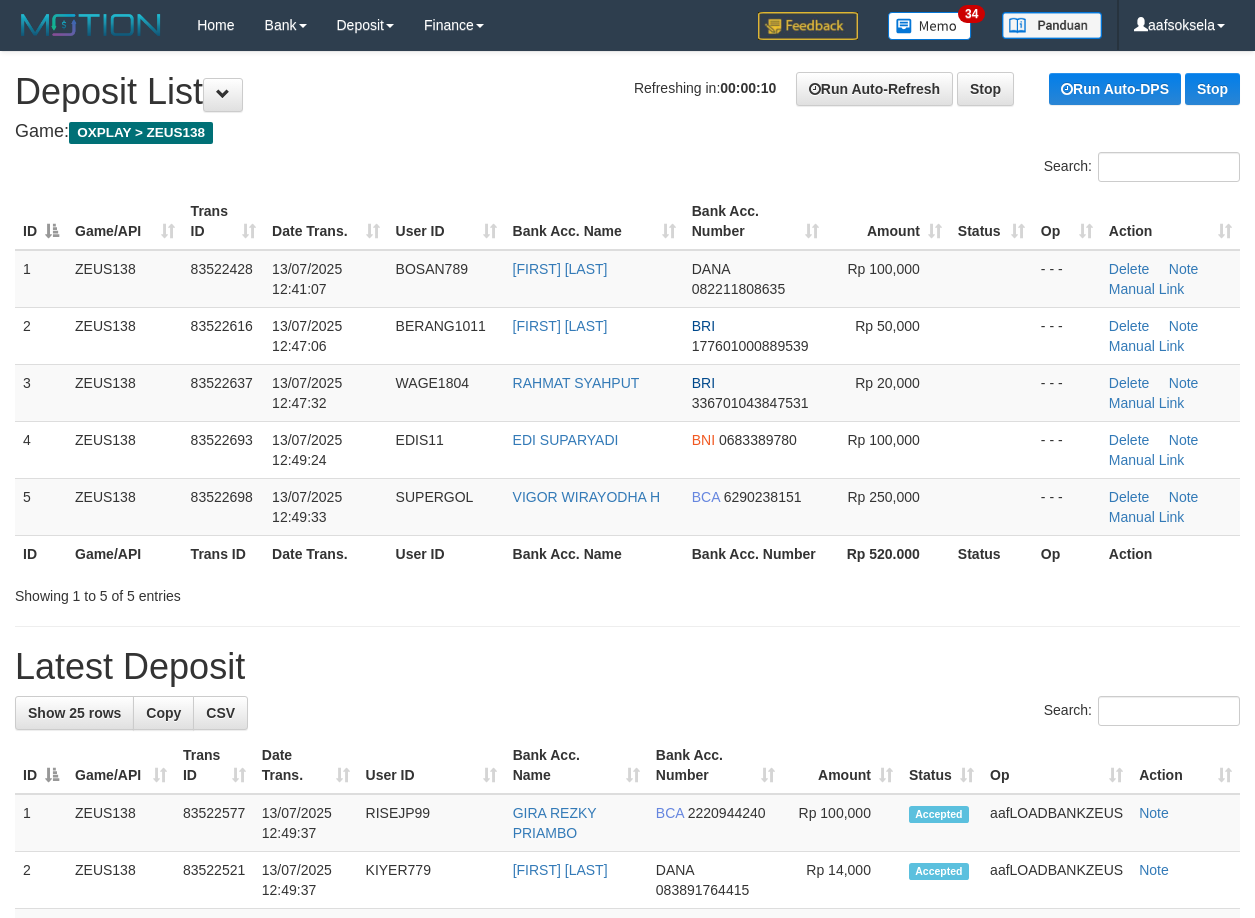 scroll, scrollTop: 0, scrollLeft: 0, axis: both 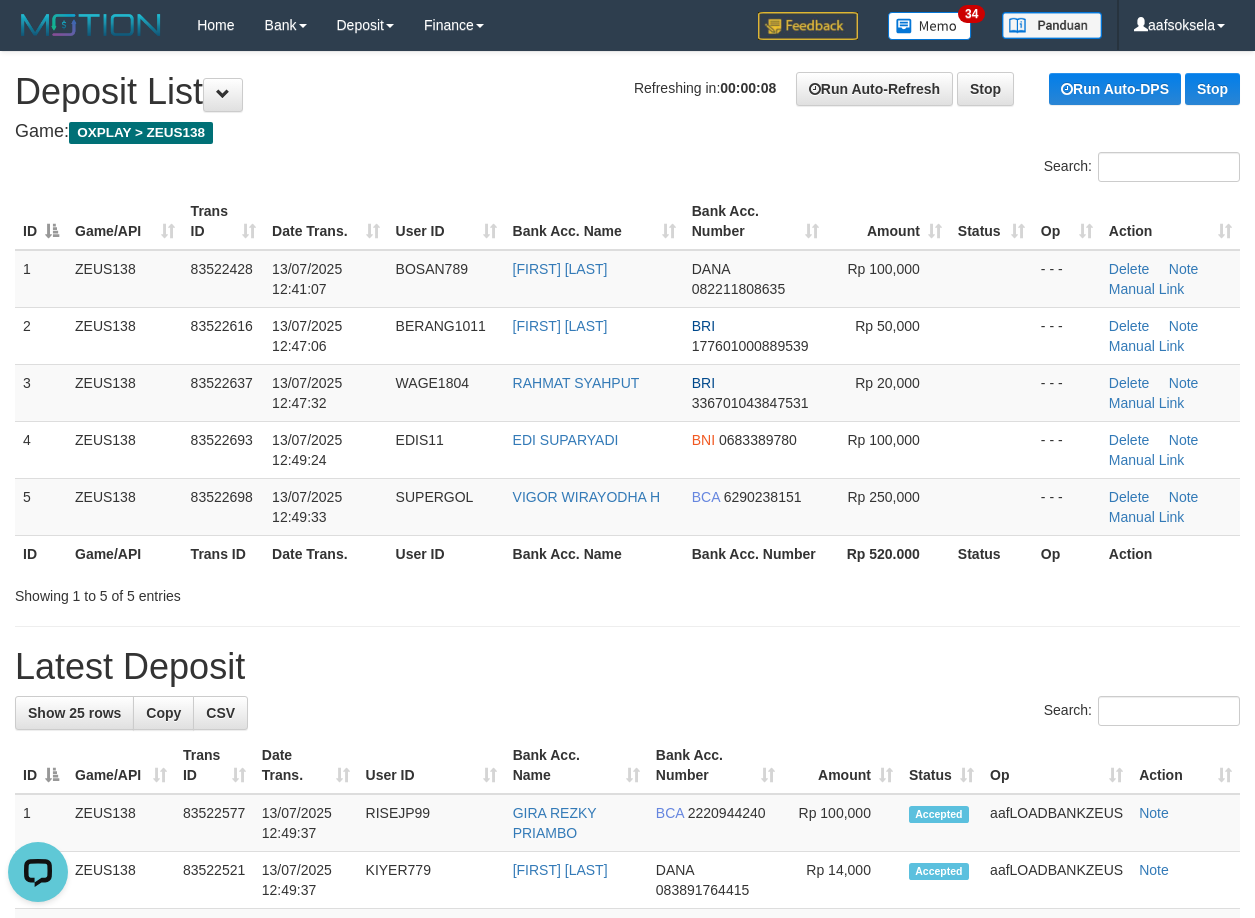 drag, startPoint x: 733, startPoint y: 636, endPoint x: 577, endPoint y: 610, distance: 158.15182 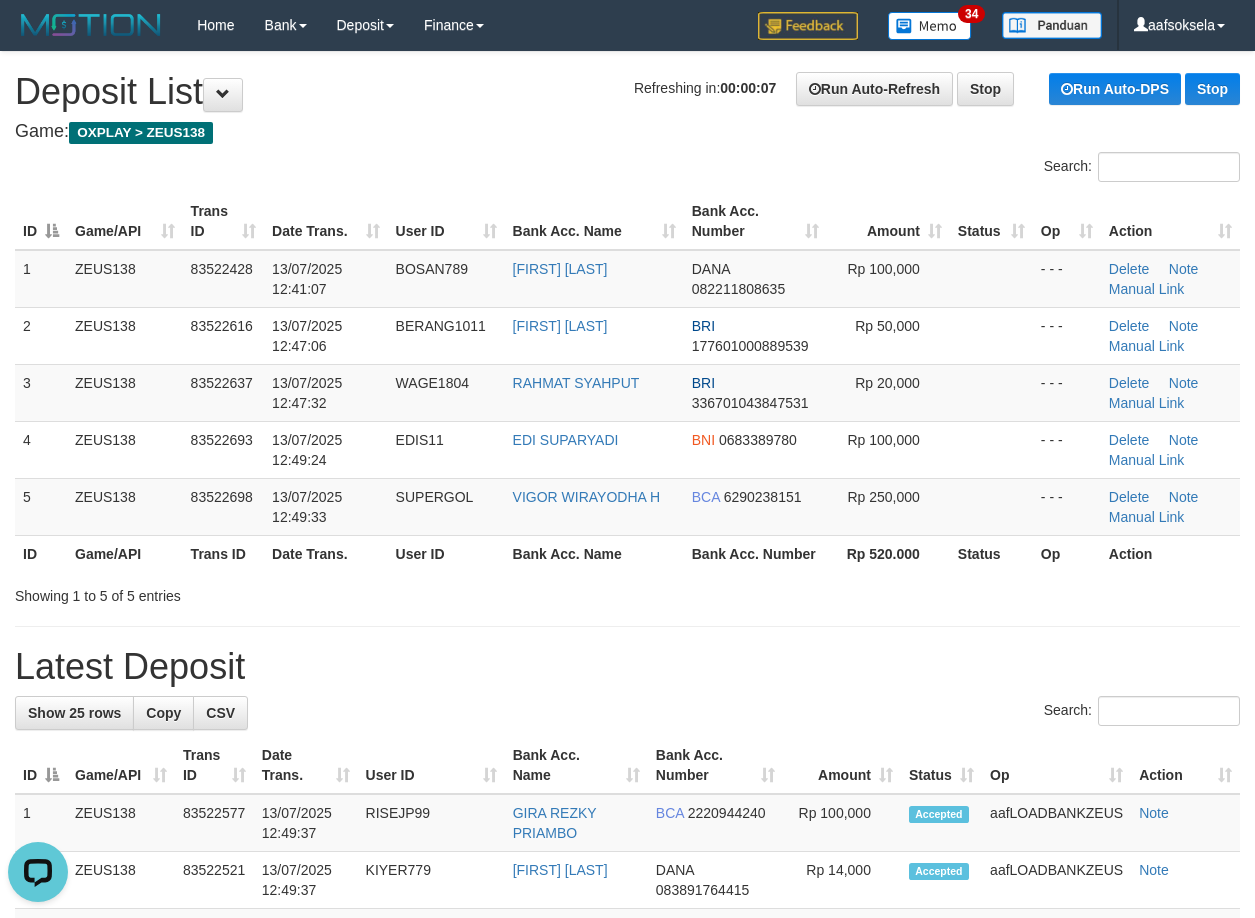 drag, startPoint x: 554, startPoint y: 614, endPoint x: 7, endPoint y: 650, distance: 548.18335 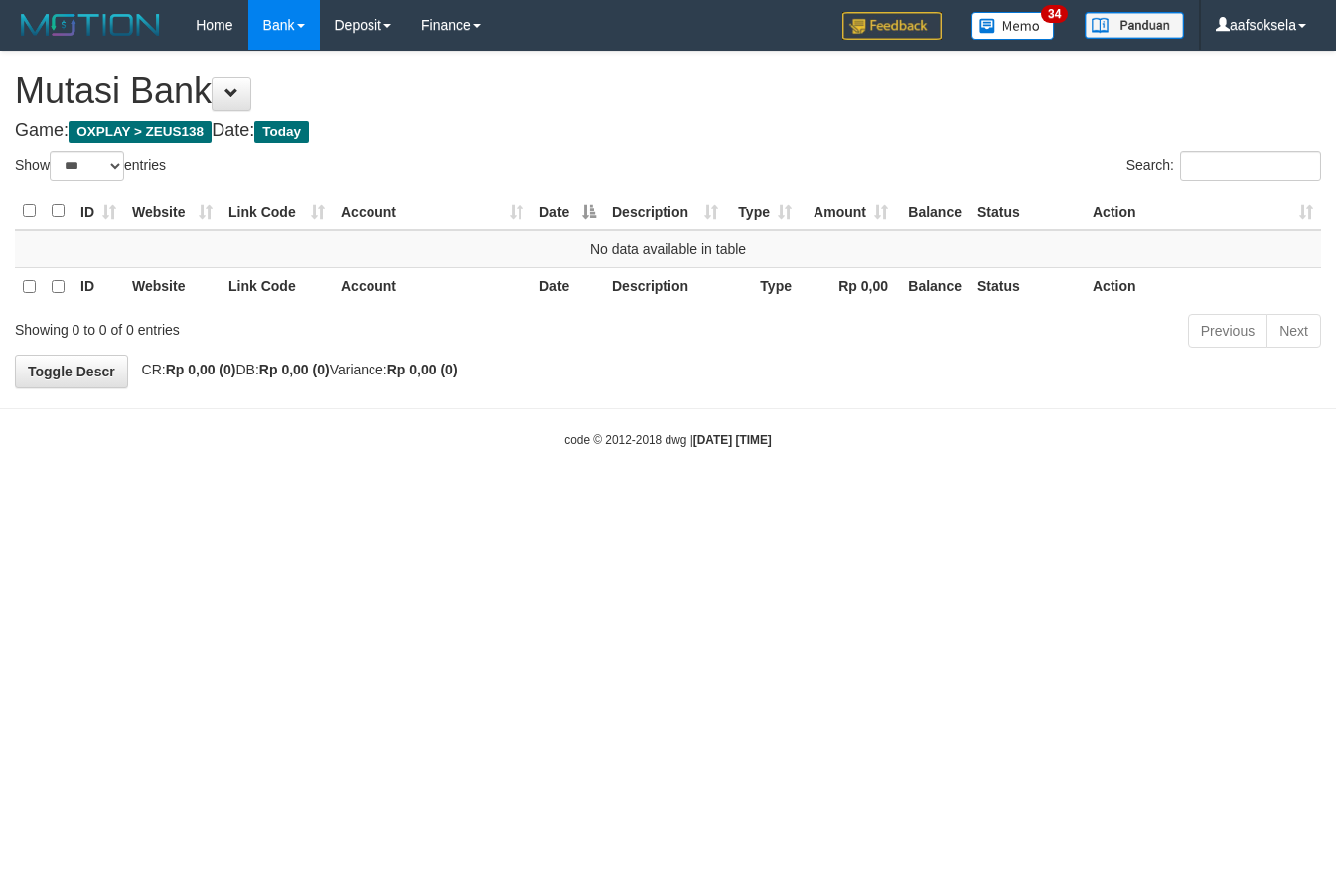 select on "***" 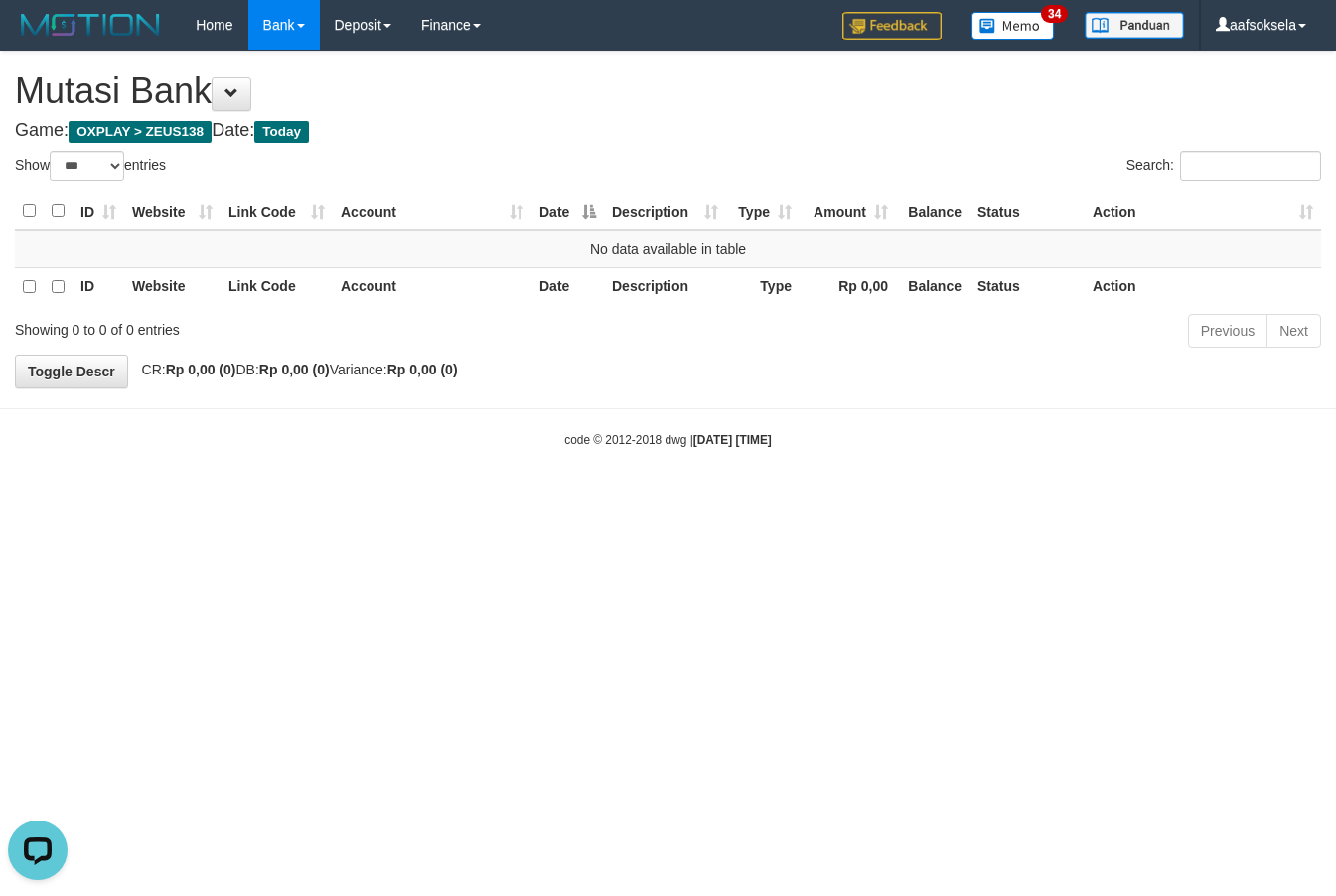 scroll, scrollTop: 0, scrollLeft: 0, axis: both 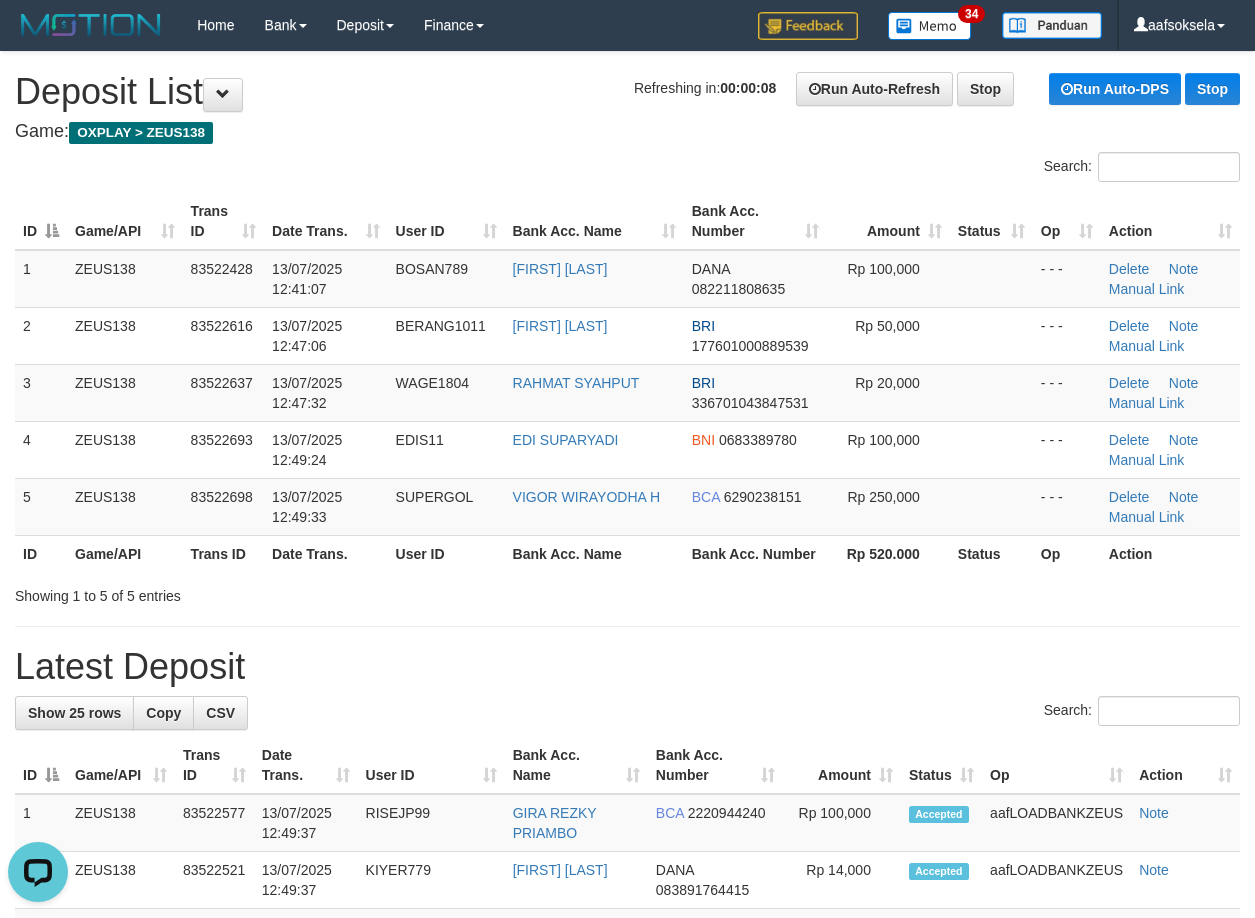 click on "Showing 1 to 5 of 5 entries" at bounding box center (627, 592) 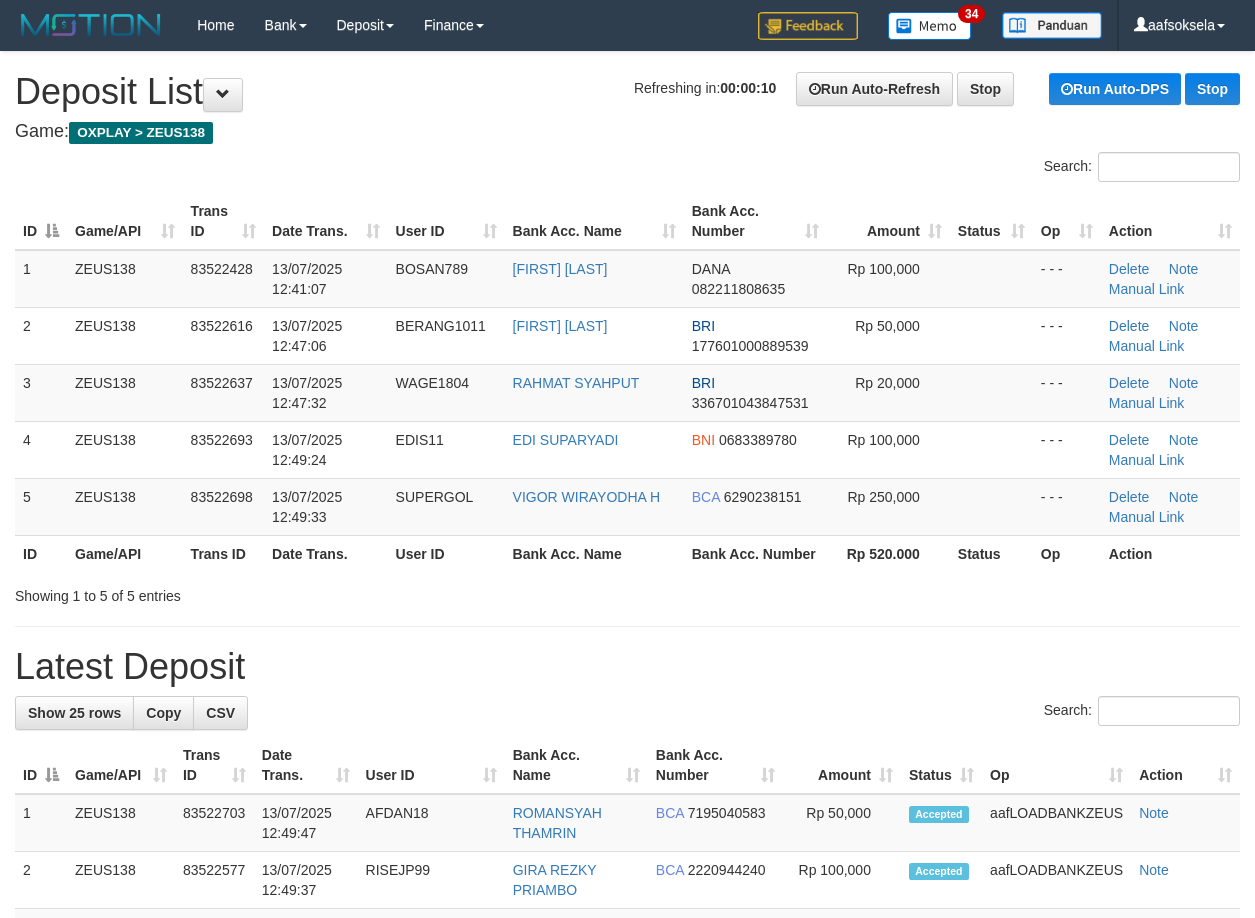 scroll, scrollTop: 0, scrollLeft: 0, axis: both 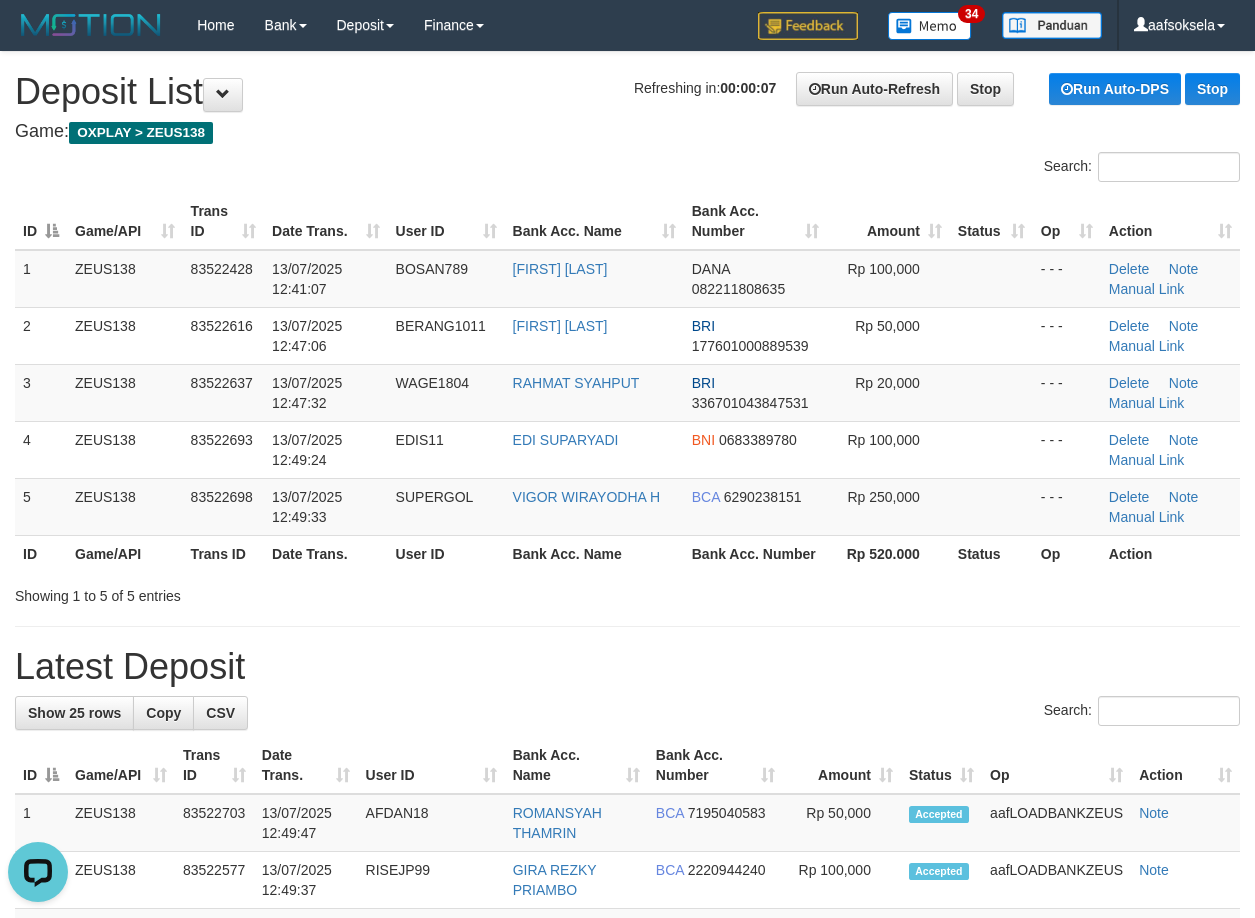 drag, startPoint x: 507, startPoint y: 605, endPoint x: 496, endPoint y: 611, distance: 12.529964 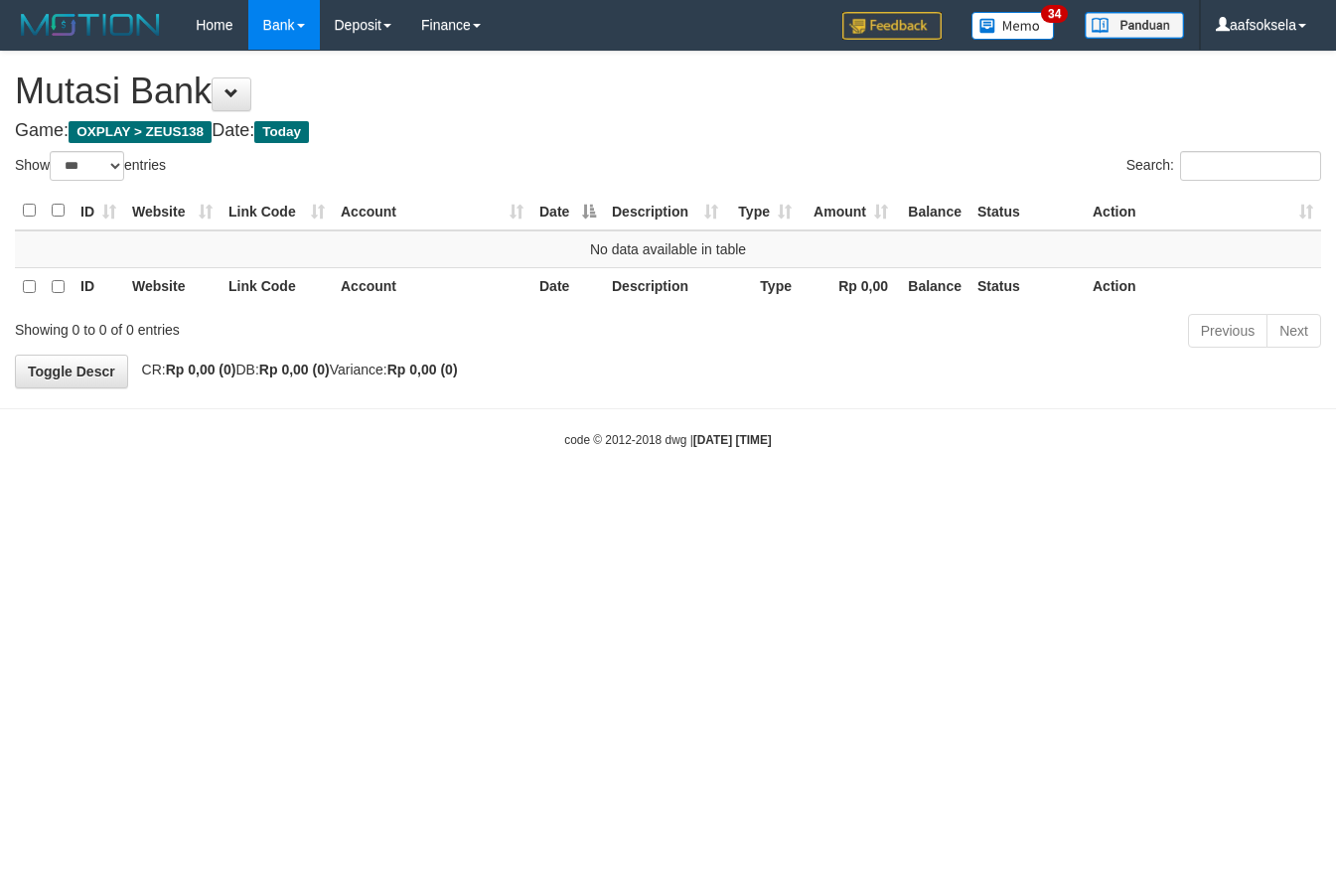 select on "***" 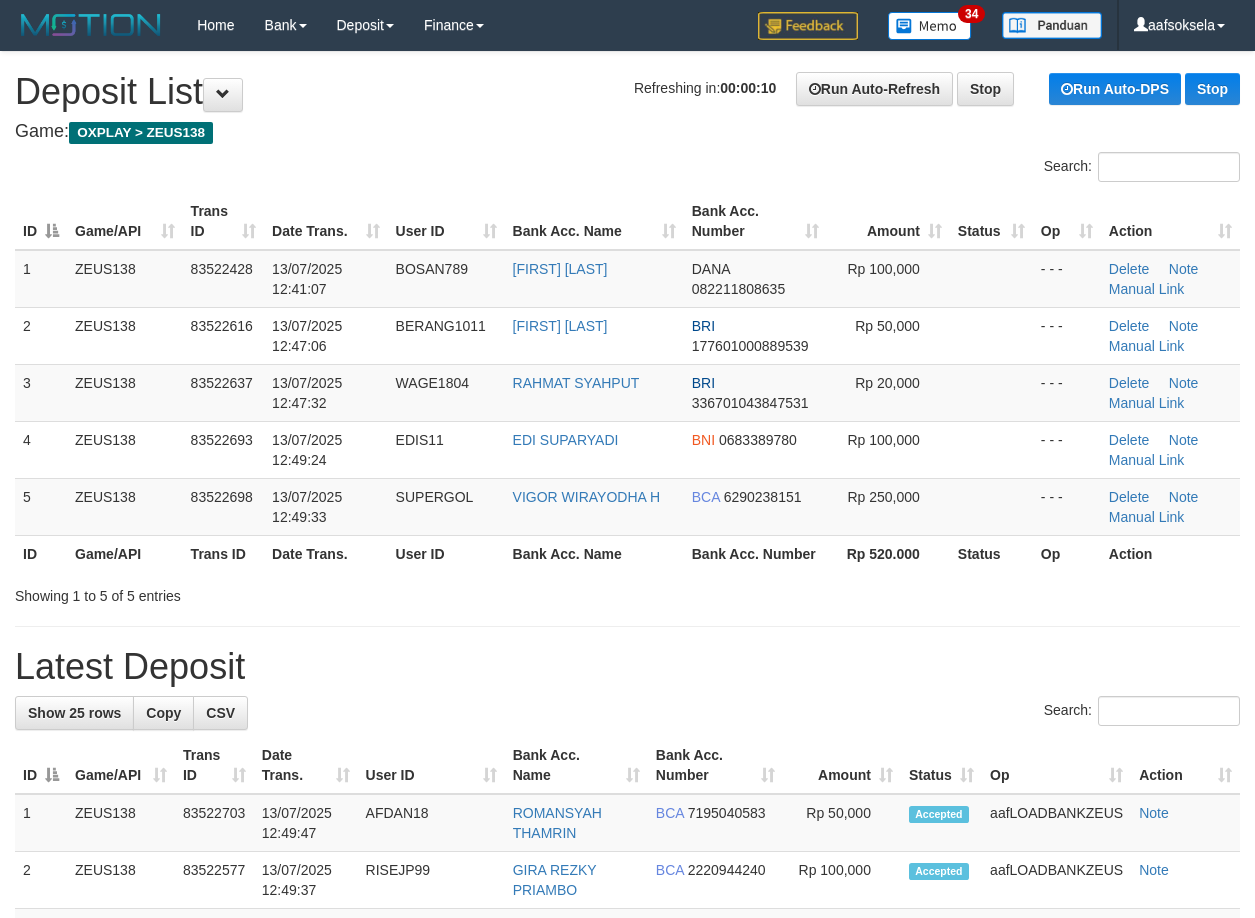 scroll, scrollTop: 0, scrollLeft: 0, axis: both 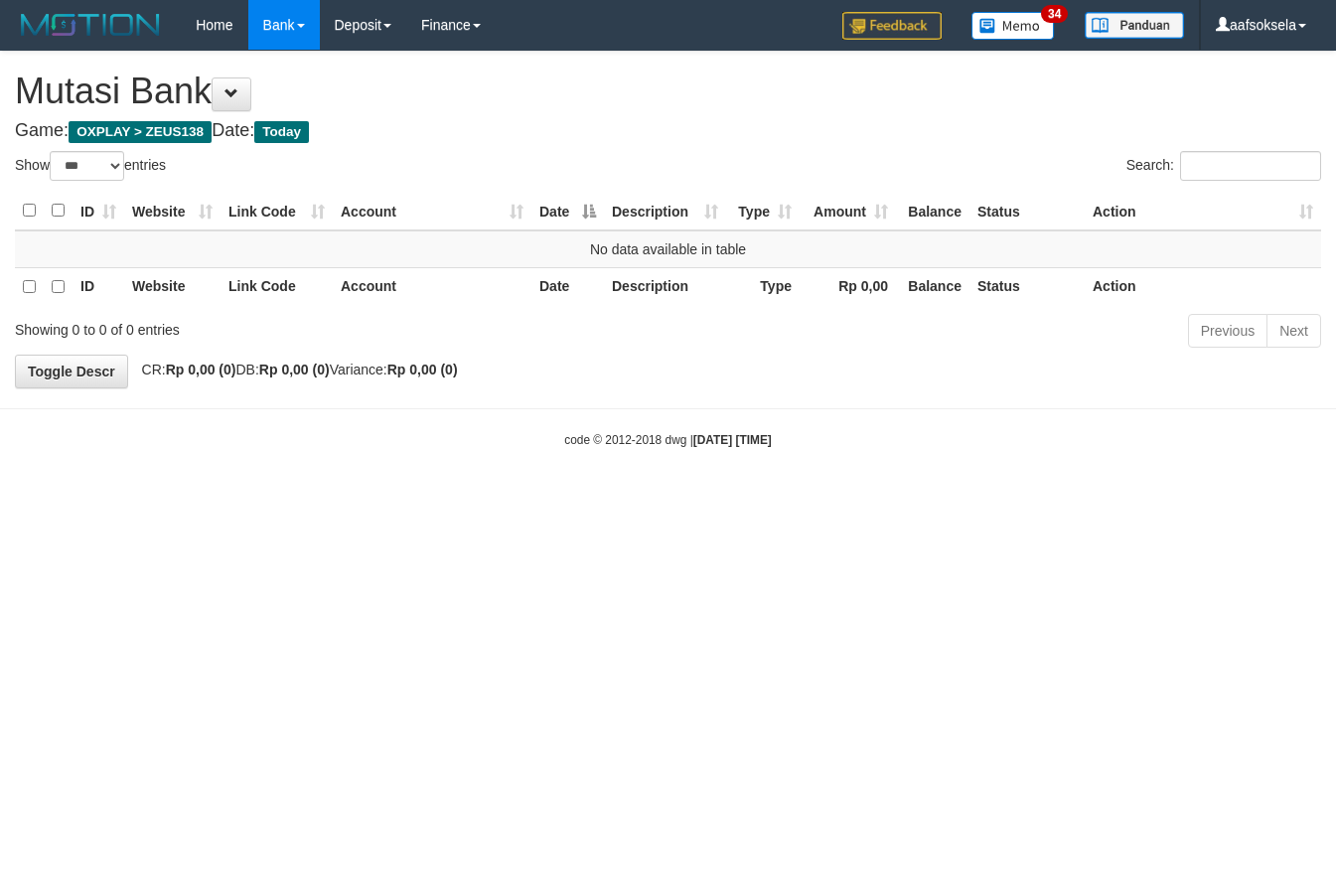 select on "***" 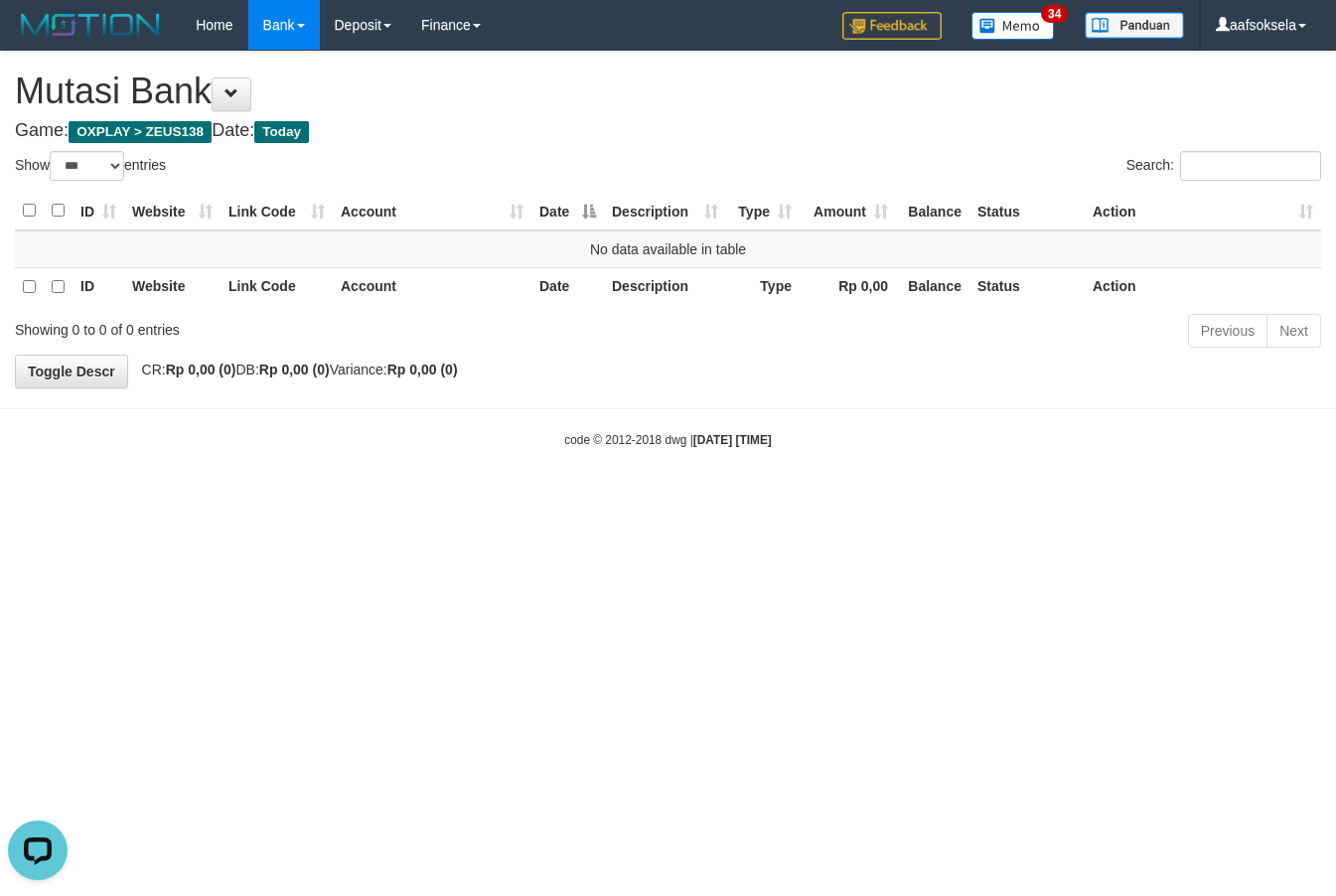 scroll, scrollTop: 0, scrollLeft: 0, axis: both 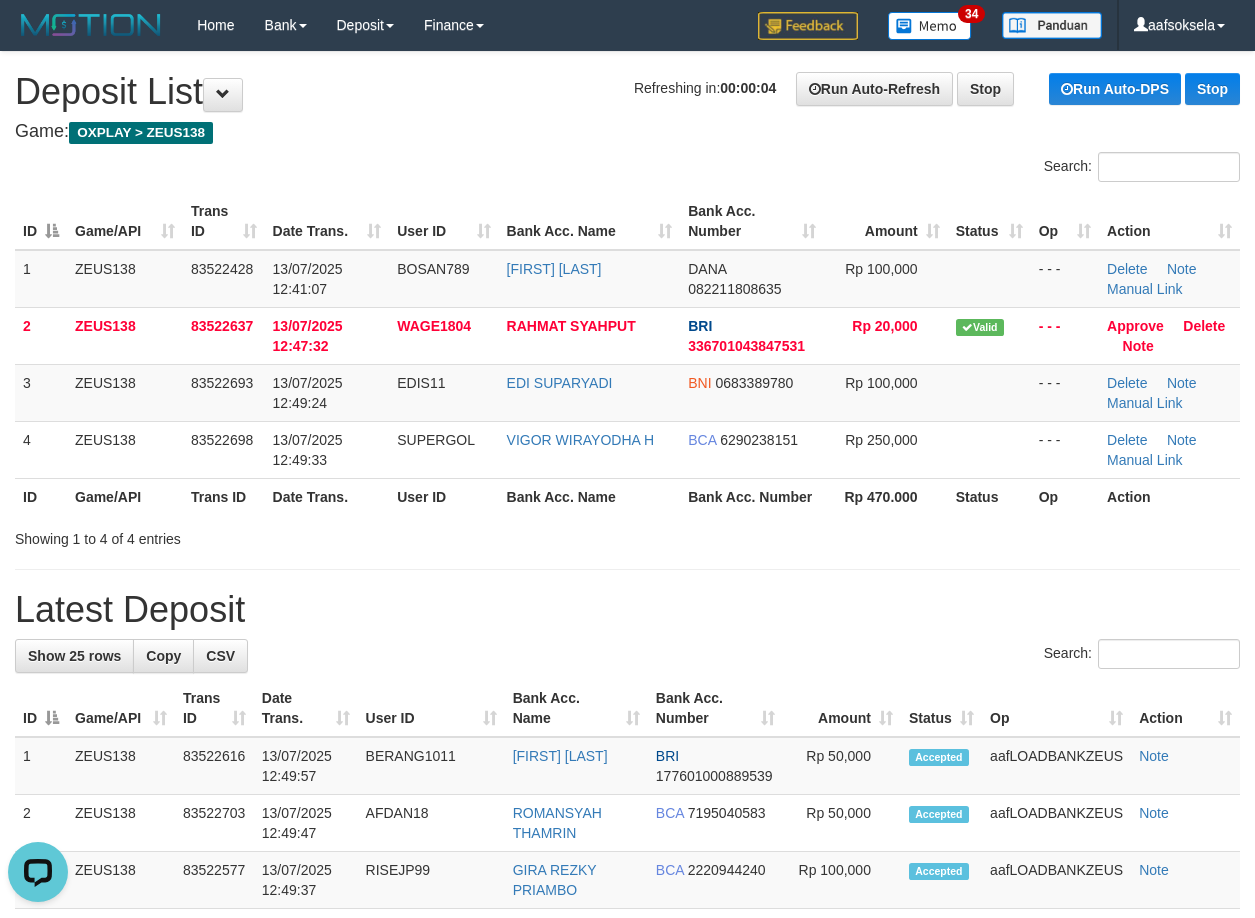 drag, startPoint x: 663, startPoint y: 516, endPoint x: 581, endPoint y: 539, distance: 85.16454 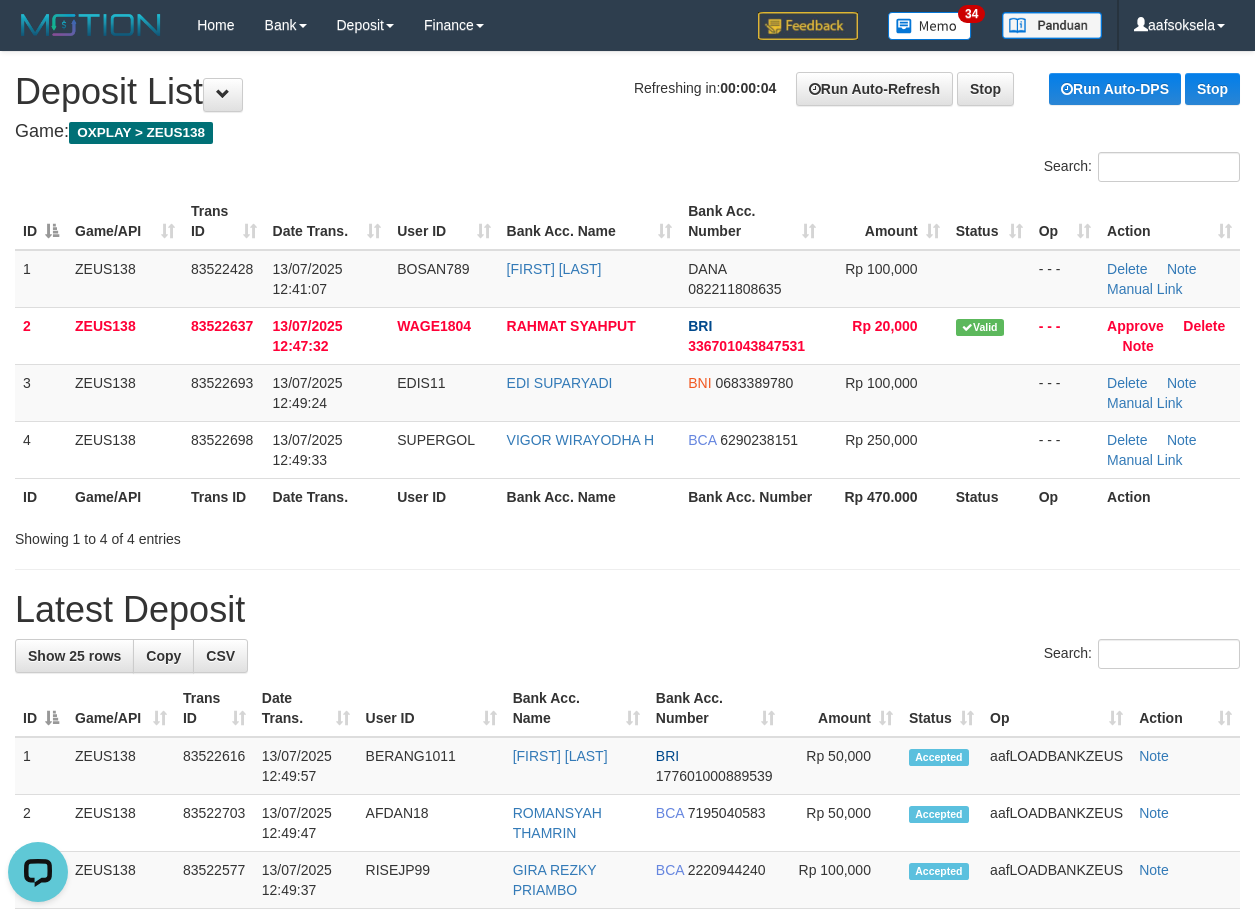 drag, startPoint x: 597, startPoint y: 614, endPoint x: 573, endPoint y: 624, distance: 26 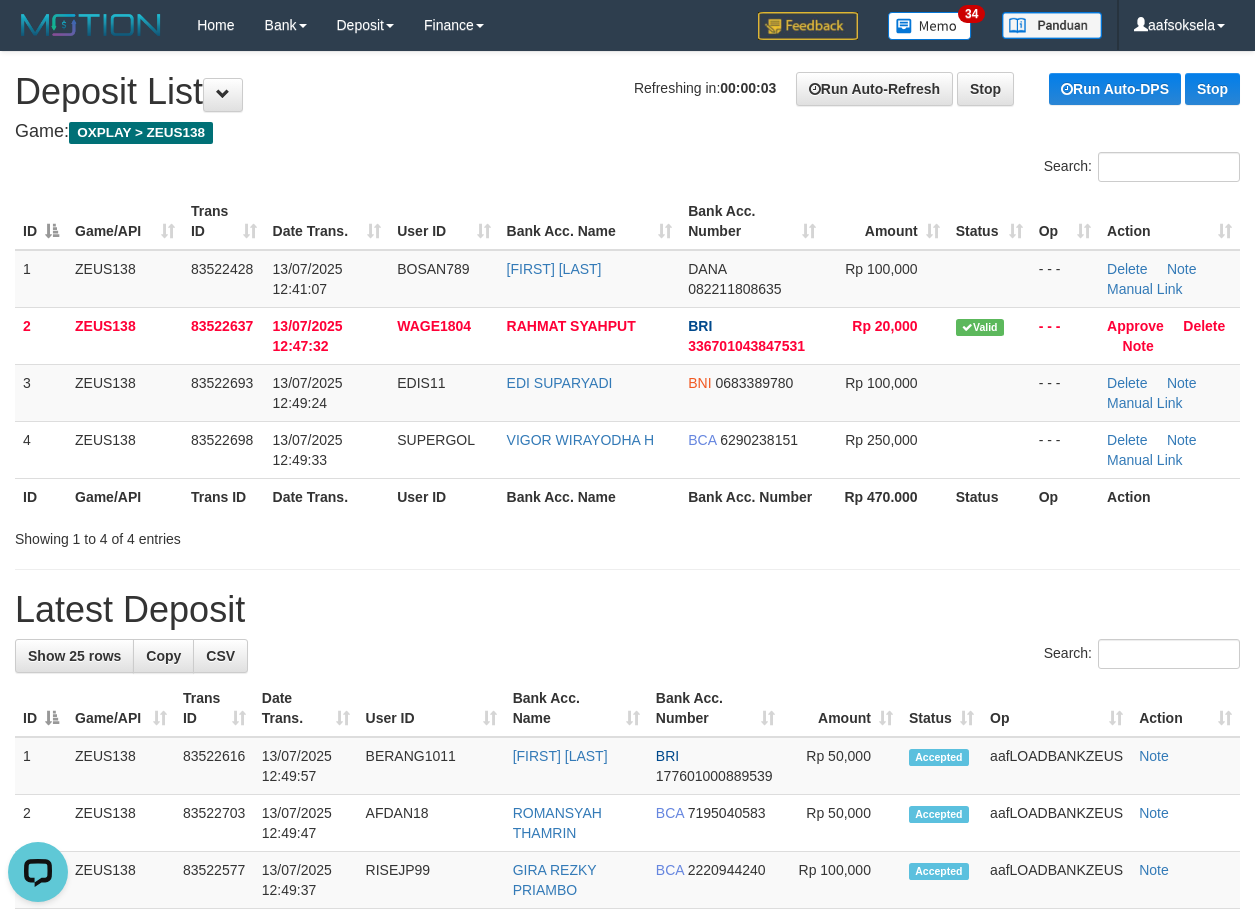 drag, startPoint x: 627, startPoint y: 587, endPoint x: 594, endPoint y: 595, distance: 33.955853 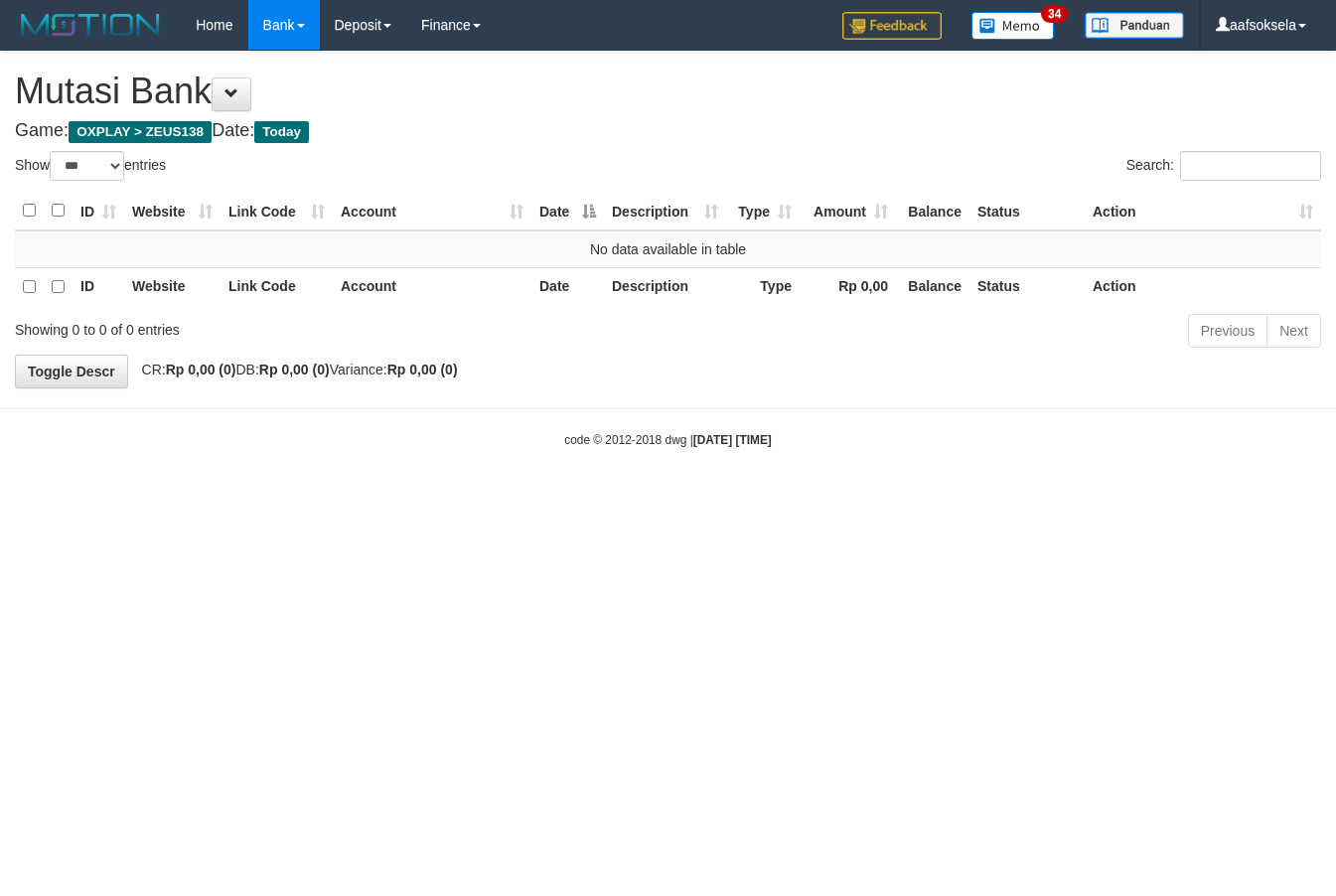 select on "***" 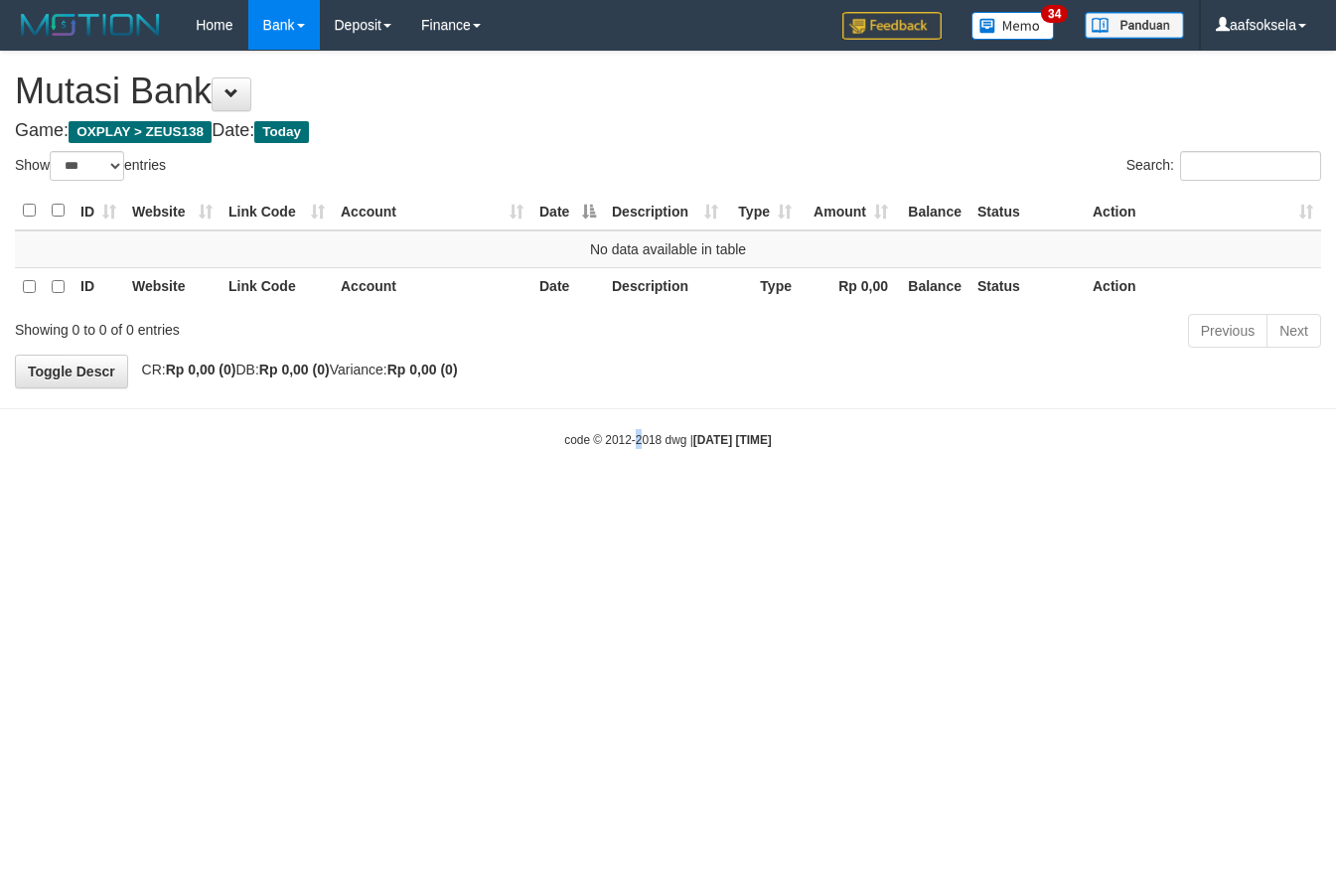 drag, startPoint x: 621, startPoint y: 675, endPoint x: 1122, endPoint y: 639, distance: 502.29175 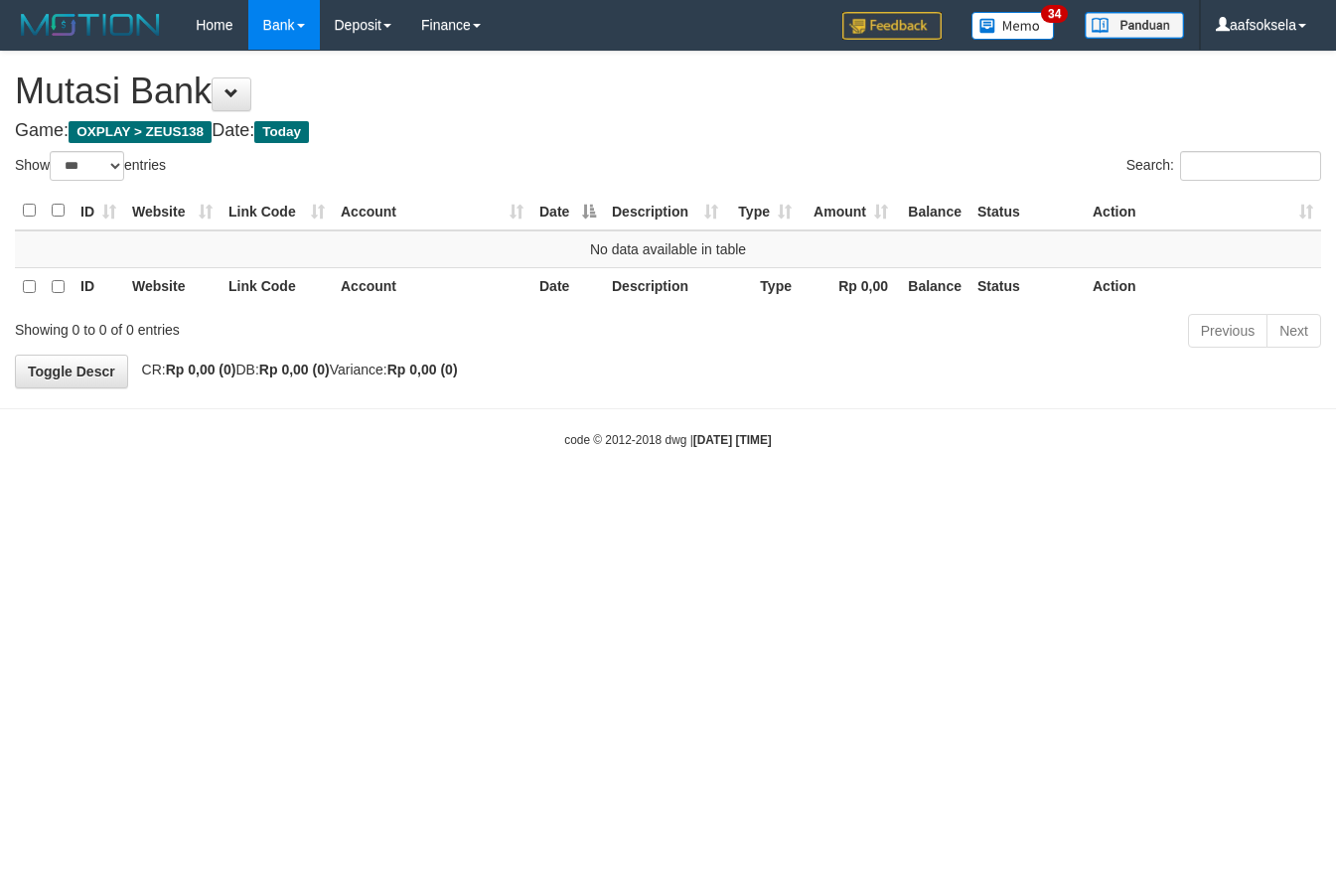 select on "***" 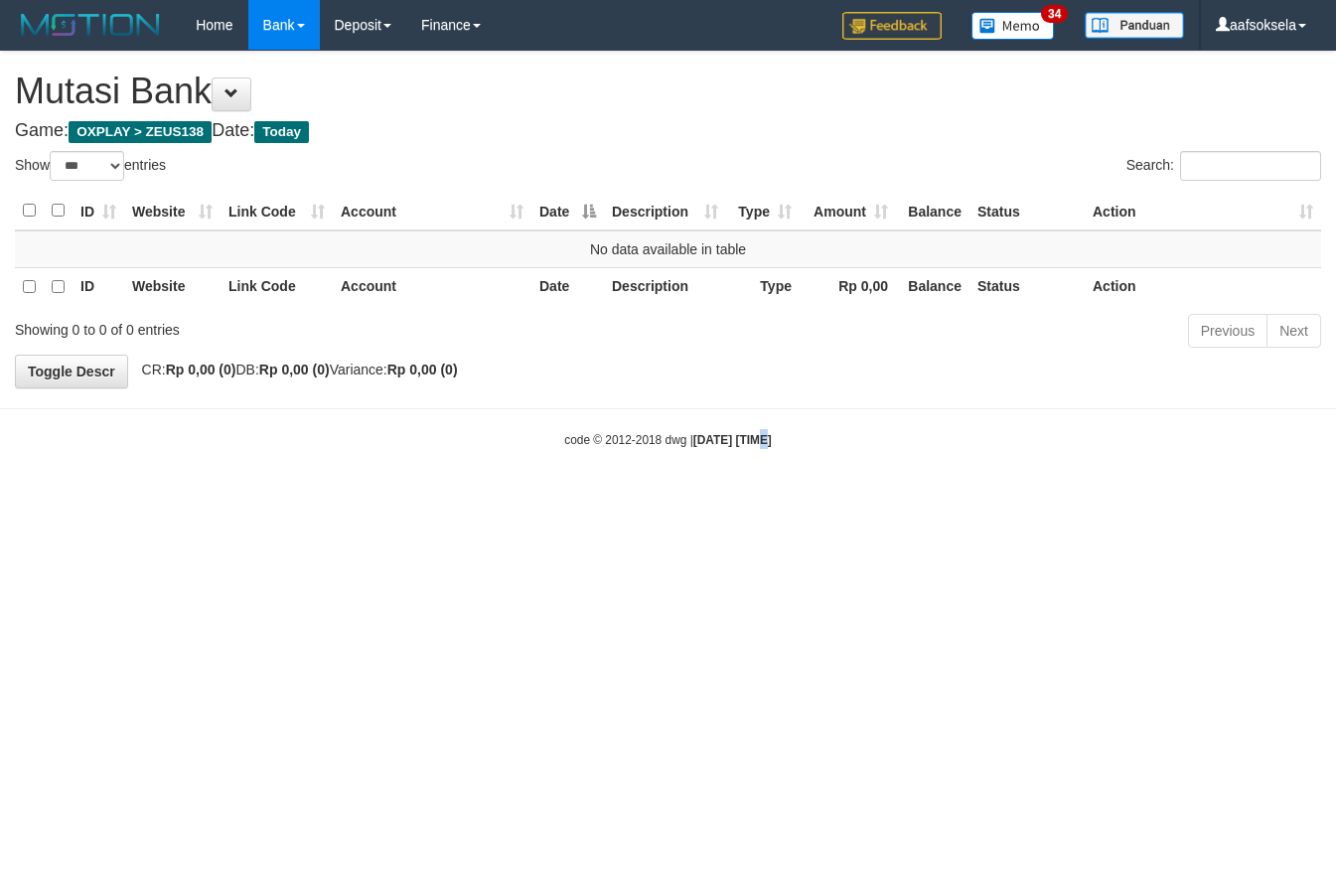 click on "Toggle navigation
Home
Bank
Account List
Mutasi Bank
Search
Sync
Note Mutasi
Deposit
DPS Fetch
DPS List
History
Note DPS
Finance
Financial Data
aafsoksela
My Profile
Log Out" at bounding box center (668, 249) 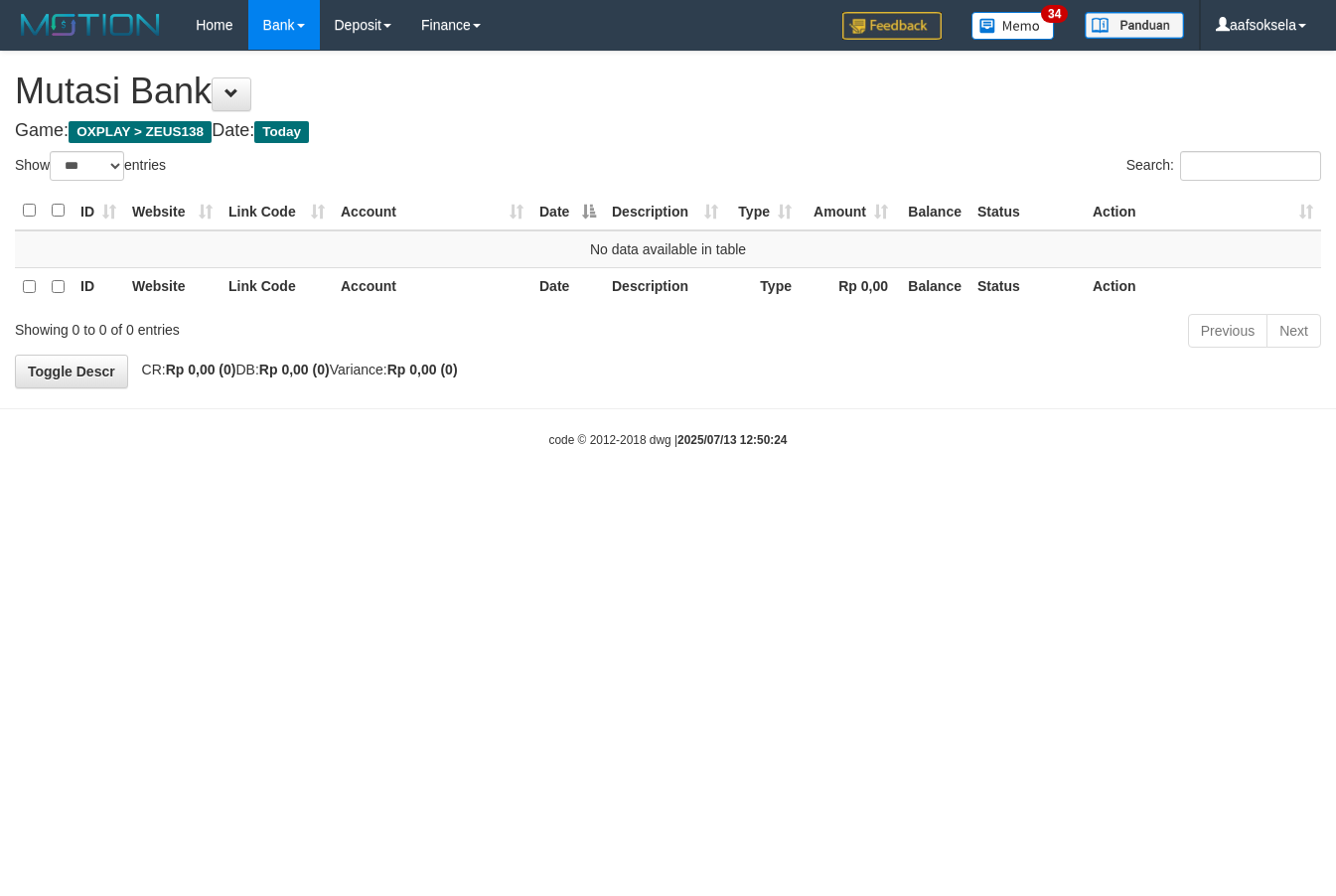 select on "***" 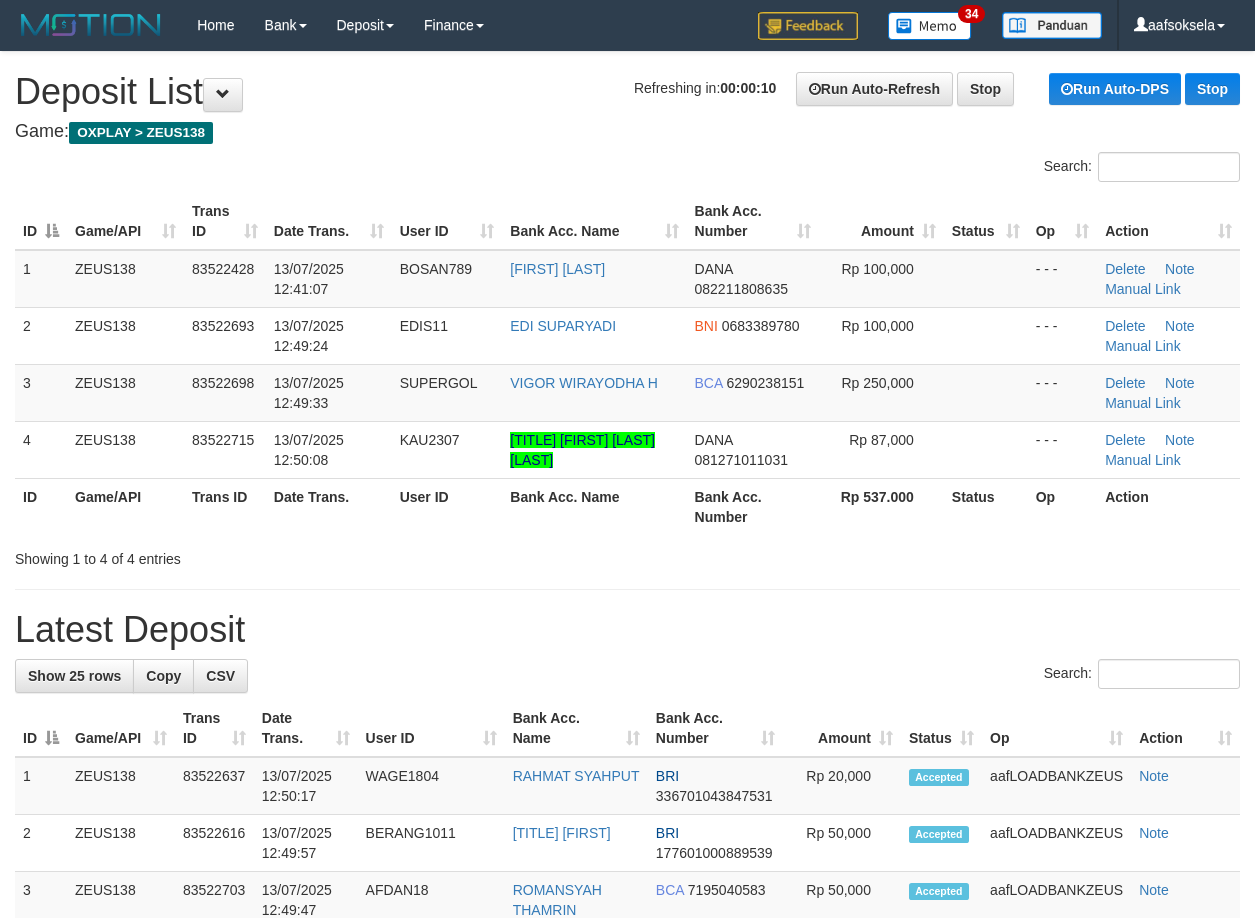 scroll, scrollTop: 0, scrollLeft: 0, axis: both 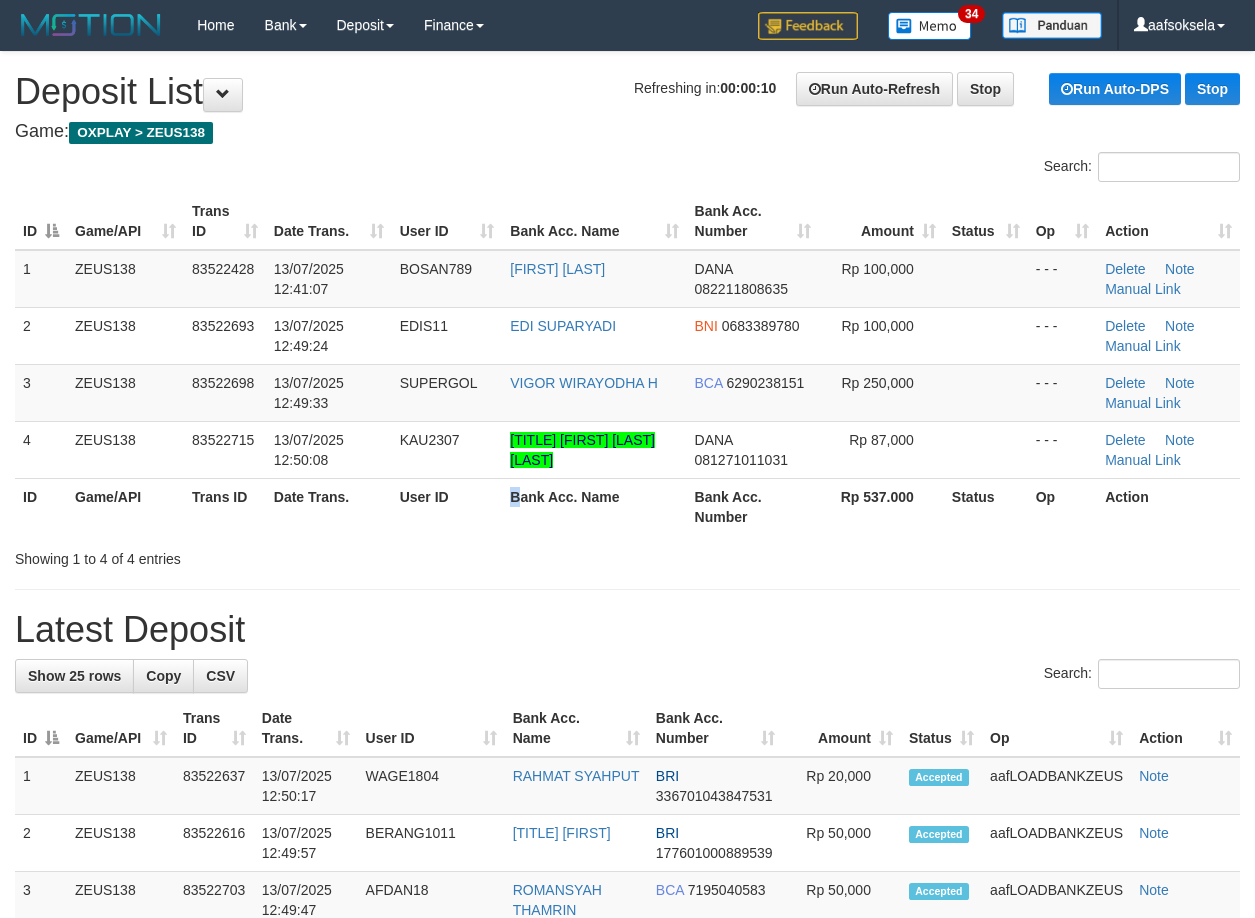 drag, startPoint x: 518, startPoint y: 509, endPoint x: 491, endPoint y: 521, distance: 29.546574 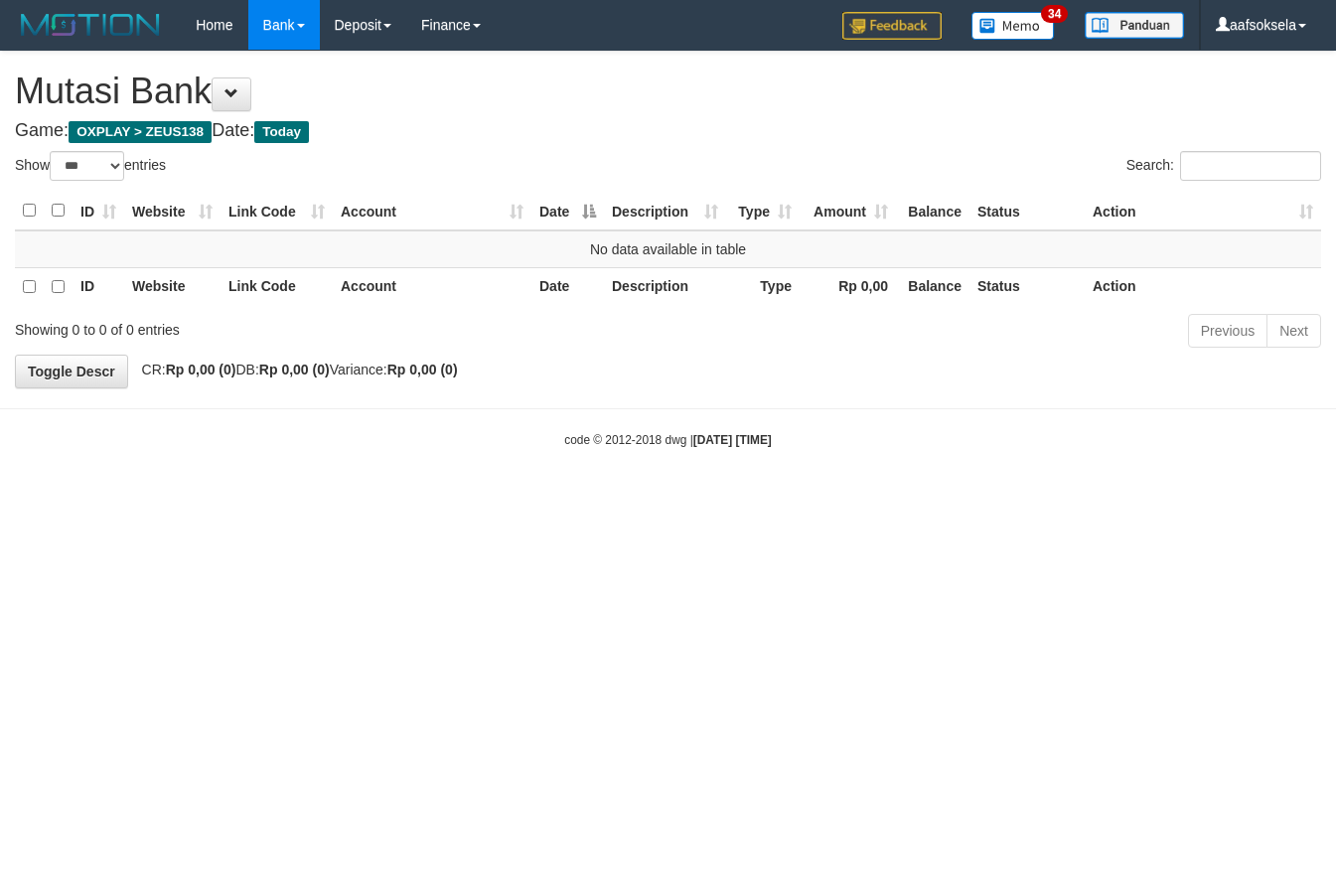 select on "***" 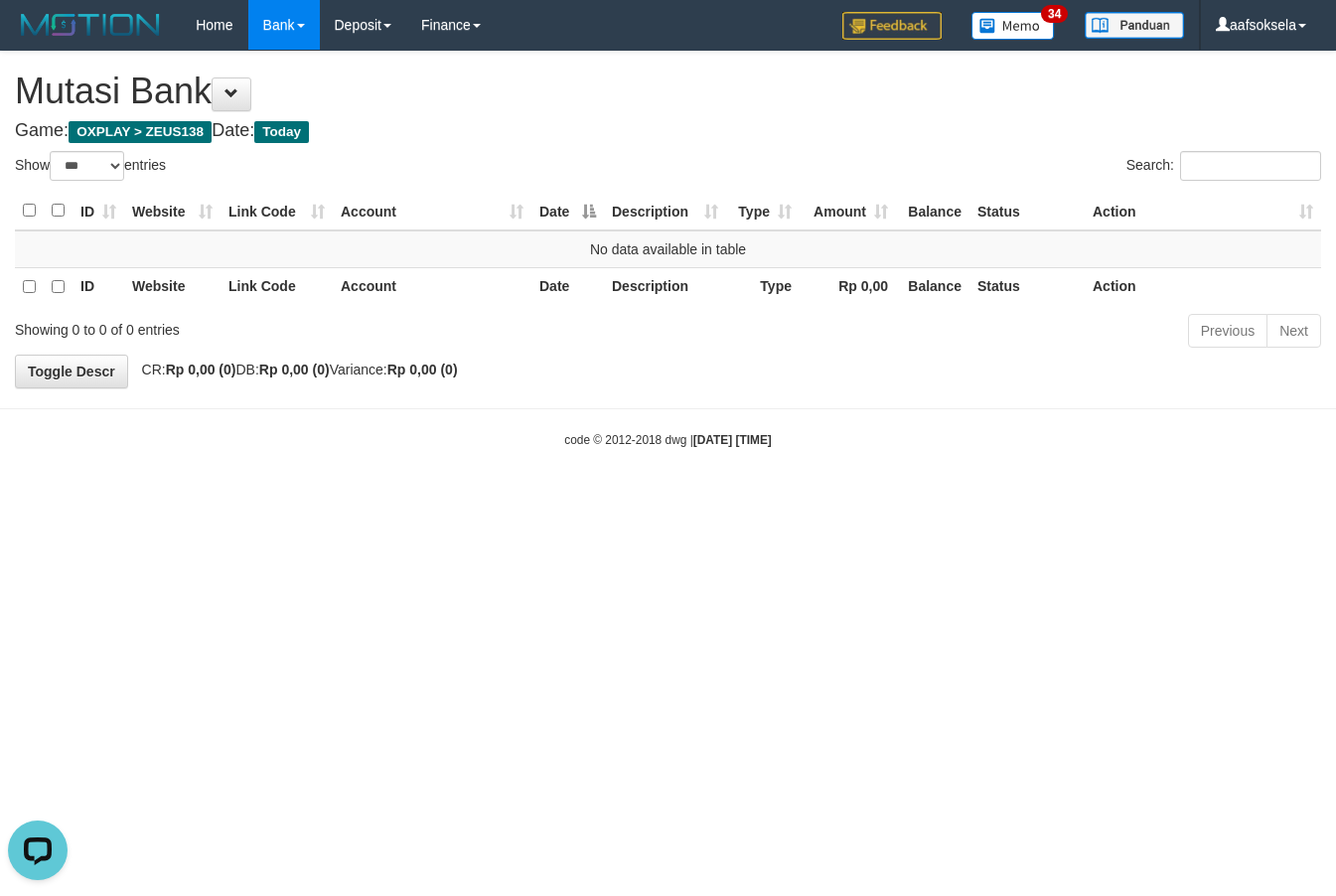 scroll, scrollTop: 0, scrollLeft: 0, axis: both 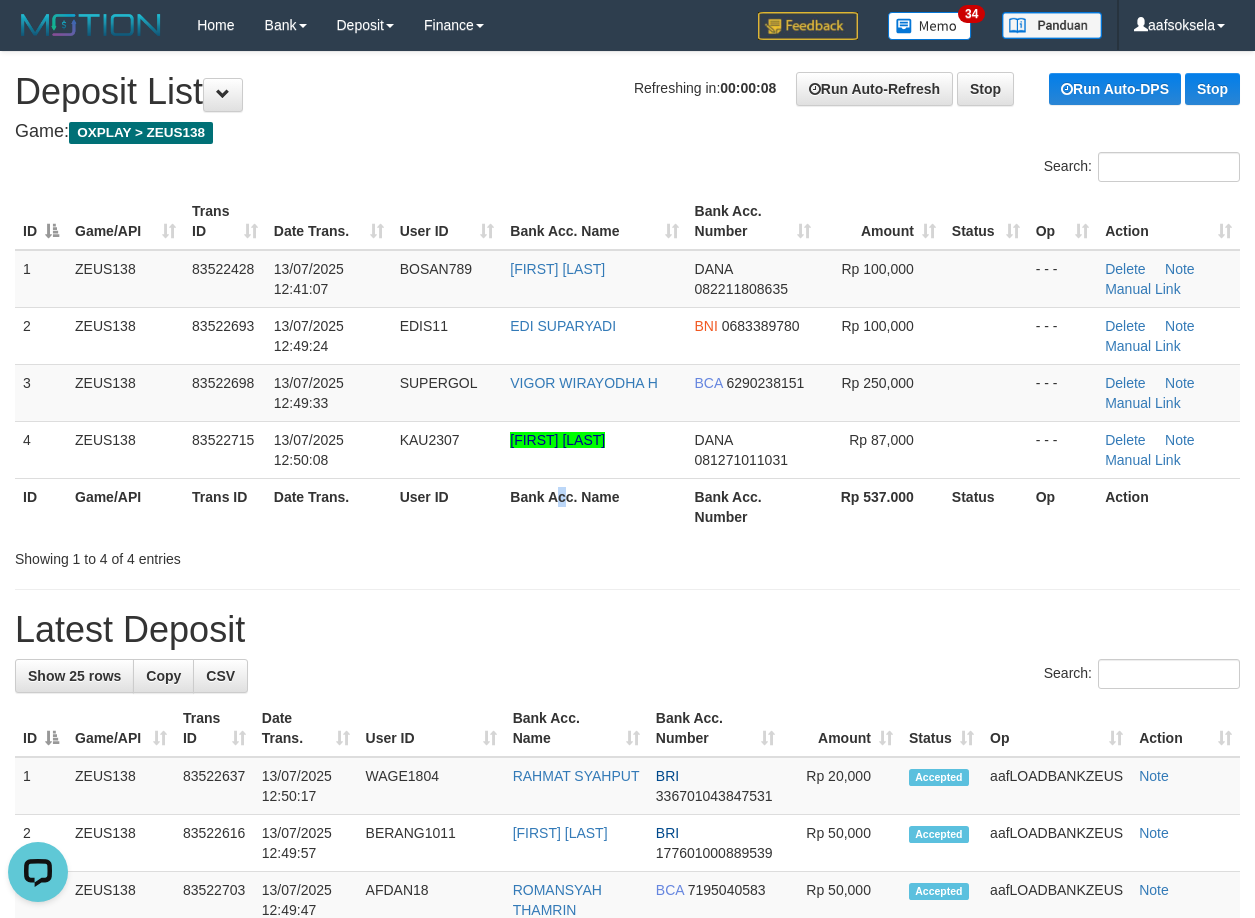 drag, startPoint x: 568, startPoint y: 495, endPoint x: 452, endPoint y: 497, distance: 116.01724 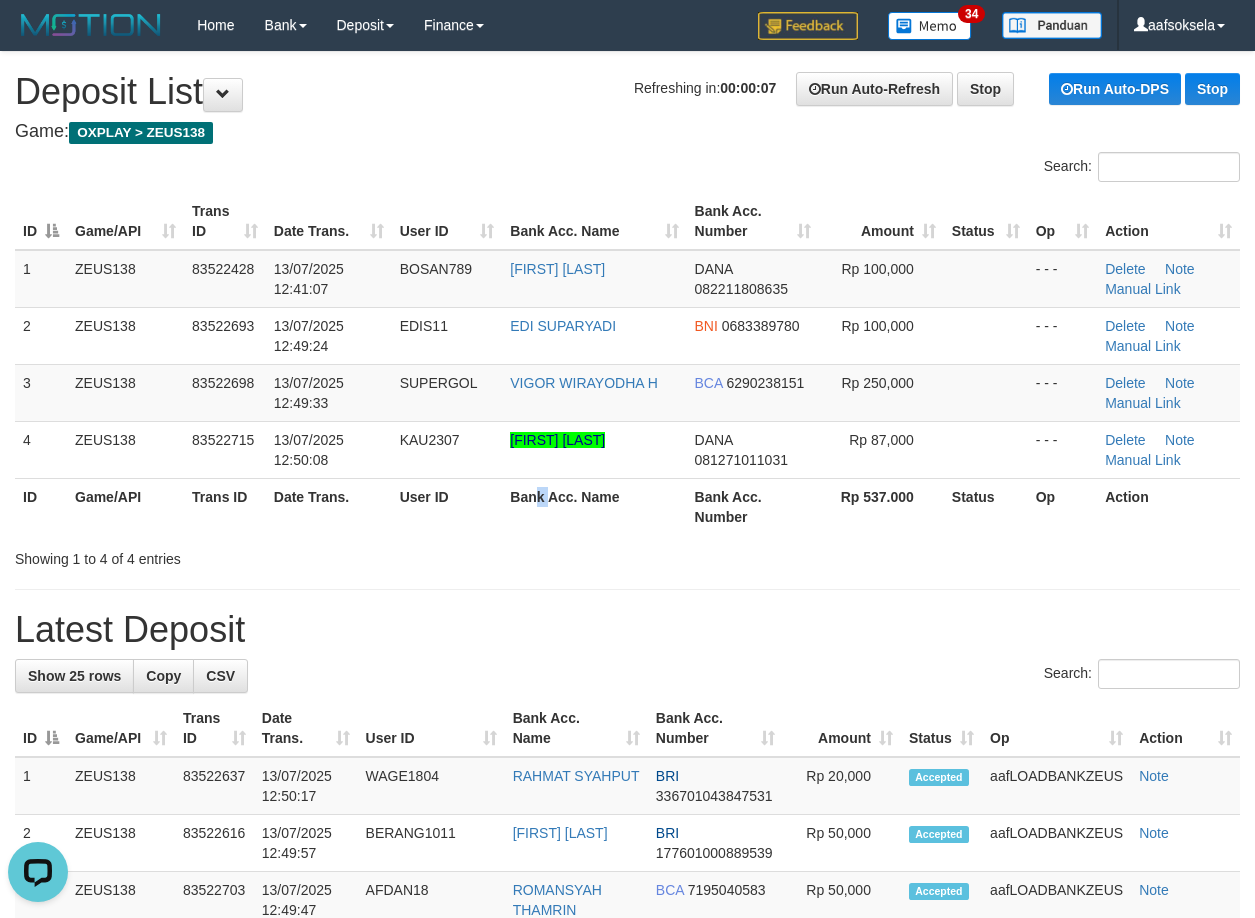 drag, startPoint x: 539, startPoint y: 530, endPoint x: 2, endPoint y: 502, distance: 537.7295 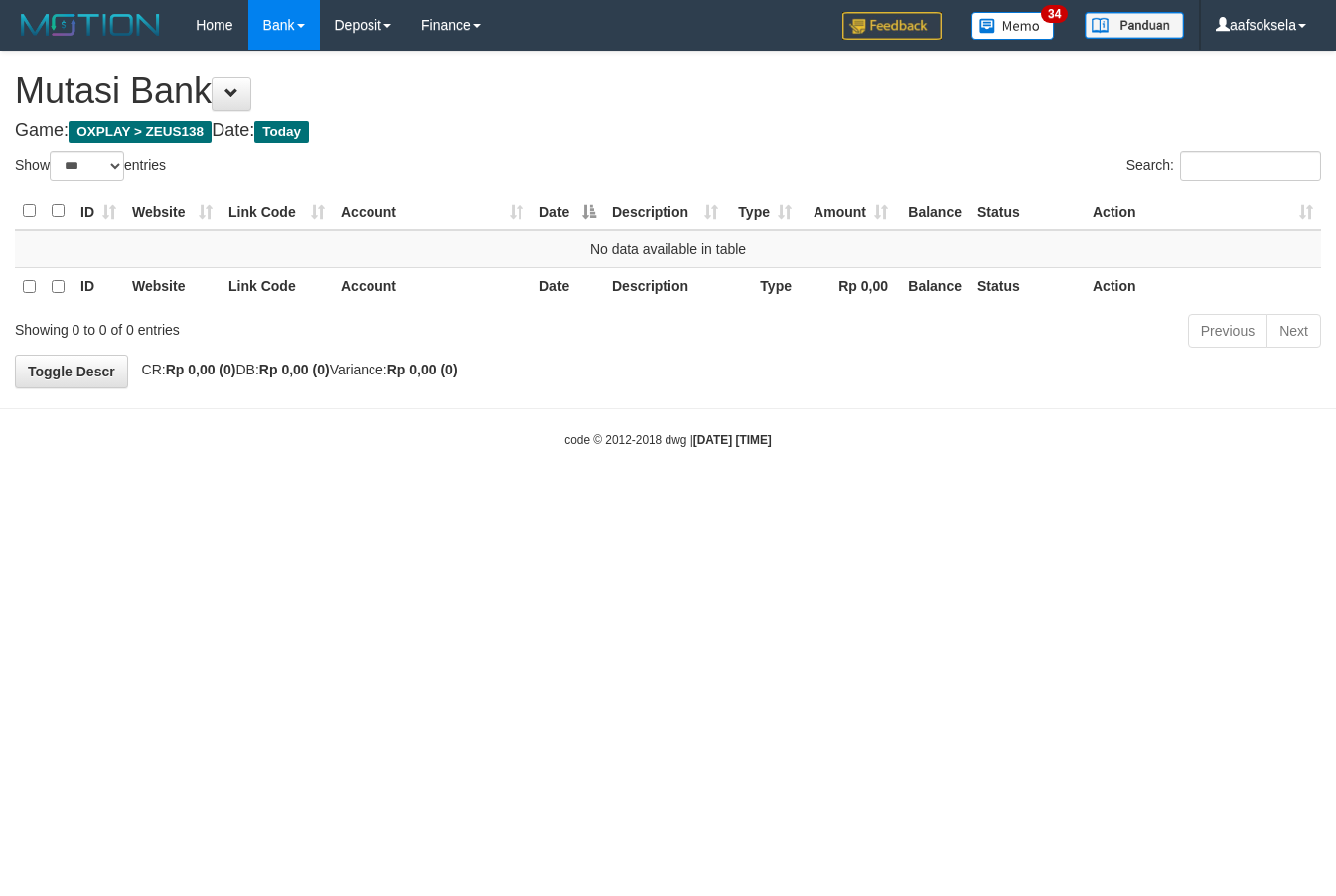 select on "***" 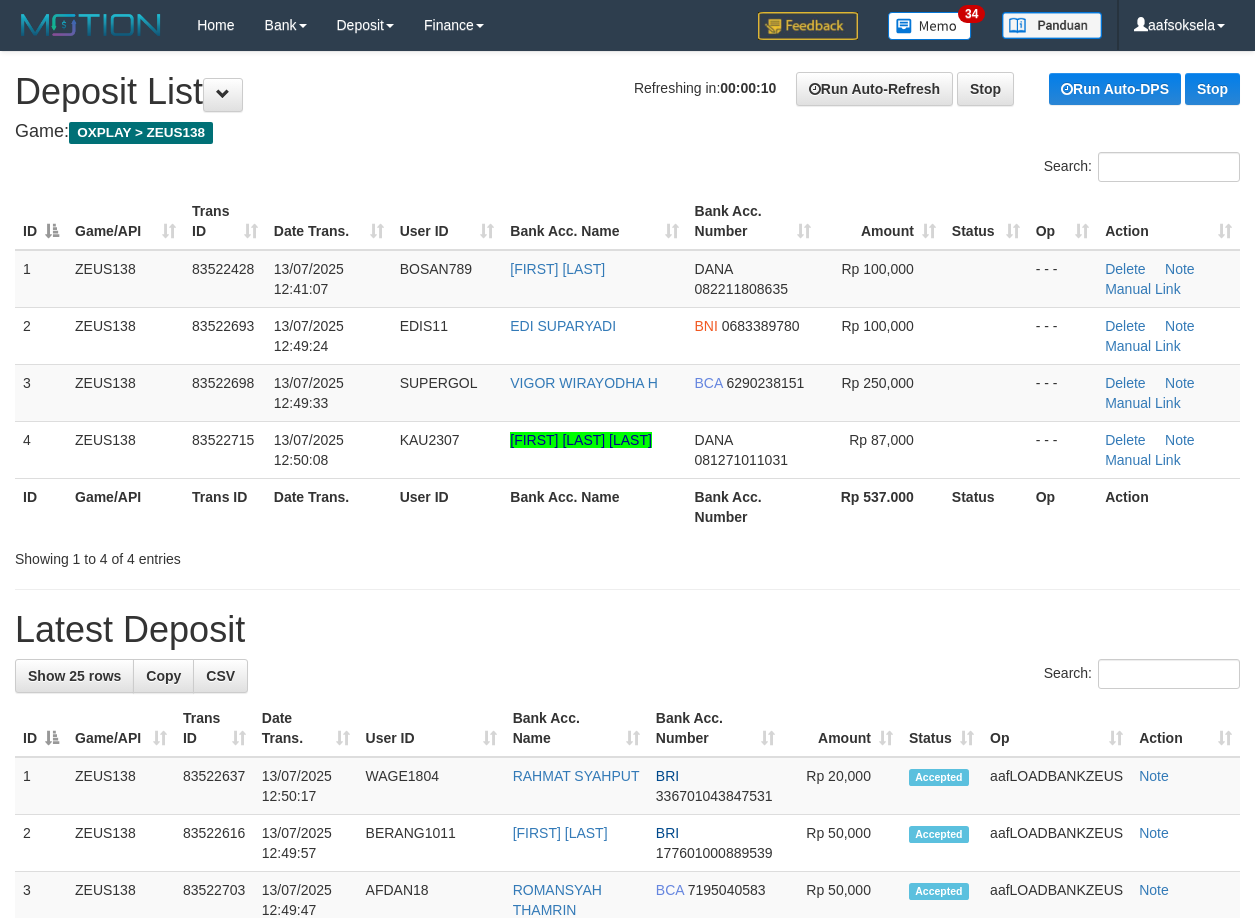 scroll, scrollTop: 0, scrollLeft: 0, axis: both 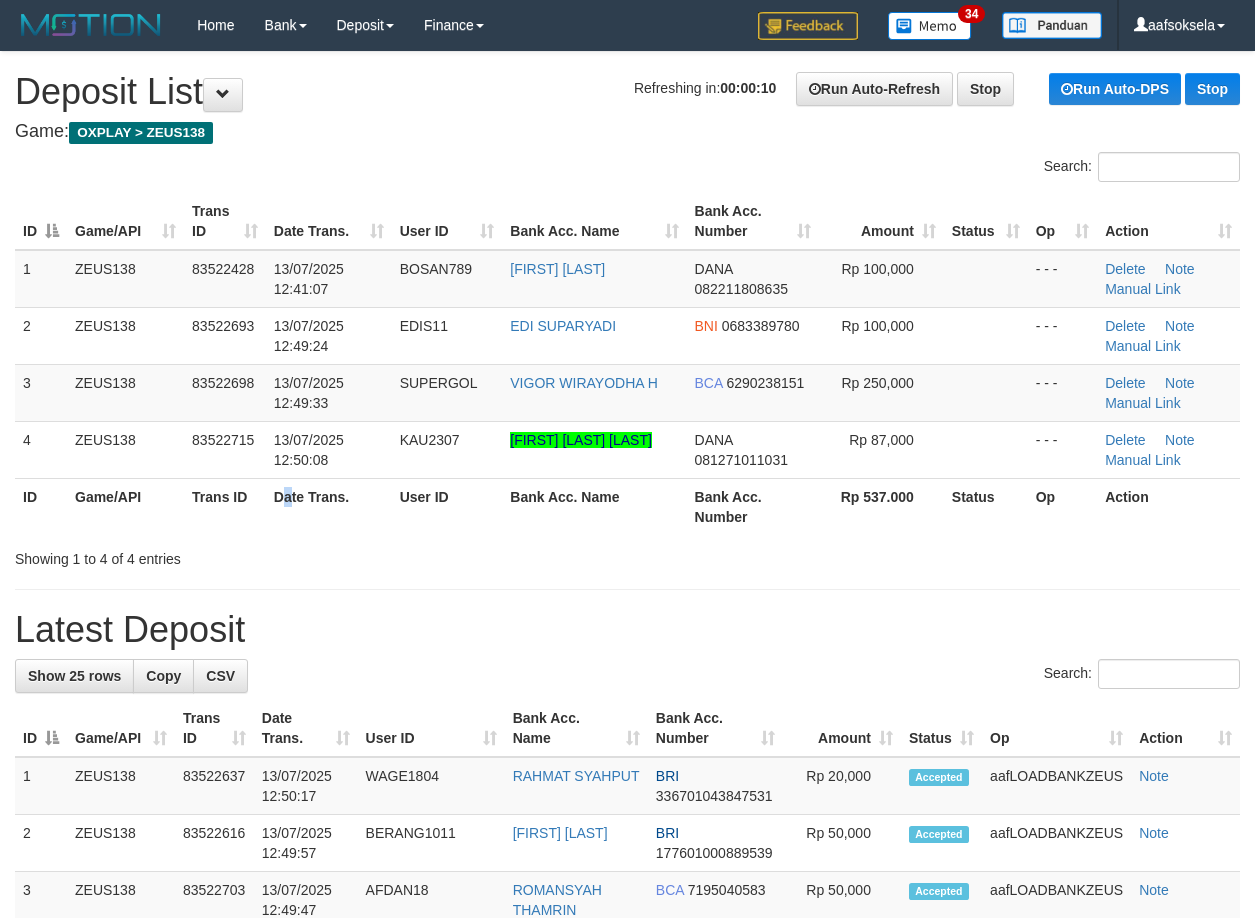 click on "Date Trans." at bounding box center (329, 506) 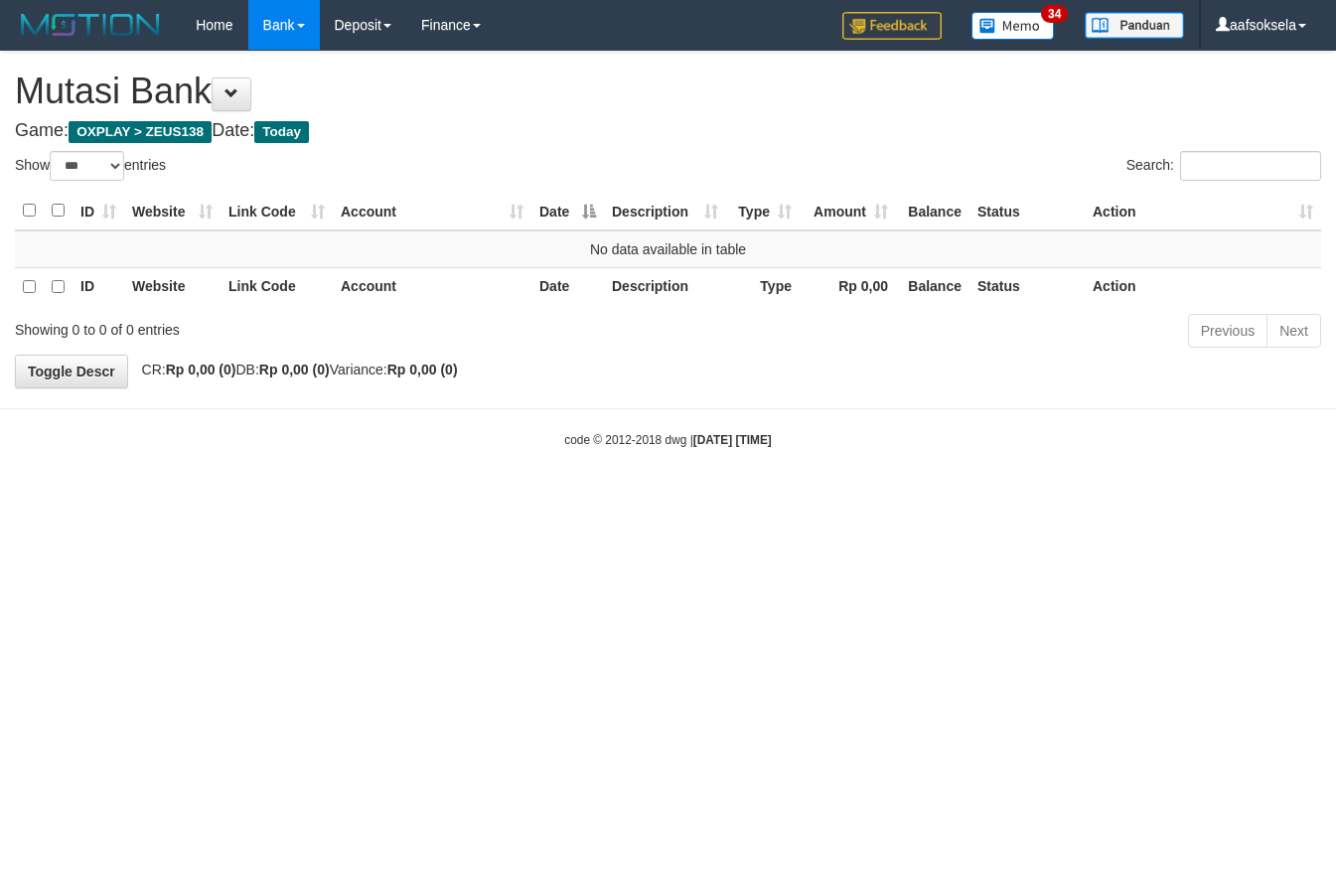 select on "***" 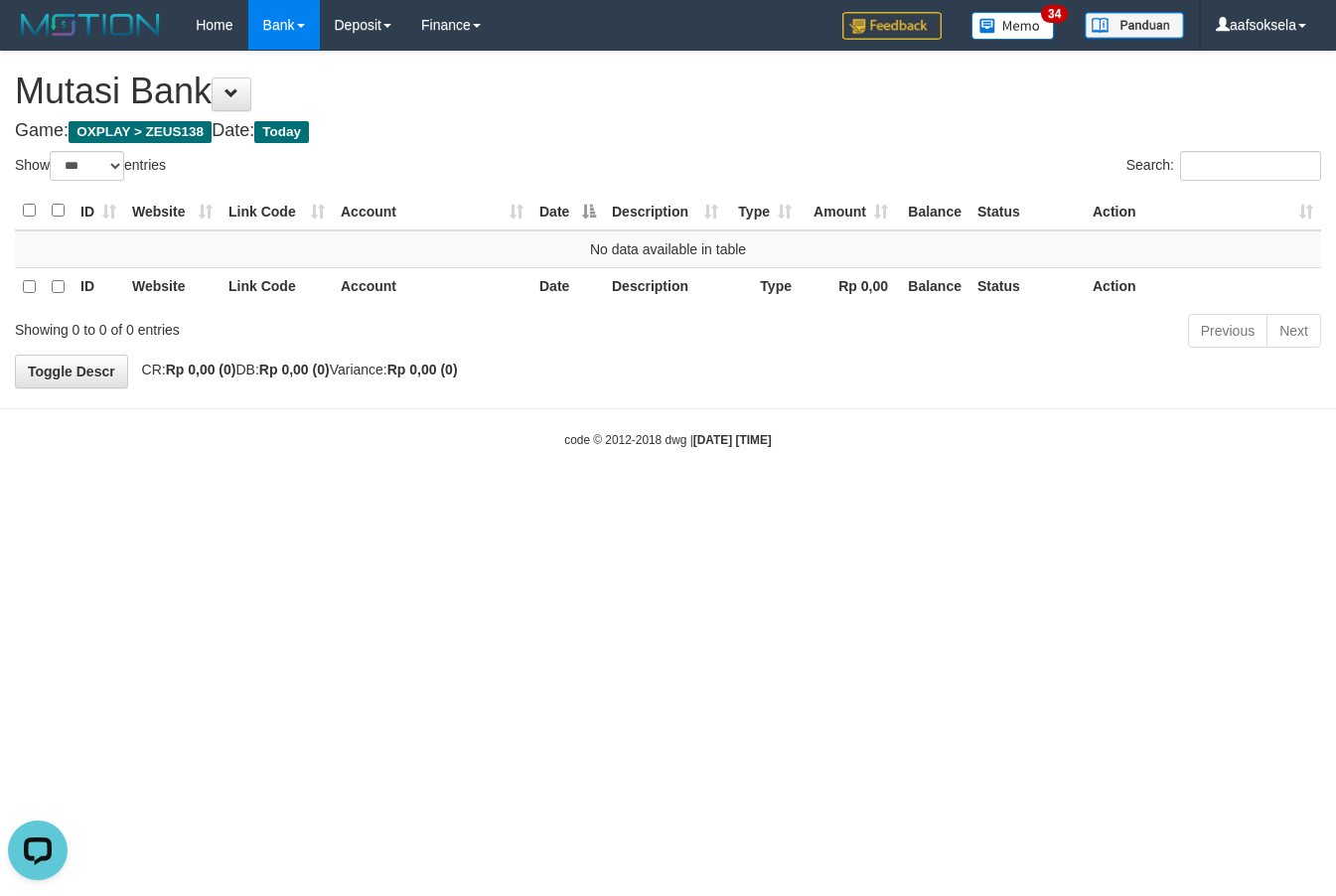 scroll, scrollTop: 0, scrollLeft: 0, axis: both 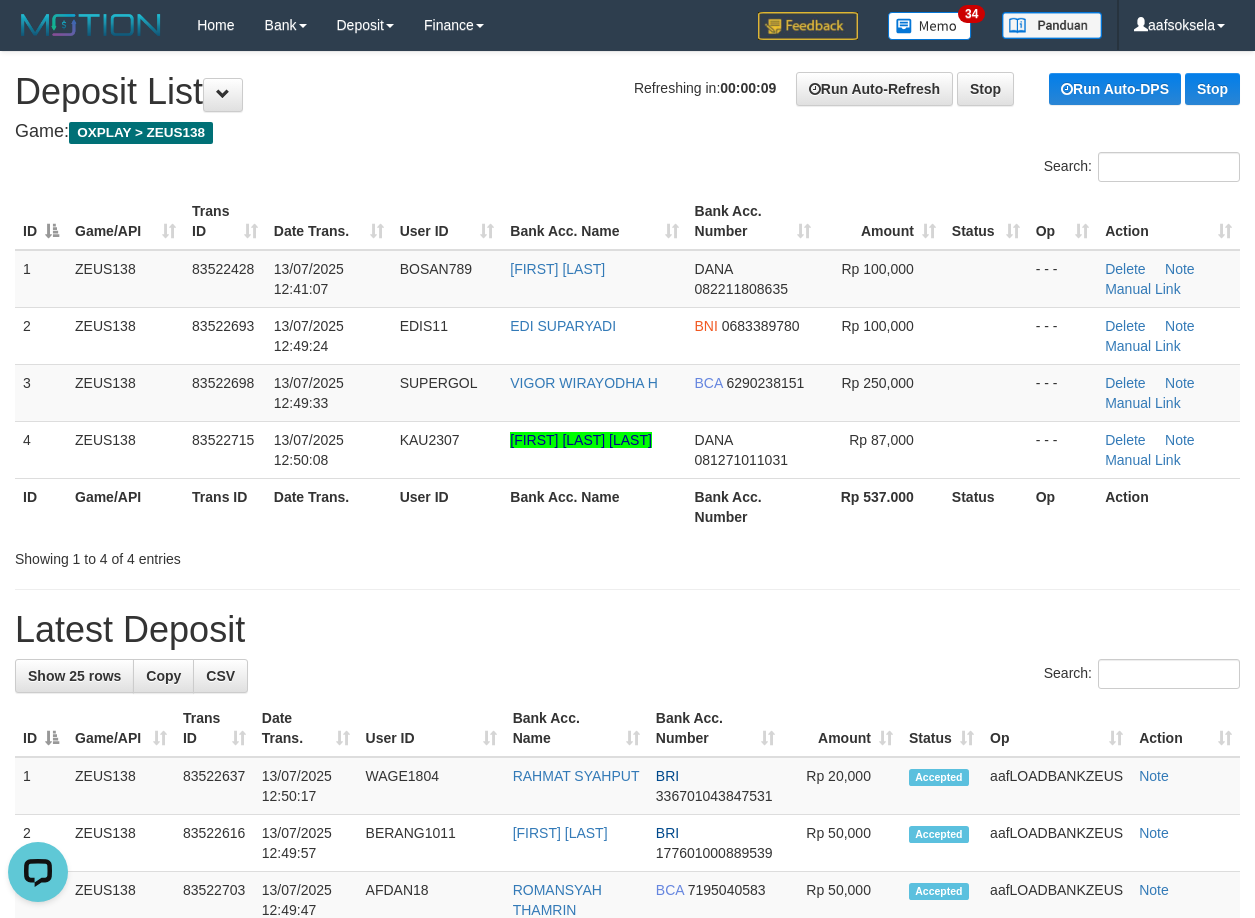 drag, startPoint x: 529, startPoint y: 614, endPoint x: 452, endPoint y: 591, distance: 80.36168 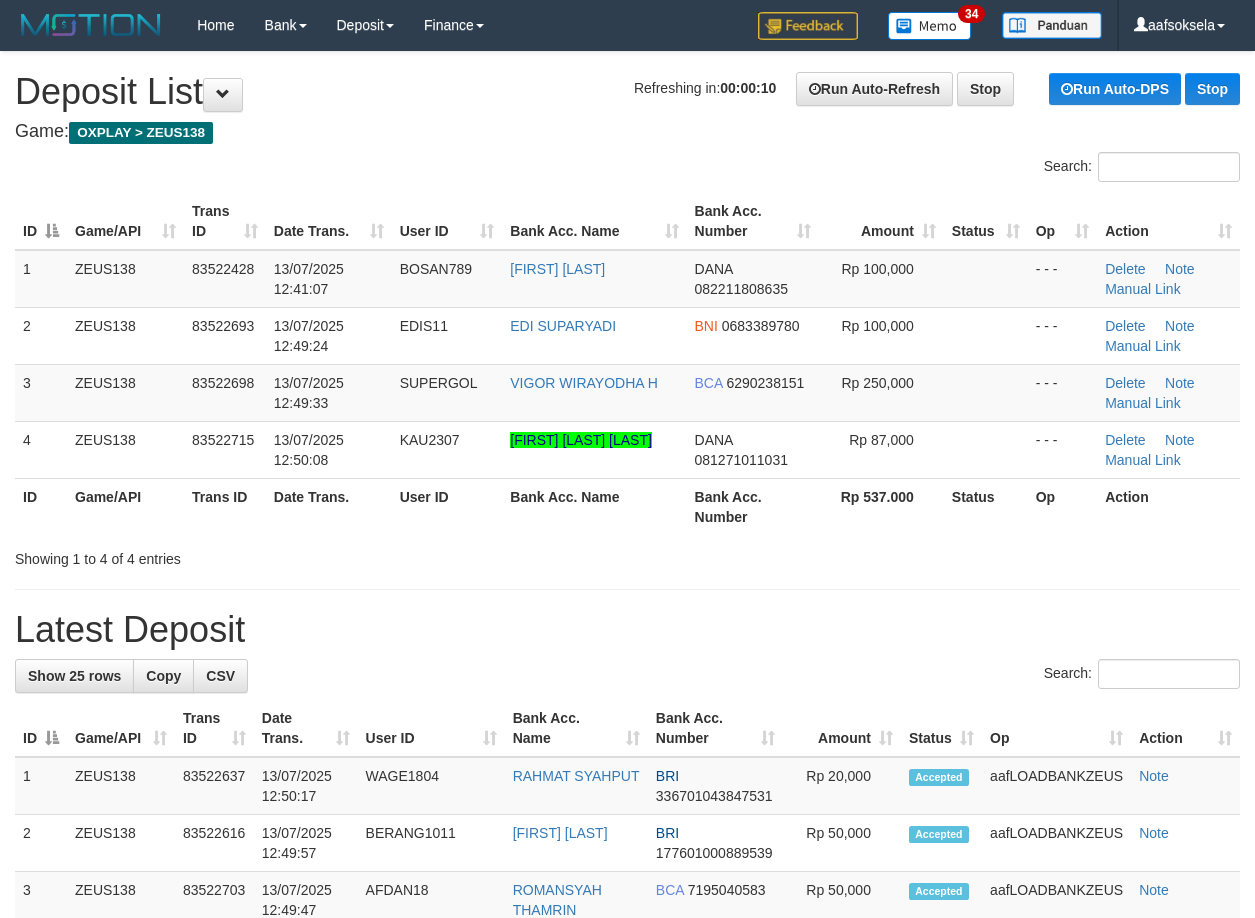scroll, scrollTop: 0, scrollLeft: 0, axis: both 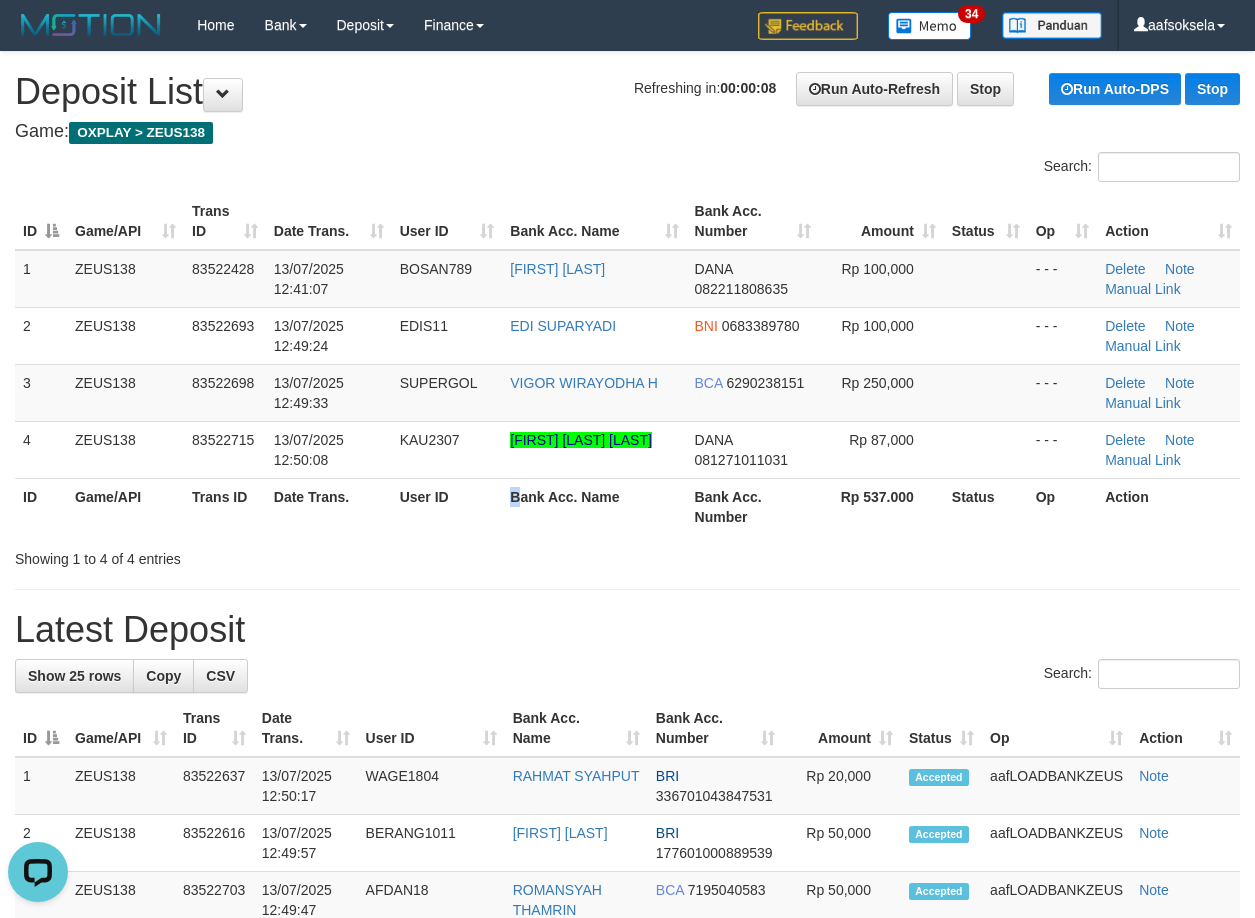 drag, startPoint x: 516, startPoint y: 528, endPoint x: 470, endPoint y: 525, distance: 46.09772 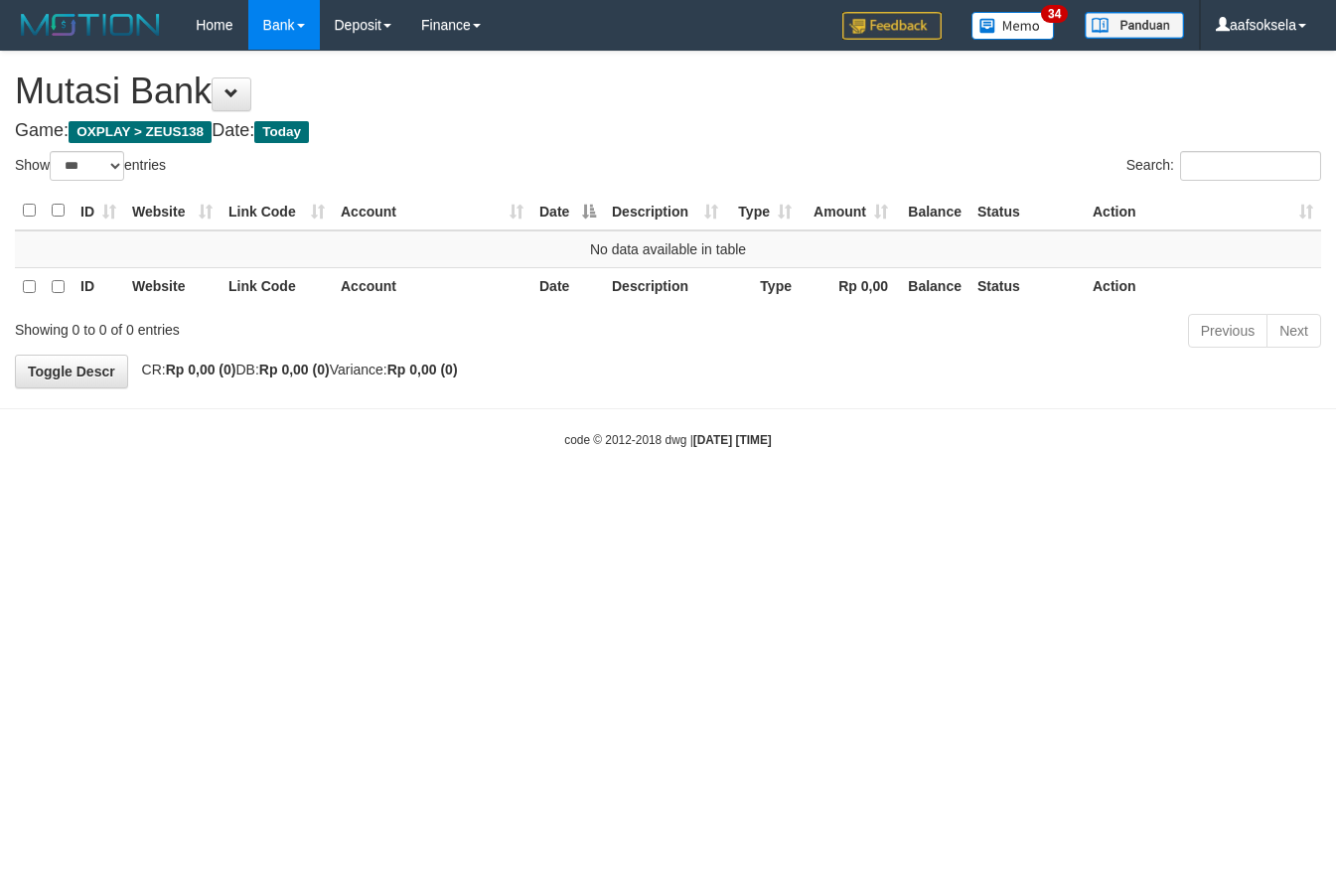 select on "***" 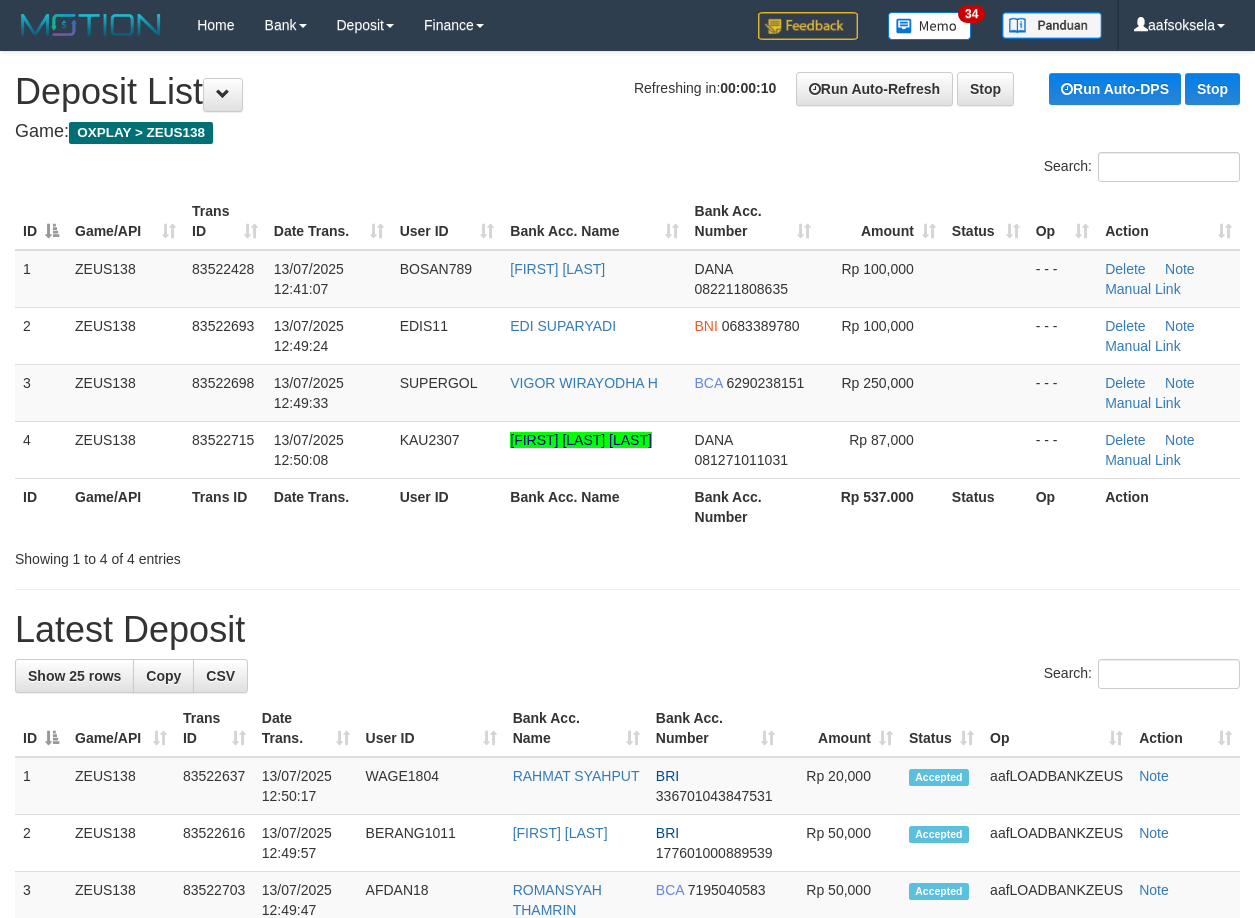 scroll, scrollTop: 0, scrollLeft: 0, axis: both 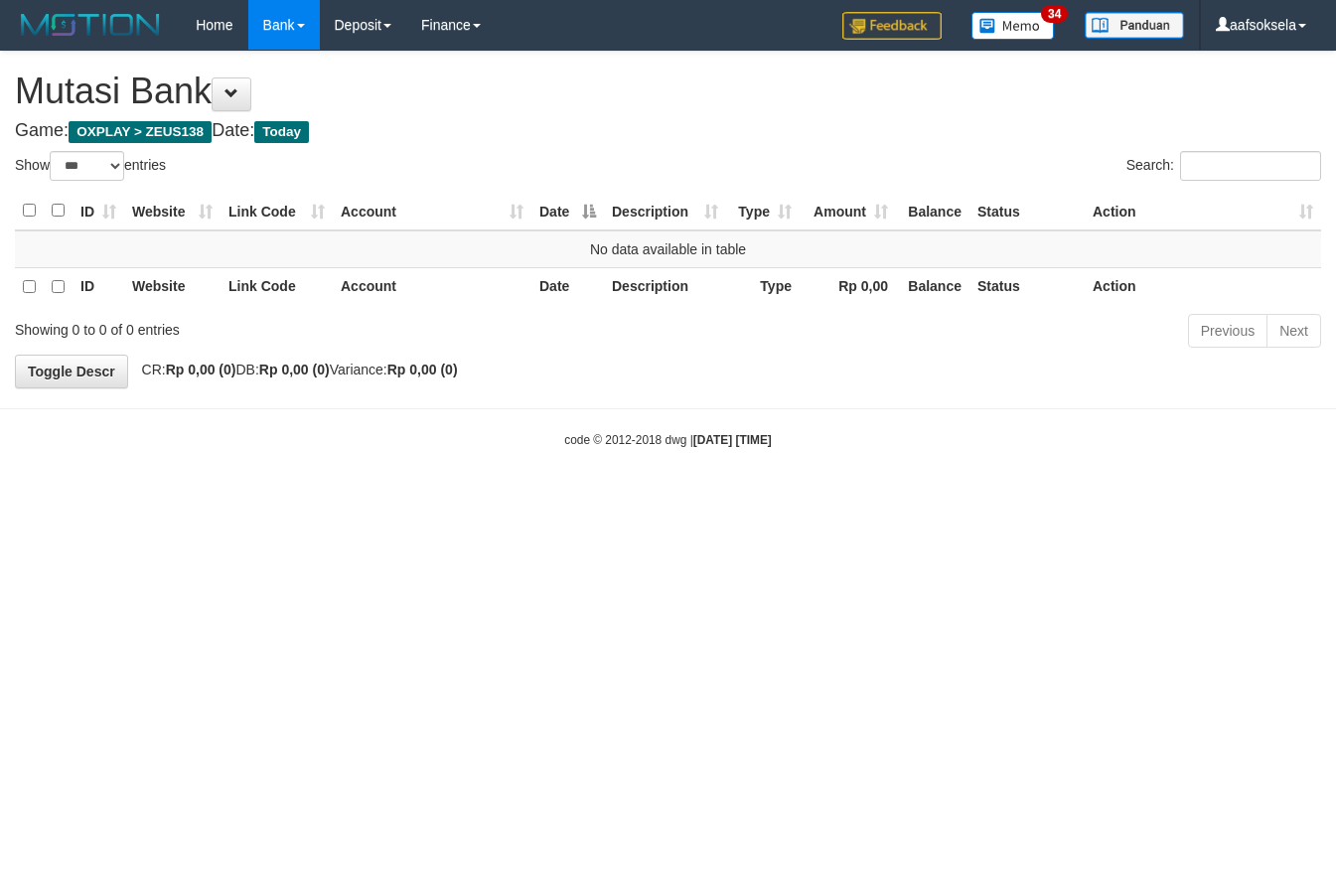 select on "***" 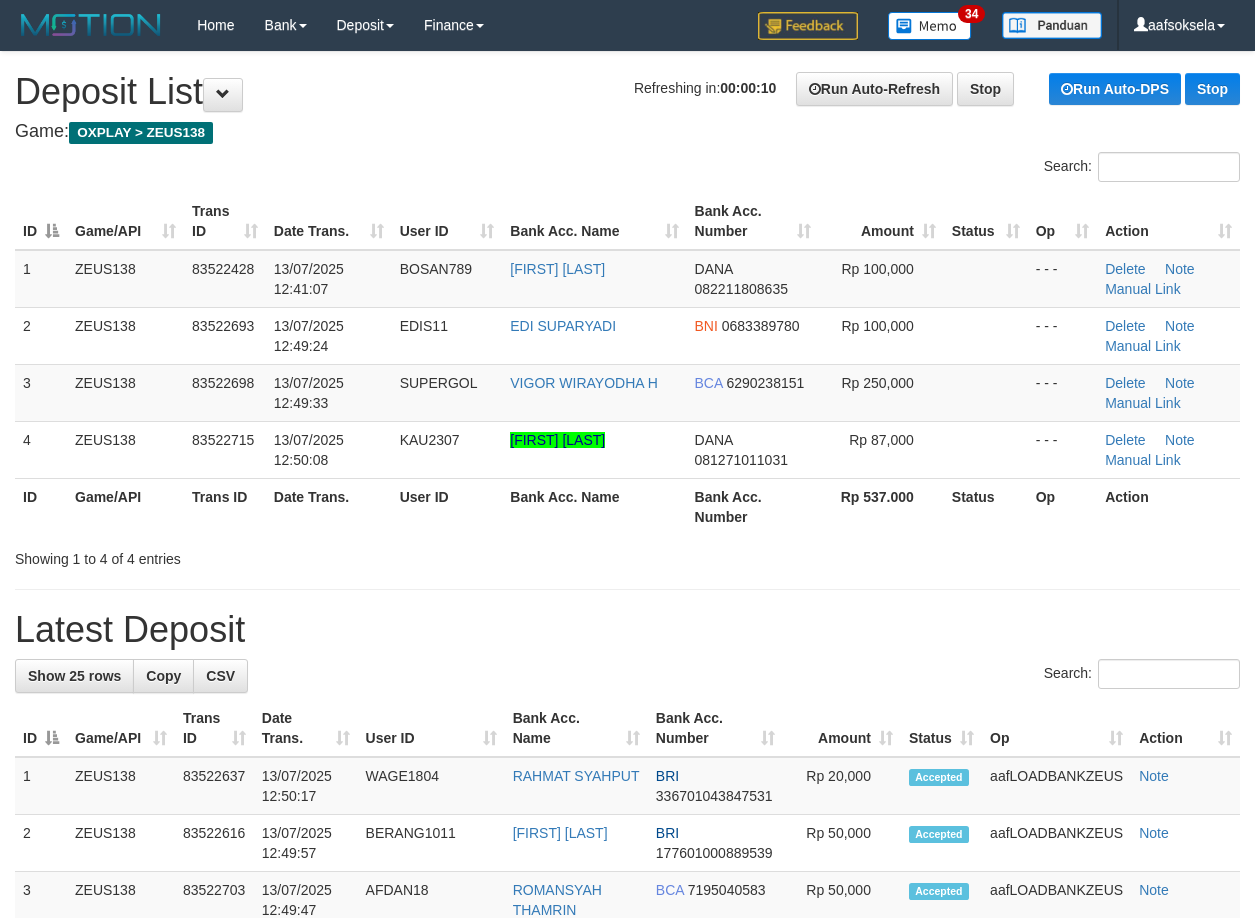 scroll, scrollTop: 0, scrollLeft: 0, axis: both 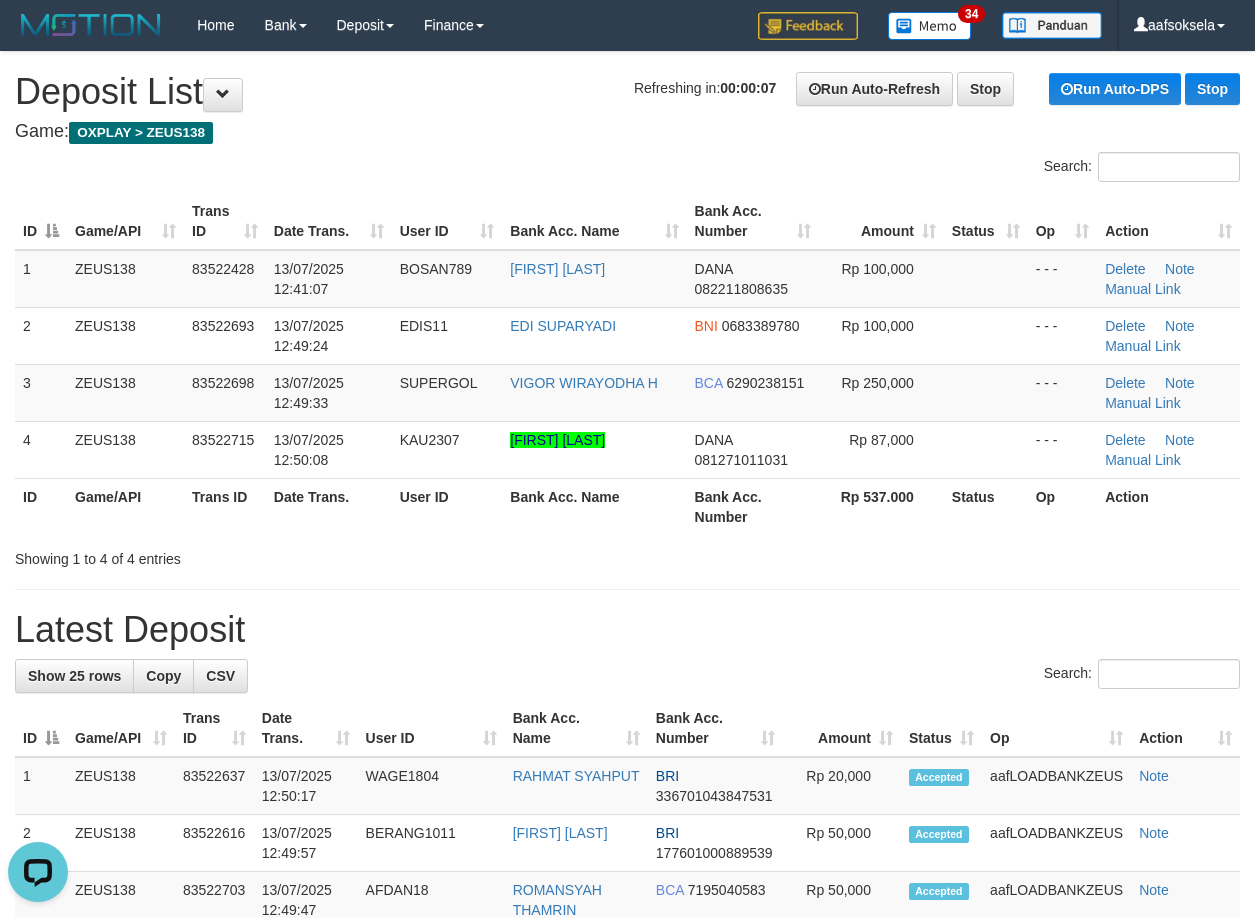 drag, startPoint x: 746, startPoint y: 642, endPoint x: 686, endPoint y: 657, distance: 61.846584 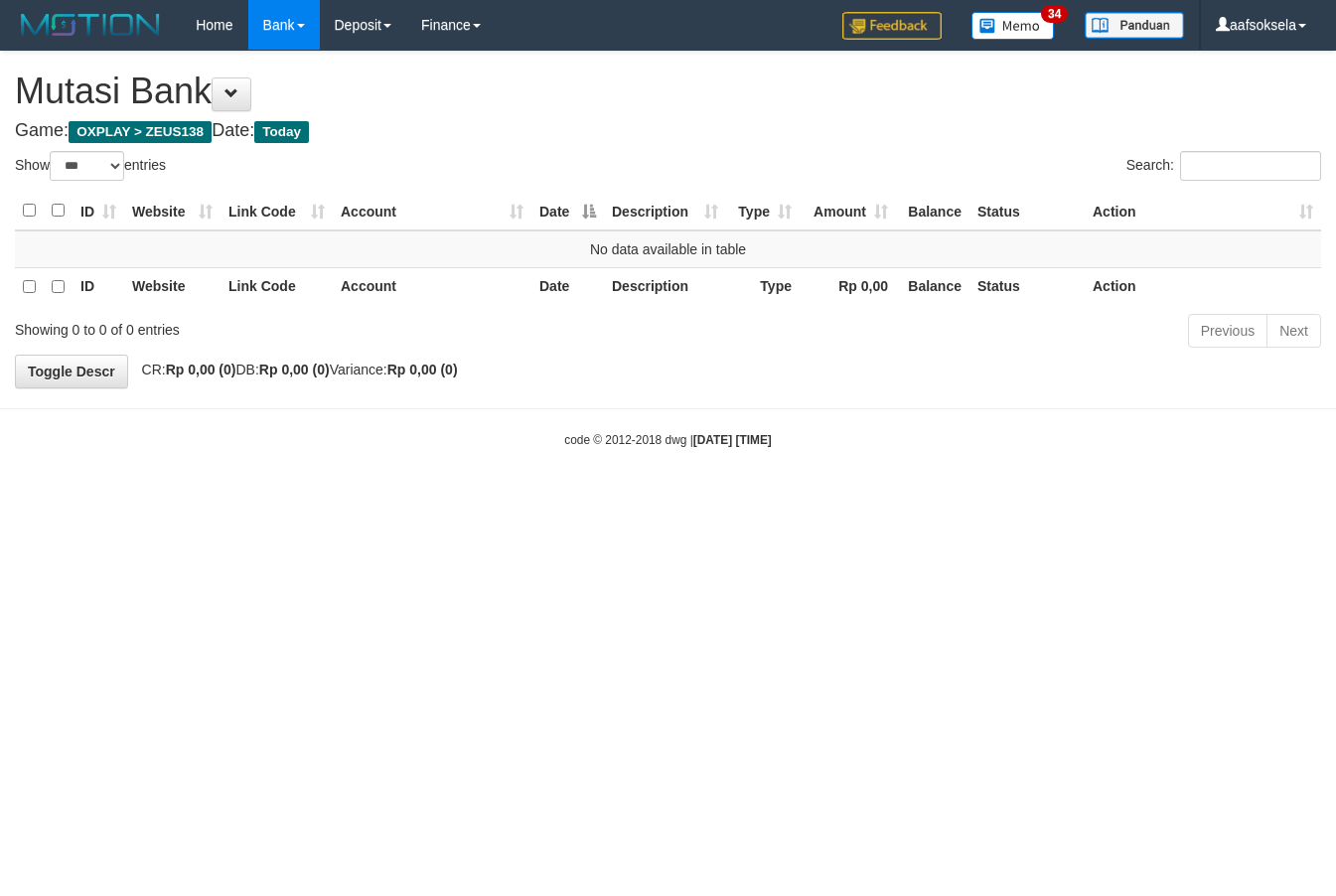 select on "***" 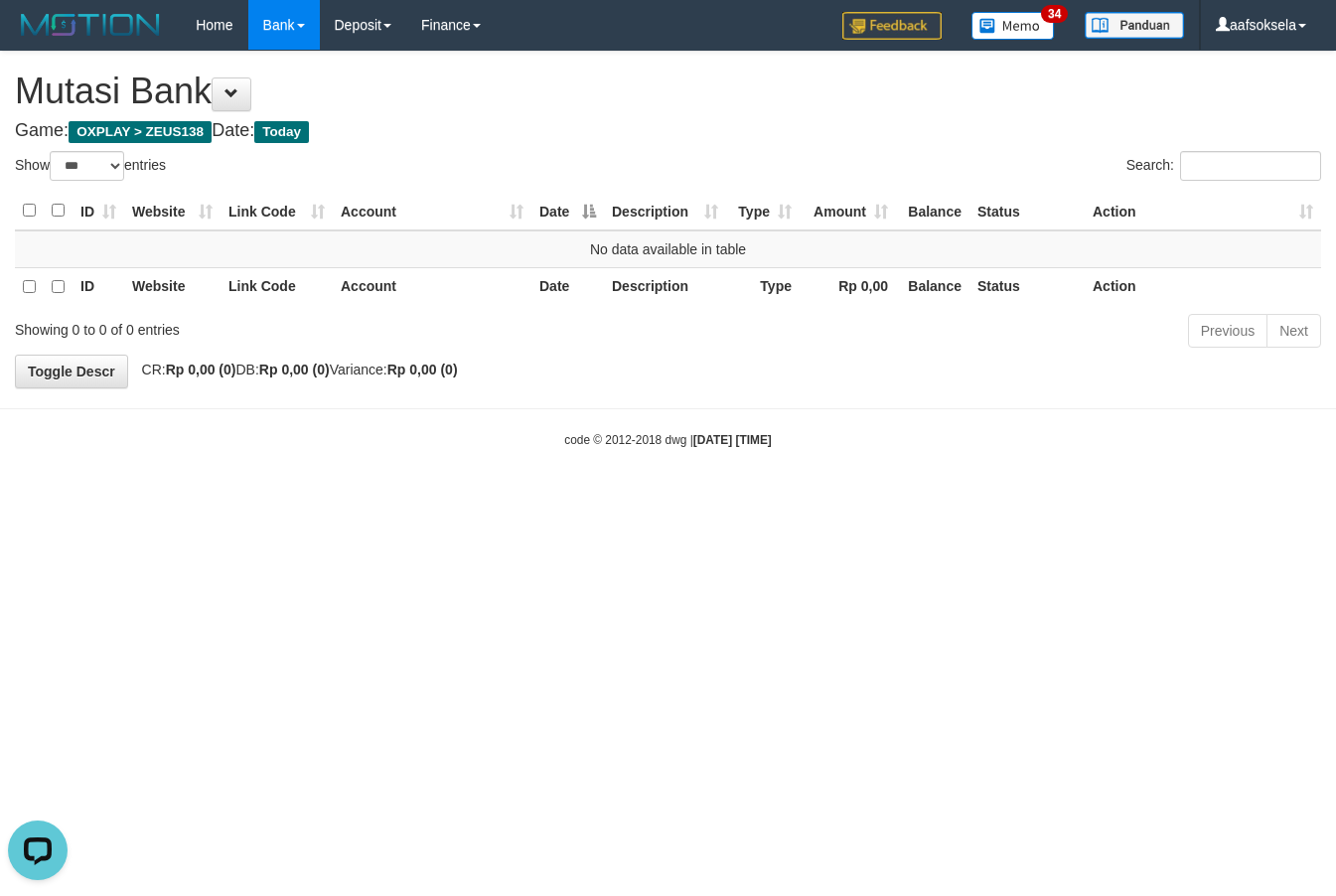 scroll, scrollTop: 0, scrollLeft: 0, axis: both 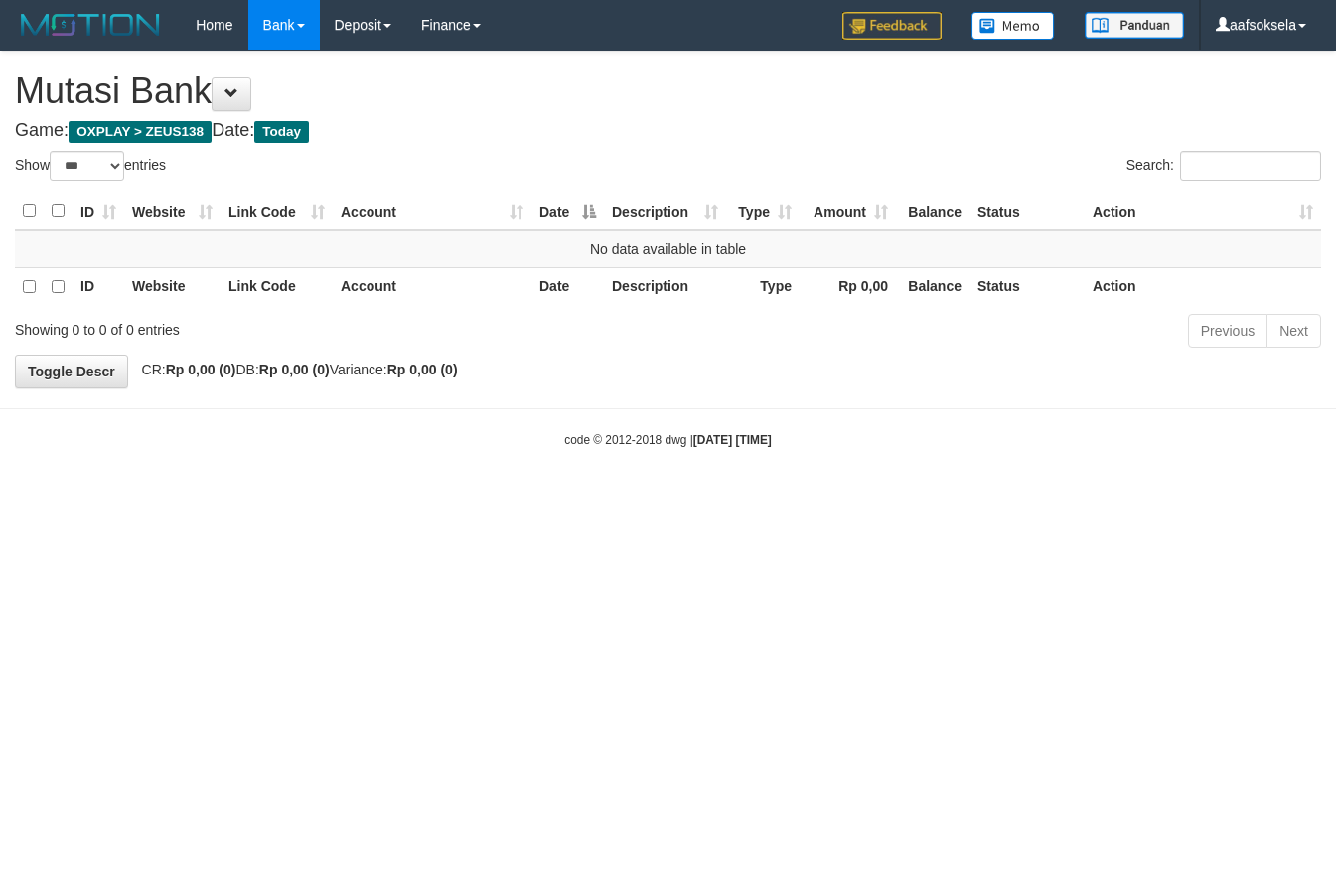 select on "***" 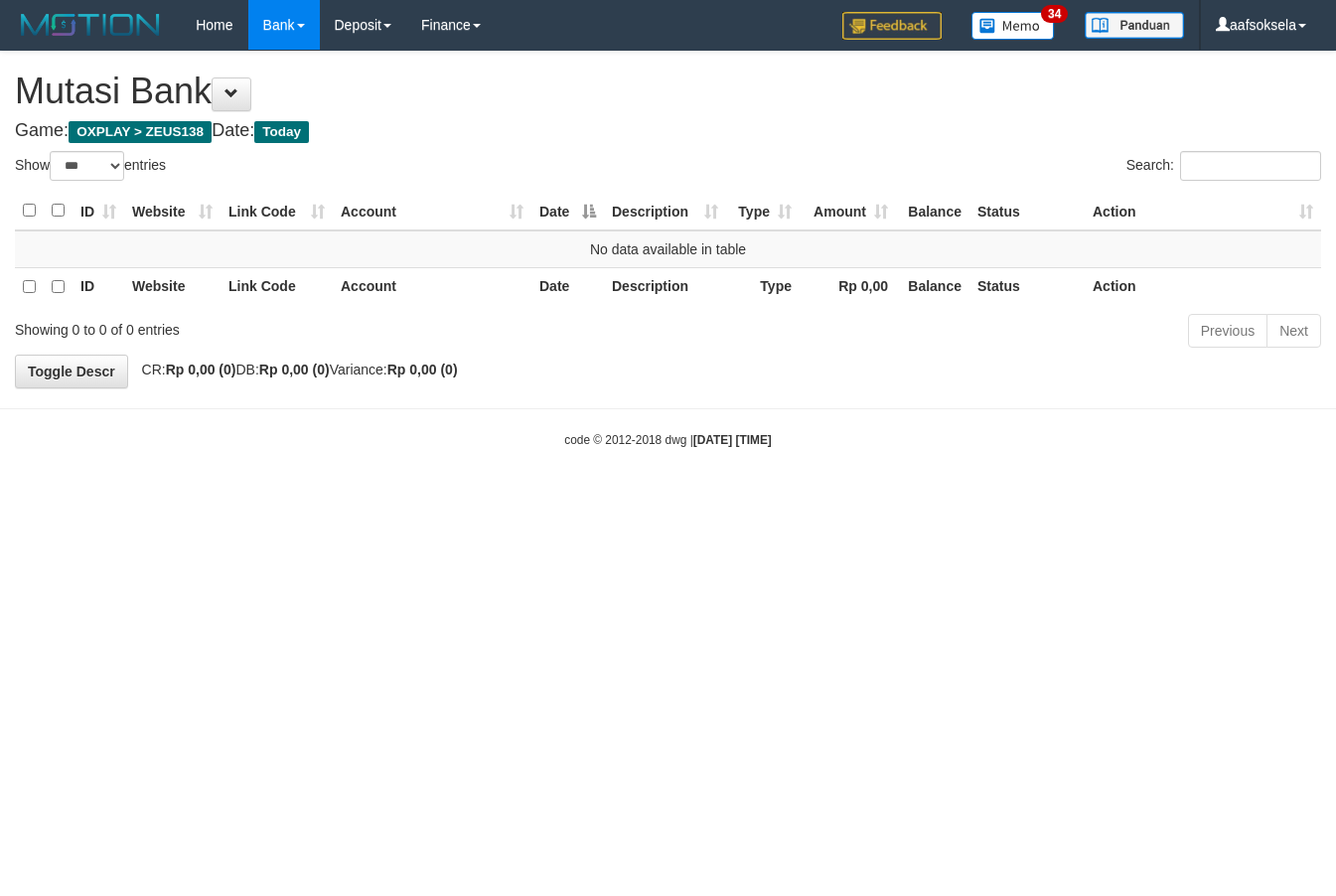 drag, startPoint x: 765, startPoint y: 605, endPoint x: 787, endPoint y: 599, distance: 22.803509 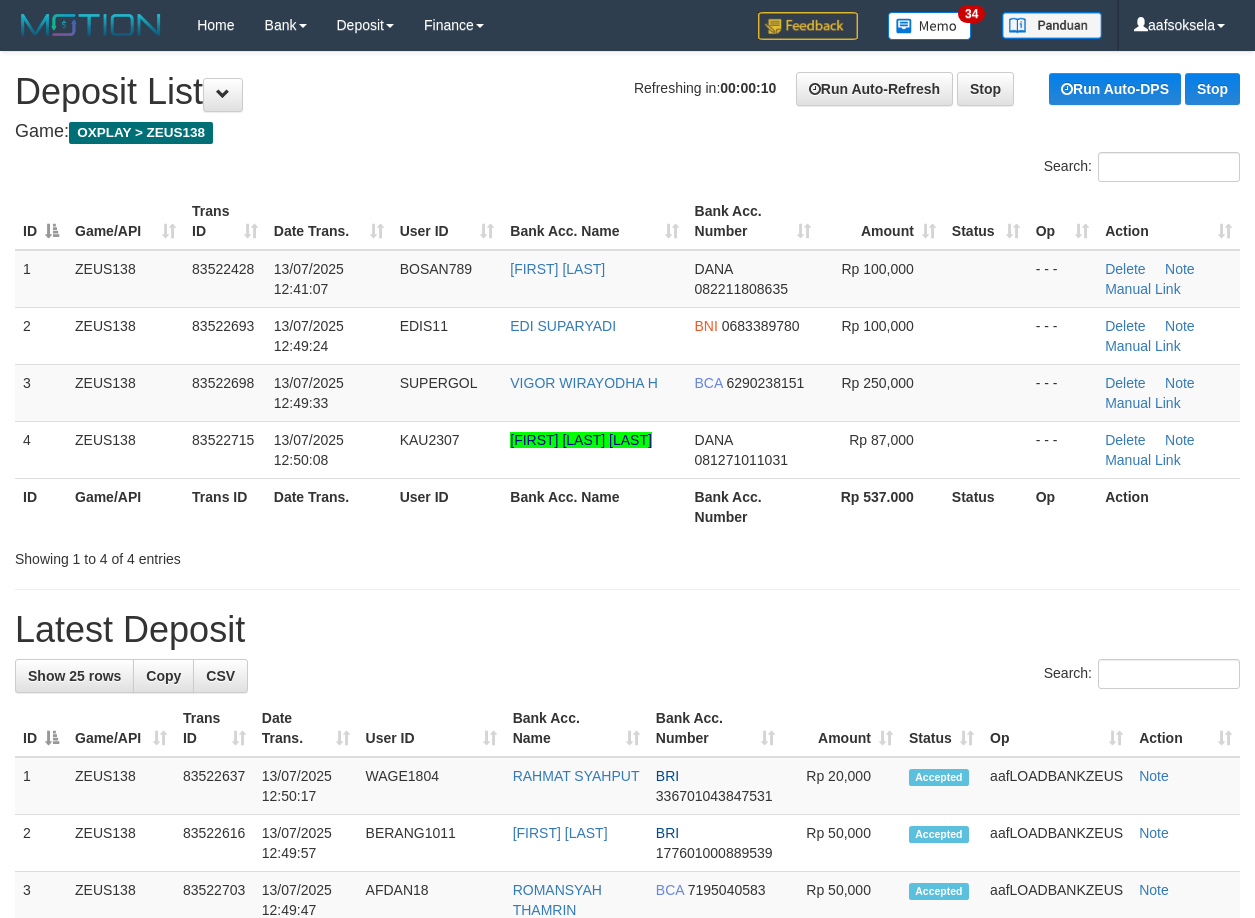 scroll, scrollTop: 0, scrollLeft: 0, axis: both 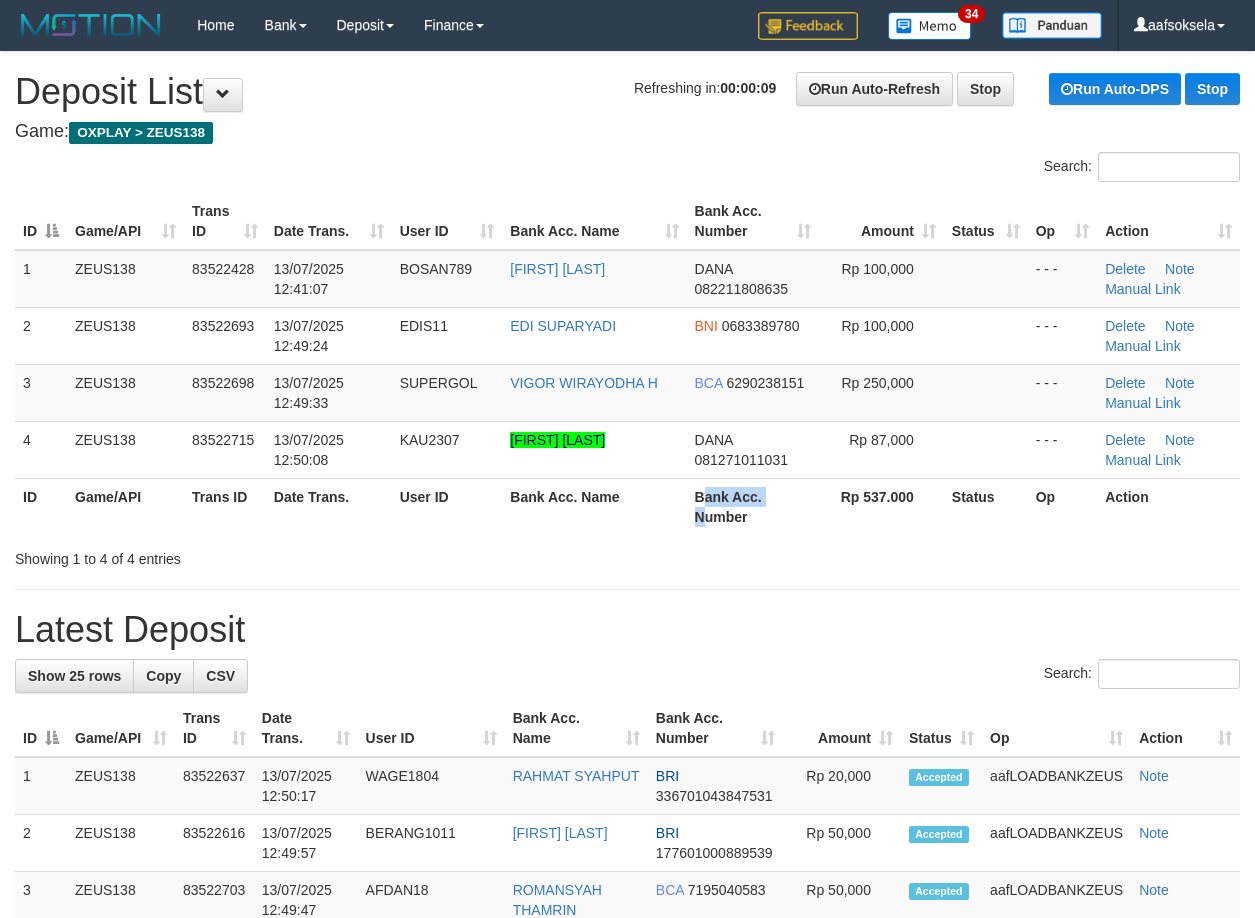 click on "Bank Acc. Number" at bounding box center [753, 506] 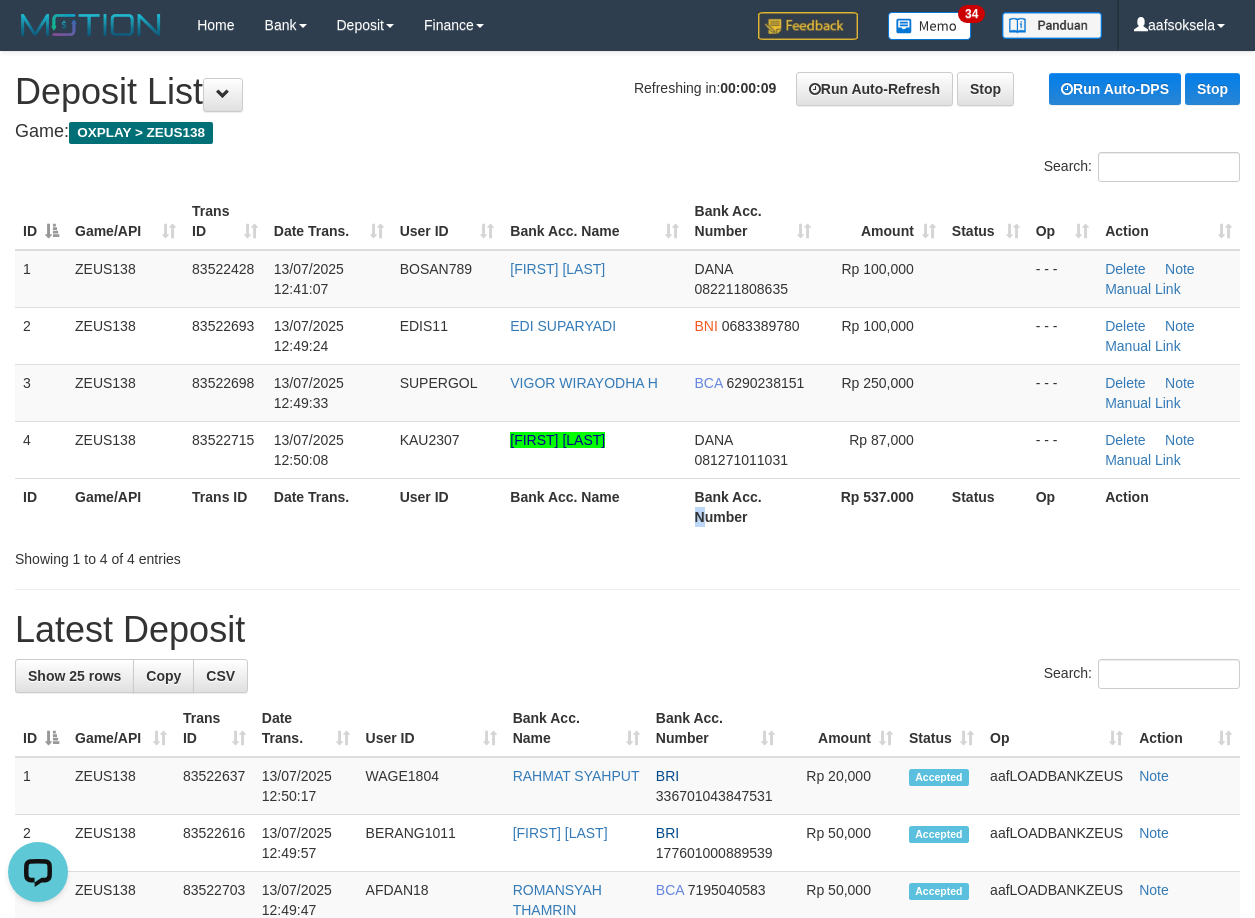 scroll, scrollTop: 0, scrollLeft: 0, axis: both 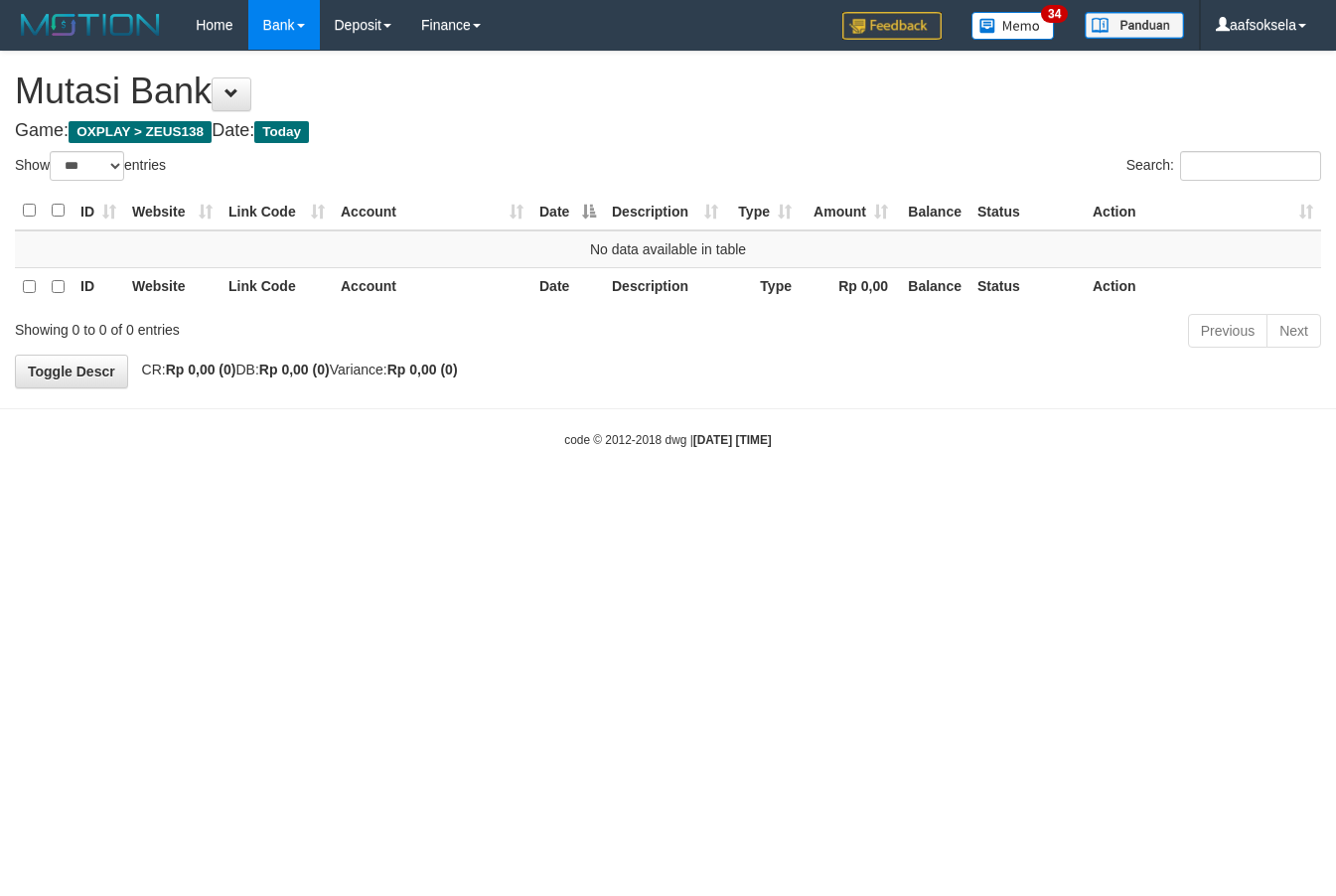 select on "***" 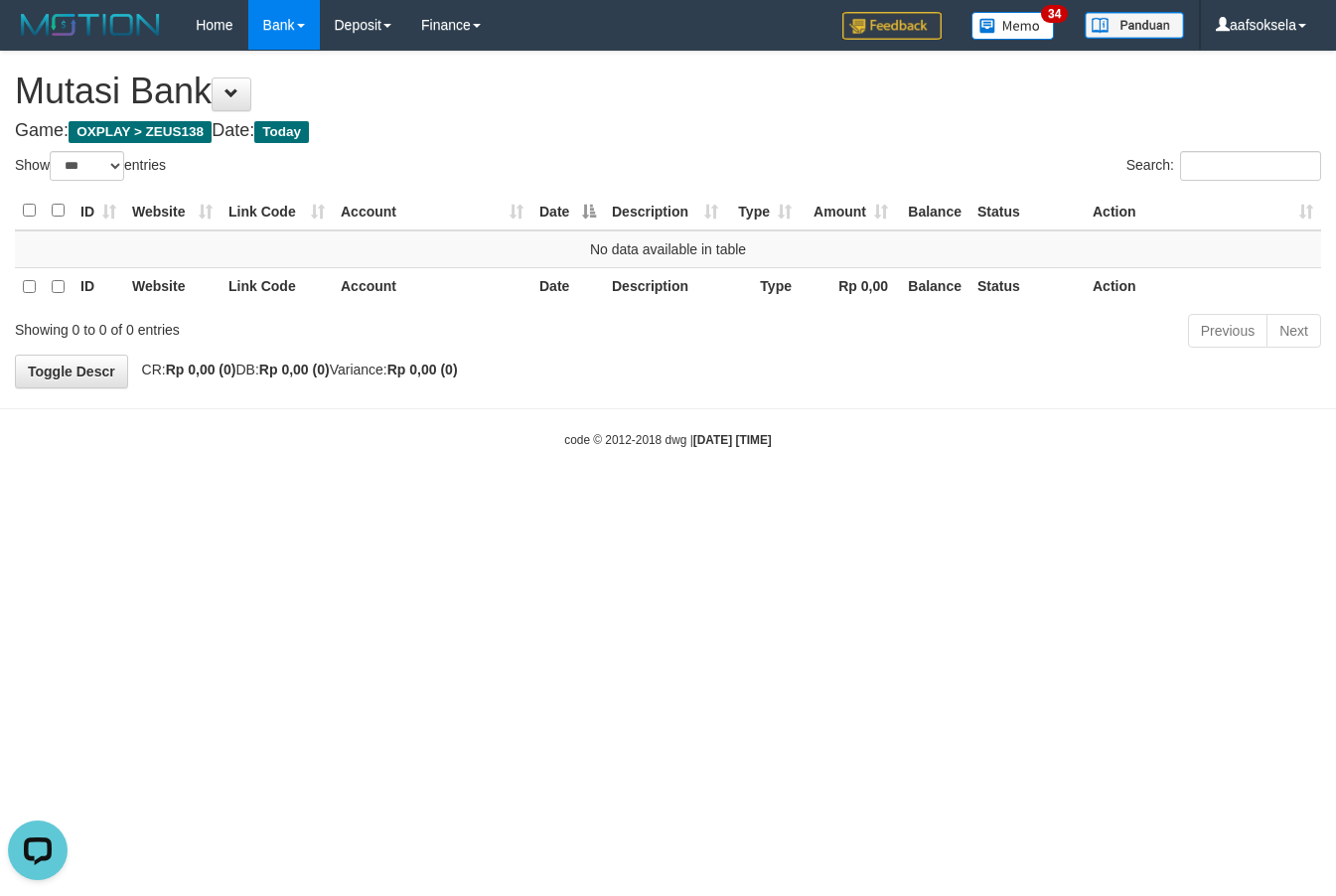 scroll, scrollTop: 0, scrollLeft: 0, axis: both 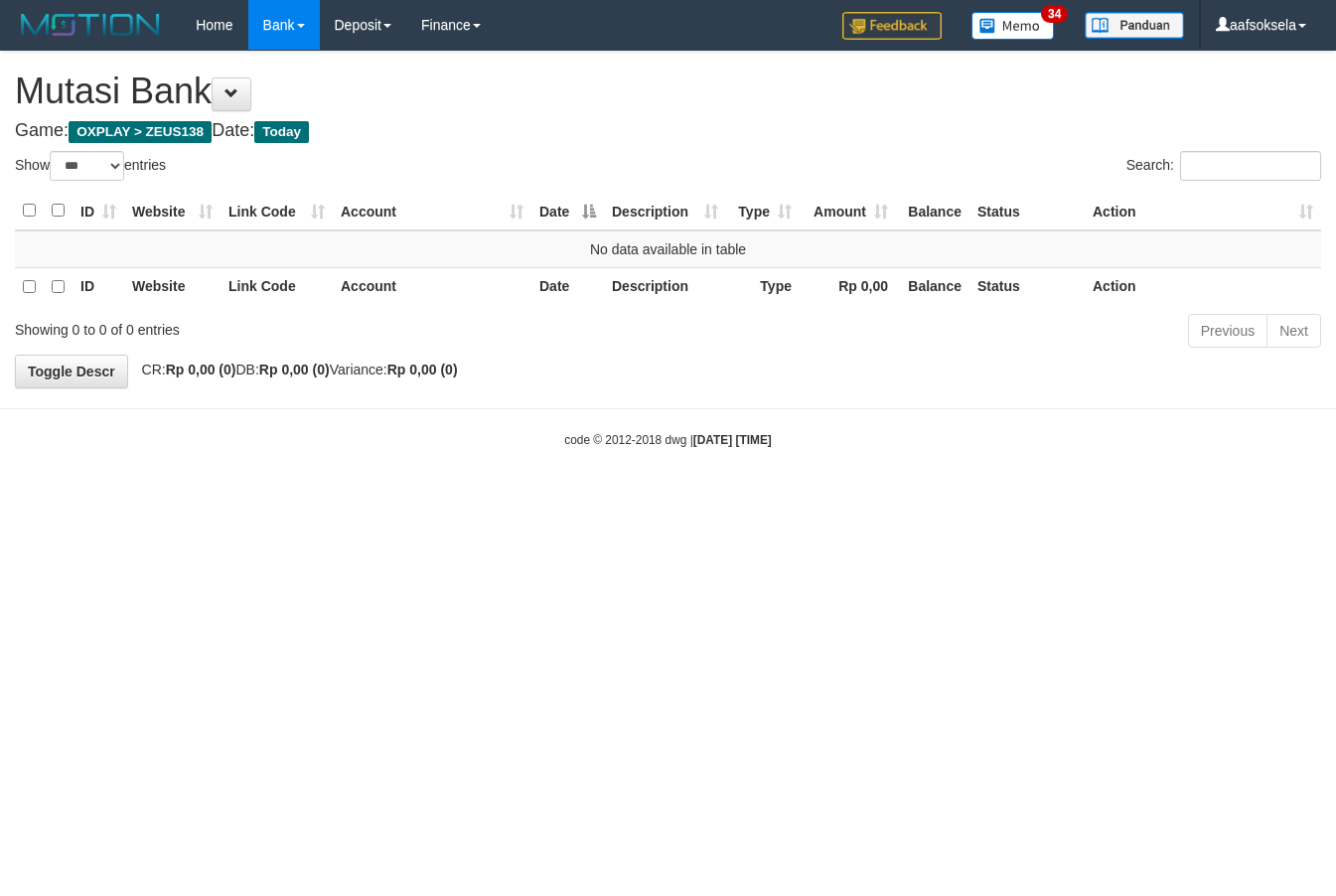select on "***" 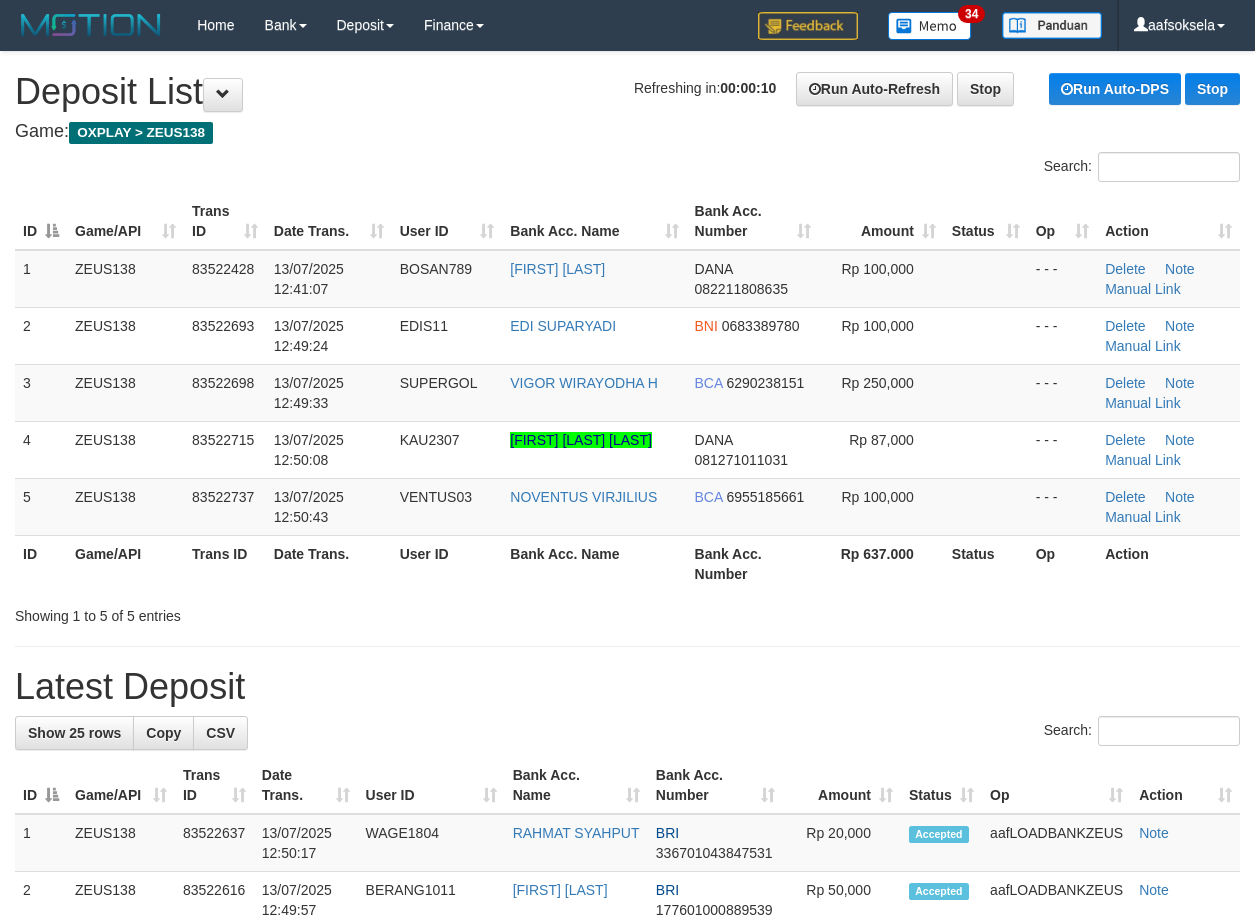 scroll, scrollTop: 0, scrollLeft: 0, axis: both 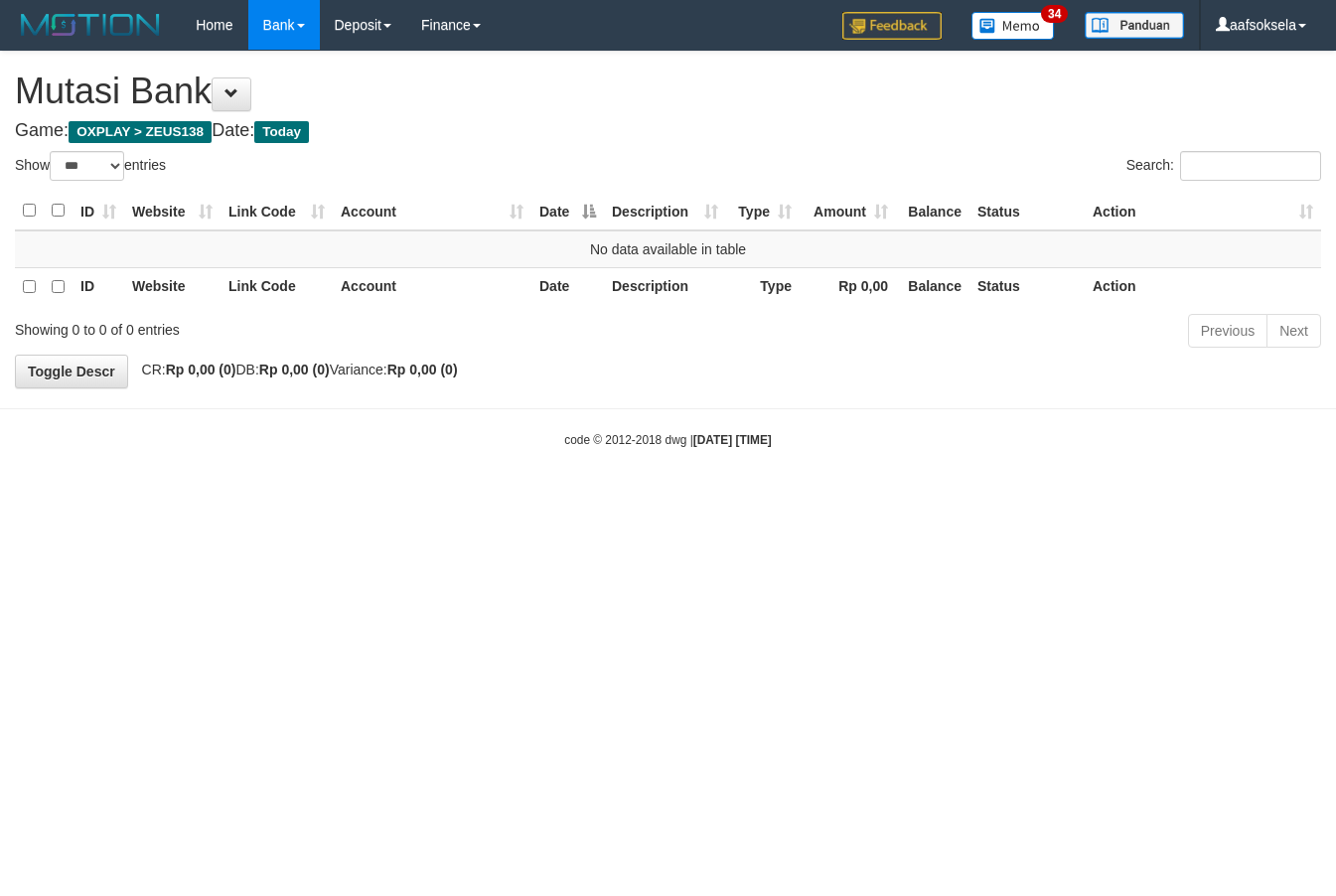 select on "***" 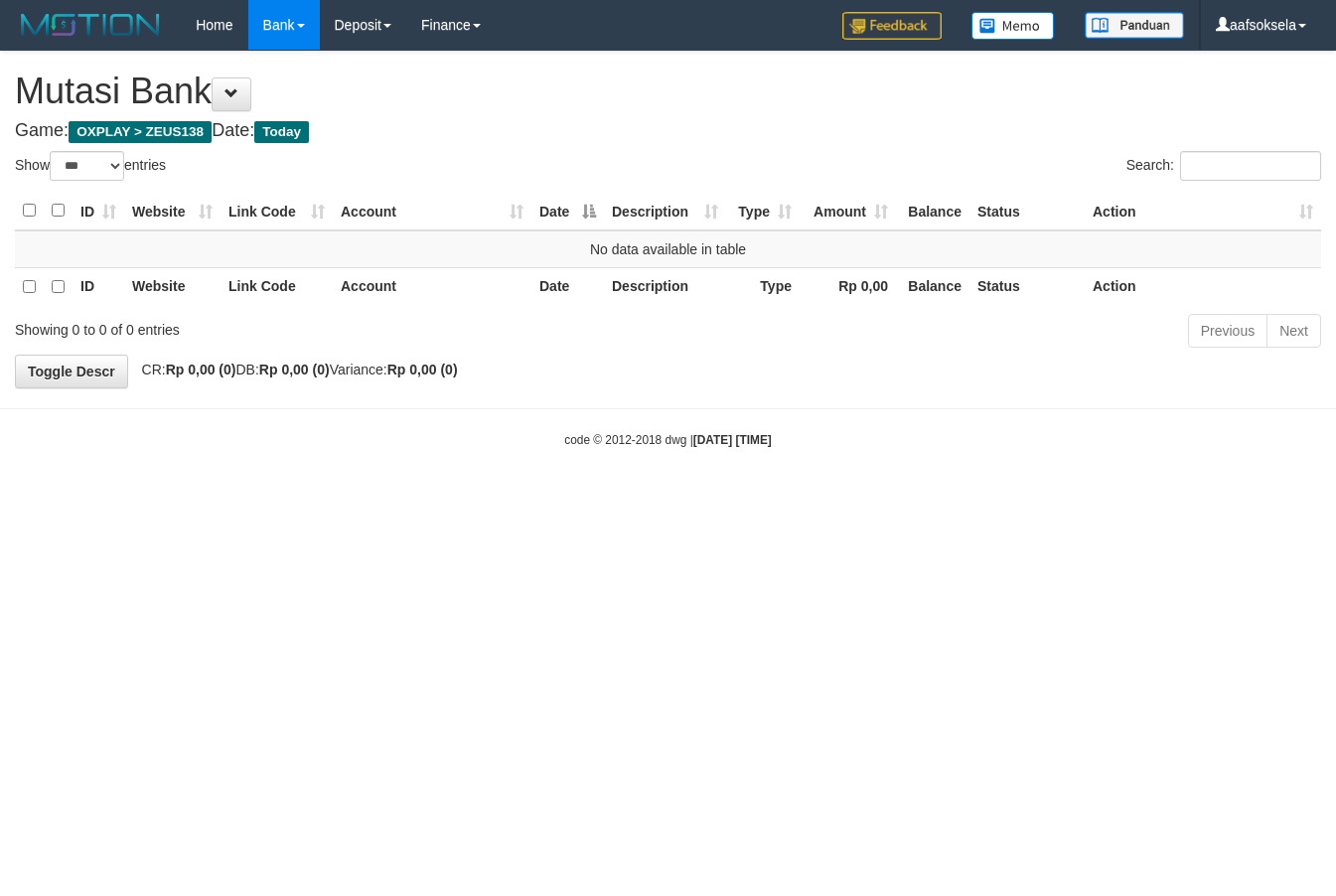 select on "***" 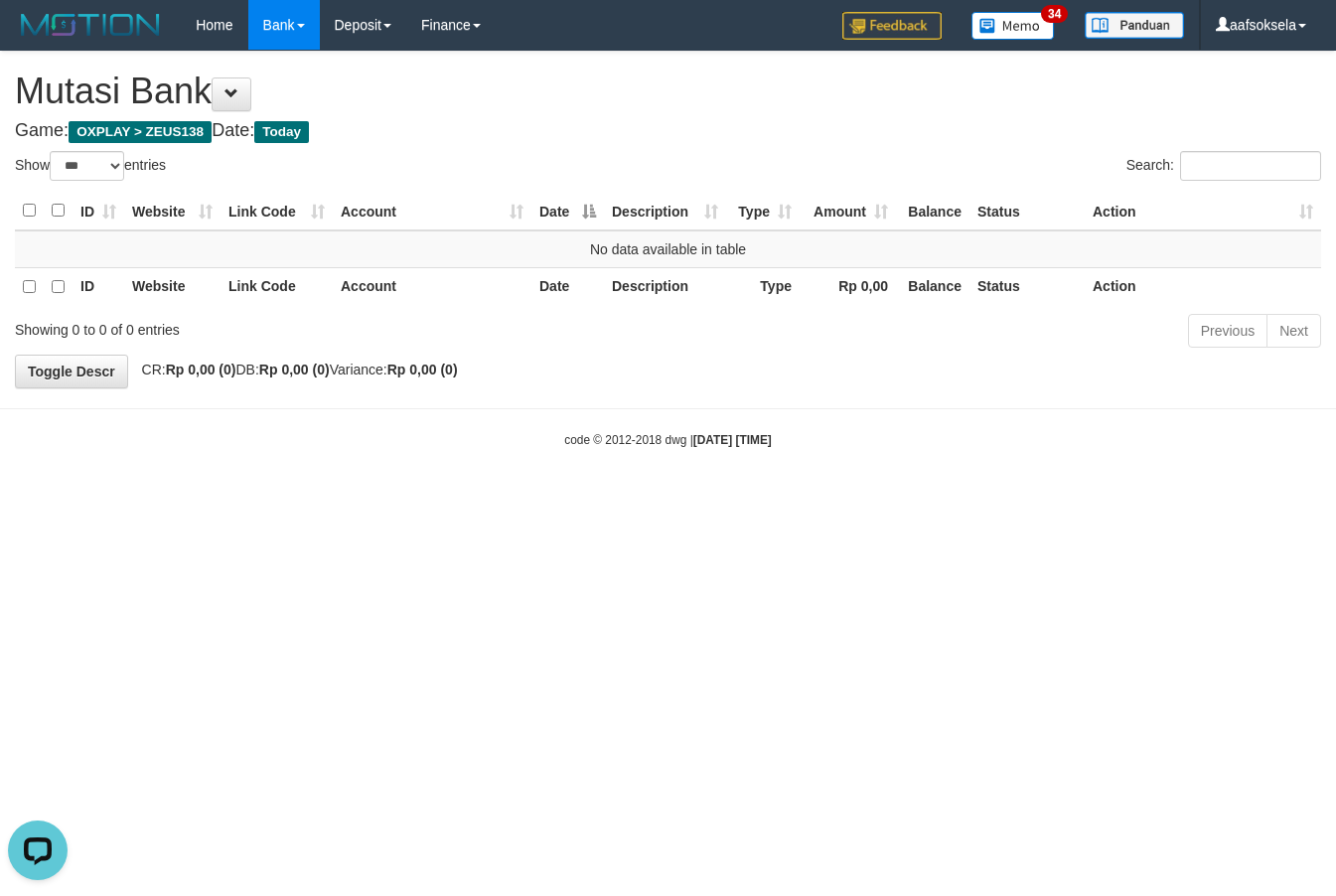 scroll, scrollTop: 0, scrollLeft: 0, axis: both 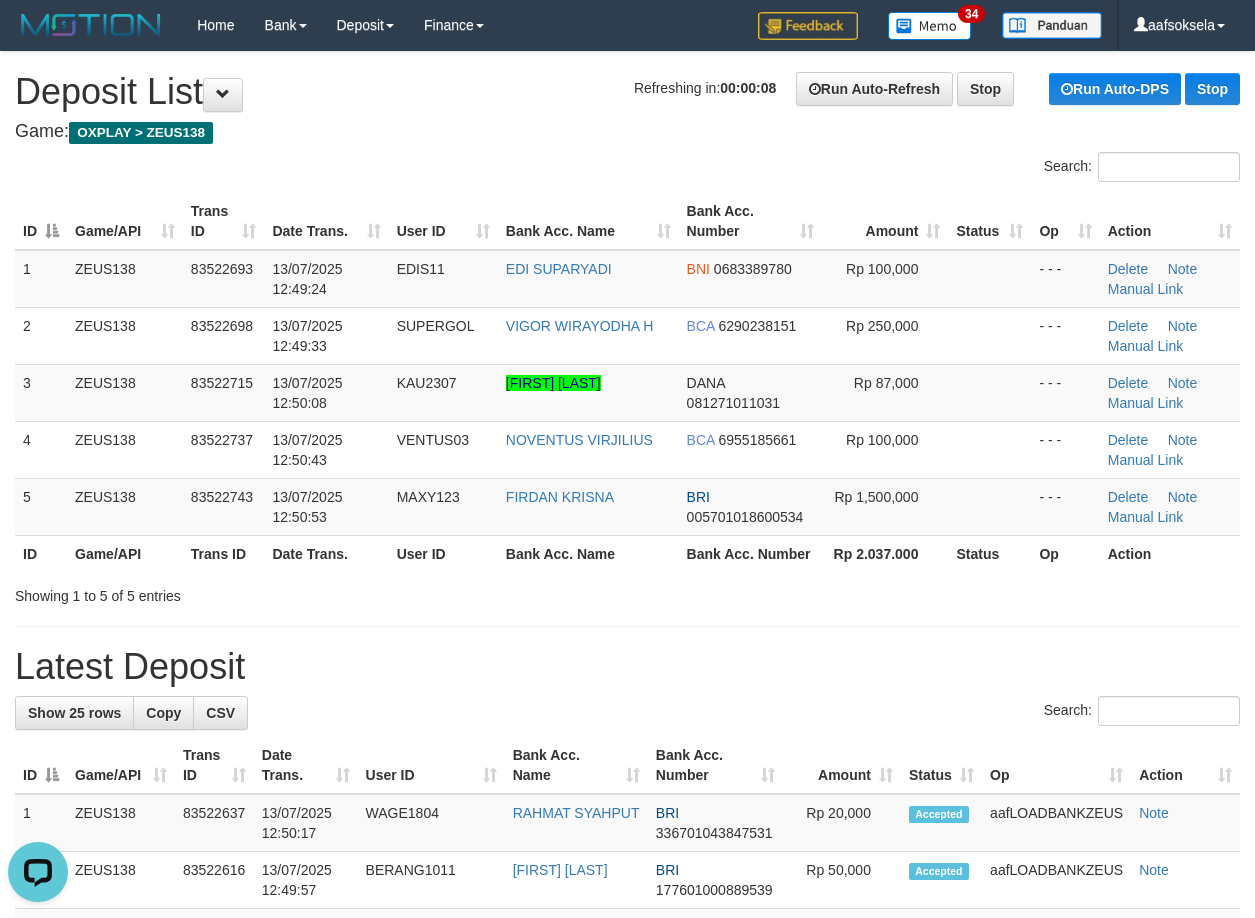 drag, startPoint x: 262, startPoint y: 573, endPoint x: 158, endPoint y: 585, distance: 104.69002 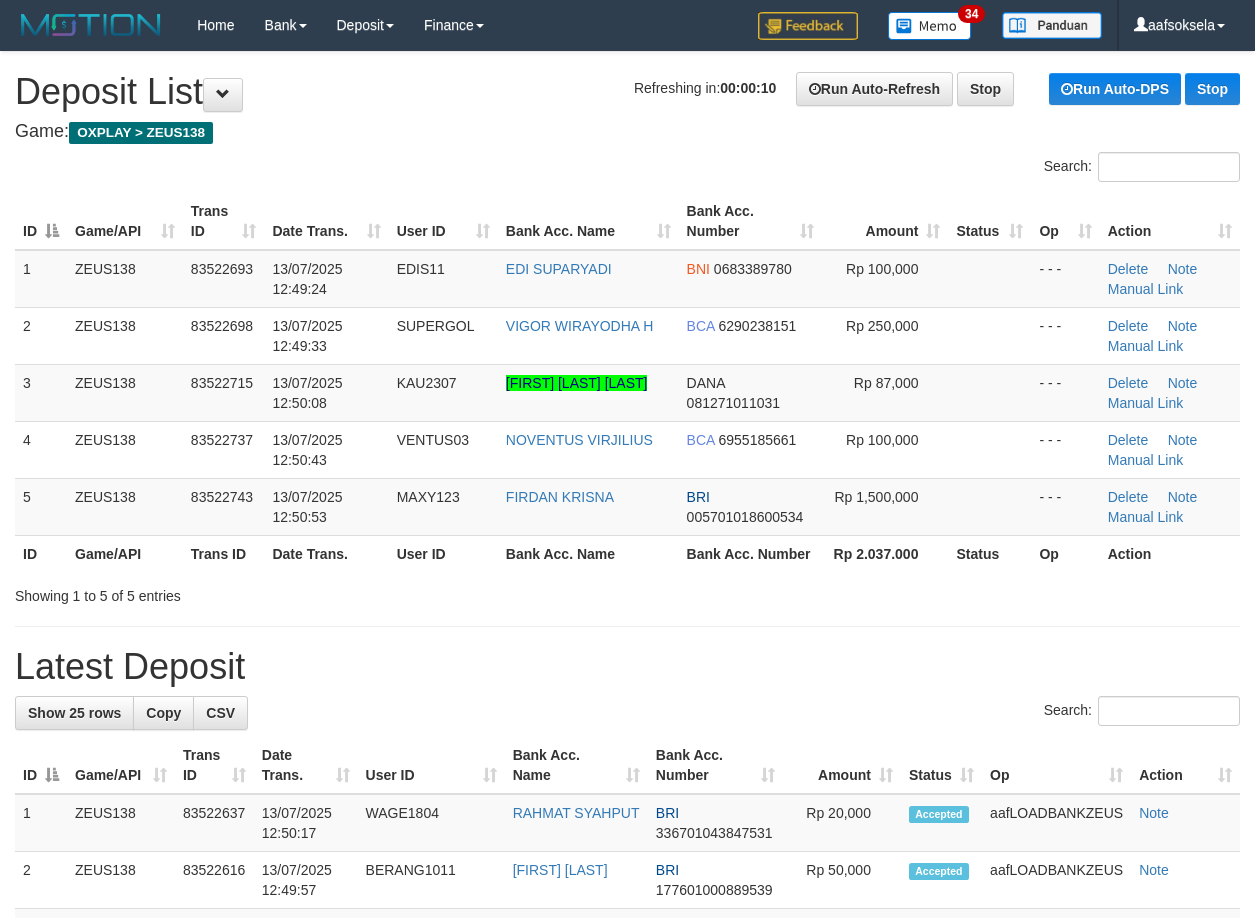 scroll, scrollTop: 0, scrollLeft: 0, axis: both 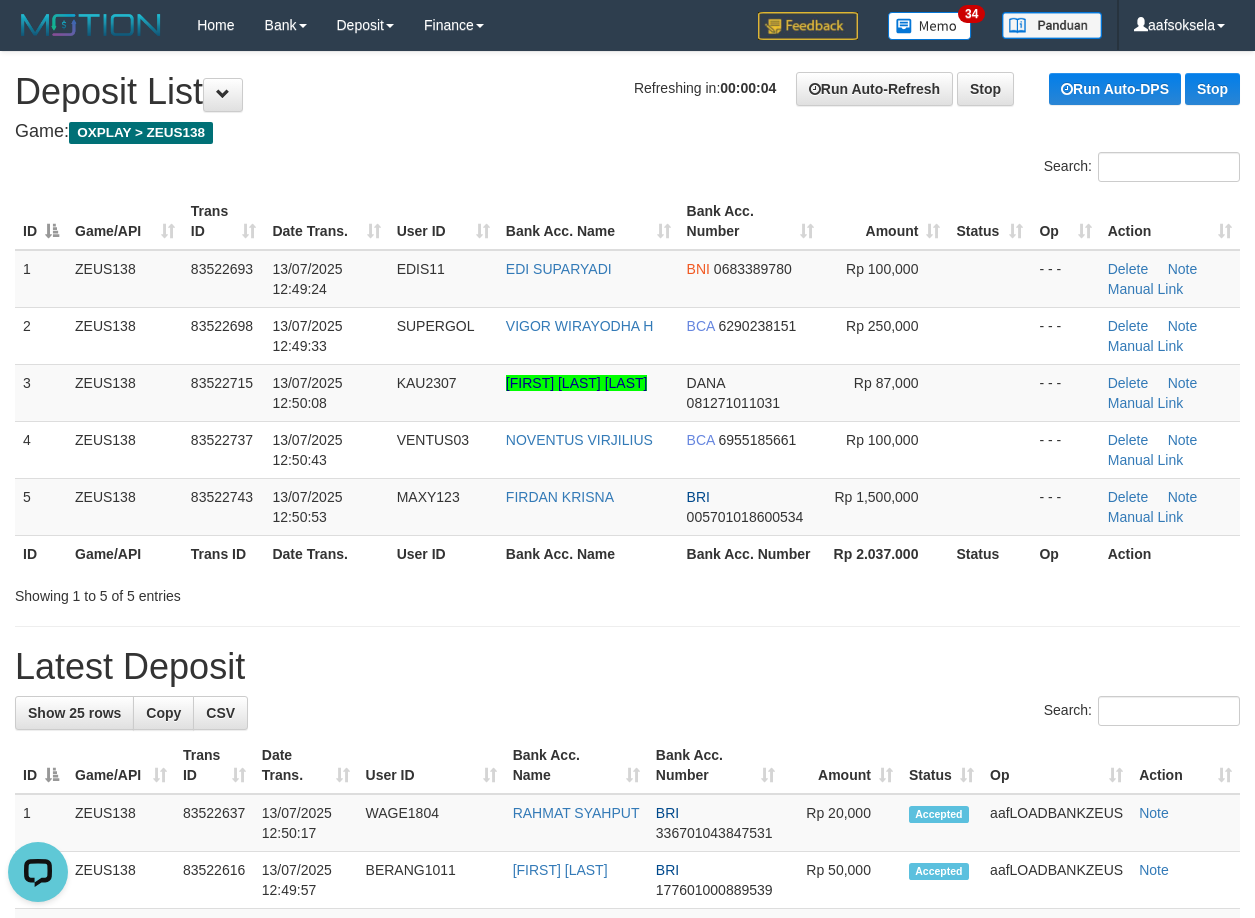 drag, startPoint x: 283, startPoint y: 604, endPoint x: 387, endPoint y: 609, distance: 104.120125 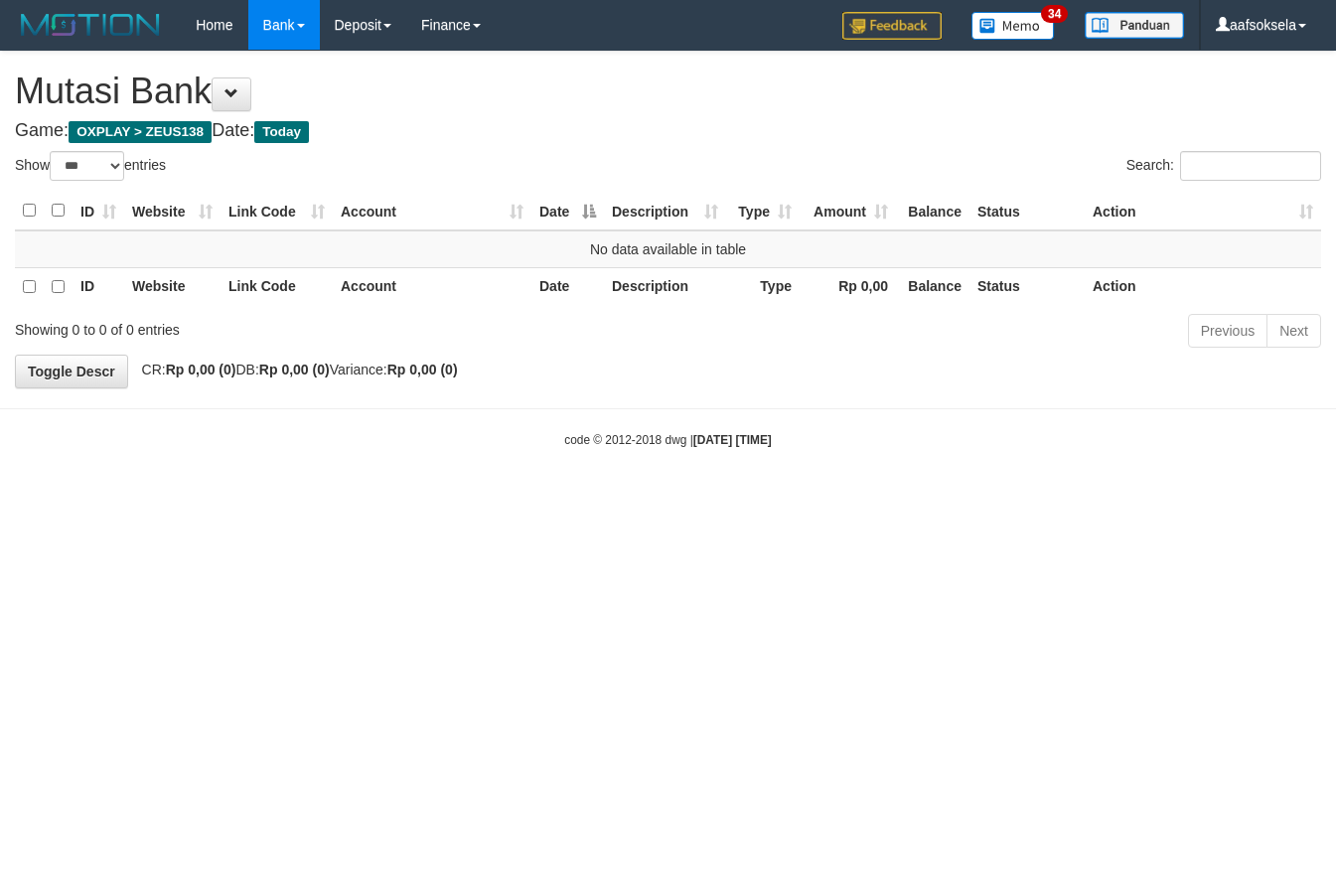 select on "***" 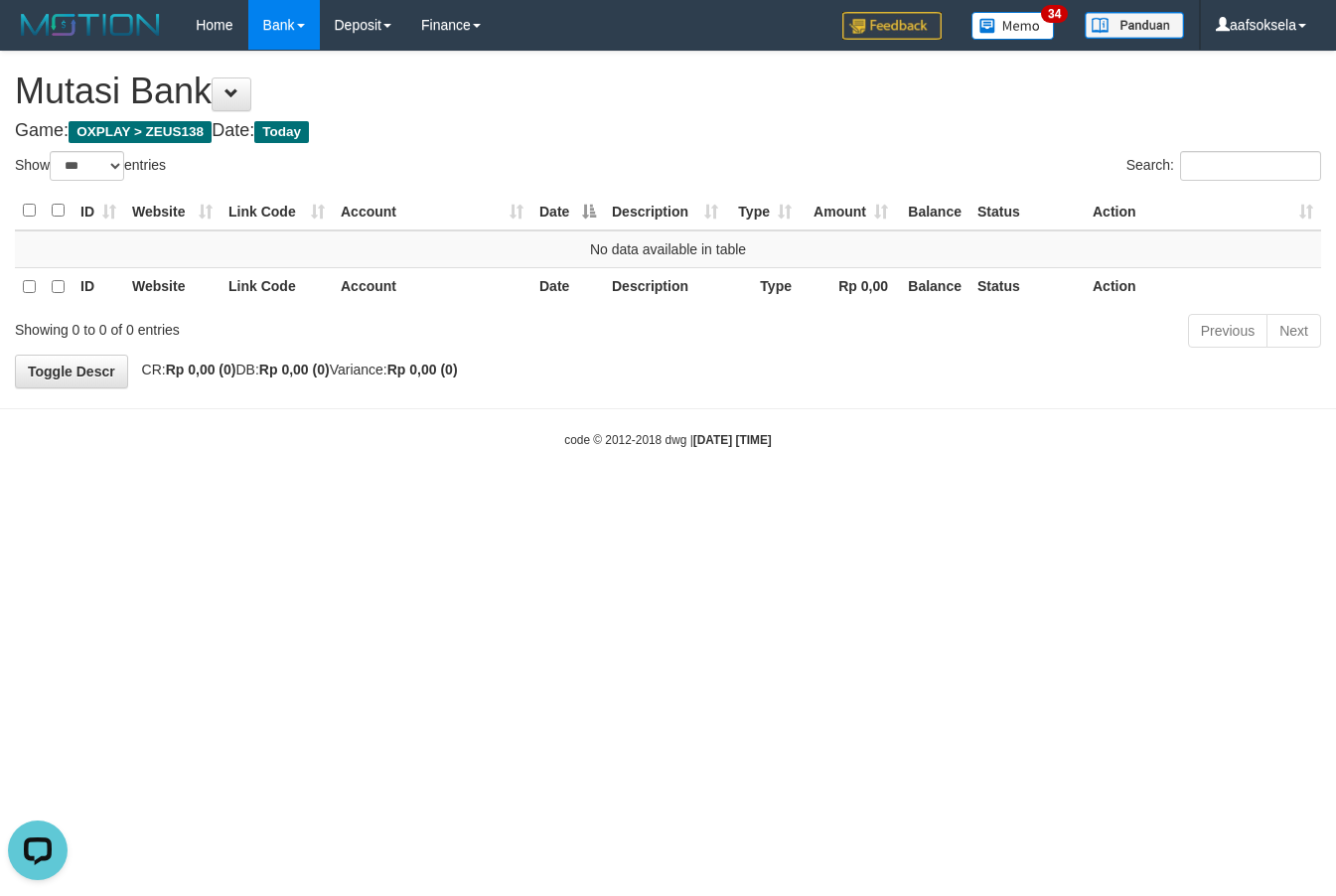 scroll, scrollTop: 0, scrollLeft: 0, axis: both 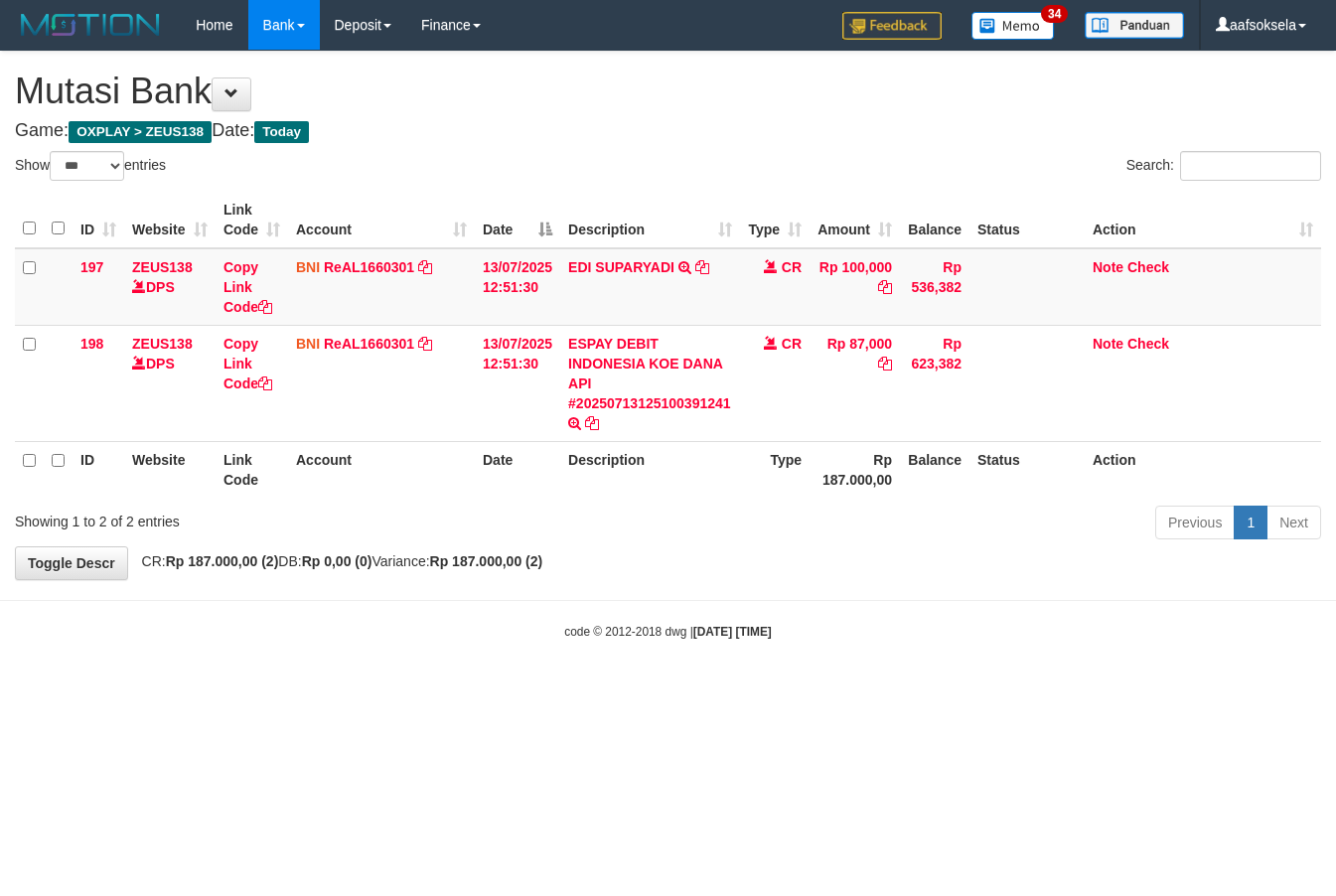 select on "***" 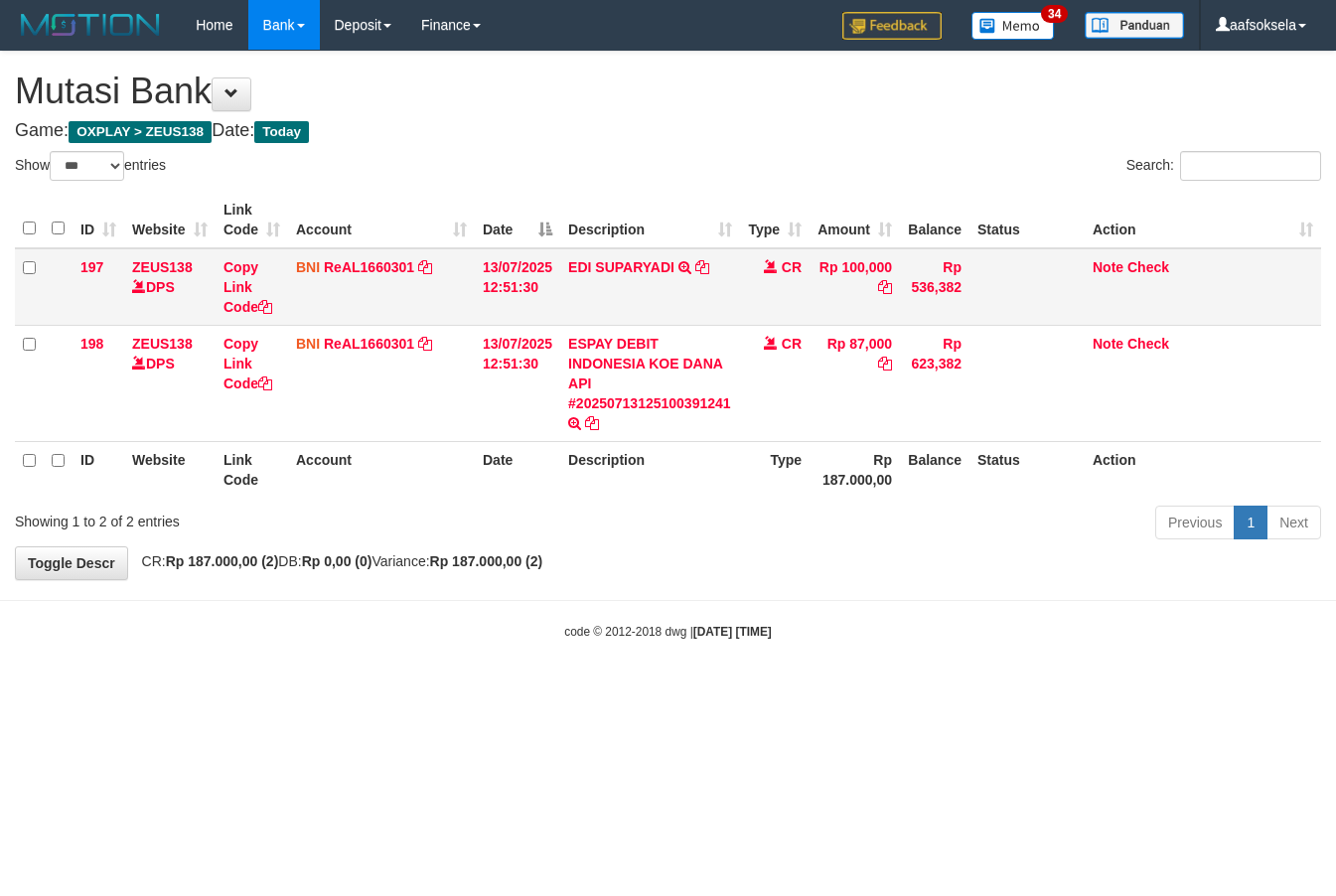 scroll, scrollTop: 0, scrollLeft: 0, axis: both 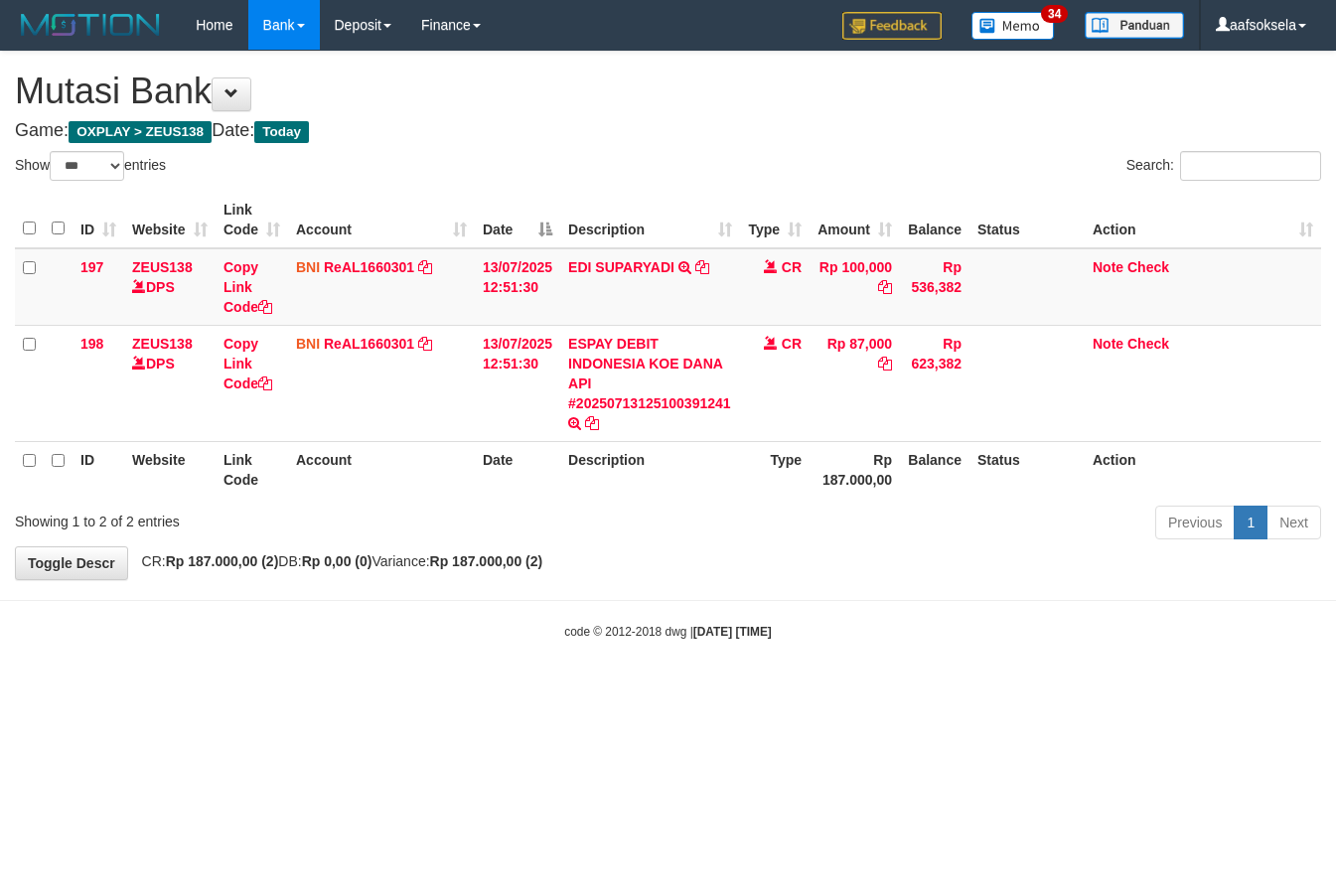 drag, startPoint x: 810, startPoint y: 493, endPoint x: 801, endPoint y: 506, distance: 15.811388 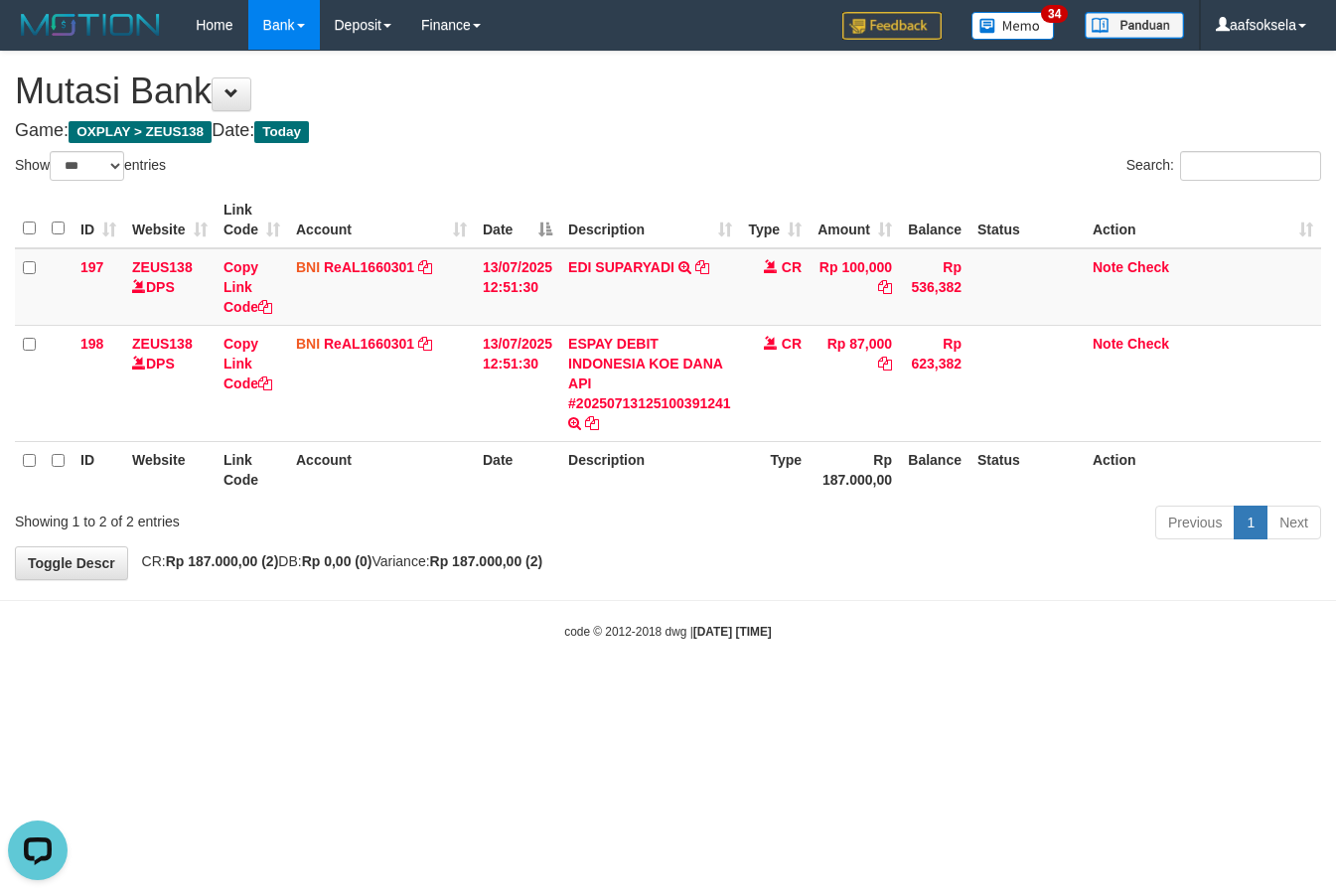 scroll, scrollTop: 0, scrollLeft: 0, axis: both 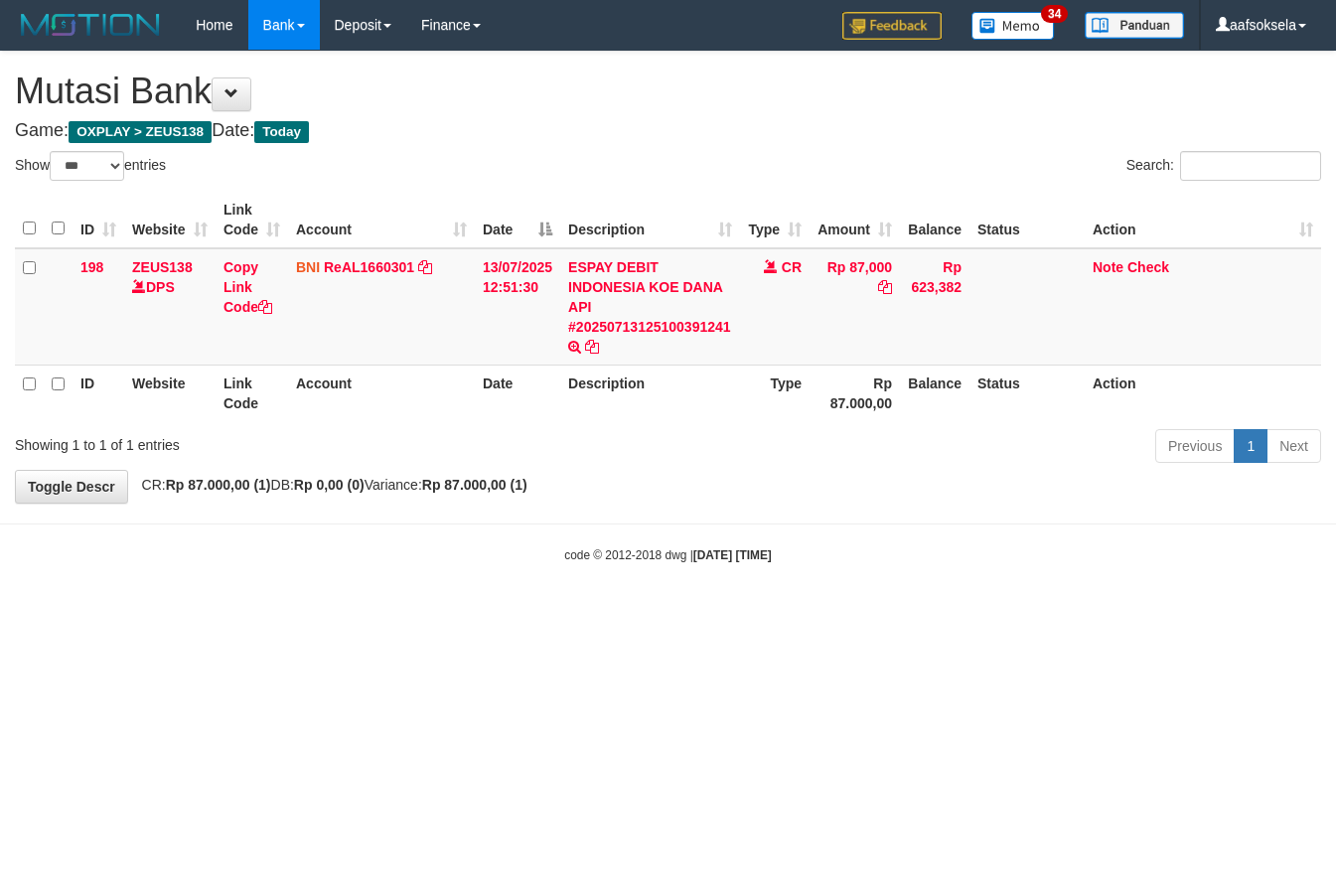 select on "***" 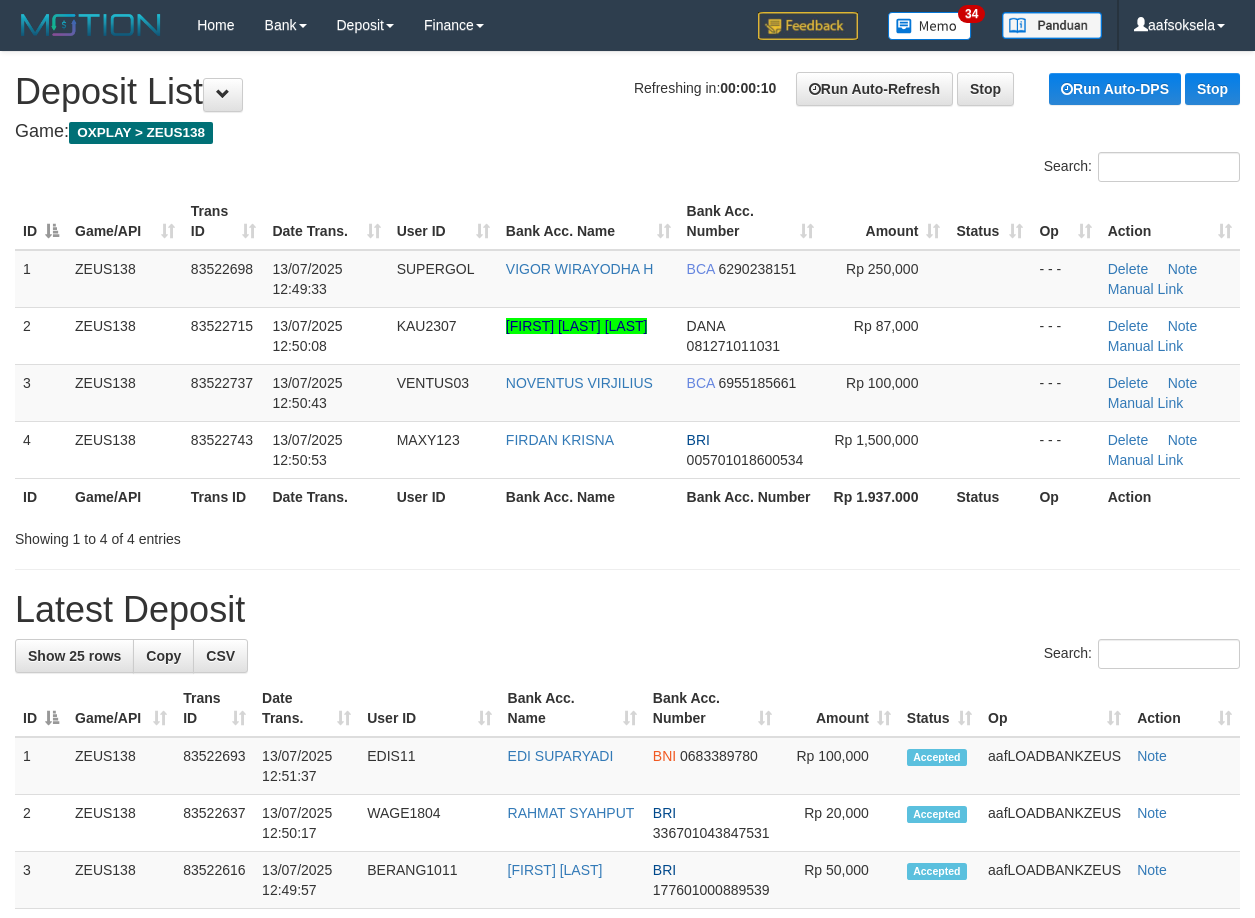 scroll, scrollTop: 0, scrollLeft: 0, axis: both 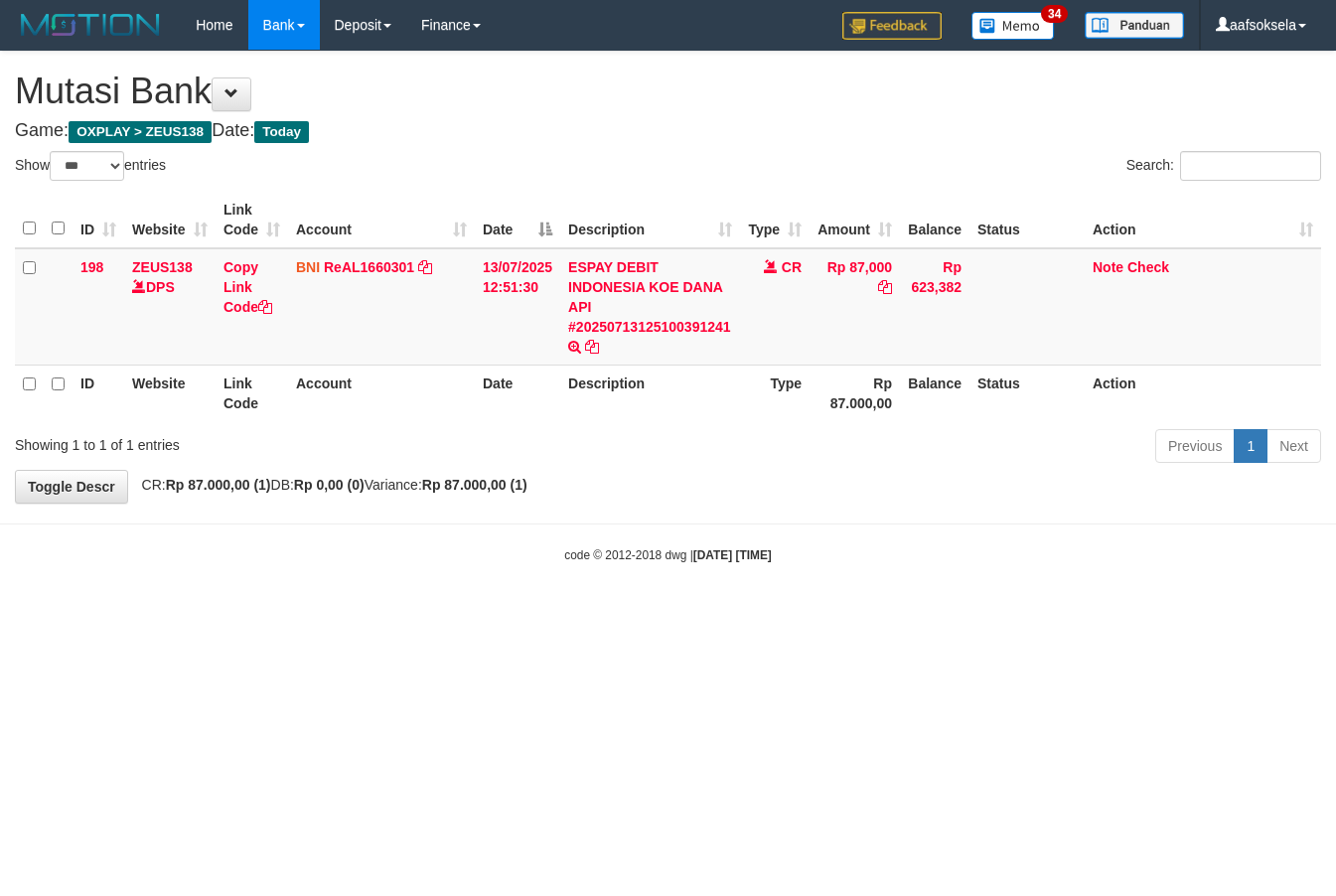 select on "***" 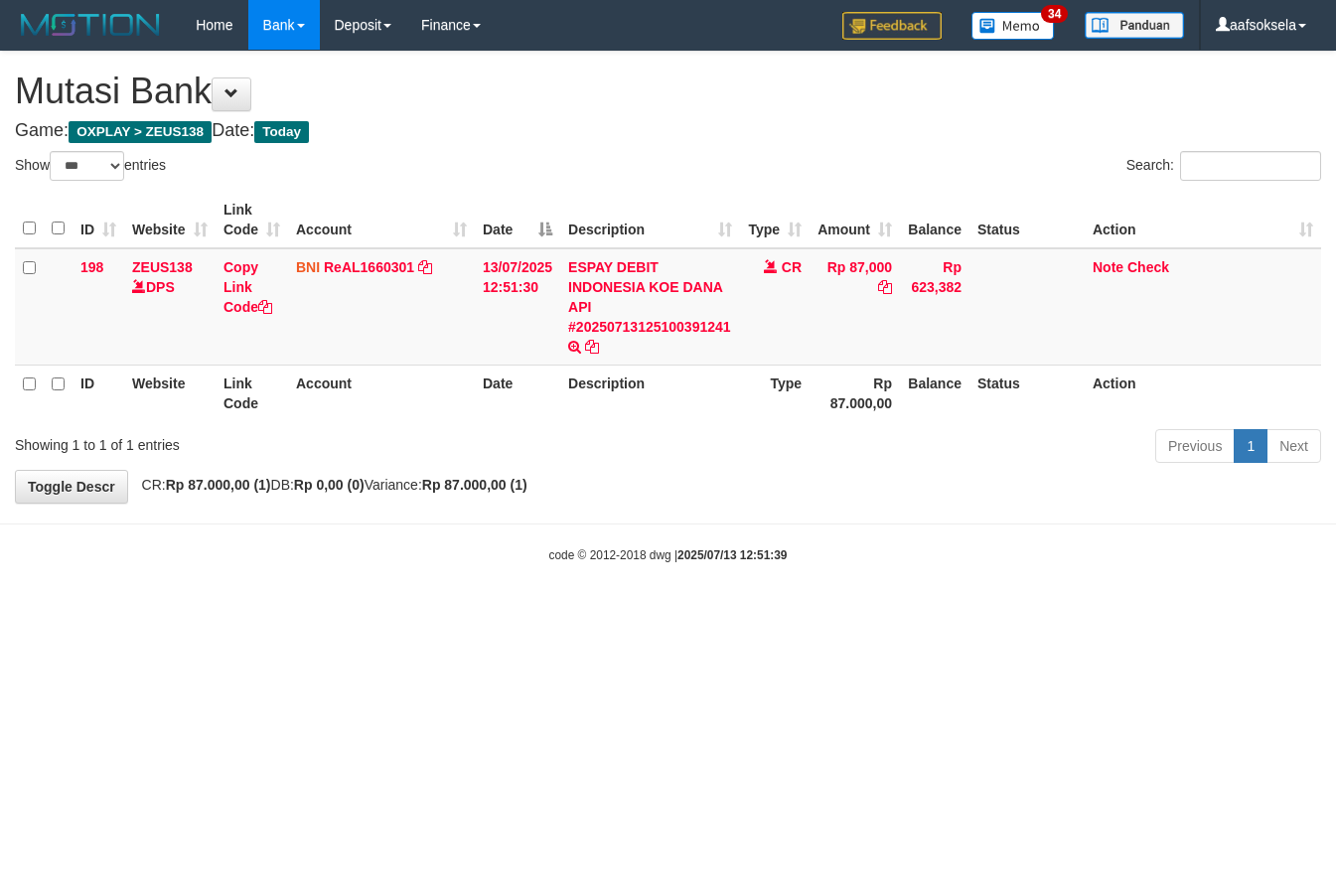 select on "***" 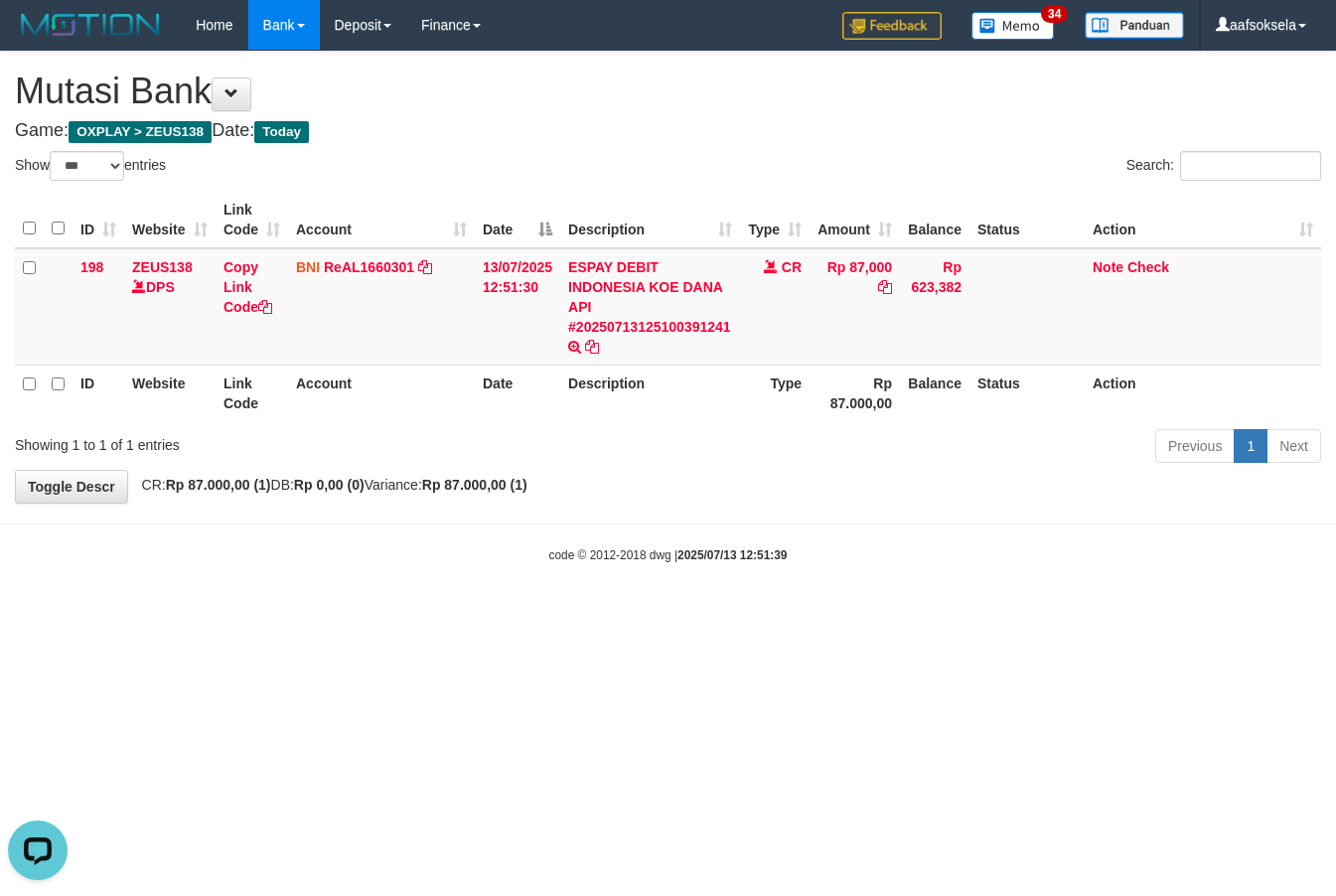 scroll, scrollTop: 0, scrollLeft: 0, axis: both 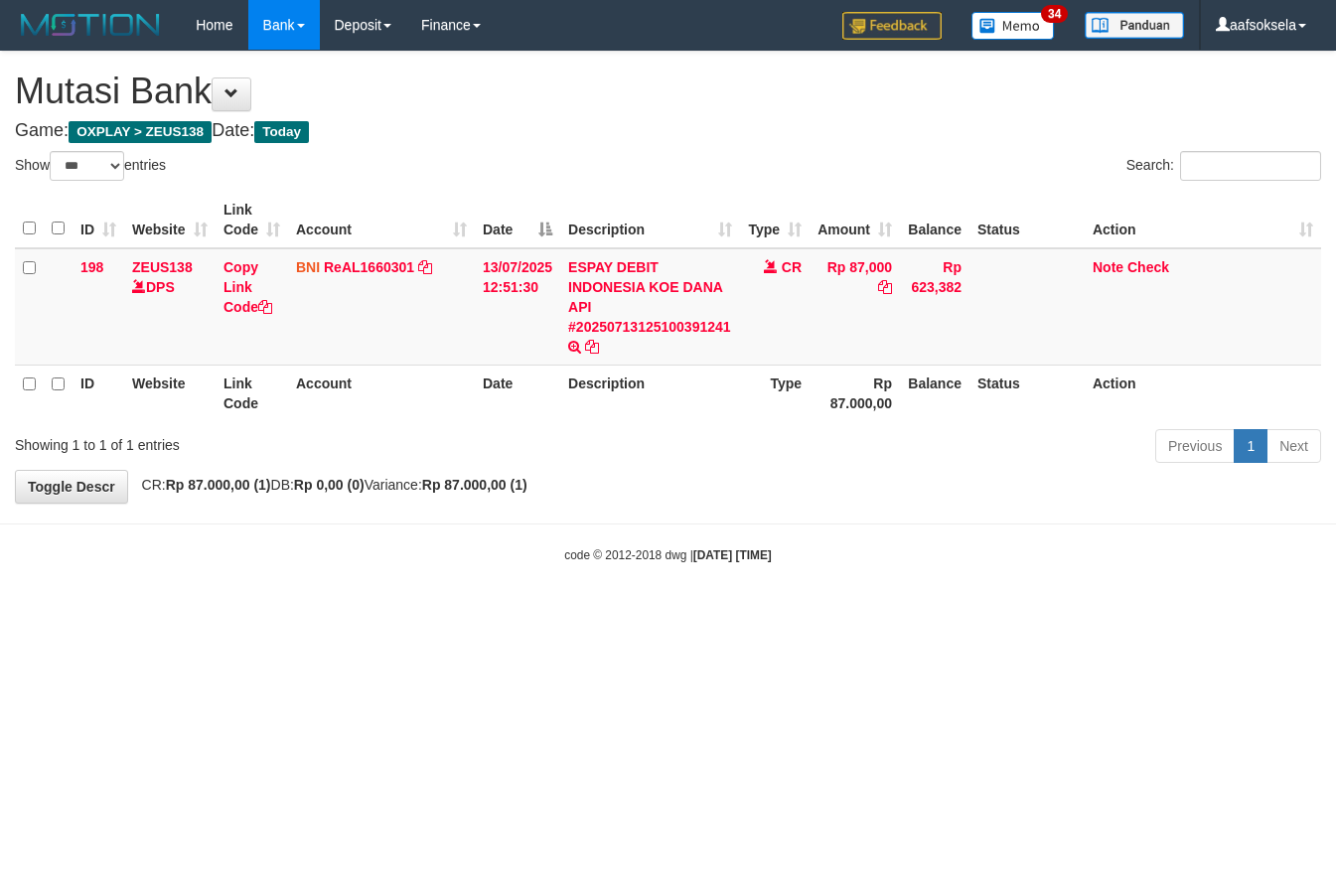 select on "***" 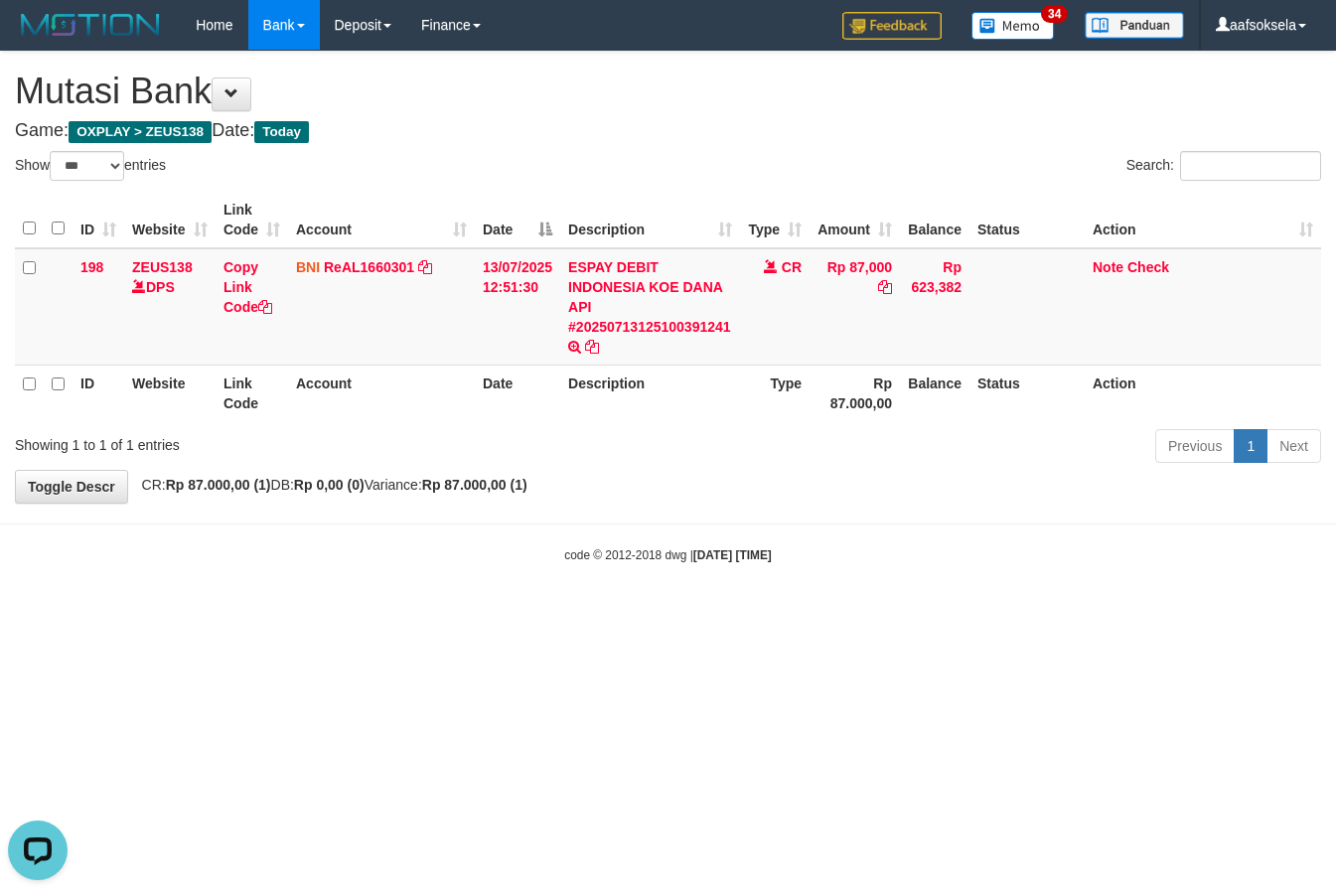 scroll, scrollTop: 0, scrollLeft: 0, axis: both 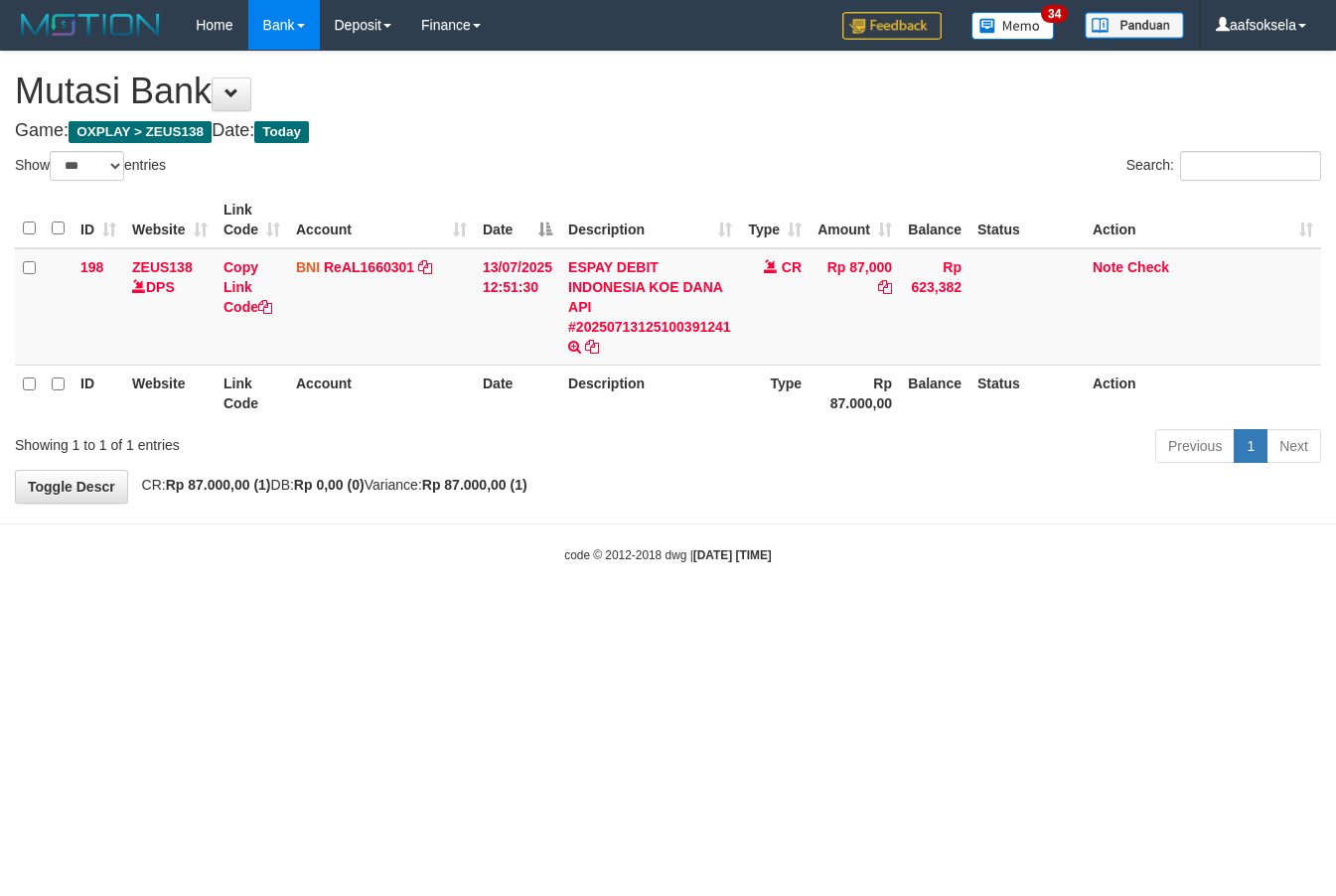 select on "***" 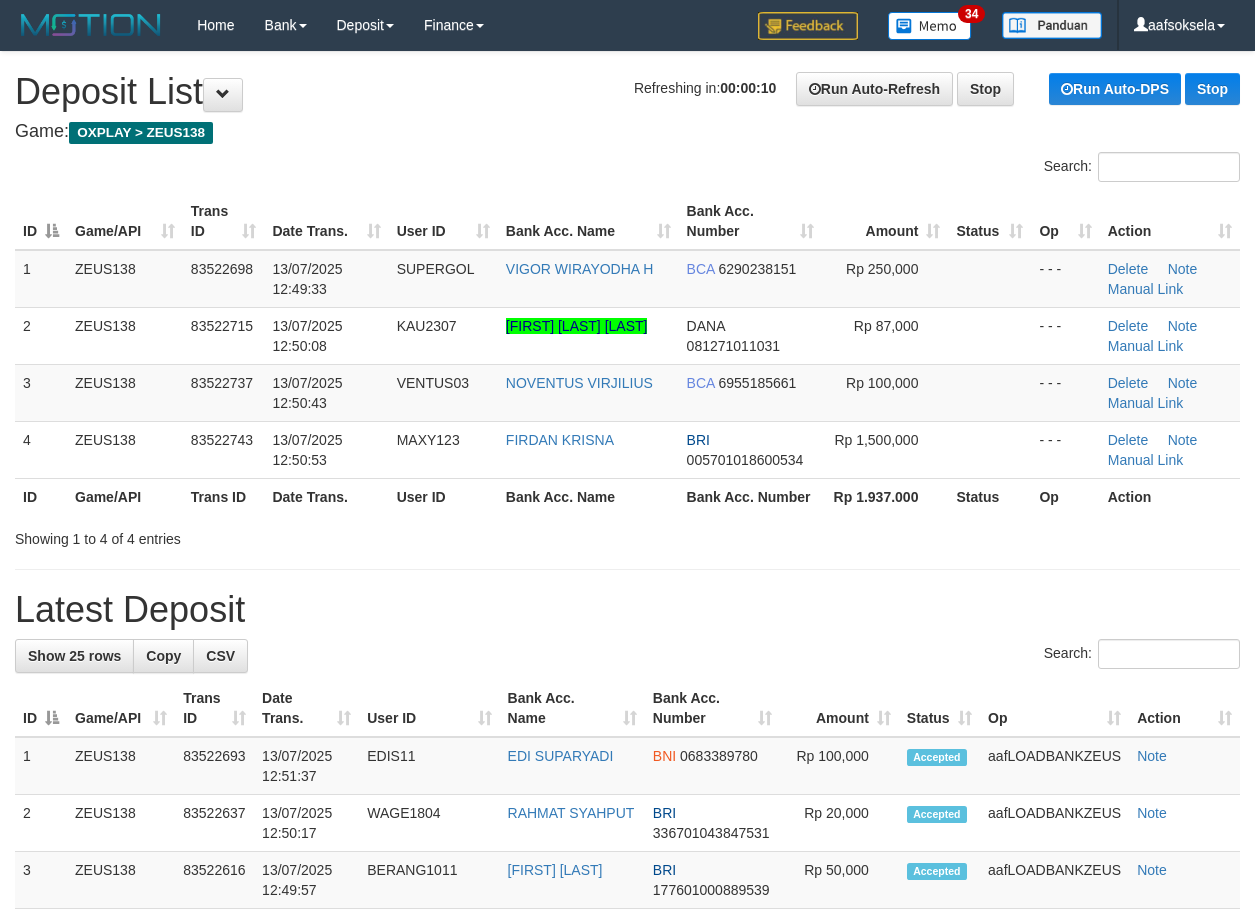 scroll, scrollTop: 0, scrollLeft: 0, axis: both 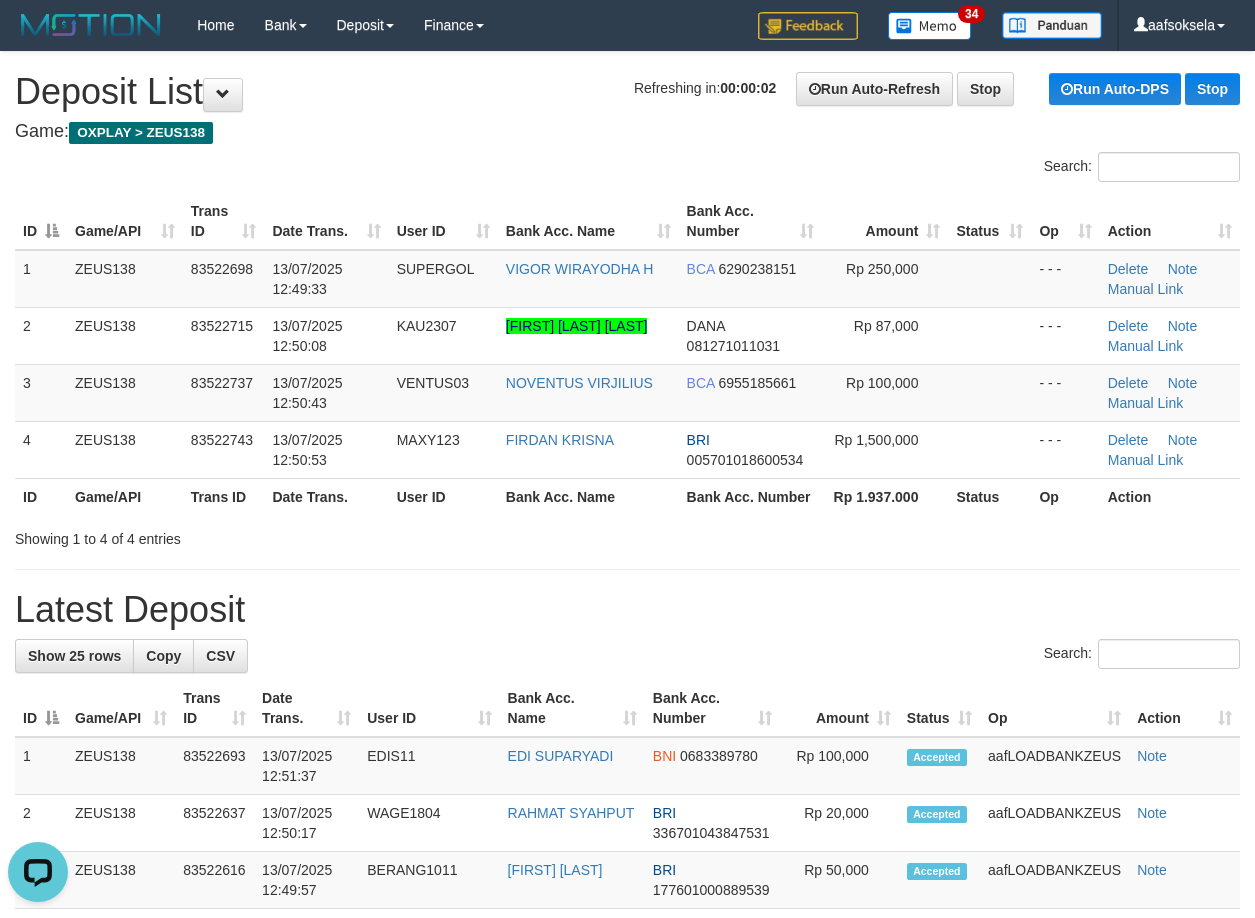 drag, startPoint x: 574, startPoint y: 577, endPoint x: 10, endPoint y: 681, distance: 573.5085 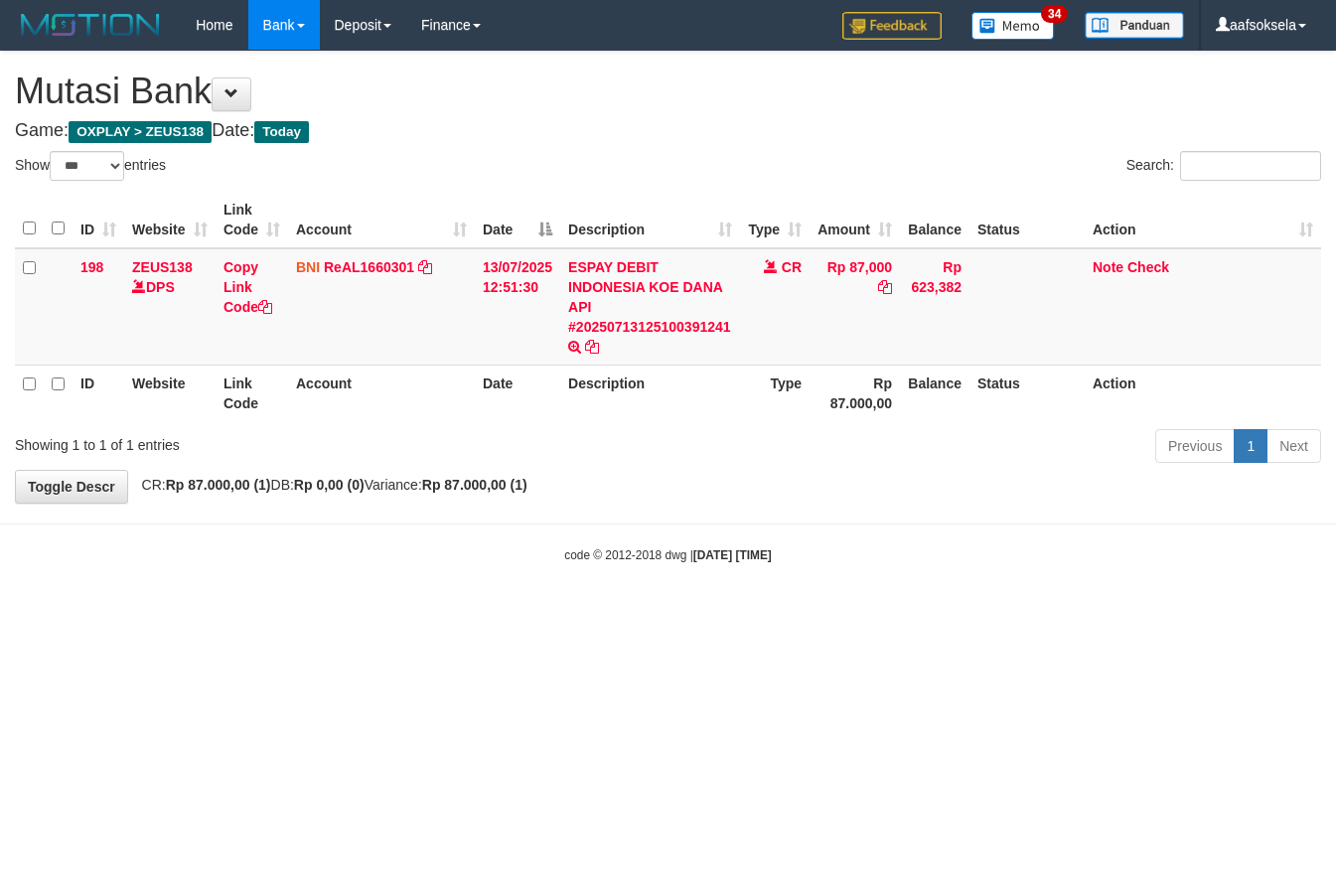 select on "***" 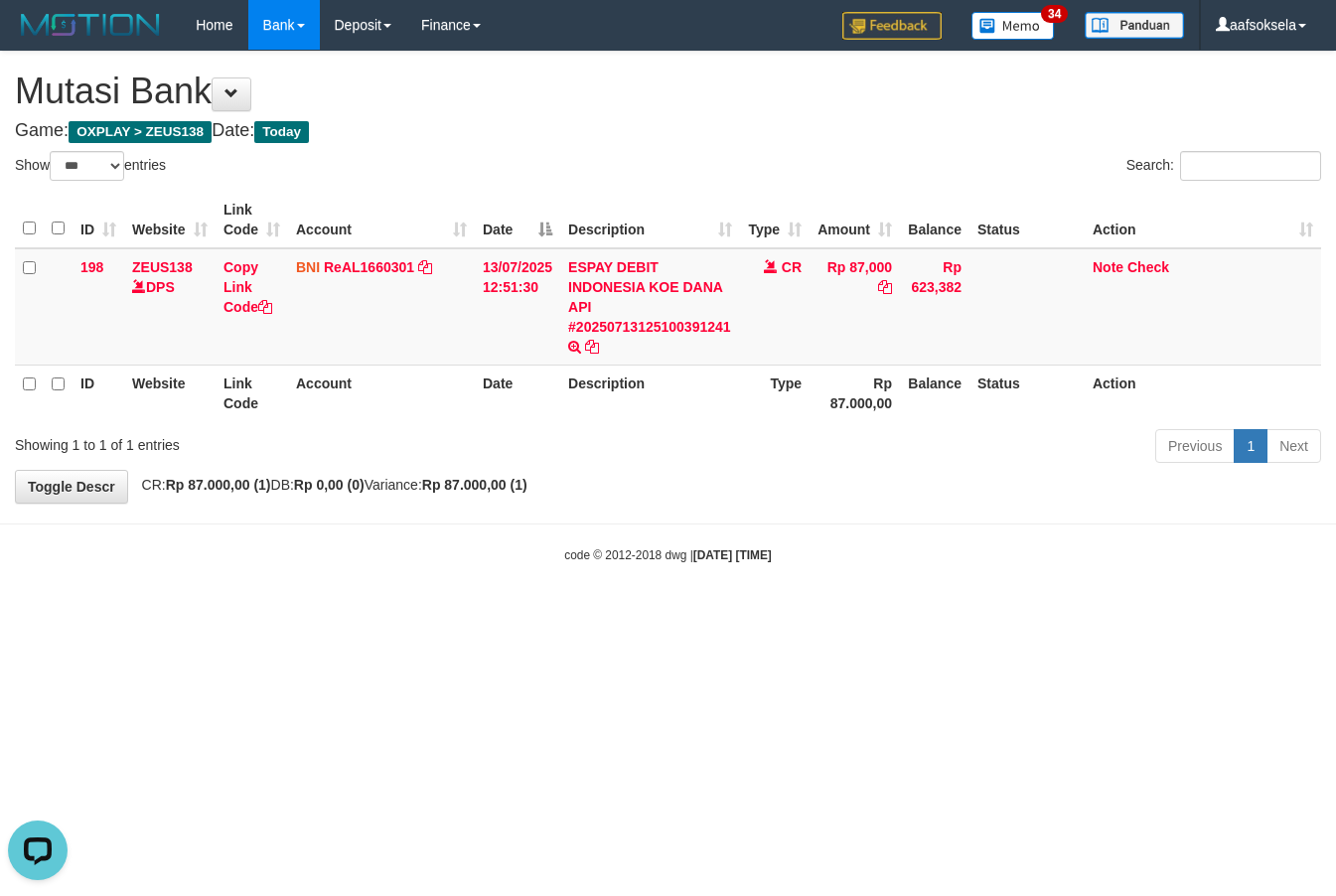 scroll, scrollTop: 0, scrollLeft: 0, axis: both 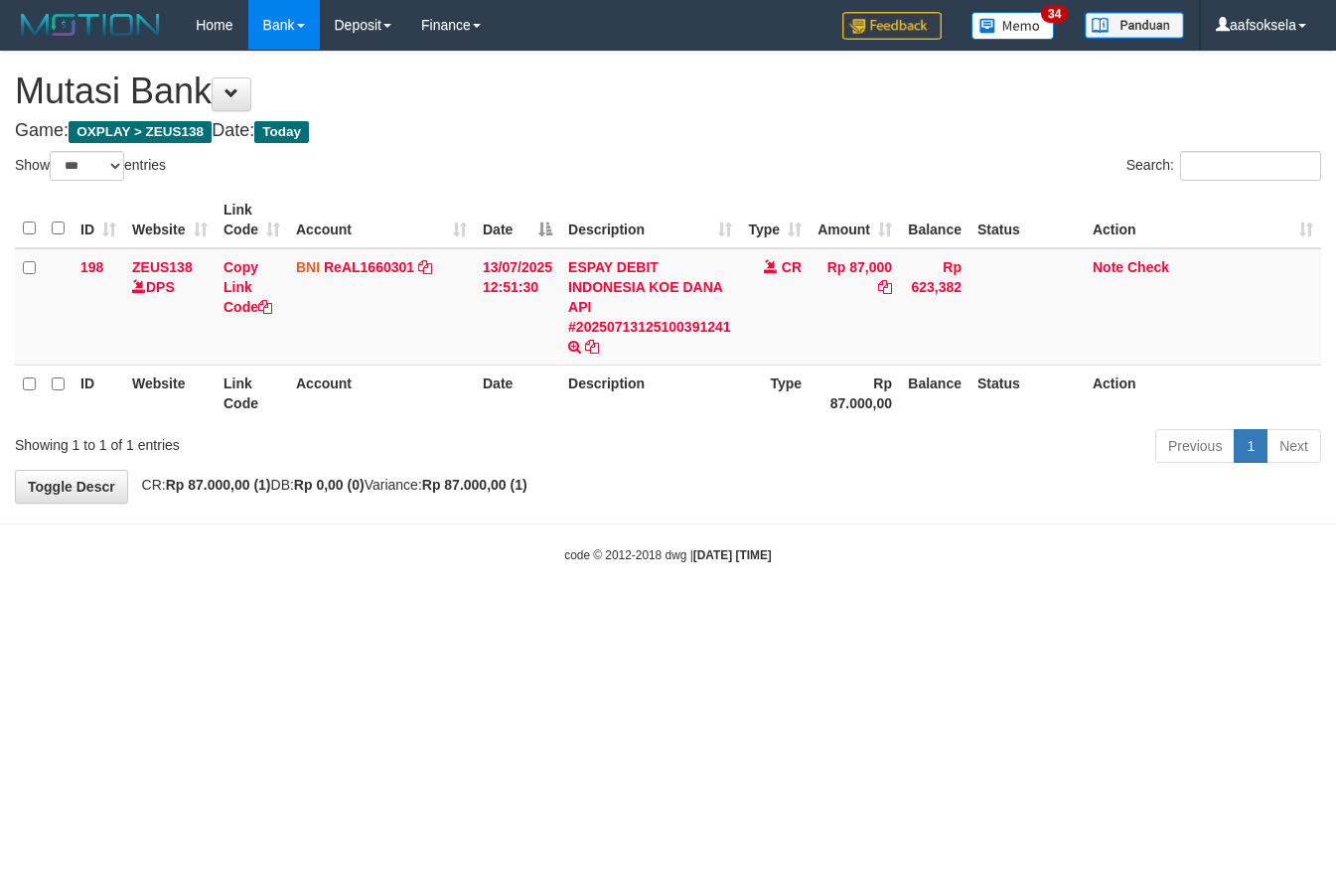 select on "***" 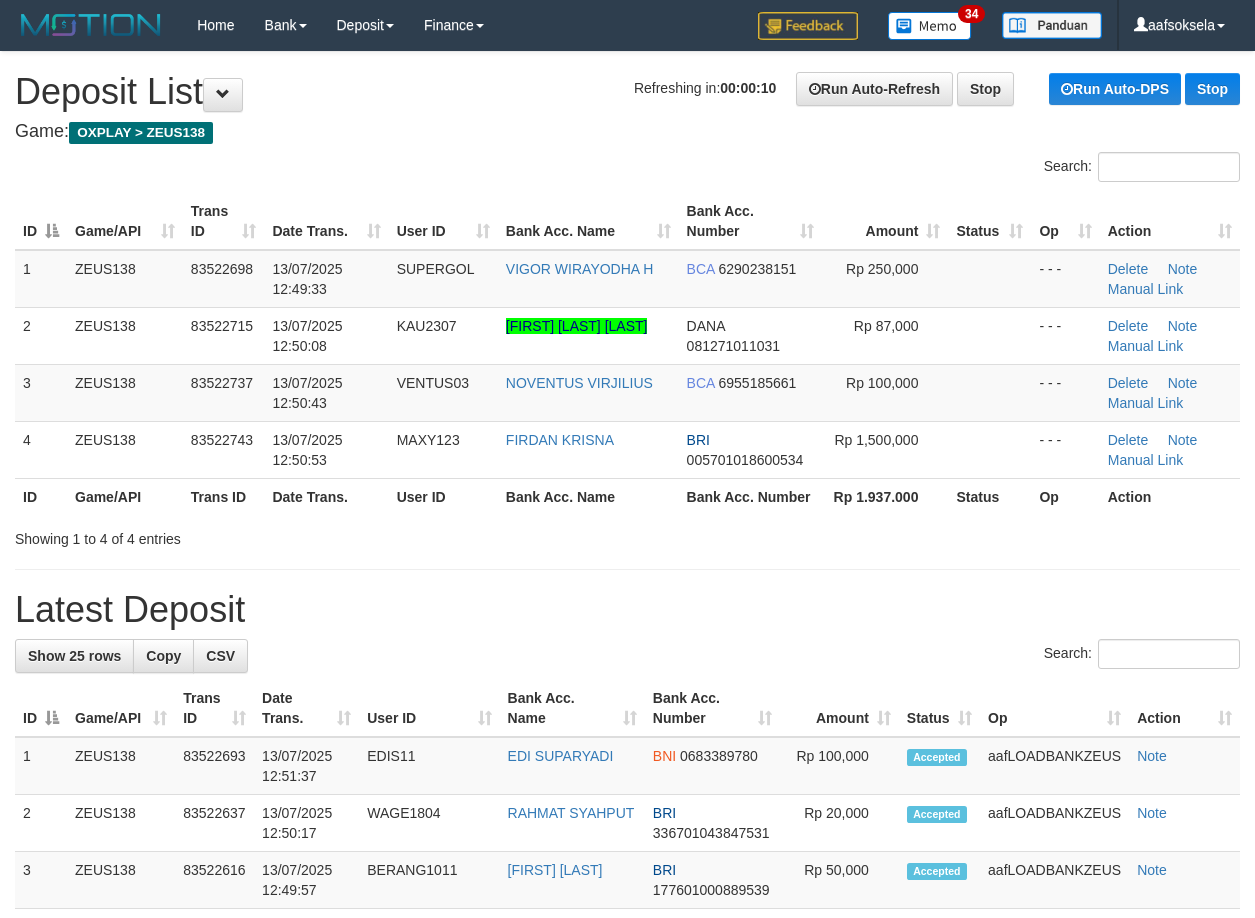 scroll, scrollTop: 0, scrollLeft: 0, axis: both 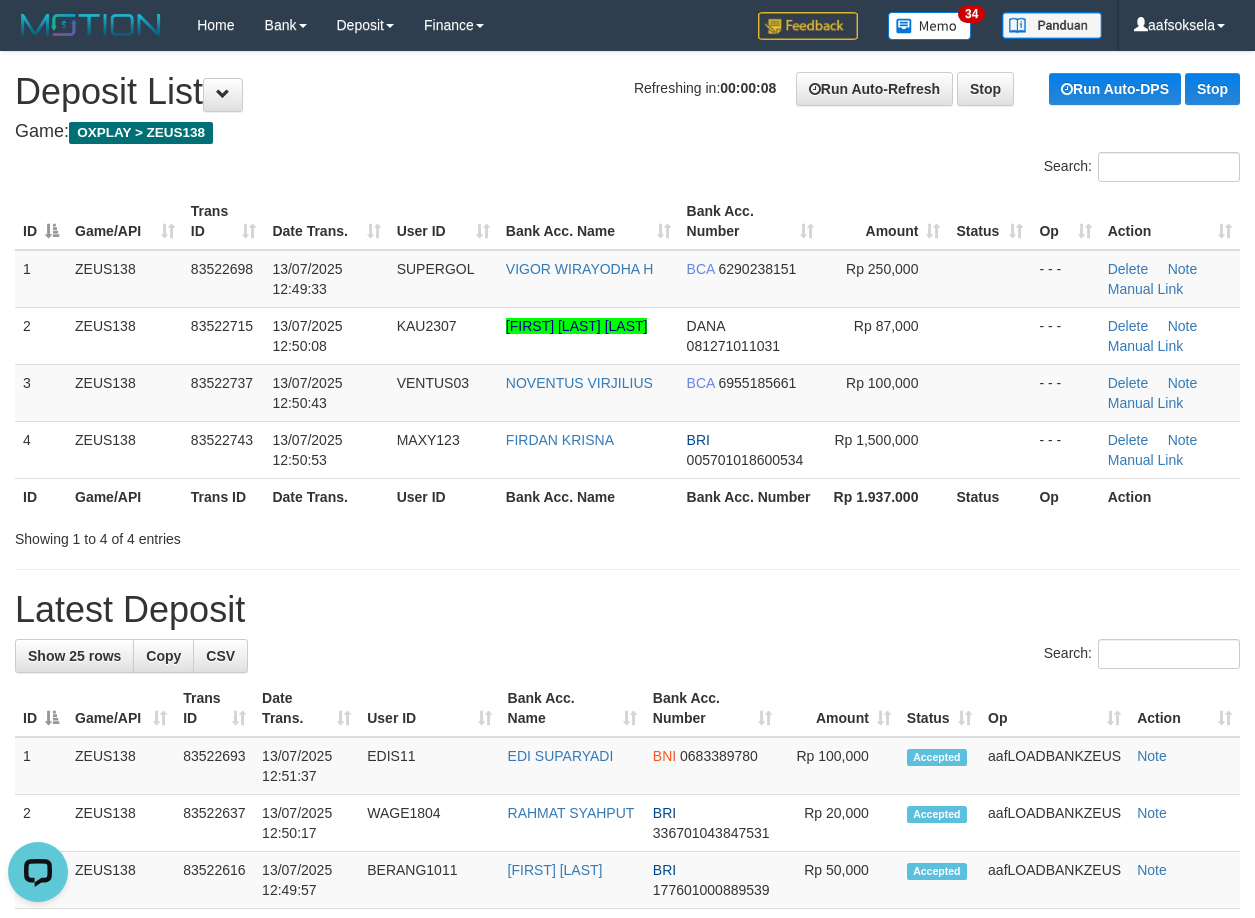 click on "Showing 1 to 4 of 4 entries" at bounding box center (261, 535) 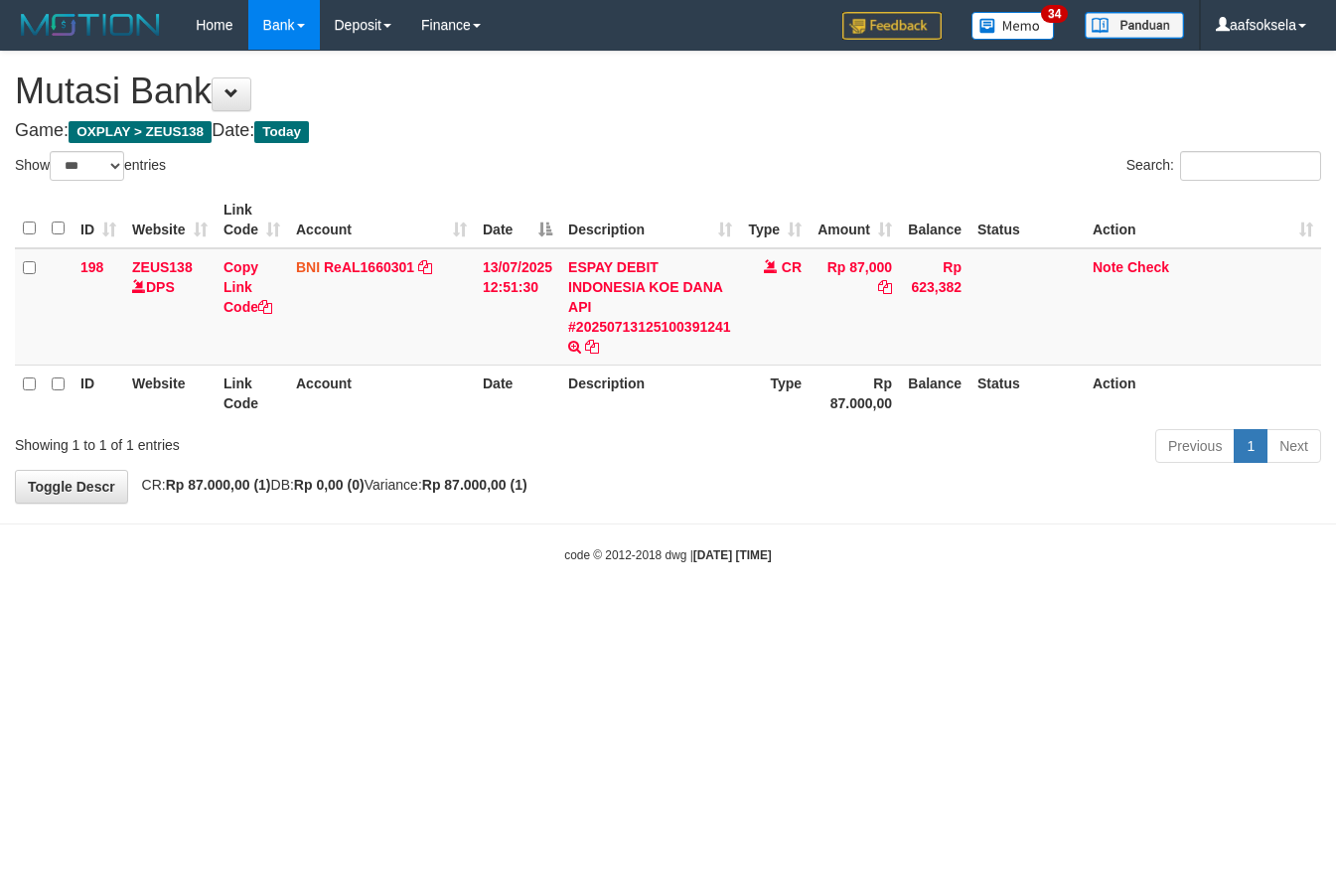 select on "***" 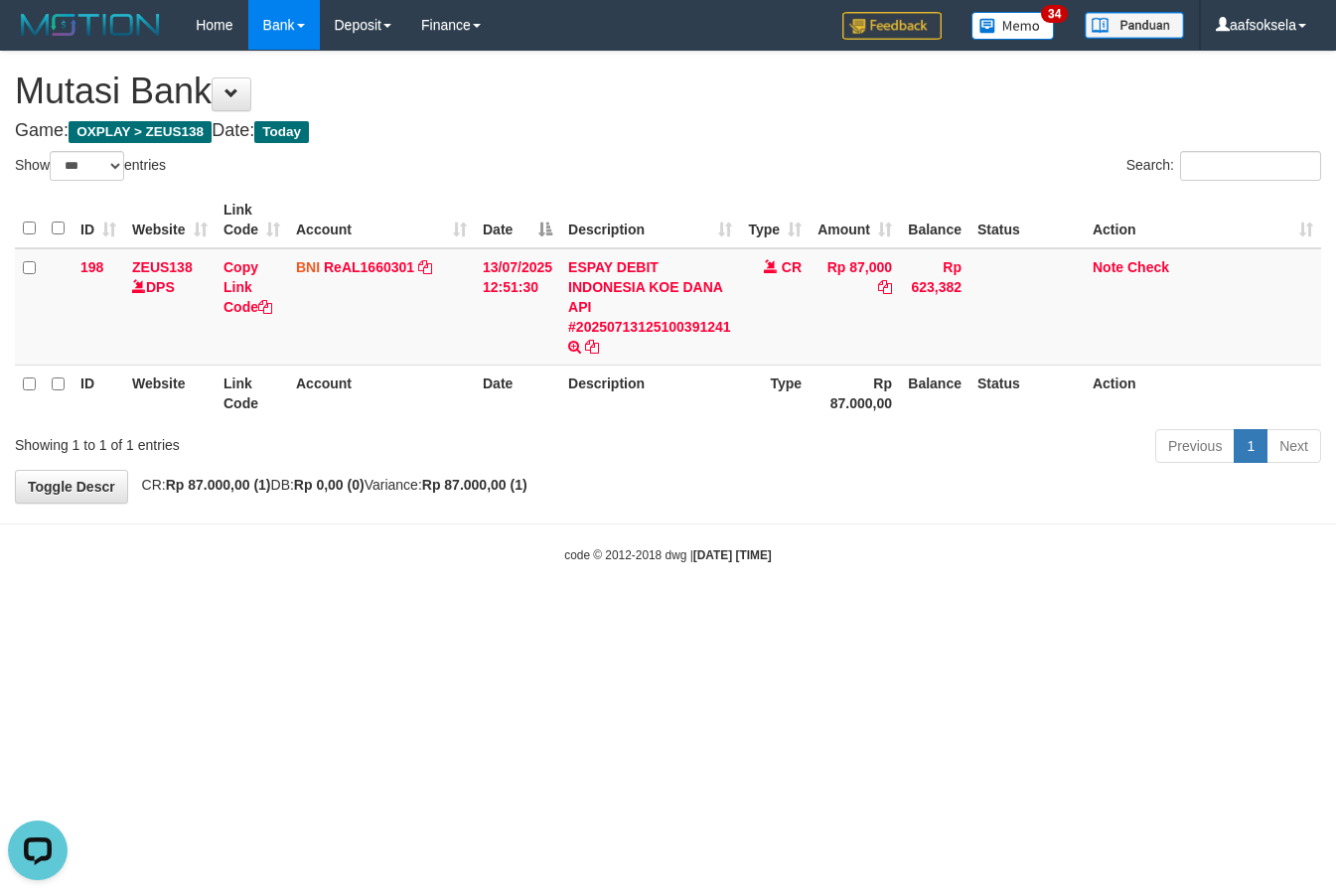 scroll, scrollTop: 0, scrollLeft: 0, axis: both 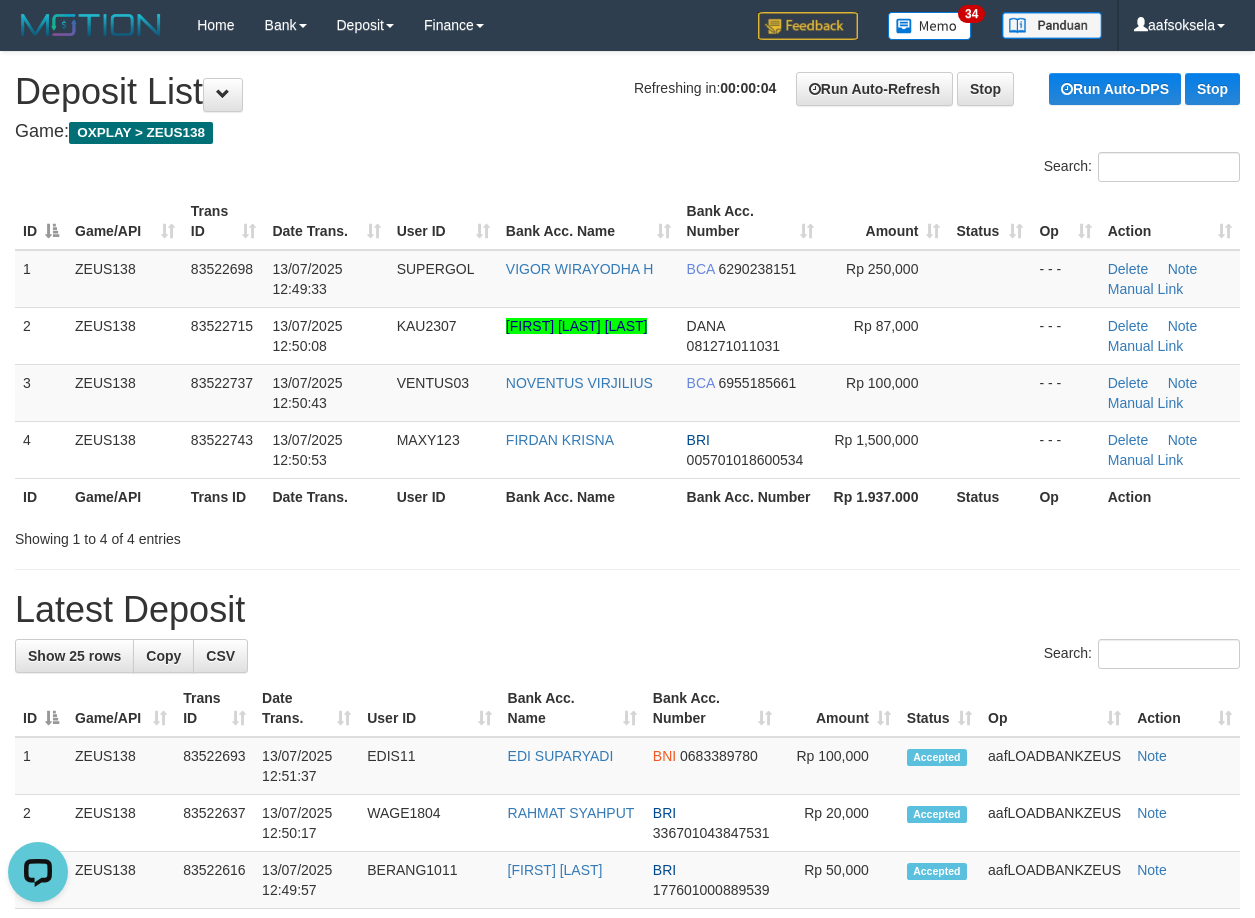 click on "Showing 1 to 4 of 4 entries" at bounding box center [627, 535] 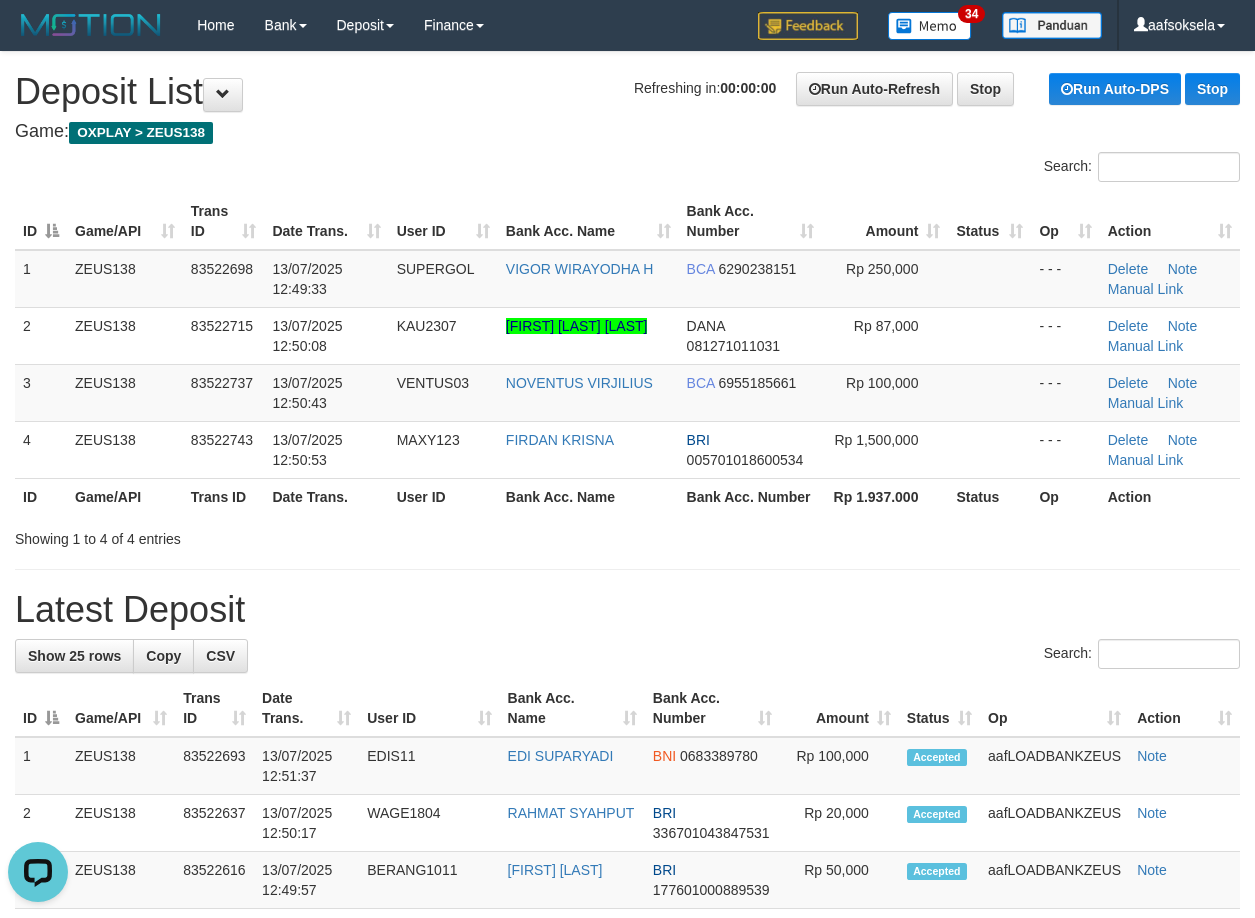 drag, startPoint x: 320, startPoint y: 611, endPoint x: 221, endPoint y: 598, distance: 99.849884 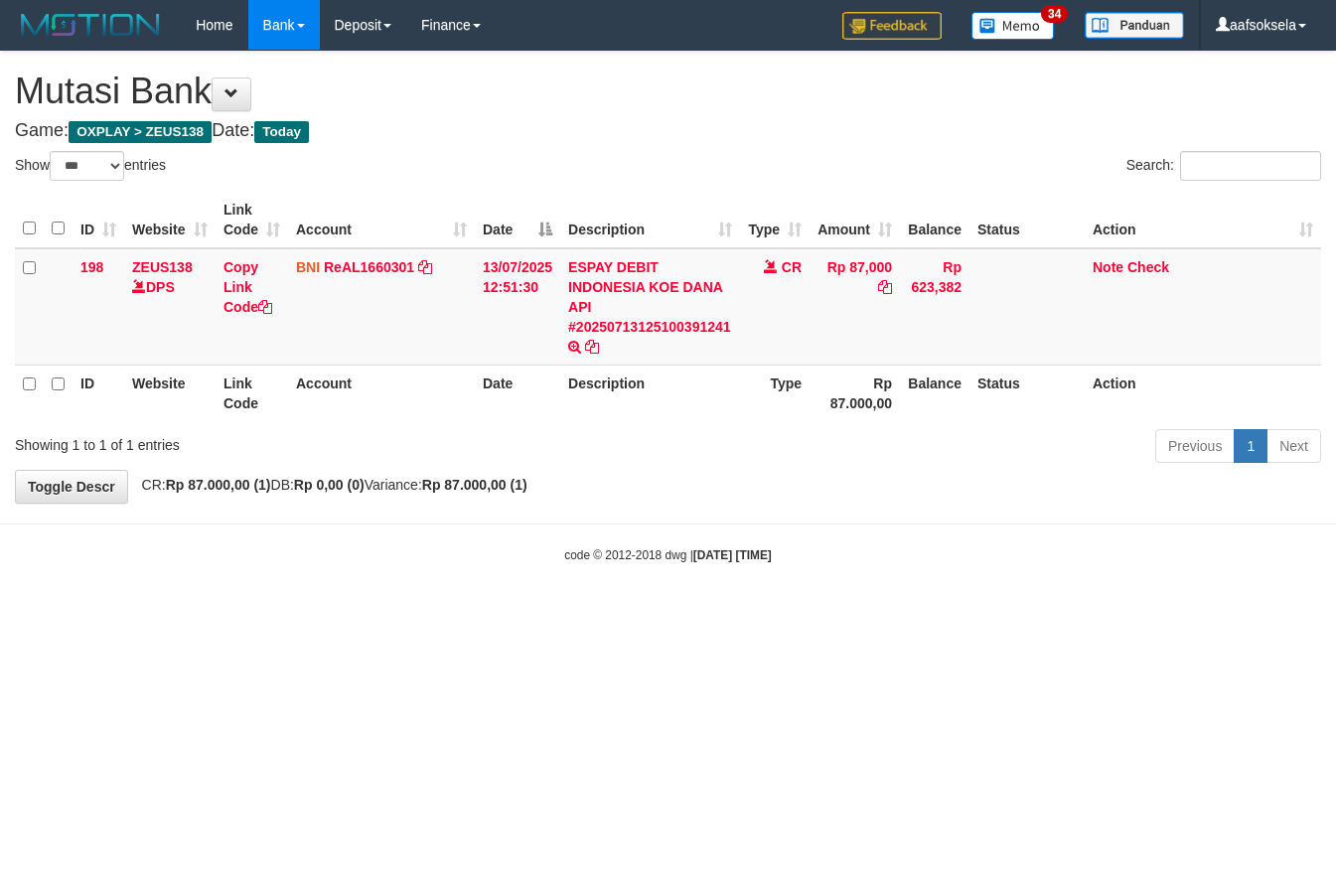 select on "***" 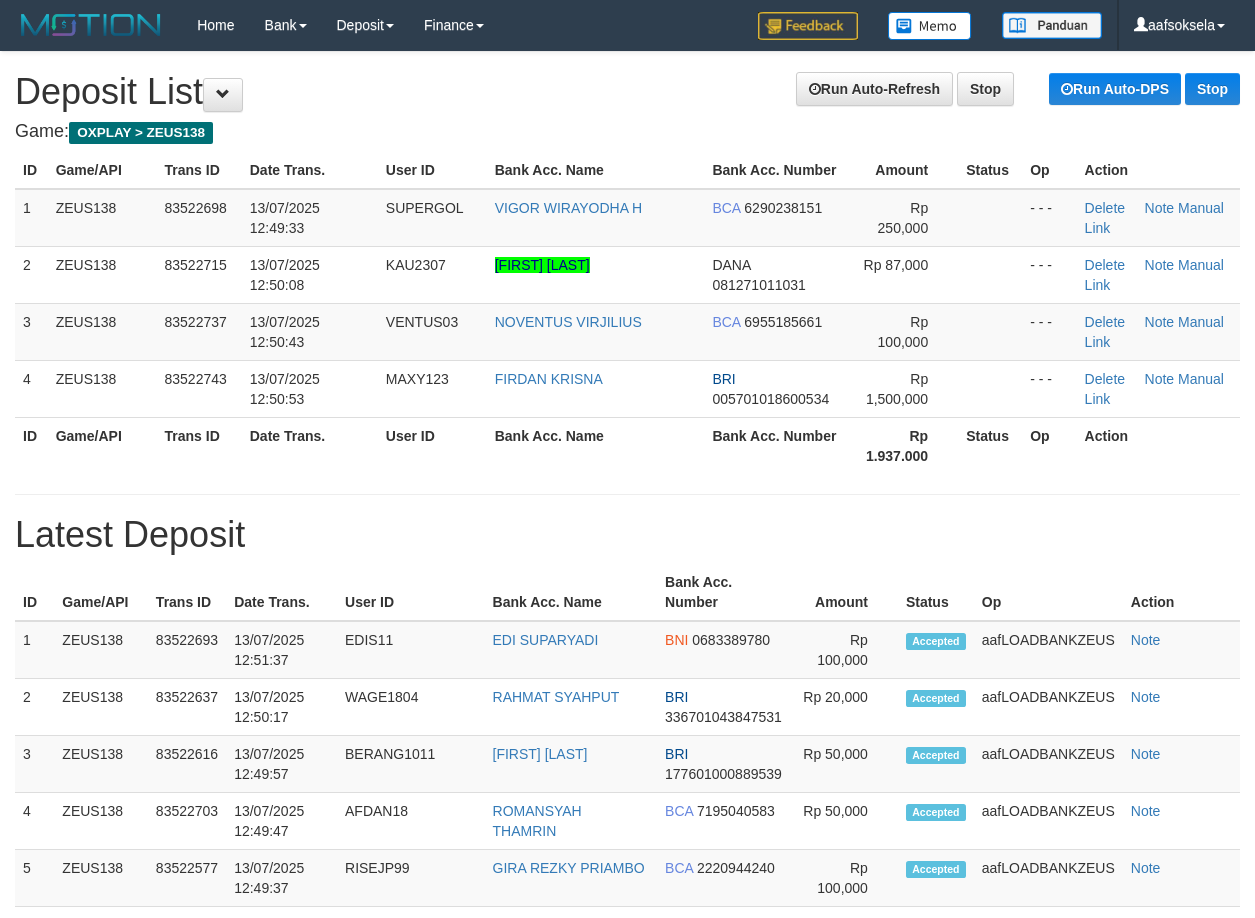 scroll, scrollTop: 0, scrollLeft: 0, axis: both 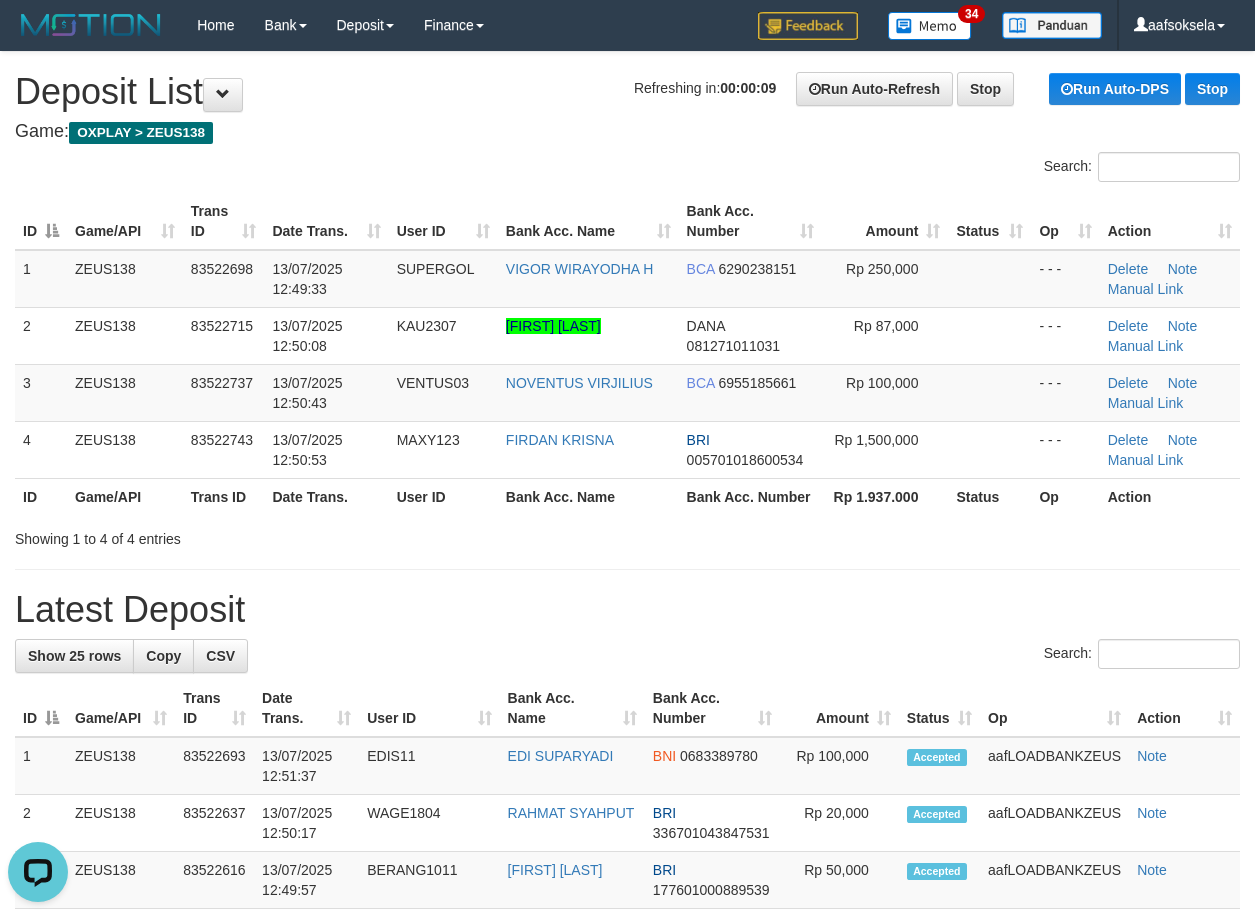 drag, startPoint x: 888, startPoint y: 623, endPoint x: 859, endPoint y: 637, distance: 32.202484 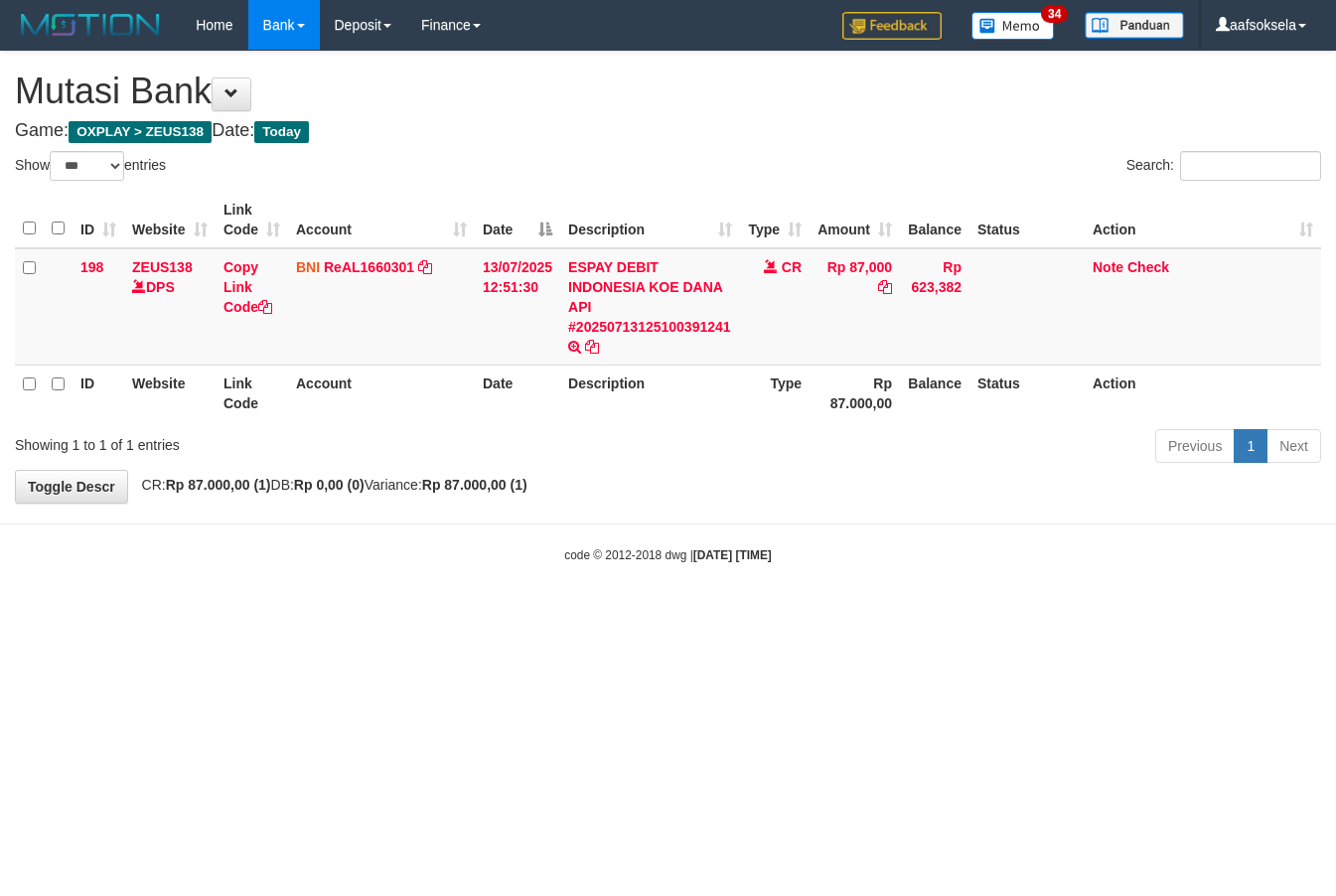 select on "***" 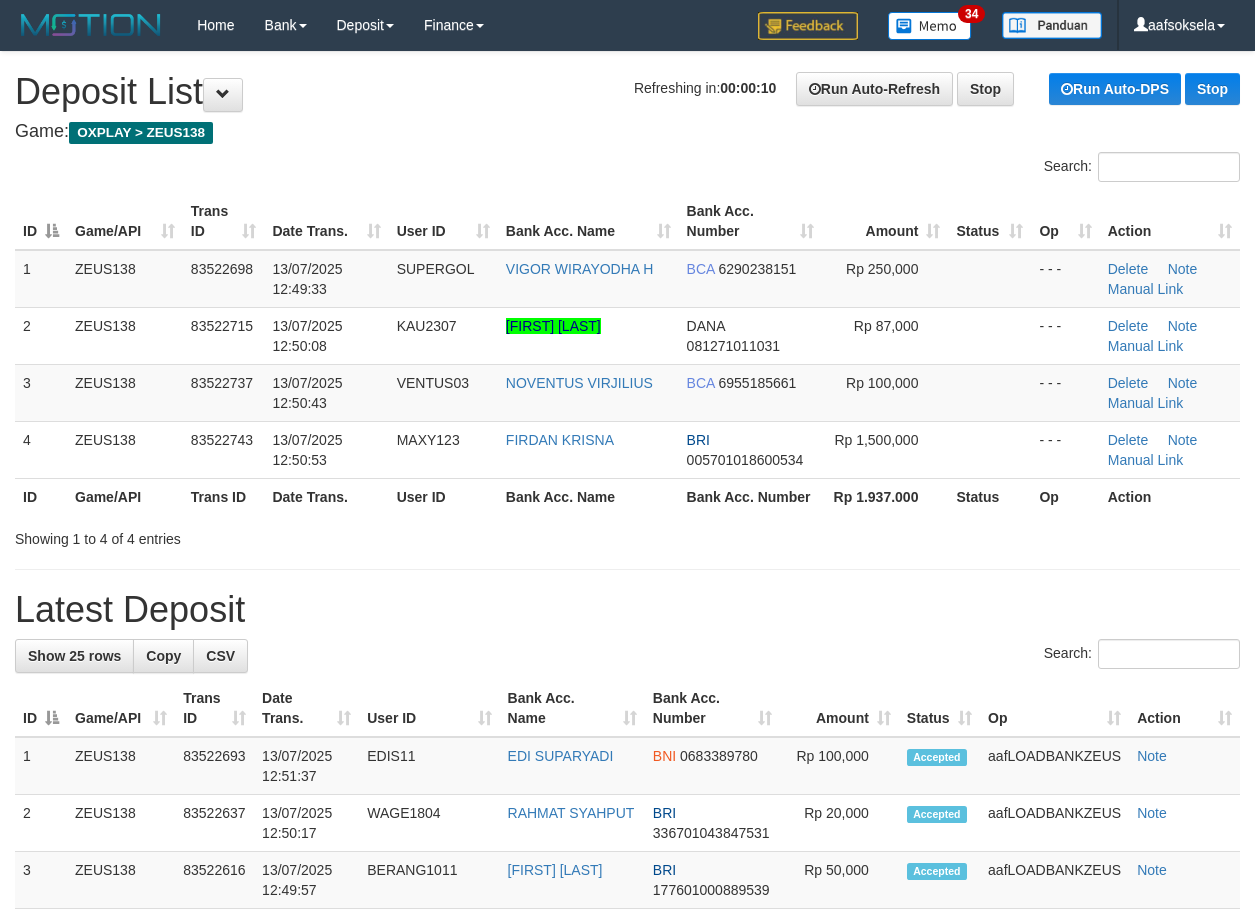 scroll, scrollTop: 0, scrollLeft: 0, axis: both 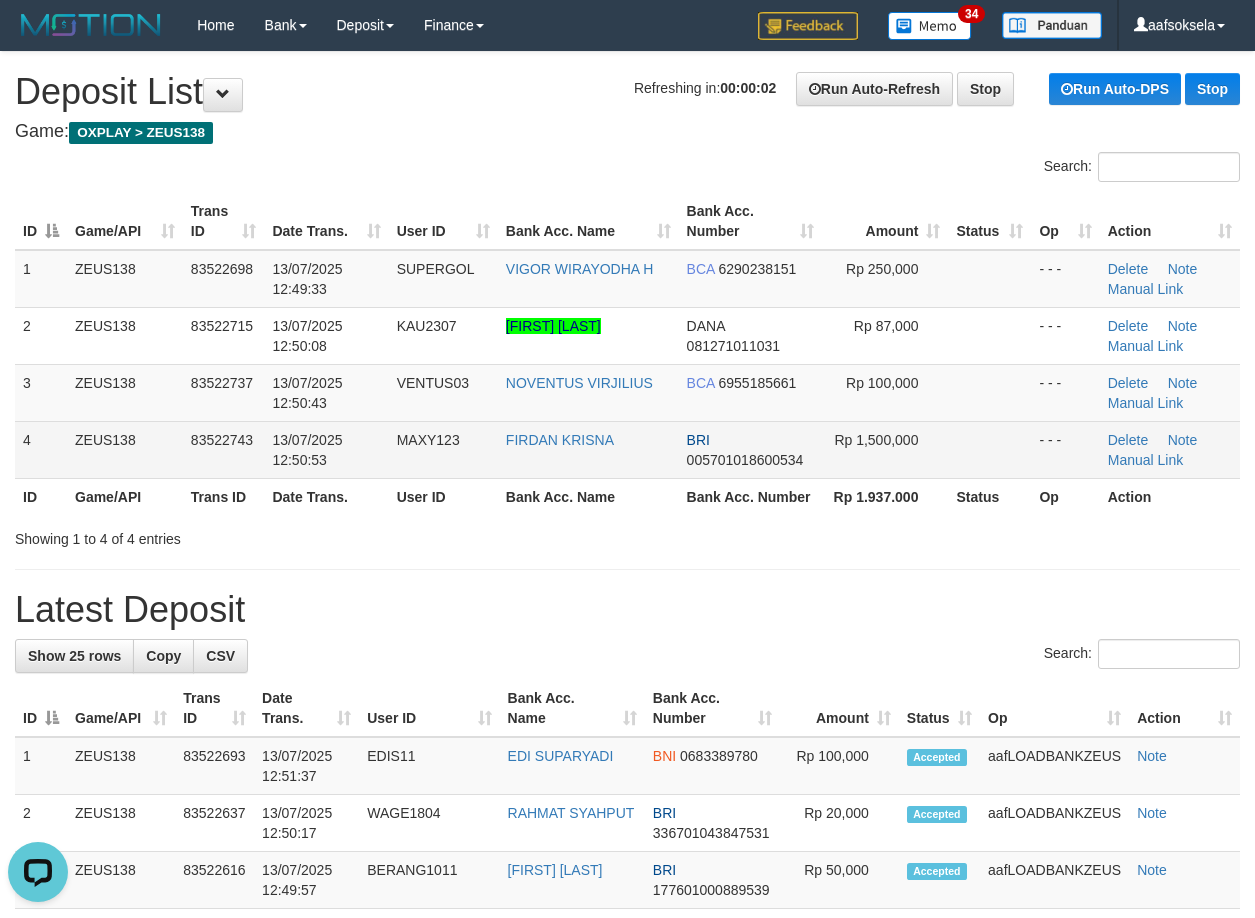 click on "BRI
[ACCOUNT_NUMBER]" at bounding box center (750, 449) 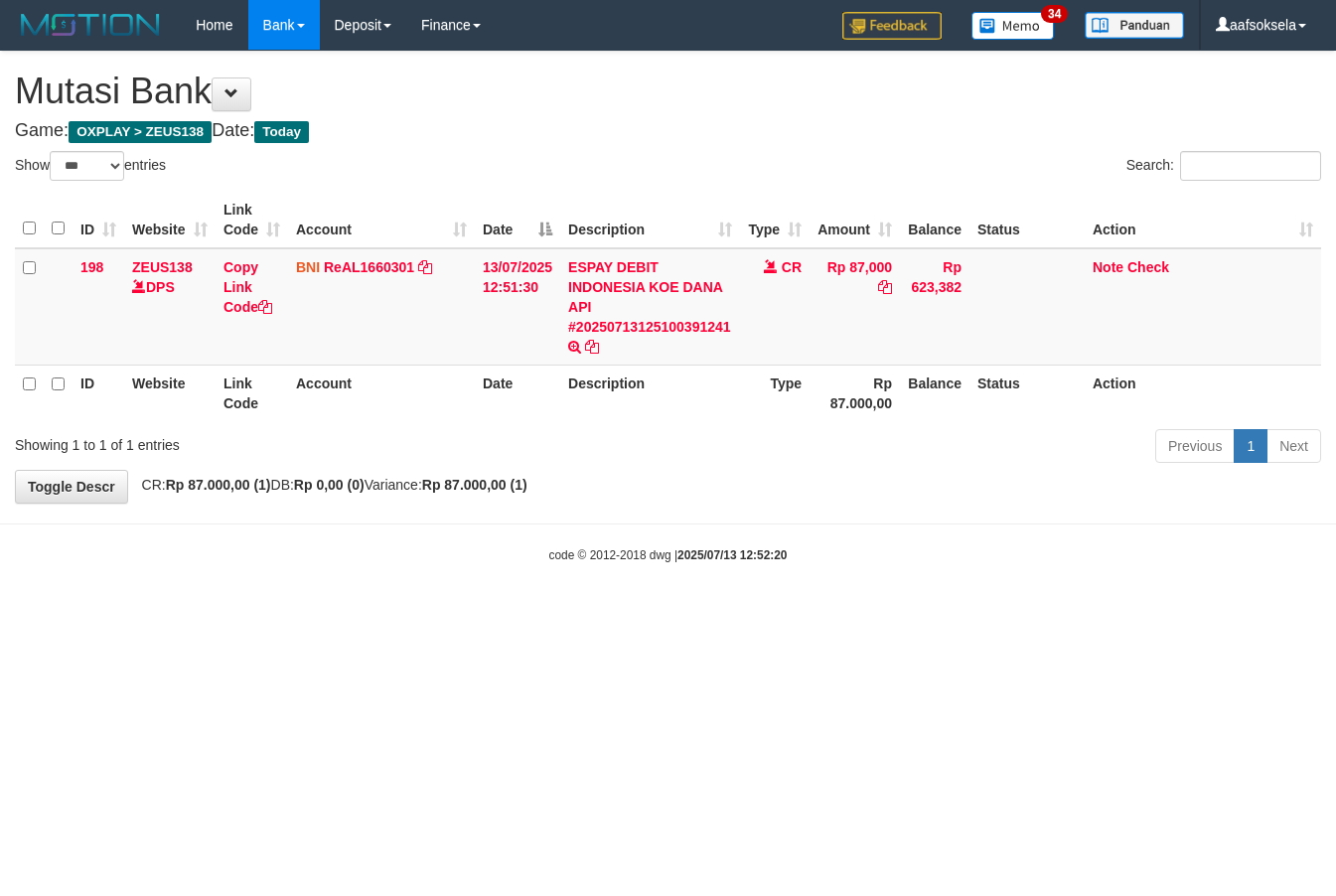 select on "***" 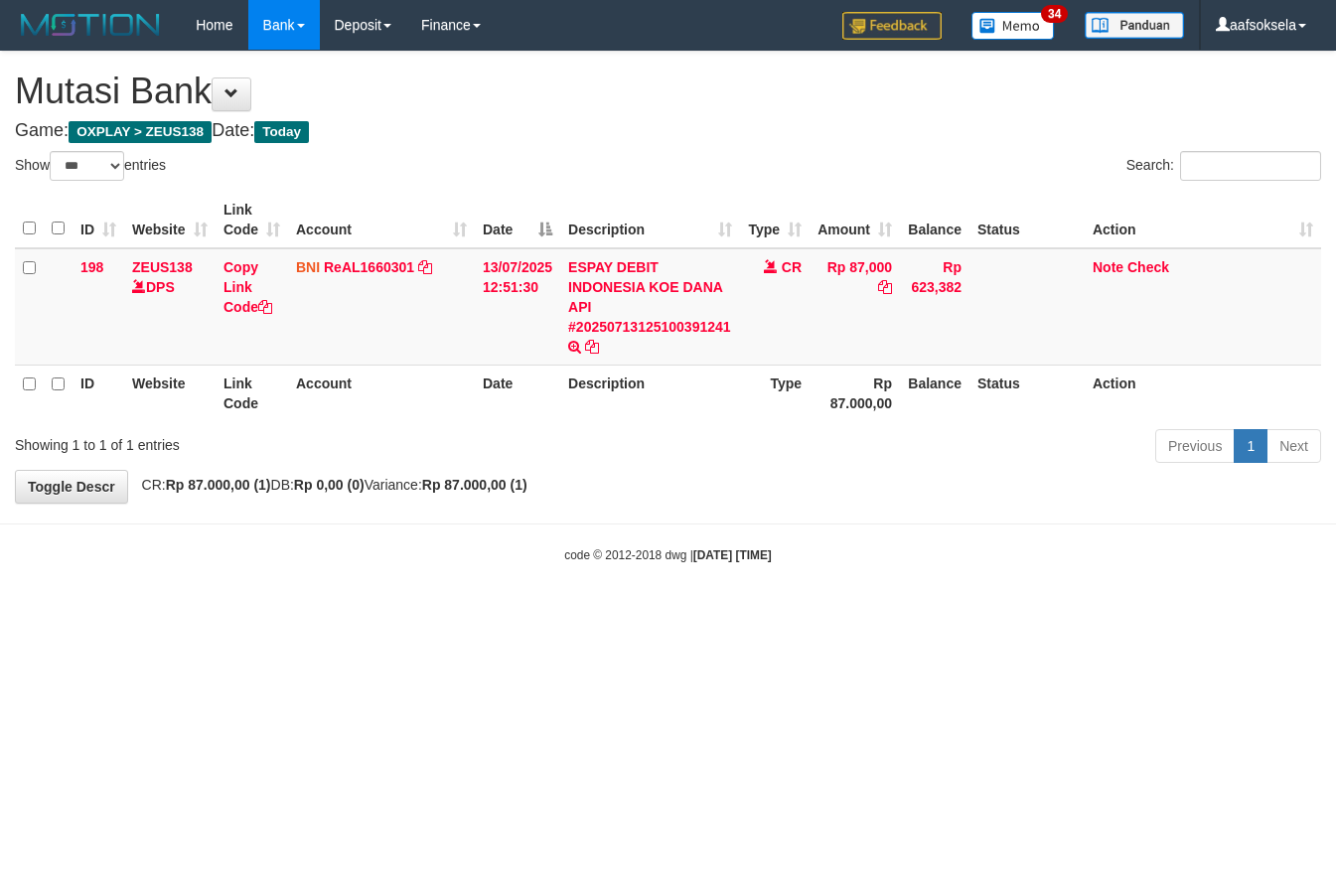 select on "***" 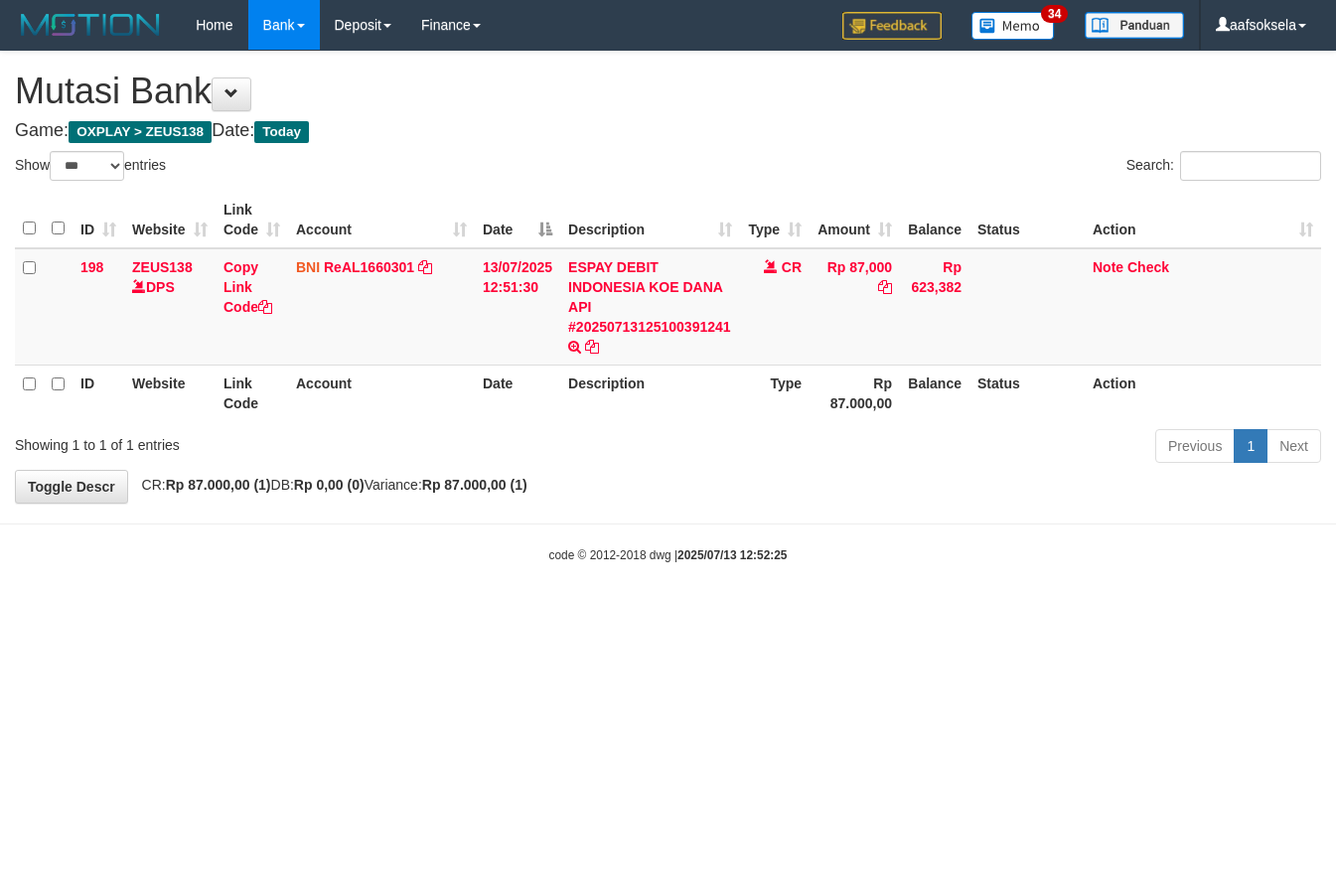 select on "***" 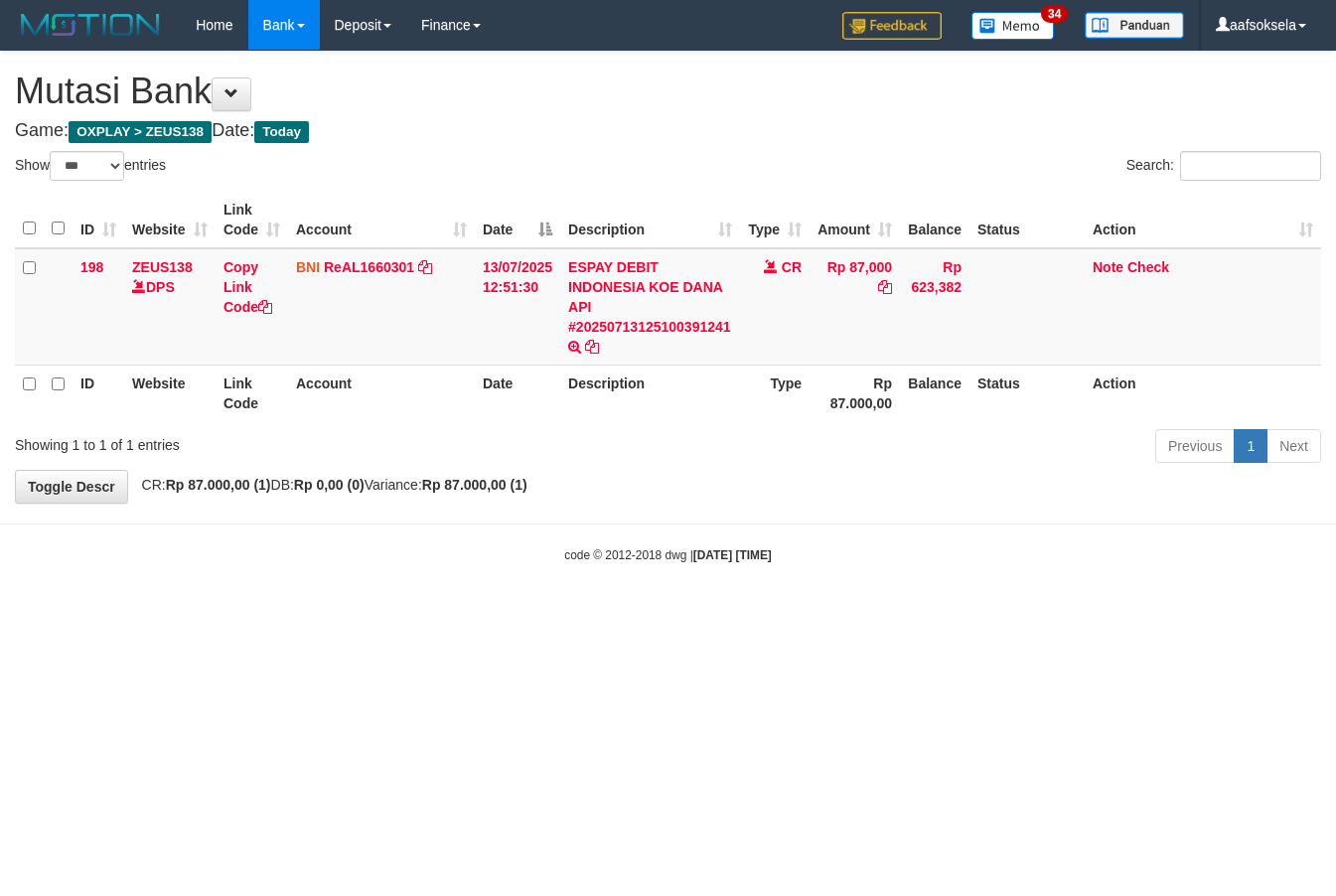 select on "***" 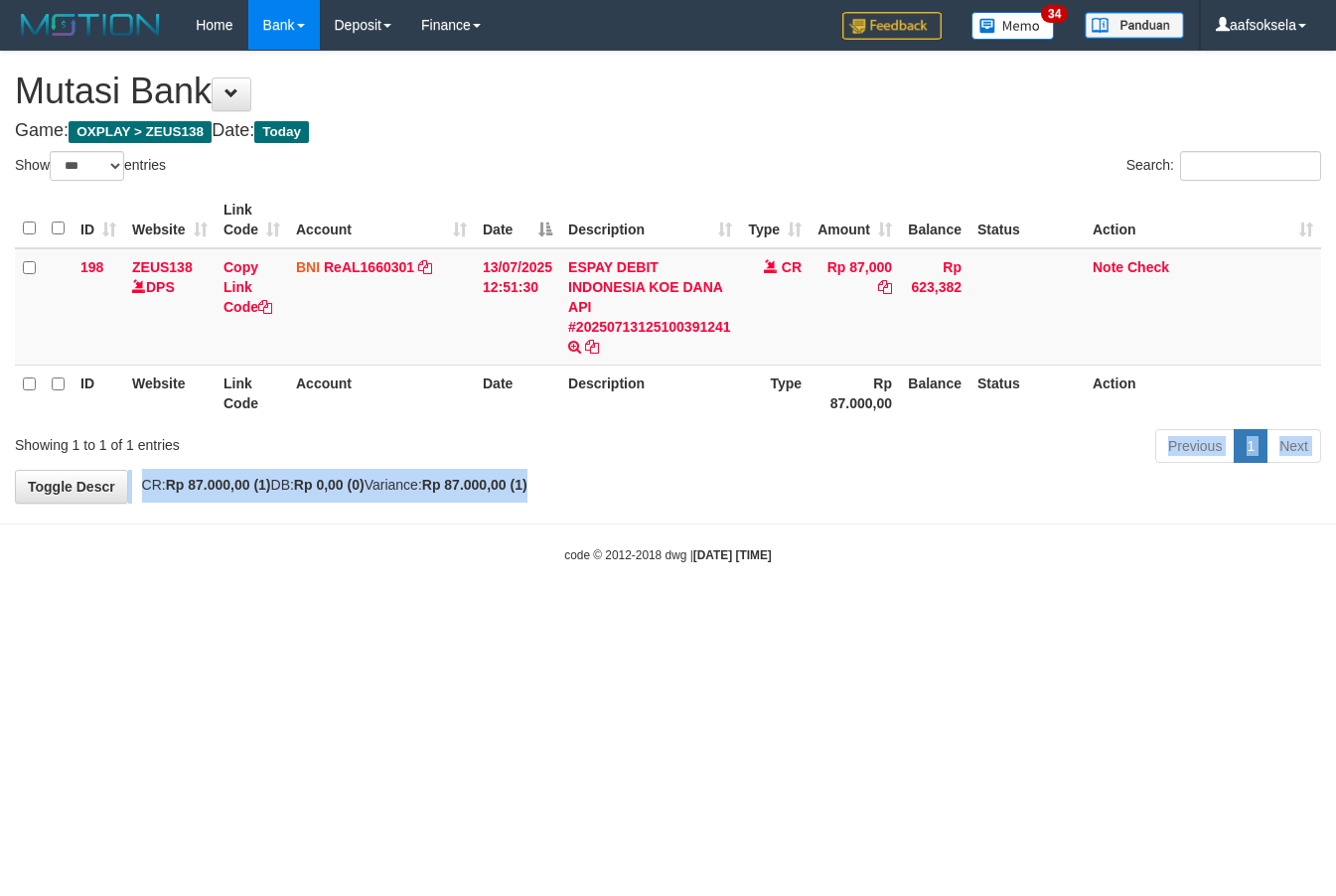 drag, startPoint x: 733, startPoint y: 466, endPoint x: 731, endPoint y: 480, distance: 14.142136 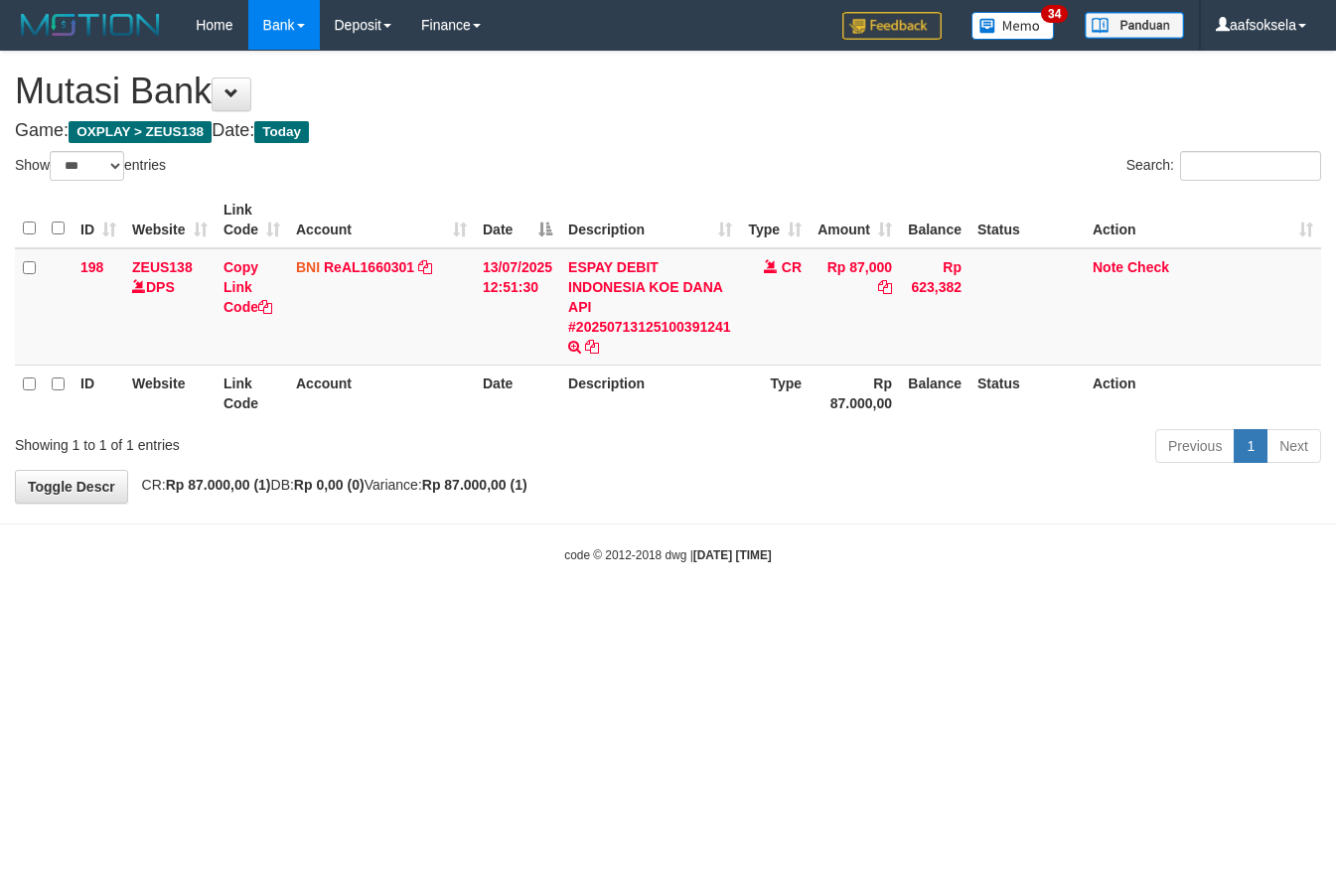 select on "***" 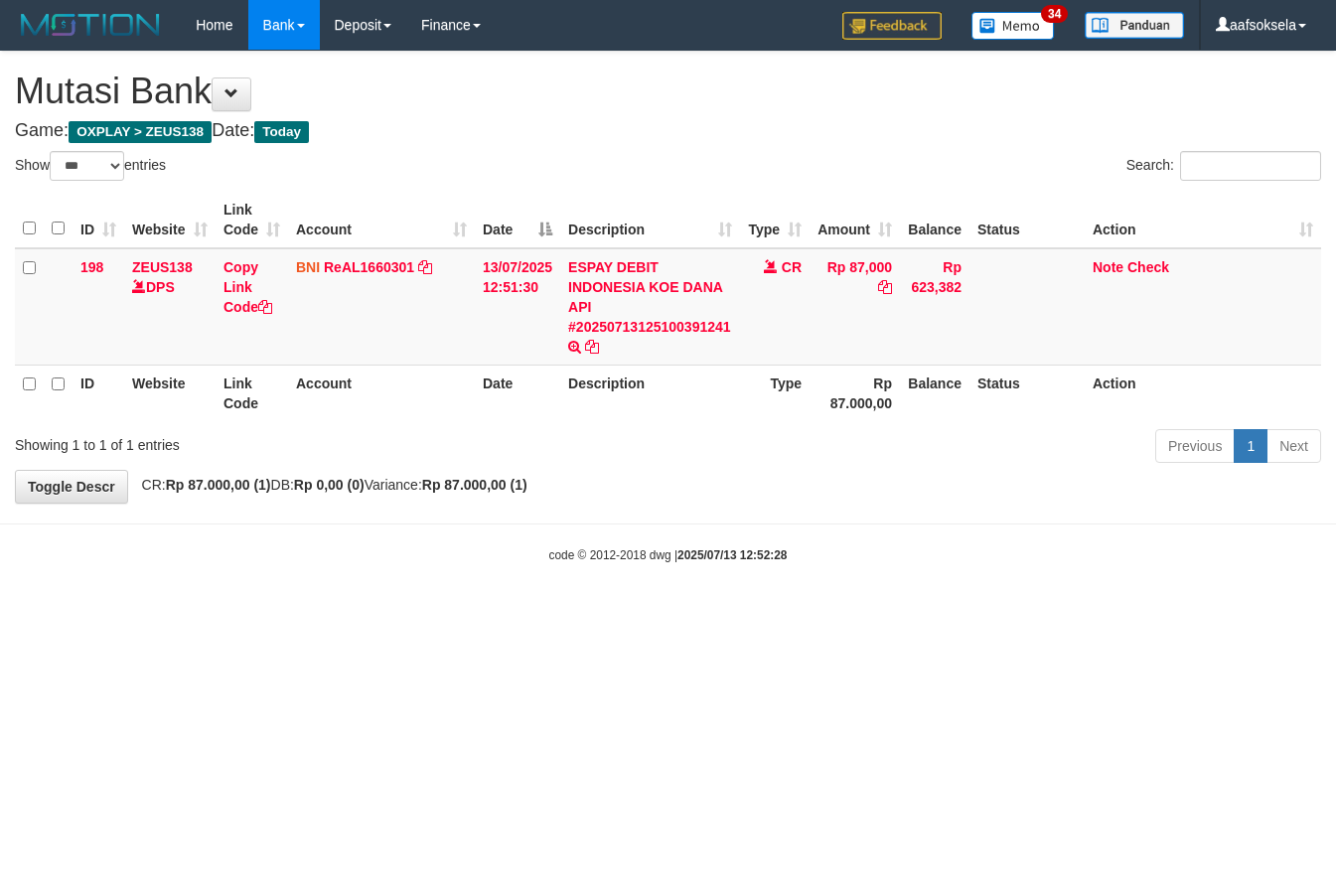select on "***" 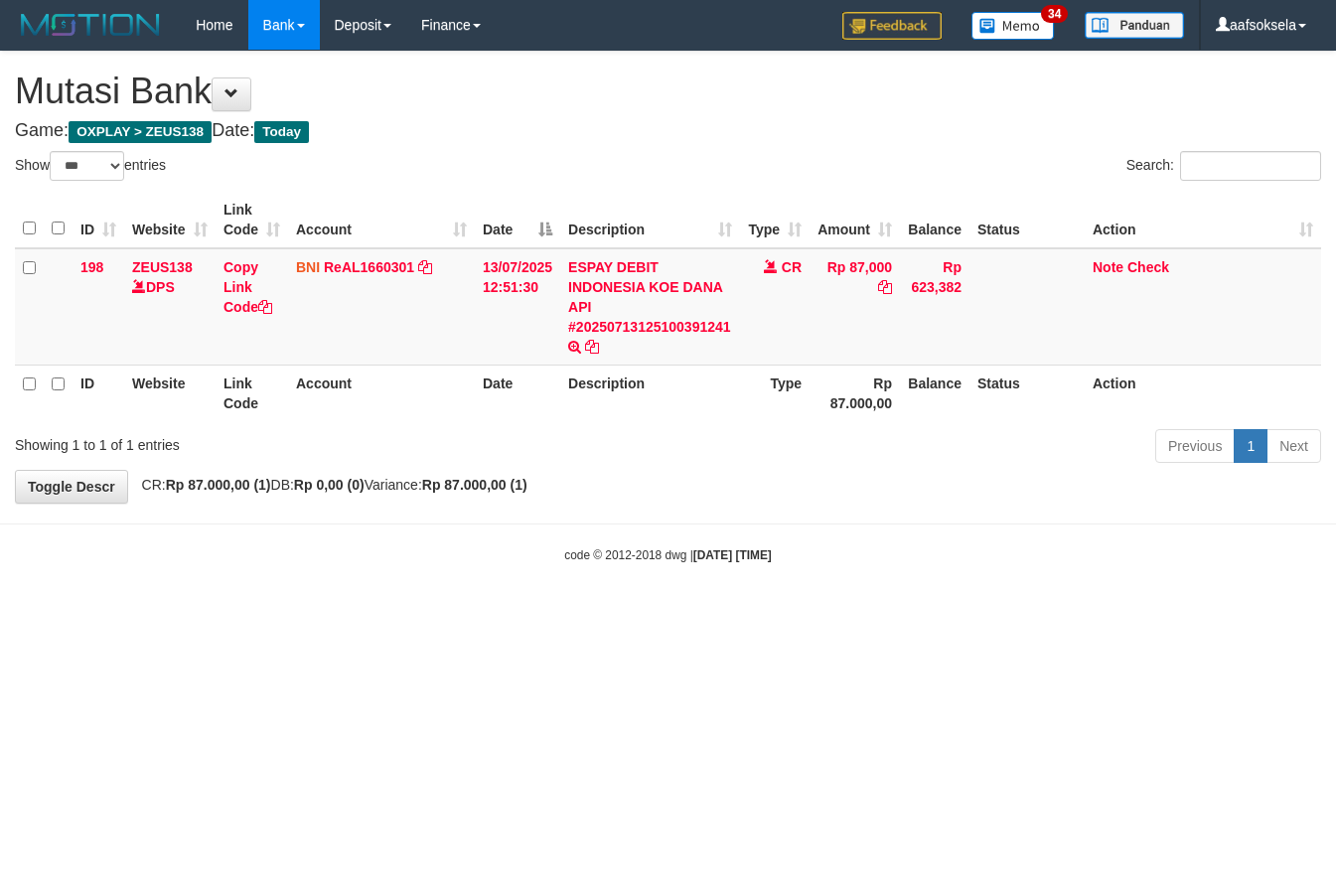 select on "***" 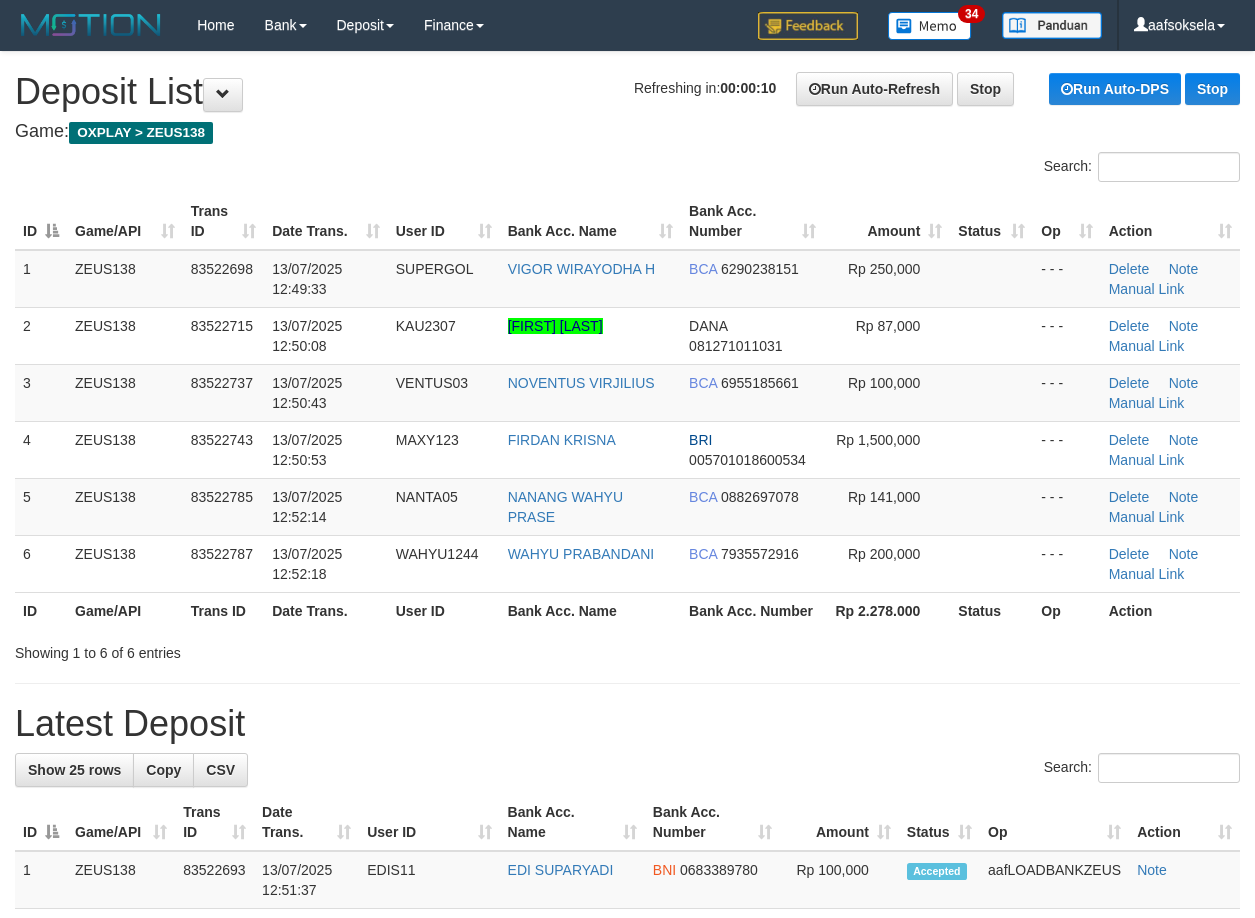 scroll, scrollTop: 0, scrollLeft: 0, axis: both 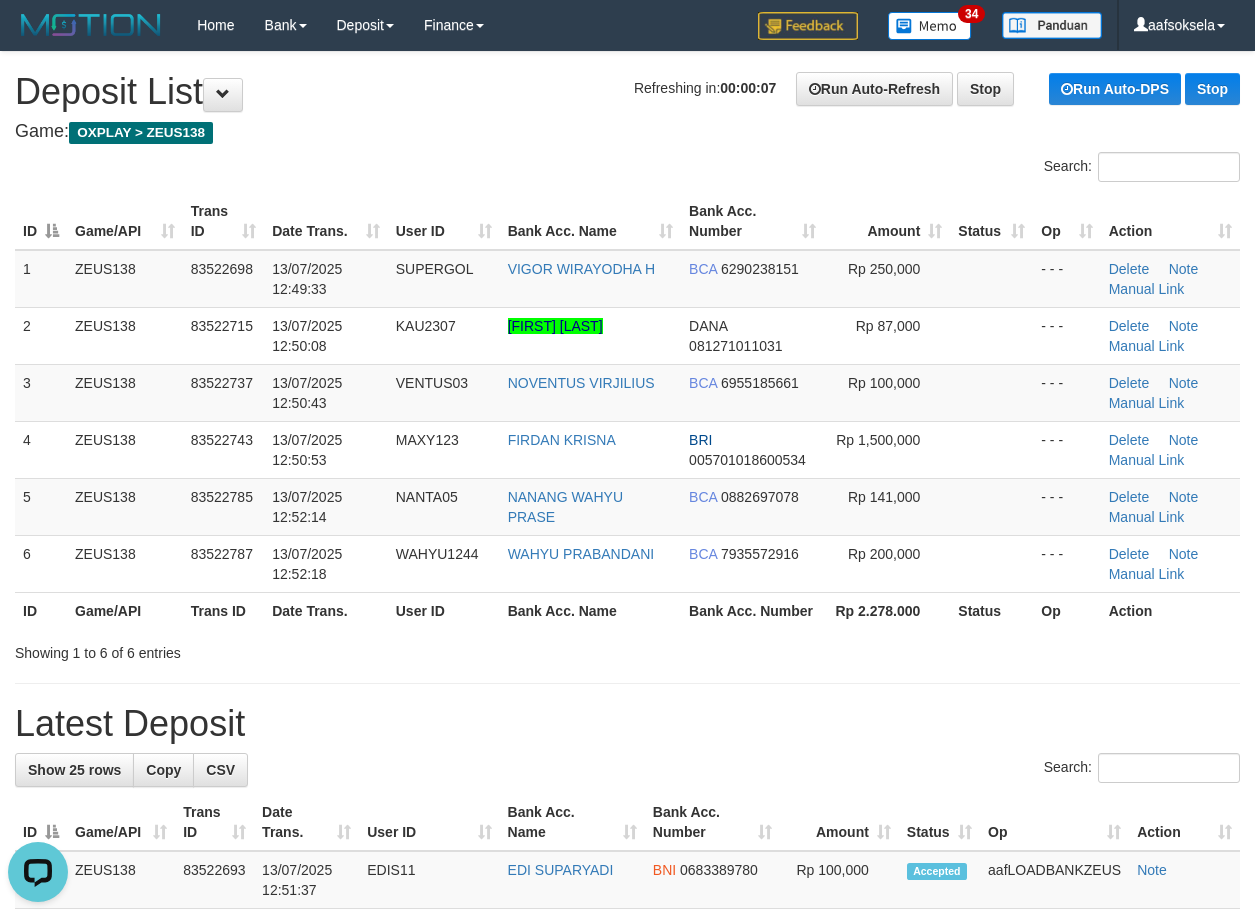 click on "**********" at bounding box center (627, 1231) 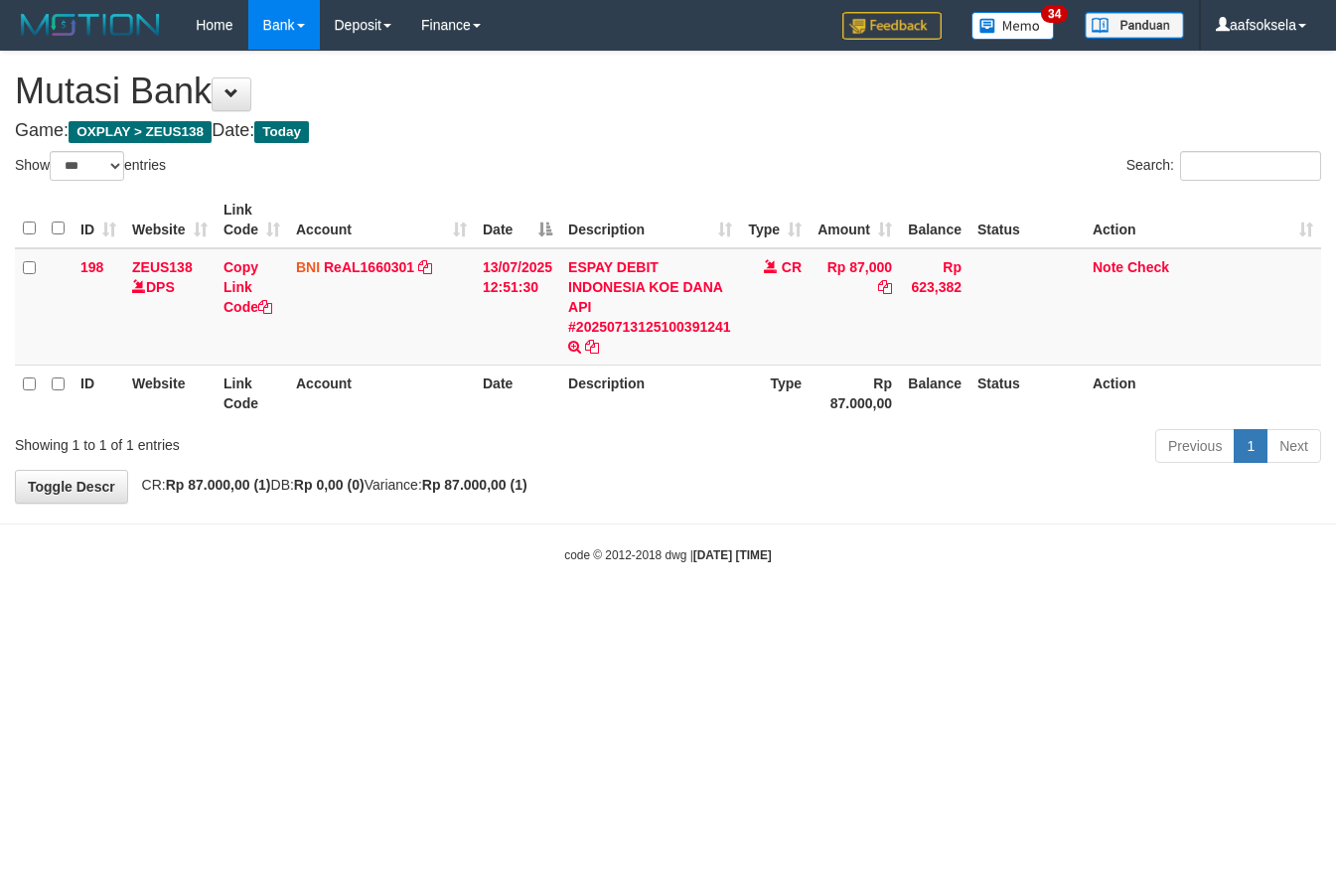 select on "***" 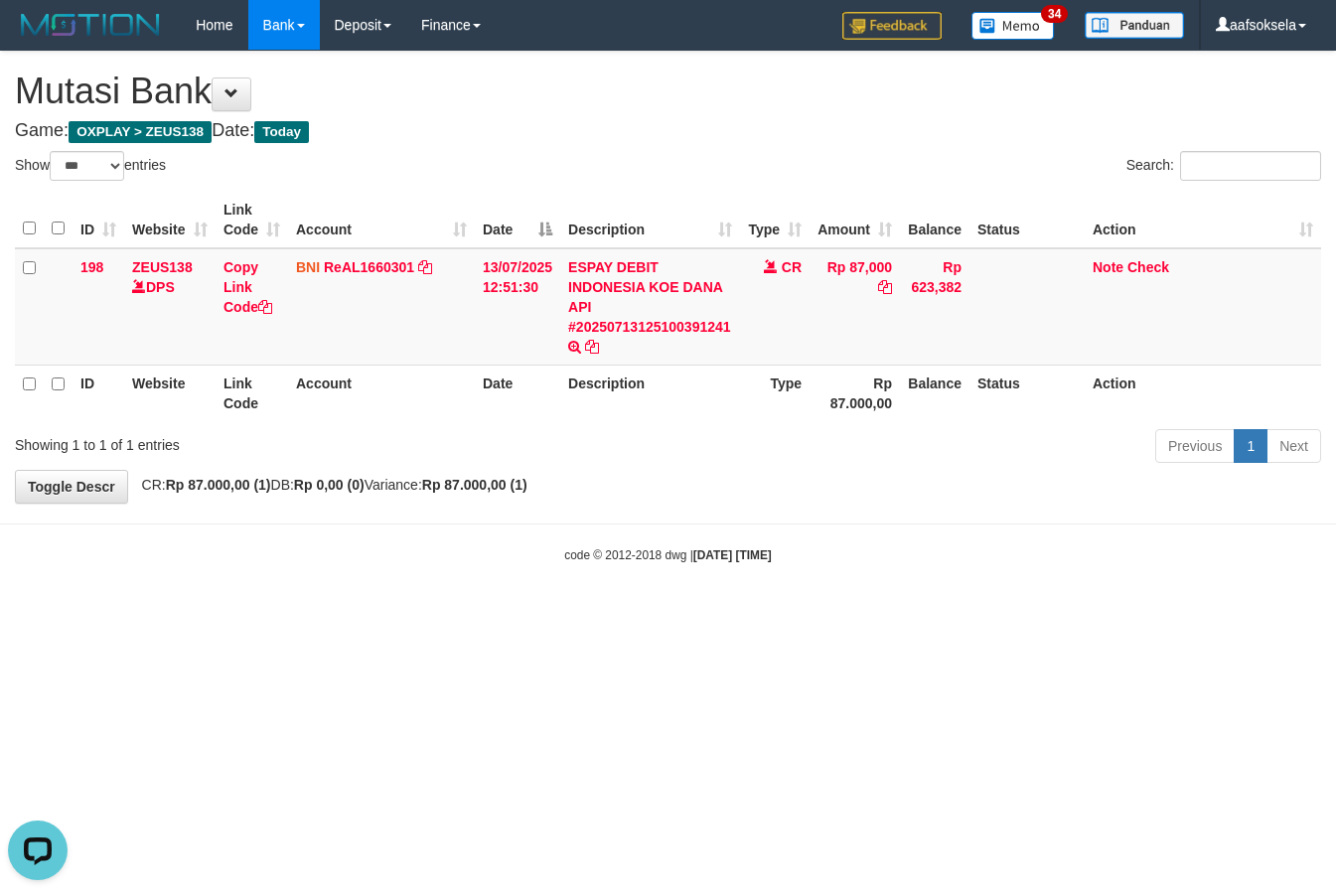scroll, scrollTop: 0, scrollLeft: 0, axis: both 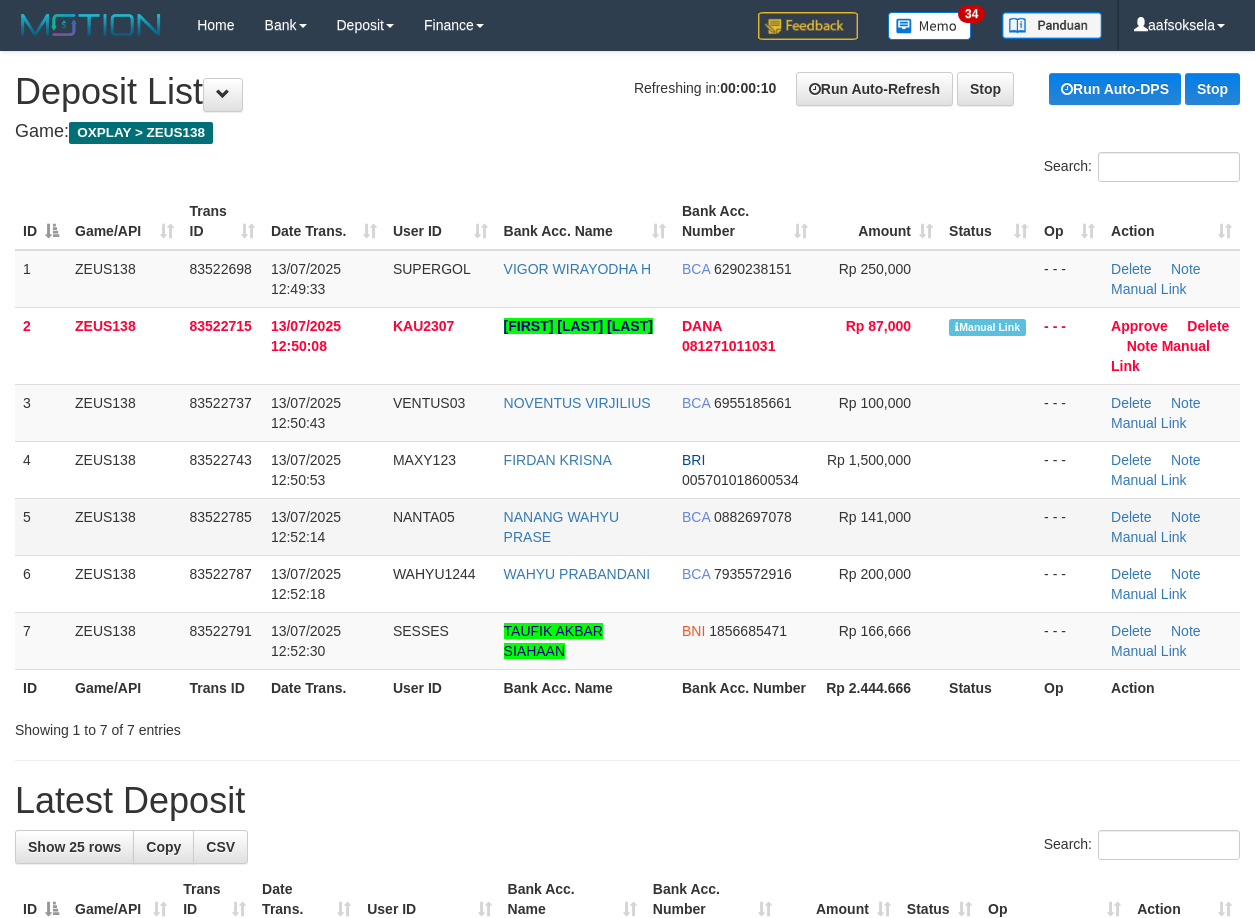 drag, startPoint x: 253, startPoint y: 532, endPoint x: 249, endPoint y: 542, distance: 10.770329 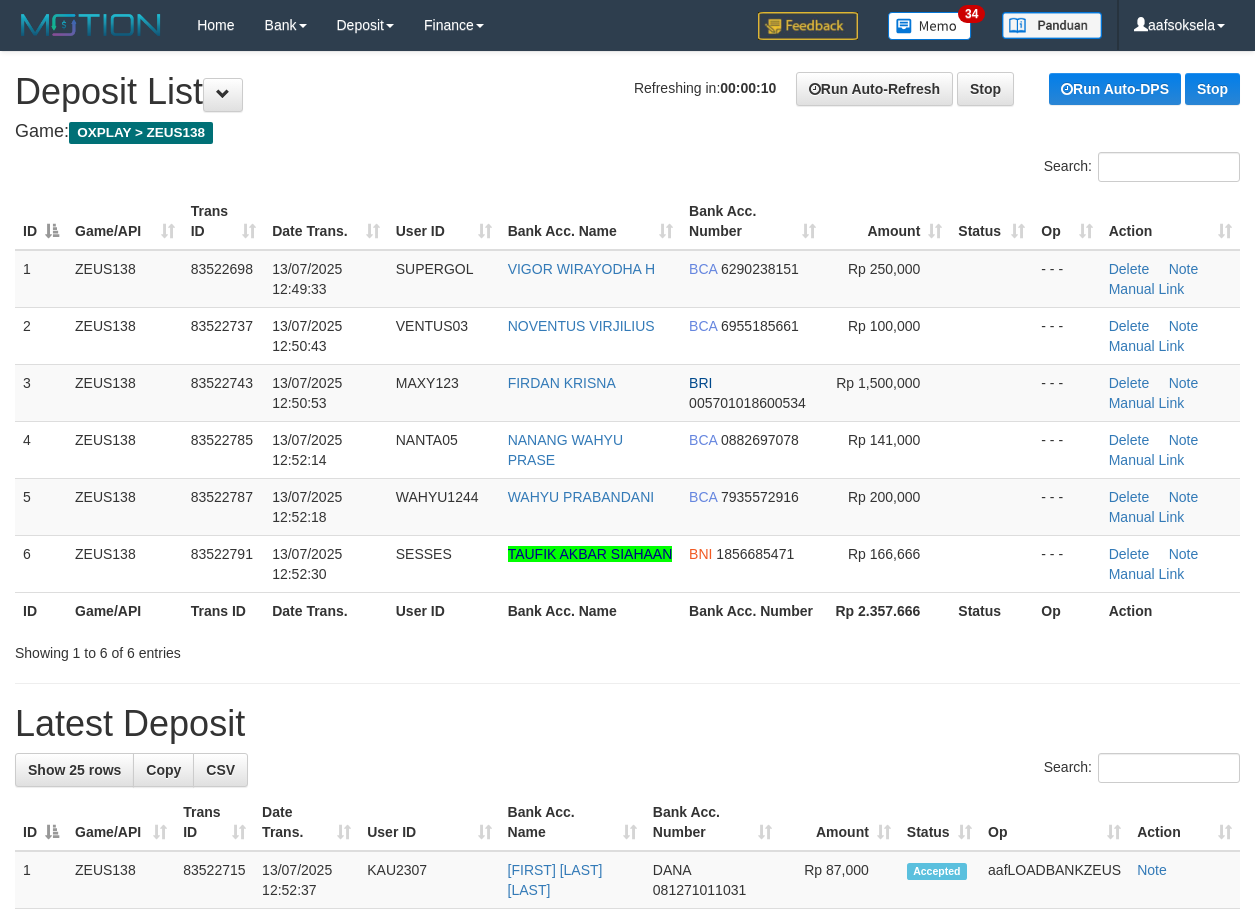 scroll, scrollTop: 0, scrollLeft: 0, axis: both 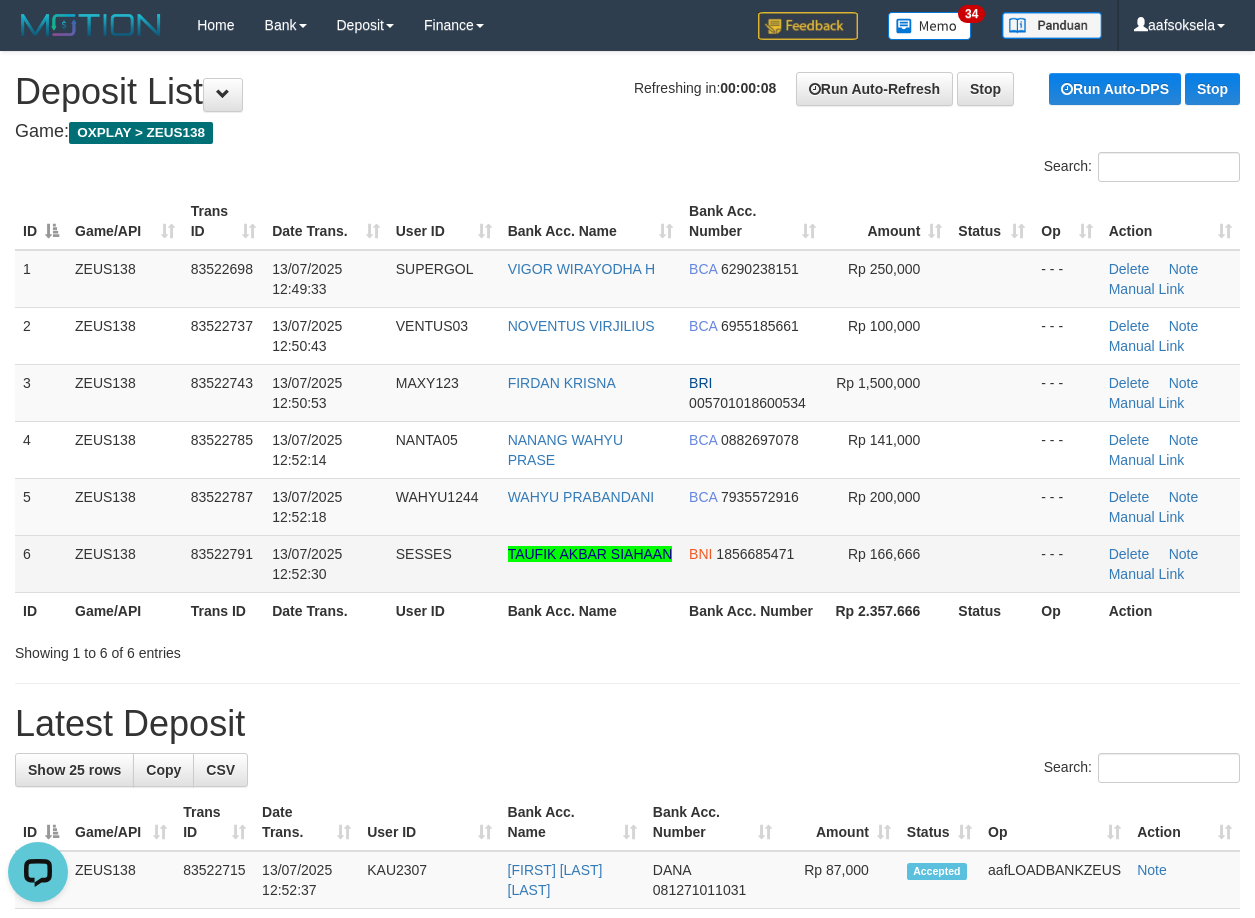 click on "SESSES" at bounding box center [444, 563] 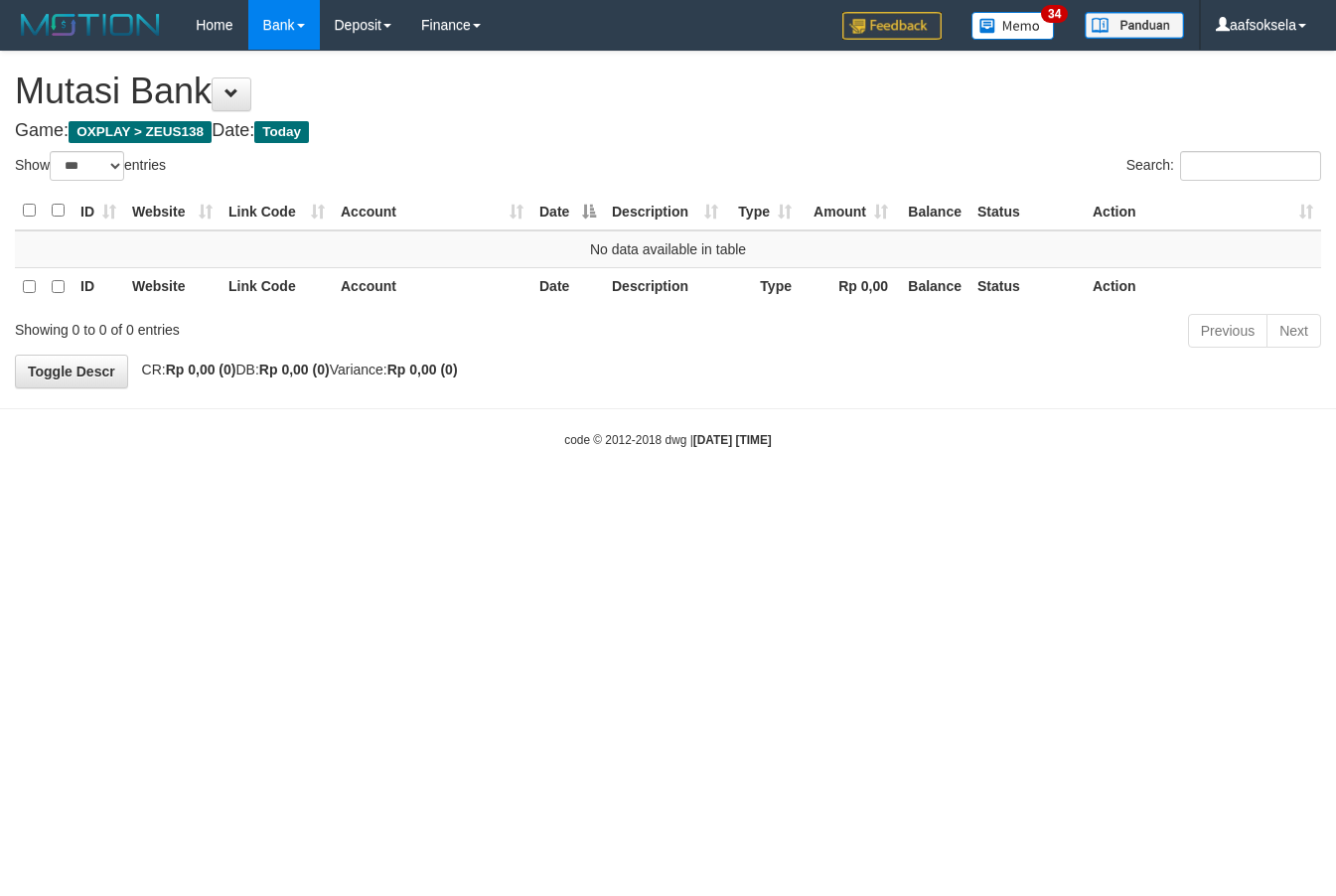 select on "***" 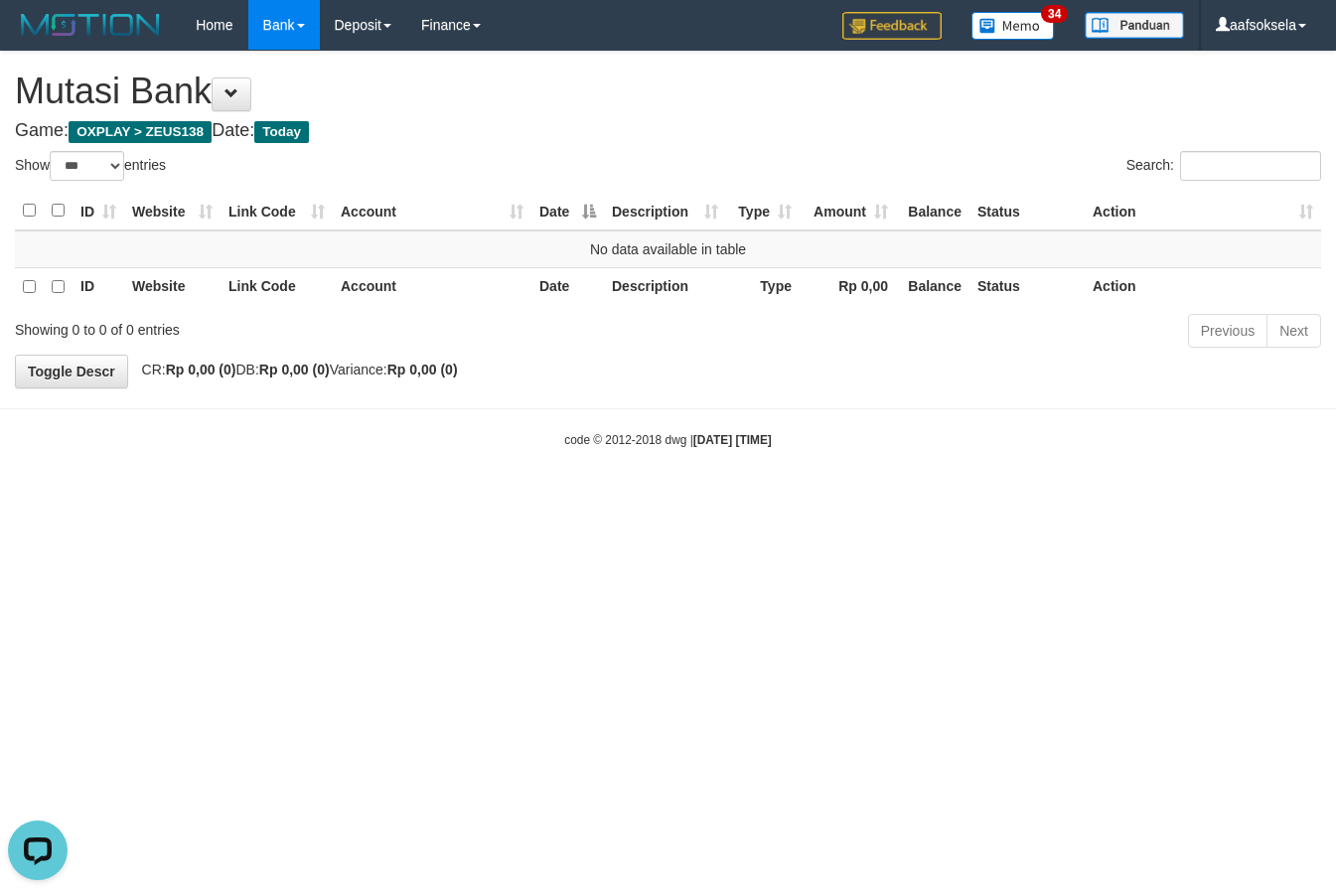 scroll, scrollTop: 0, scrollLeft: 0, axis: both 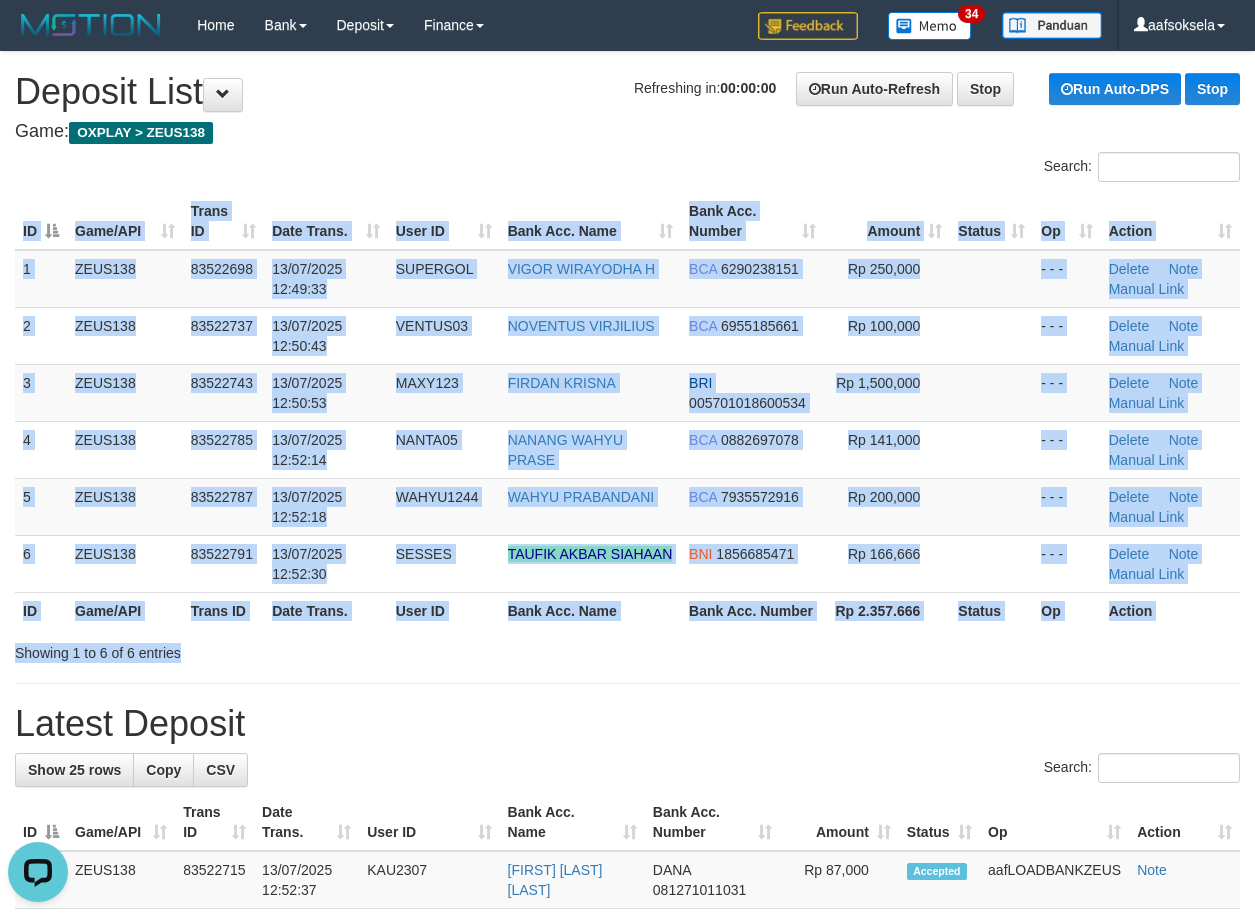 drag, startPoint x: 459, startPoint y: 649, endPoint x: 459, endPoint y: 674, distance: 25 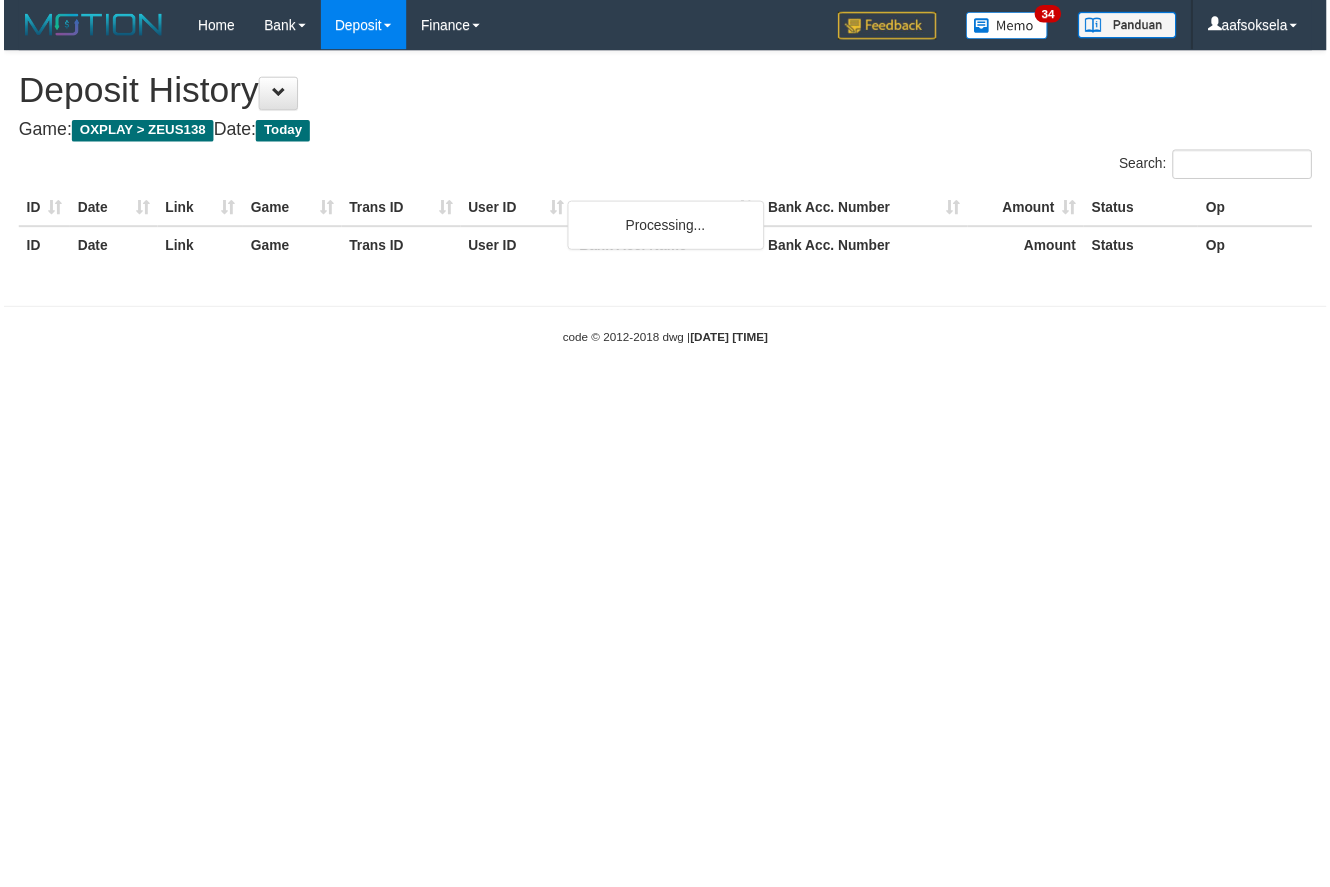 scroll, scrollTop: 0, scrollLeft: 0, axis: both 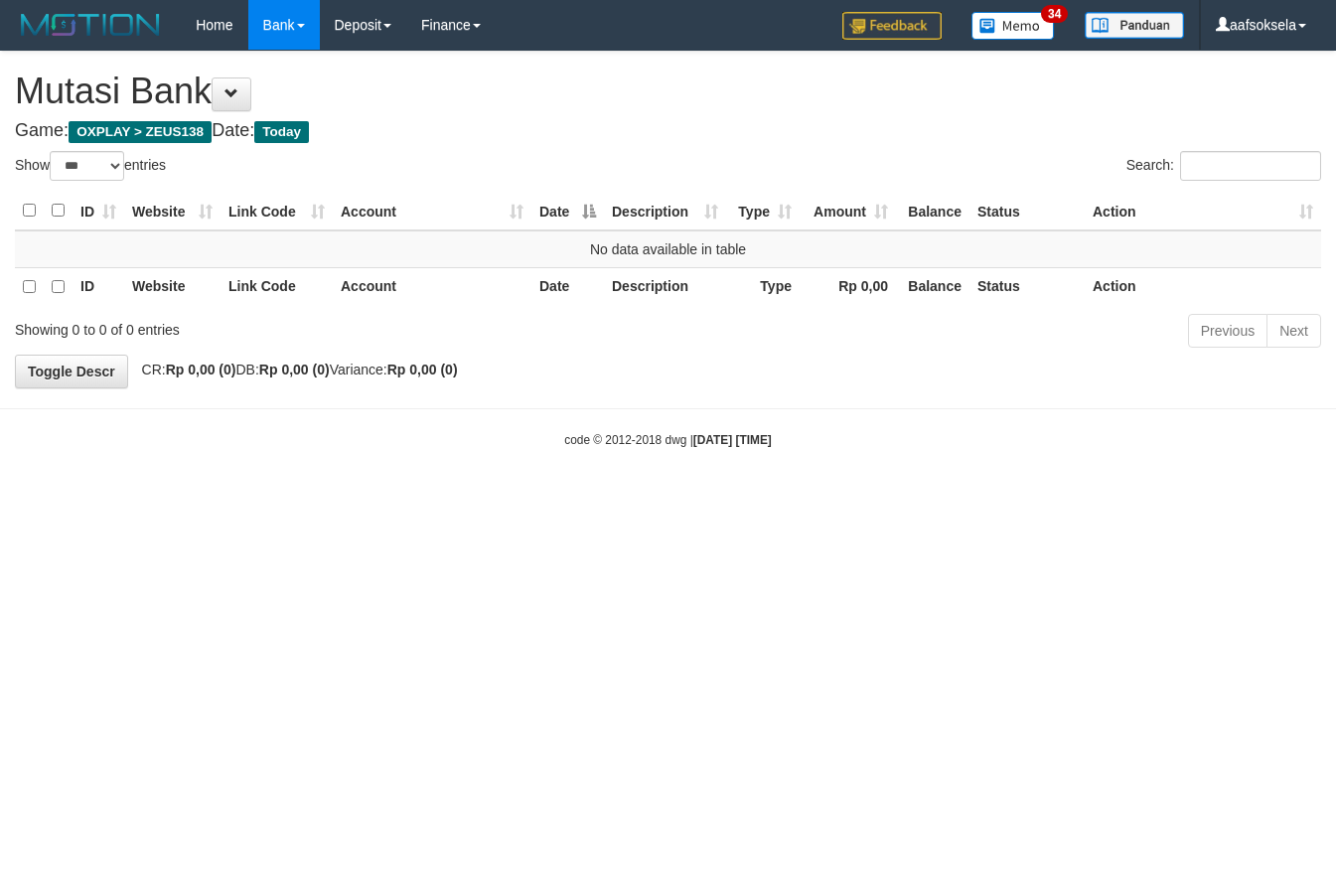 select on "***" 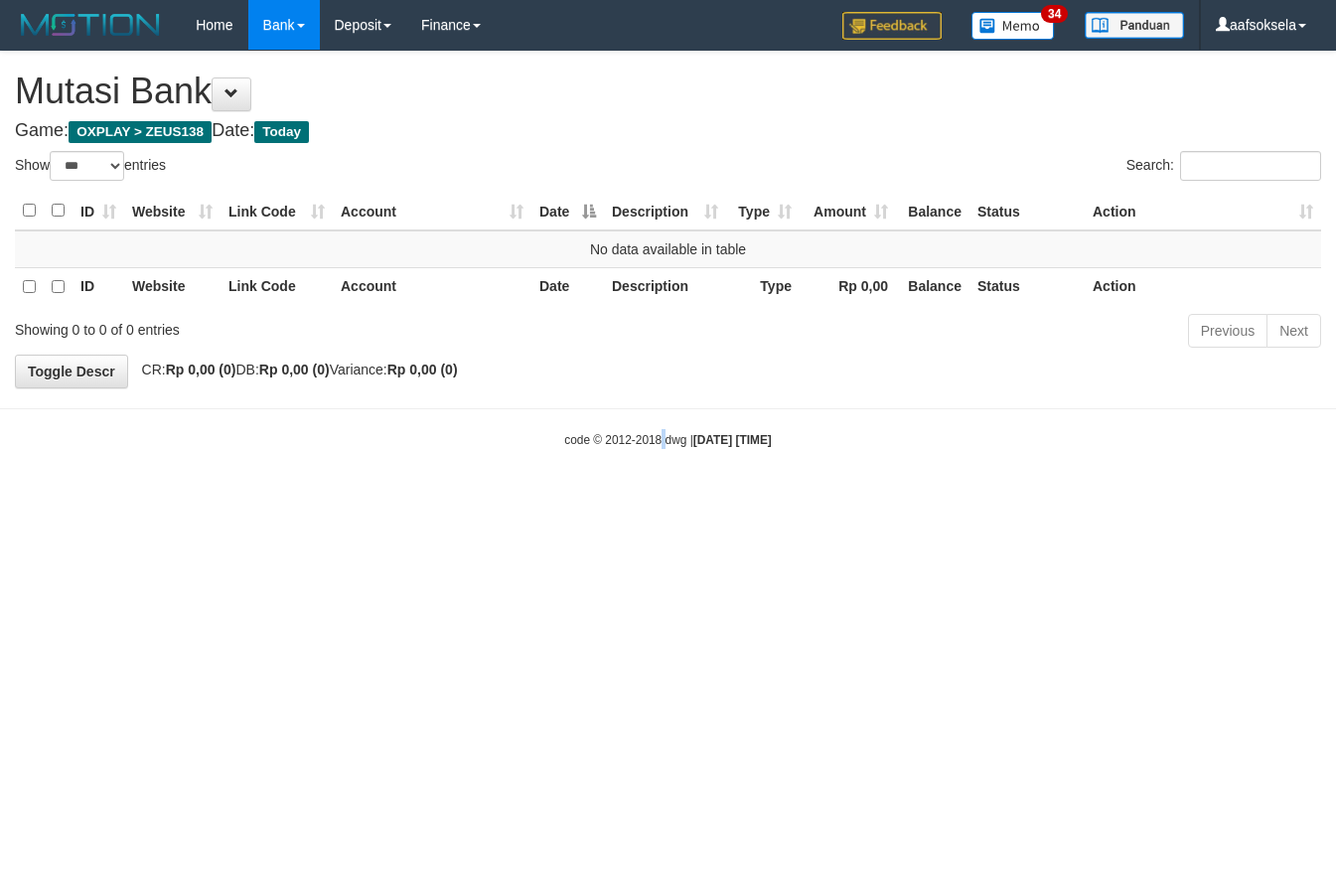 drag, startPoint x: 649, startPoint y: 544, endPoint x: 642, endPoint y: 527, distance: 18.384776 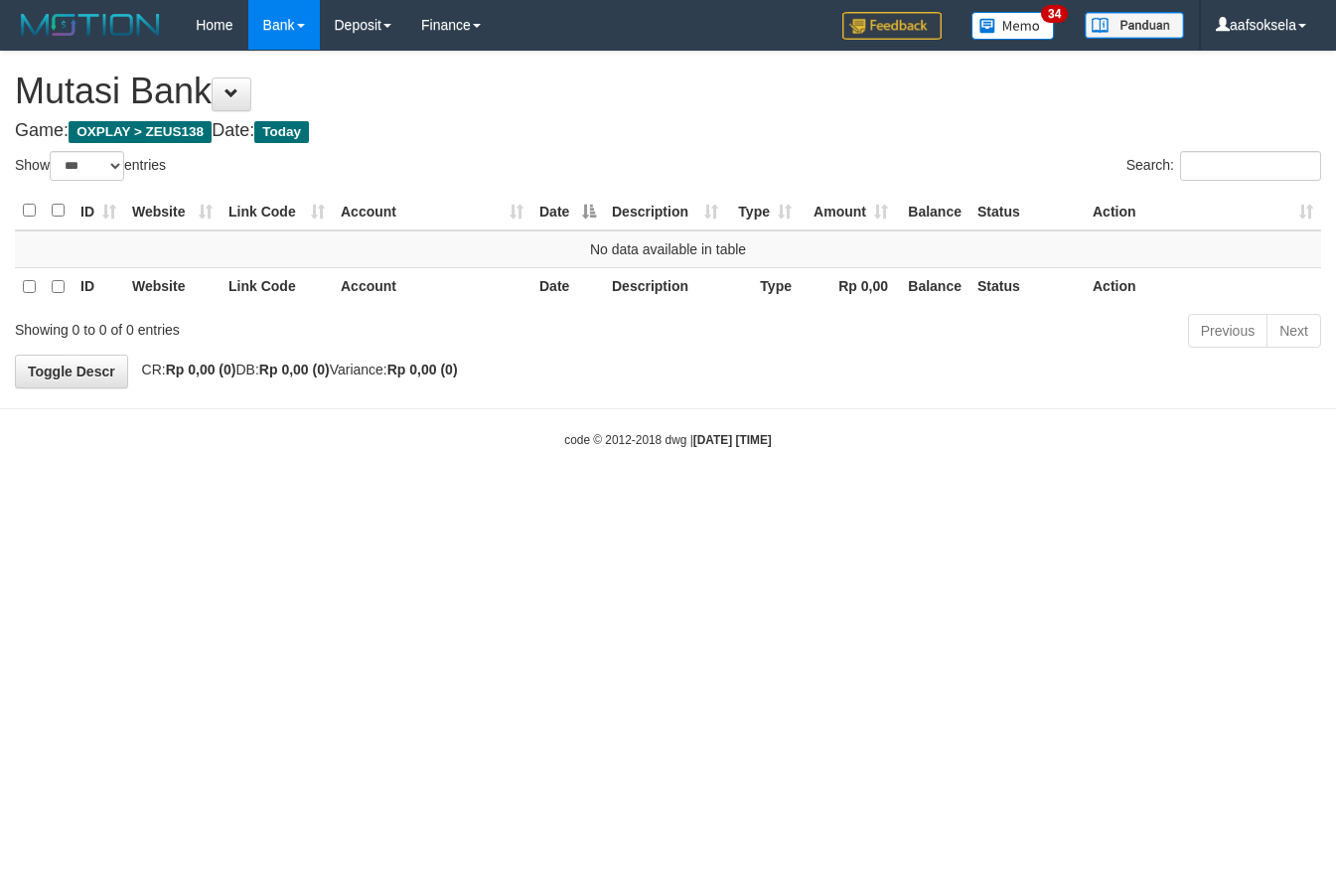 select on "***" 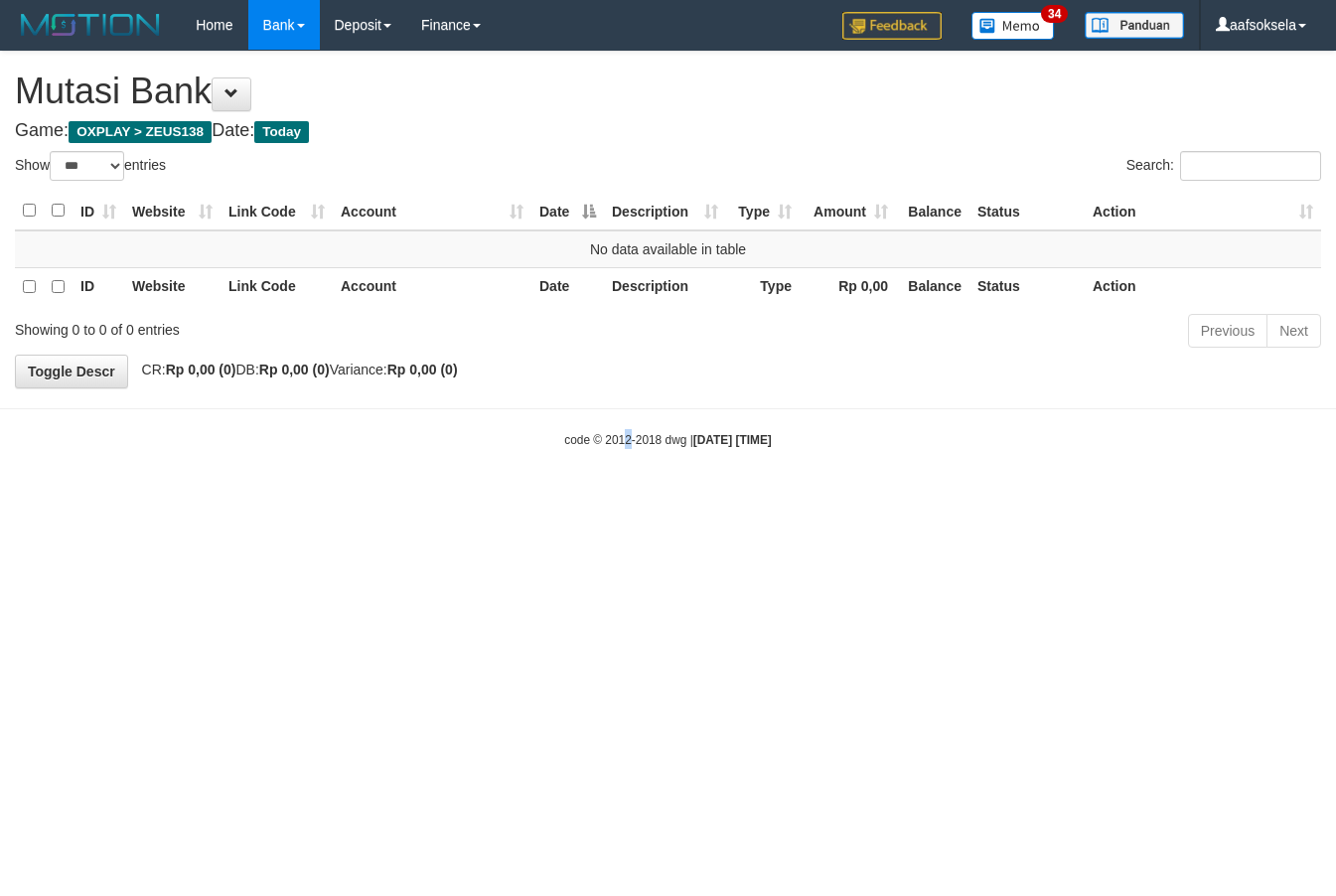 click on "Toggle navigation
Home
Bank
Account List
Mutasi Bank
Search
Sync
Note Mutasi
Deposit
DPS Fetch
DPS List
History
Note DPS
Finance
Financial Data
aafsoksela
My Profile
Log Out" at bounding box center (668, 249) 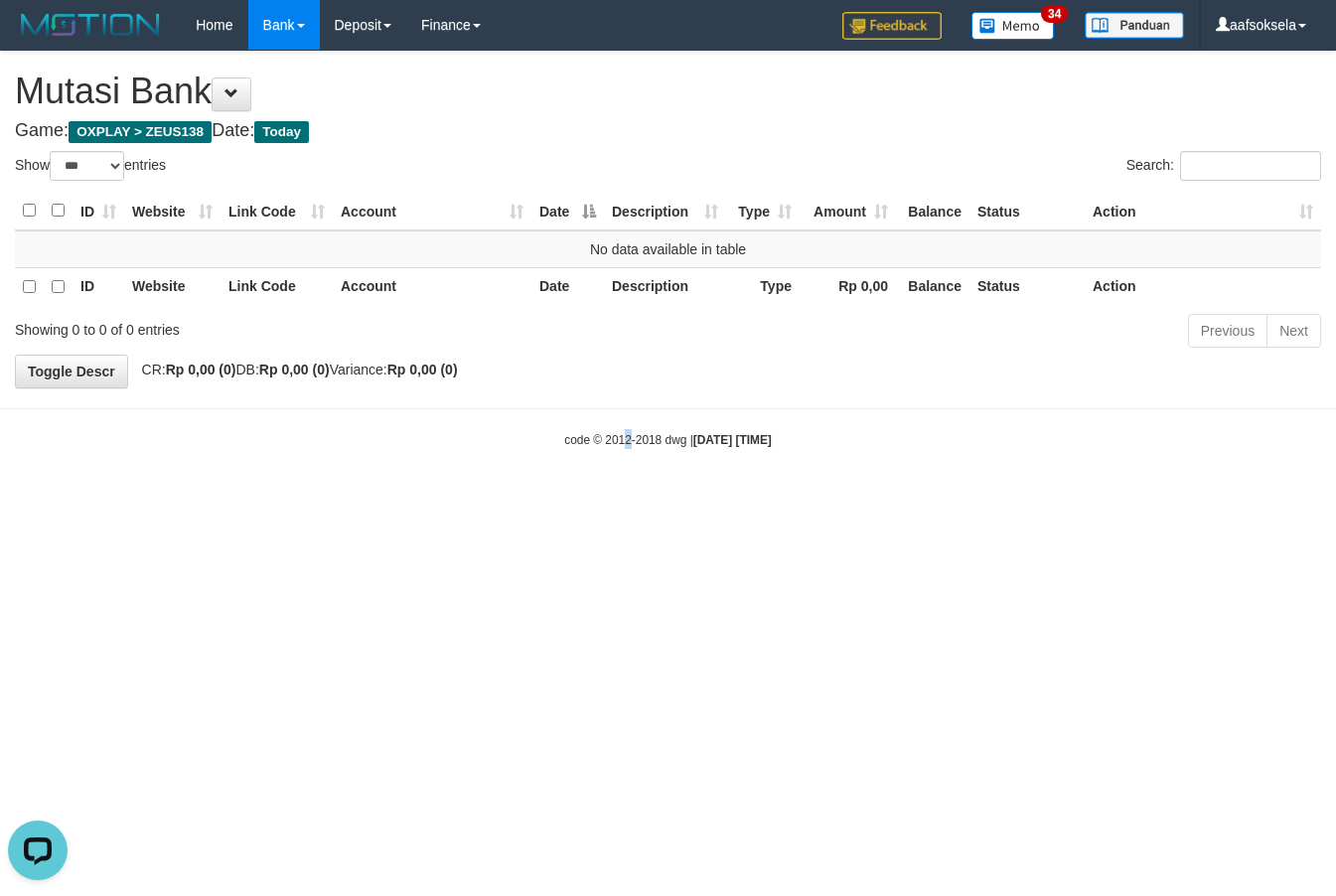 scroll, scrollTop: 0, scrollLeft: 0, axis: both 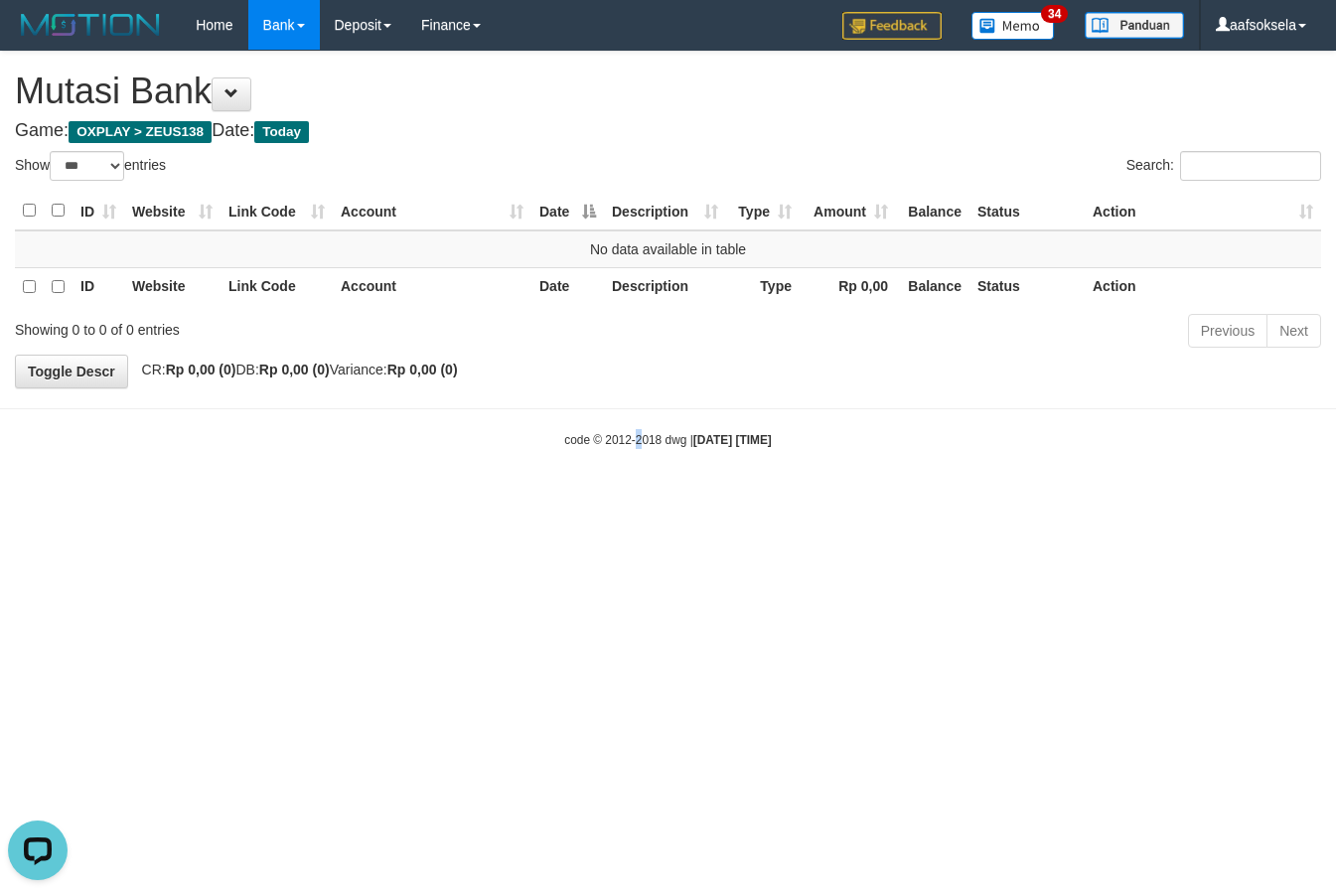 click on "Toggle navigation
Home
Bank
Account List
Mutasi Bank
Search
Sync
Note Mutasi
Deposit
DPS Fetch
DPS List
History
Note DPS
Finance
Financial Data
aafsoksela
My Profile
Log Out" at bounding box center (668, 249) 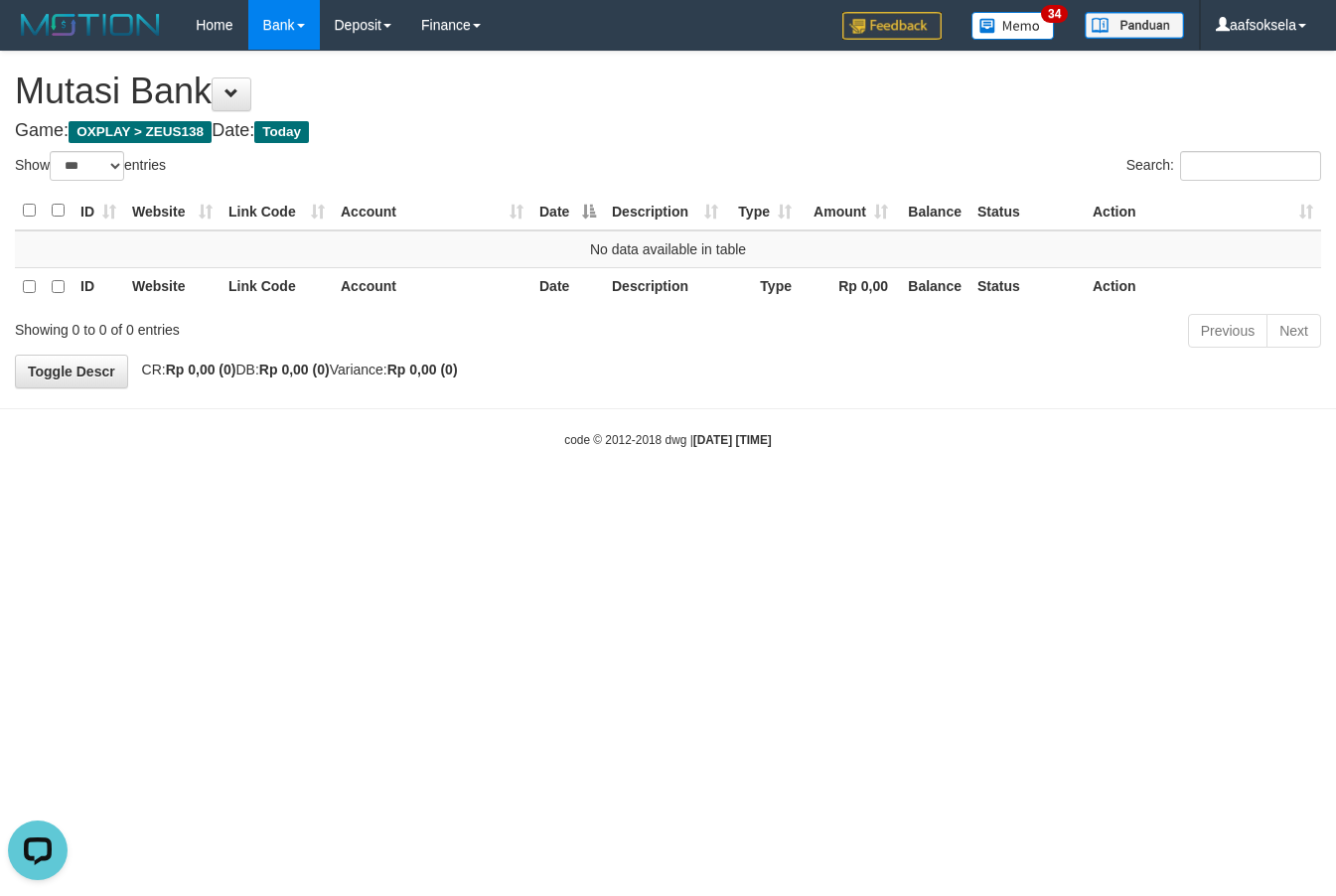 click on "Toggle navigation
Home
Bank
Account List
Mutasi Bank
Search
Sync
Note Mutasi
Deposit
DPS Fetch
DPS List
History
Note DPS
Finance
Financial Data
aafsoksela
My Profile
Log Out" at bounding box center [668, 249] 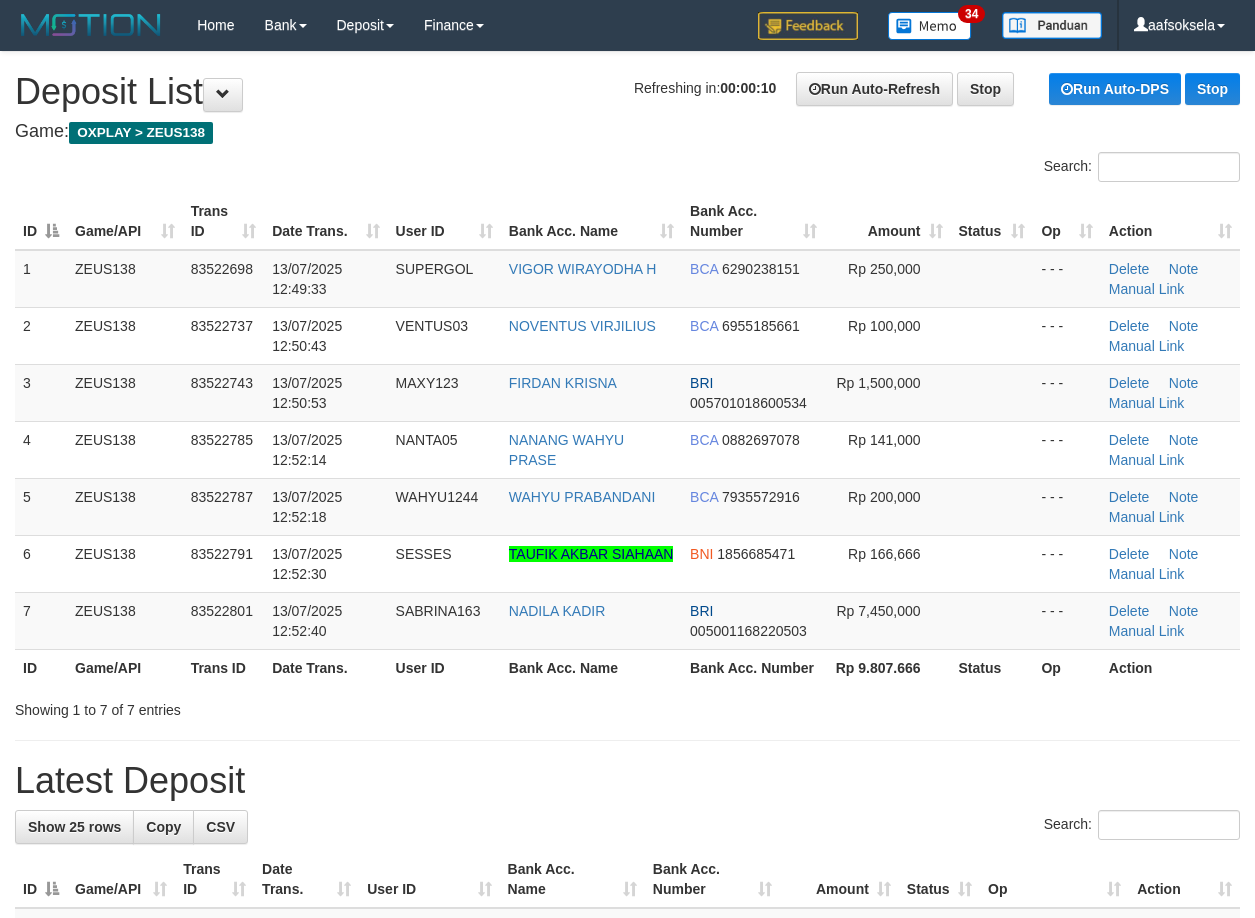 scroll, scrollTop: 0, scrollLeft: 0, axis: both 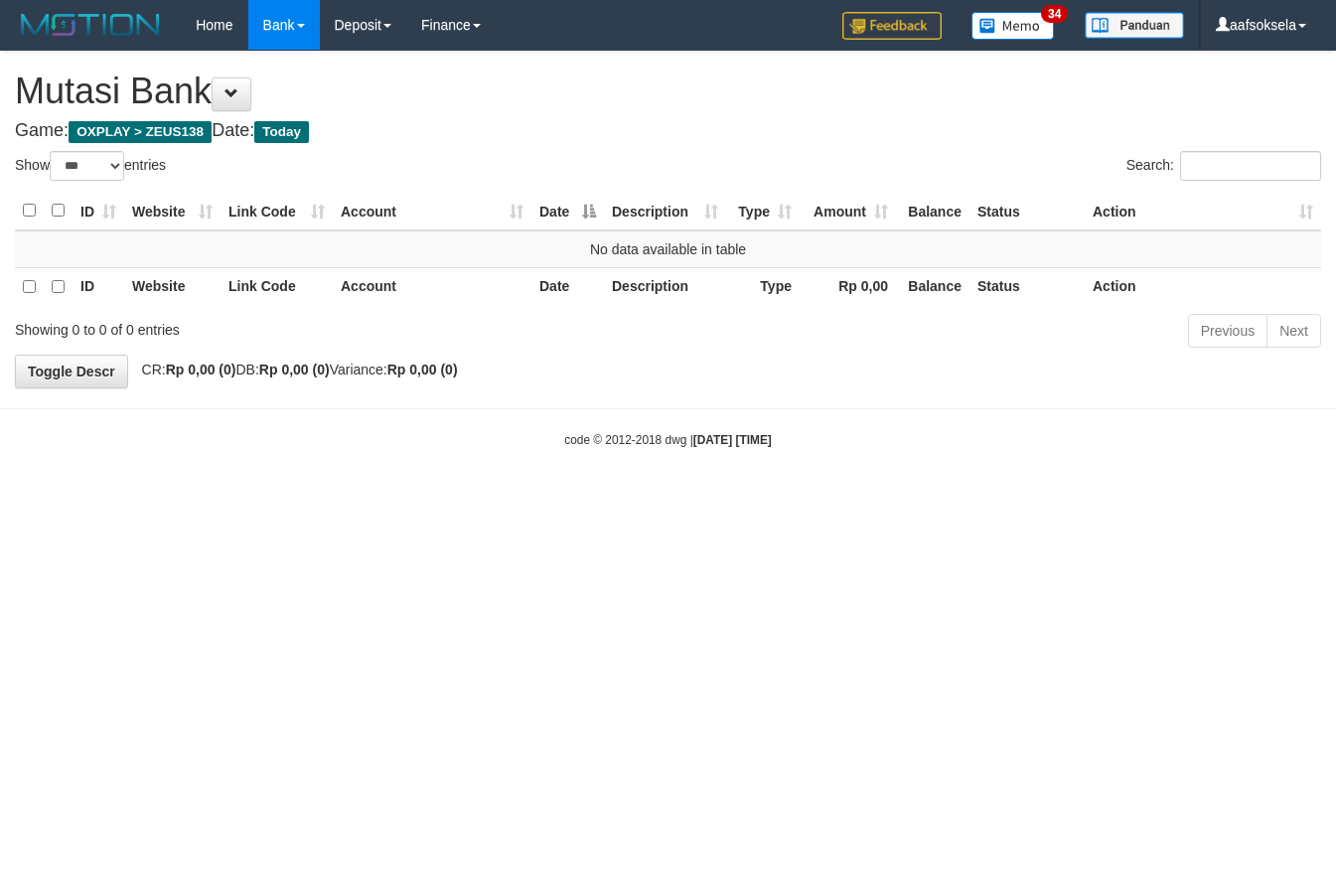 select on "***" 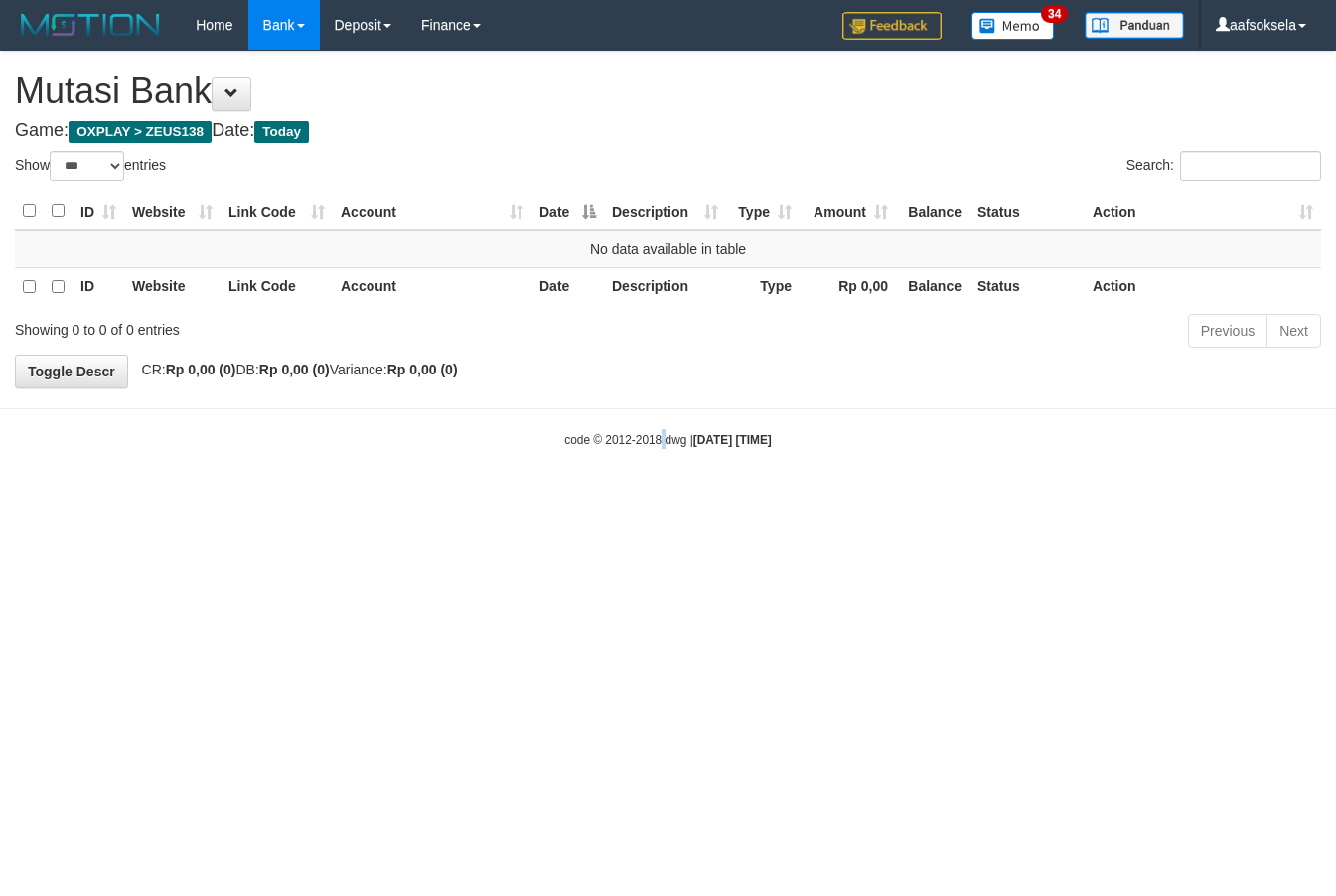 drag, startPoint x: 646, startPoint y: 555, endPoint x: 638, endPoint y: 533, distance: 23.4094 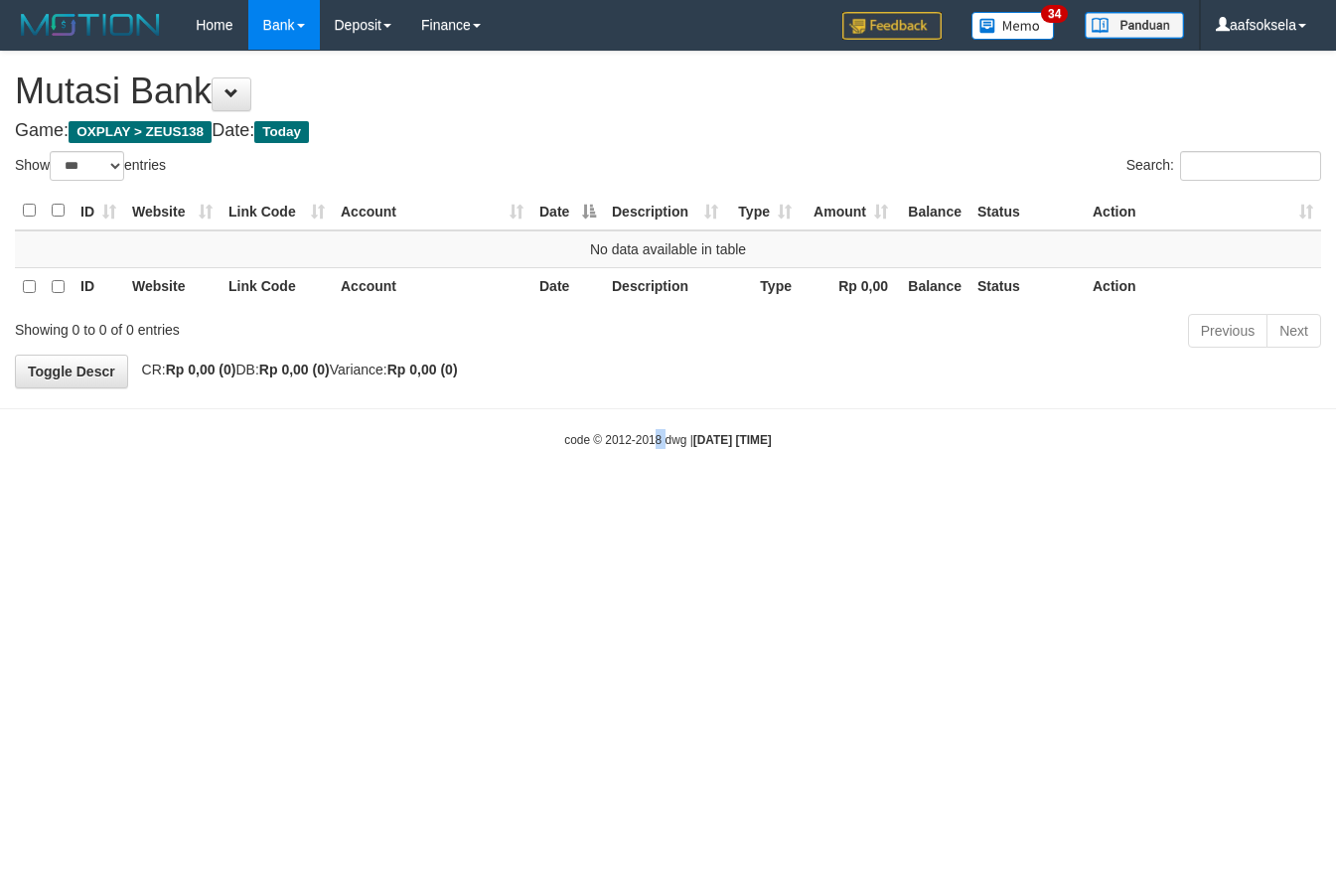 click on "Toggle navigation
Home
Bank
Account List
Mutasi Bank
Search
Sync
Note Mutasi
Deposit
DPS Fetch
DPS List
History
Note DPS
Finance
Financial Data
aafsoksela
My Profile
Log Out" at bounding box center (668, 249) 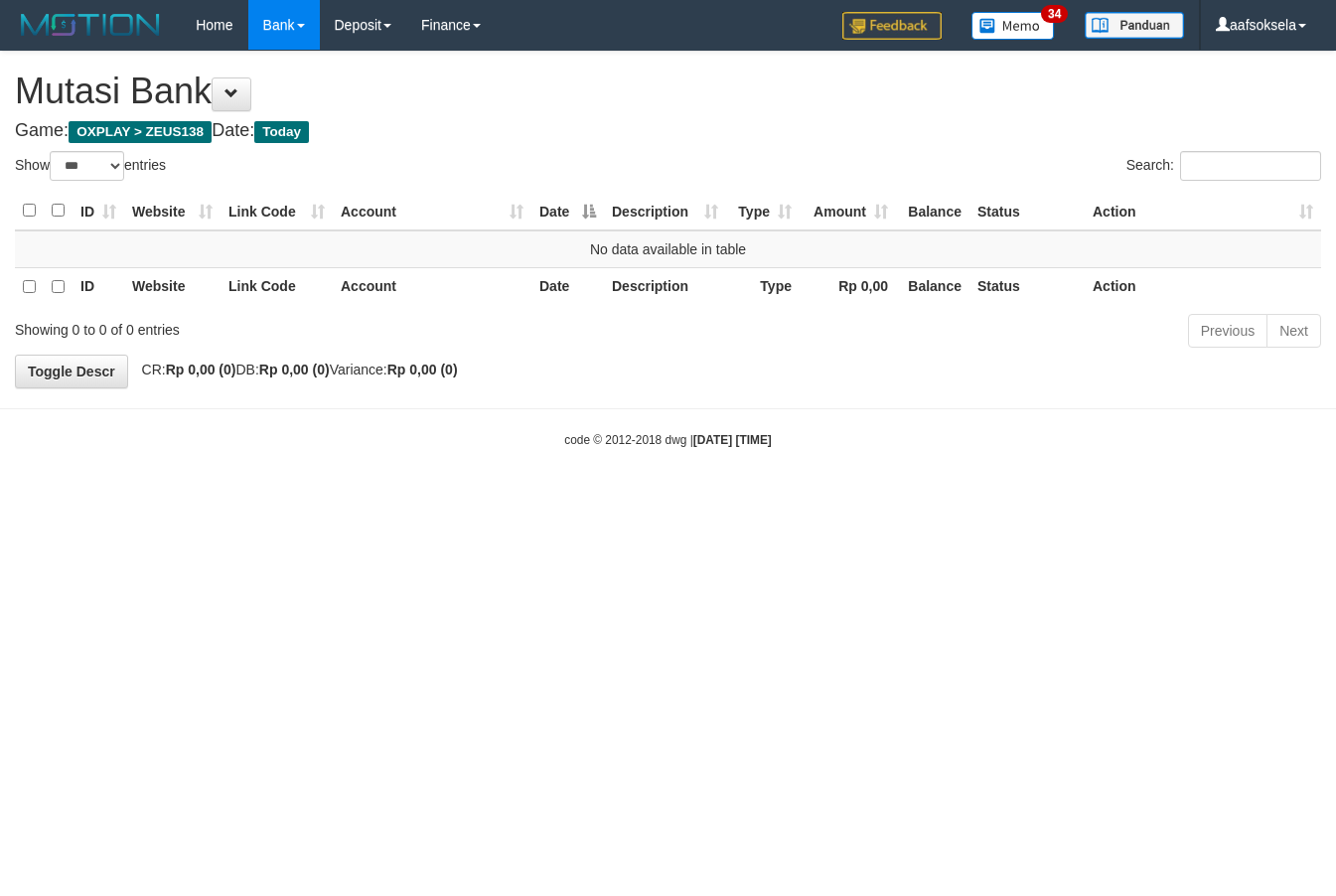 click on "Toggle navigation
Home
Bank
Account List
Mutasi Bank
Search
Sync
Note Mutasi
Deposit
DPS Fetch
DPS List
History
Note DPS
Finance
Financial Data
aafsoksela
My Profile
Log Out" at bounding box center (668, 249) 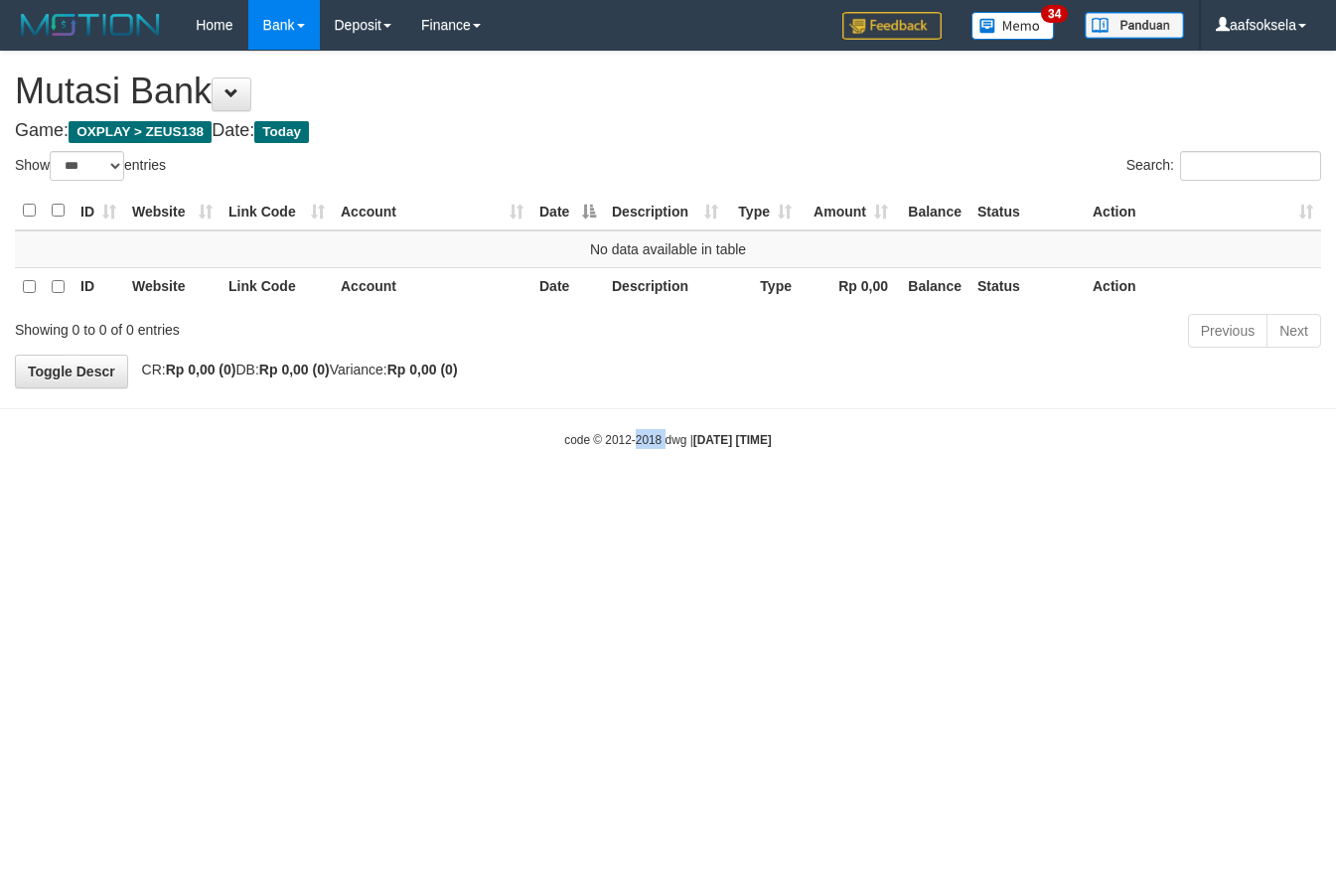 click on "Toggle navigation
Home
Bank
Account List
Mutasi Bank
Search
Sync
Note Mutasi
Deposit
DPS Fetch
DPS List
History
Note DPS
Finance
Financial Data
aafsoksela
My Profile
Log Out" at bounding box center (668, 249) 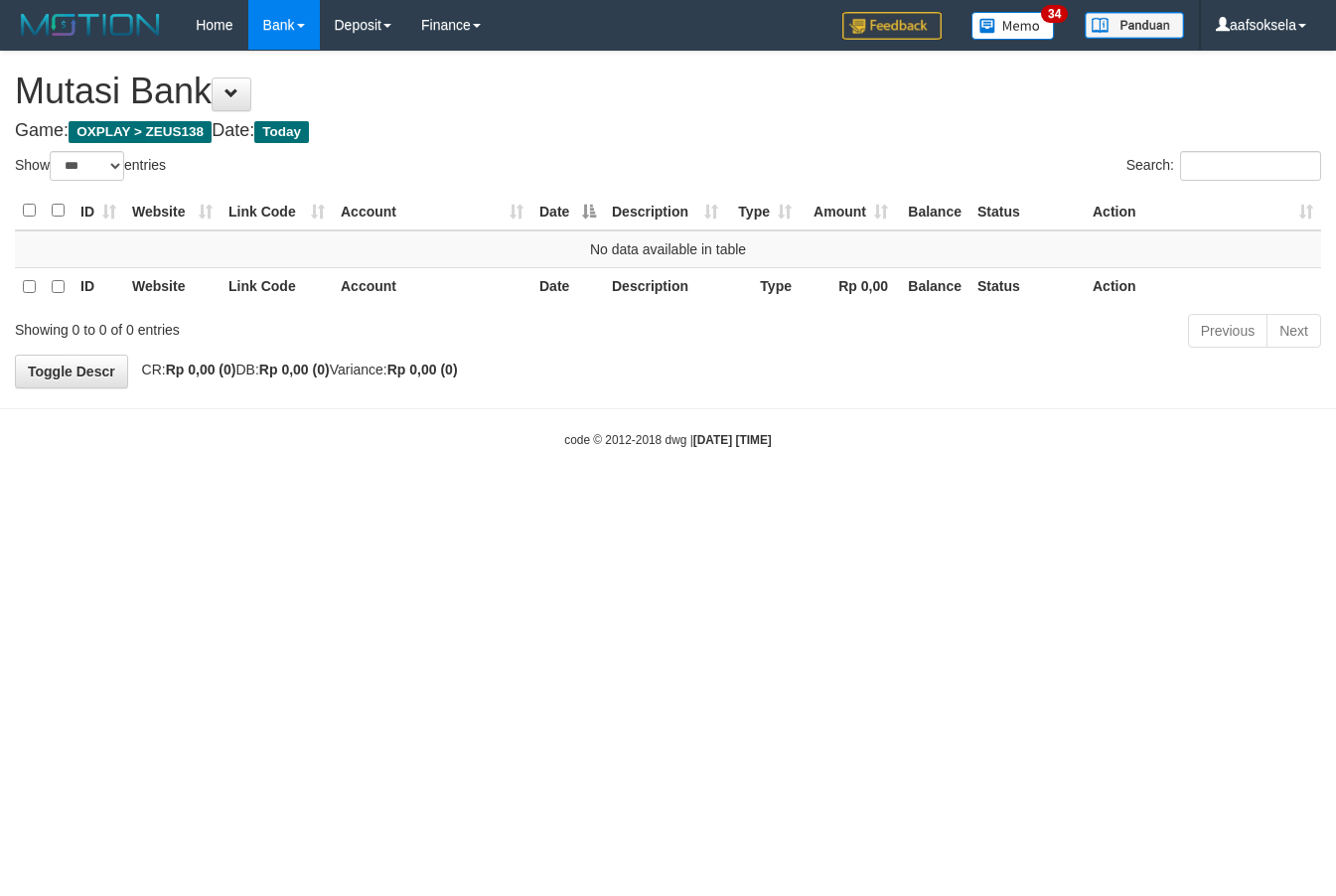 select on "***" 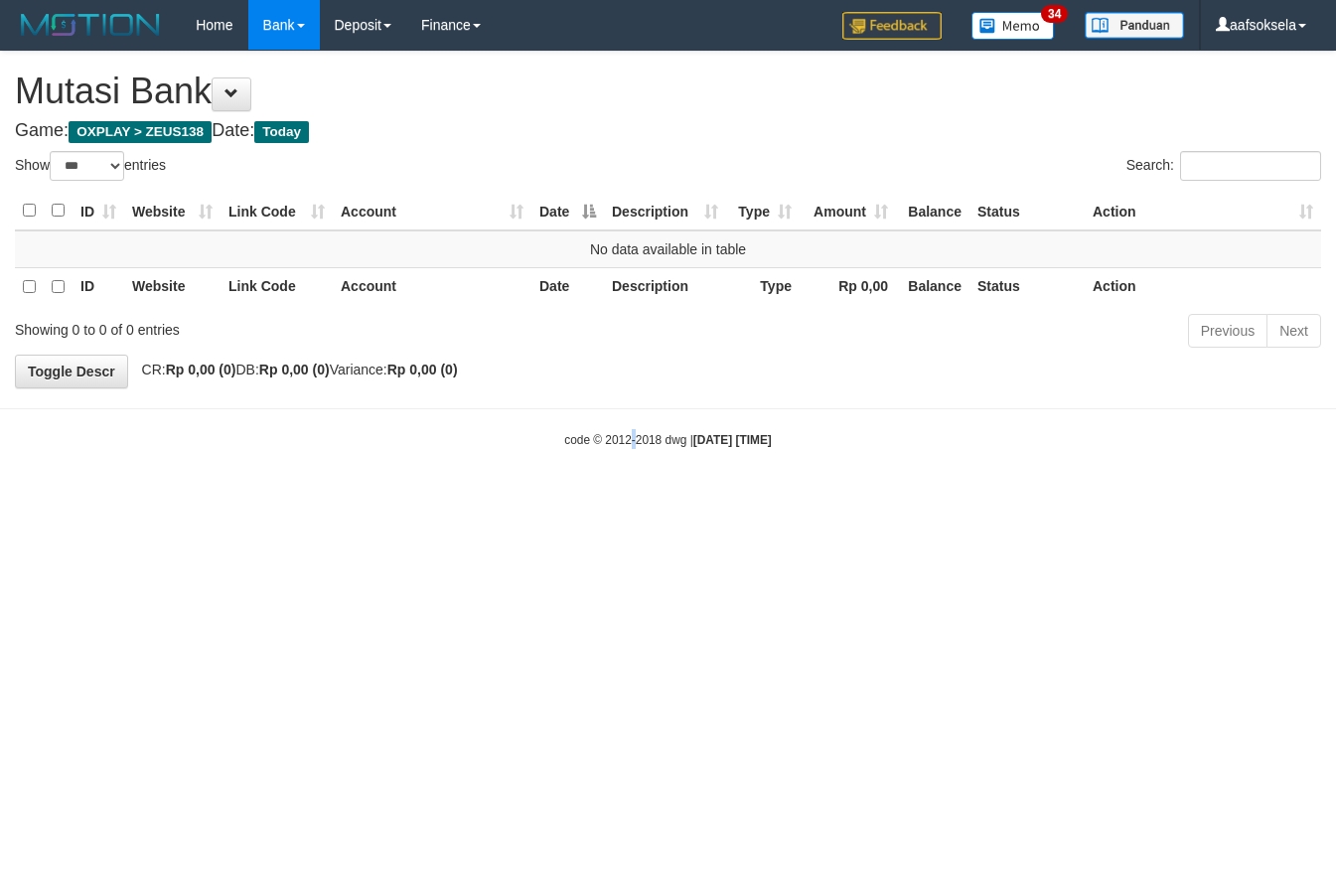 click on "Toggle navigation
Home
Bank
Account List
Mutasi Bank
Search
Sync
Note Mutasi
Deposit
DPS Fetch
DPS List
History
Note DPS
Finance
Financial Data
aafsoksela
My Profile
Log Out" at bounding box center (668, 249) 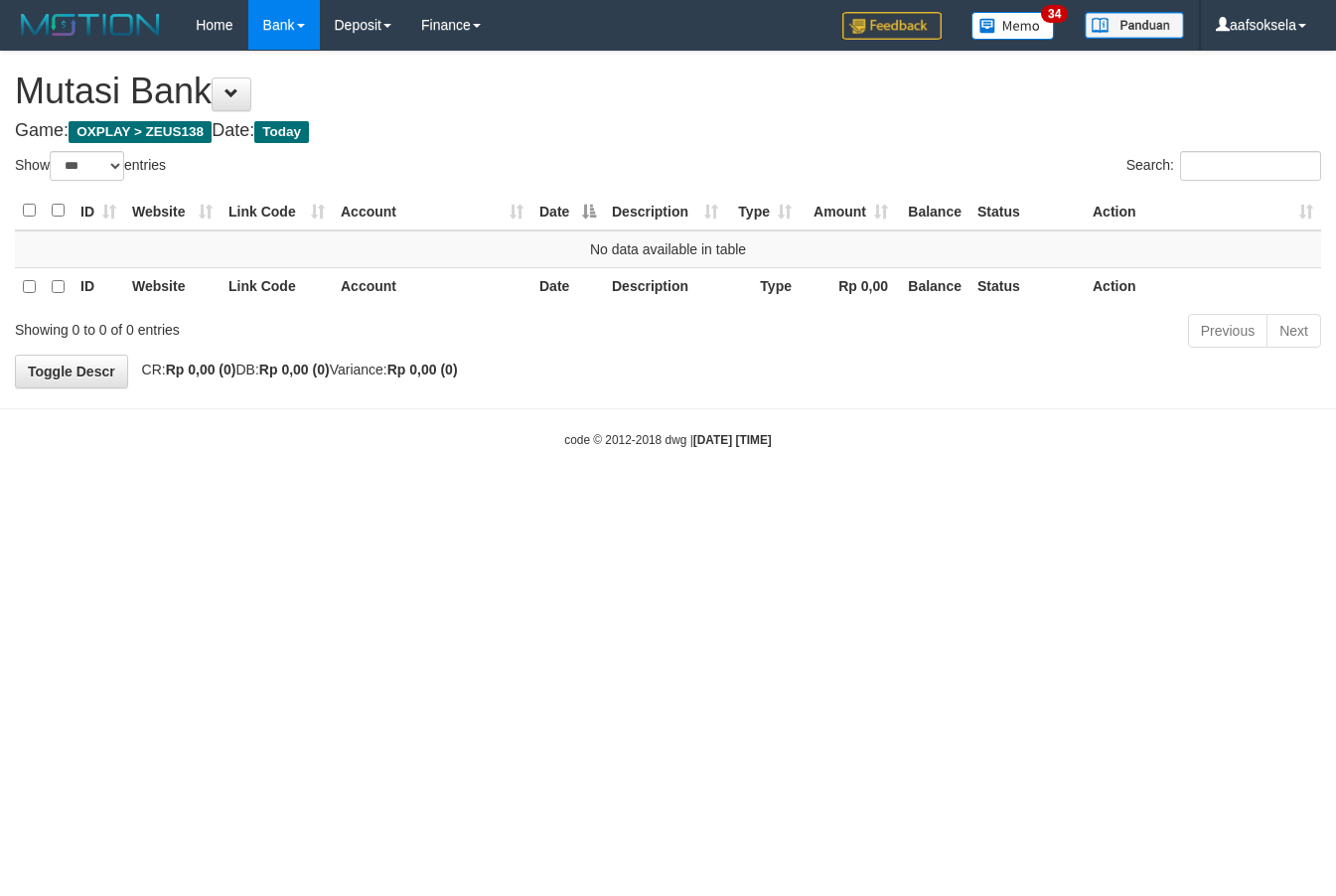 select on "***" 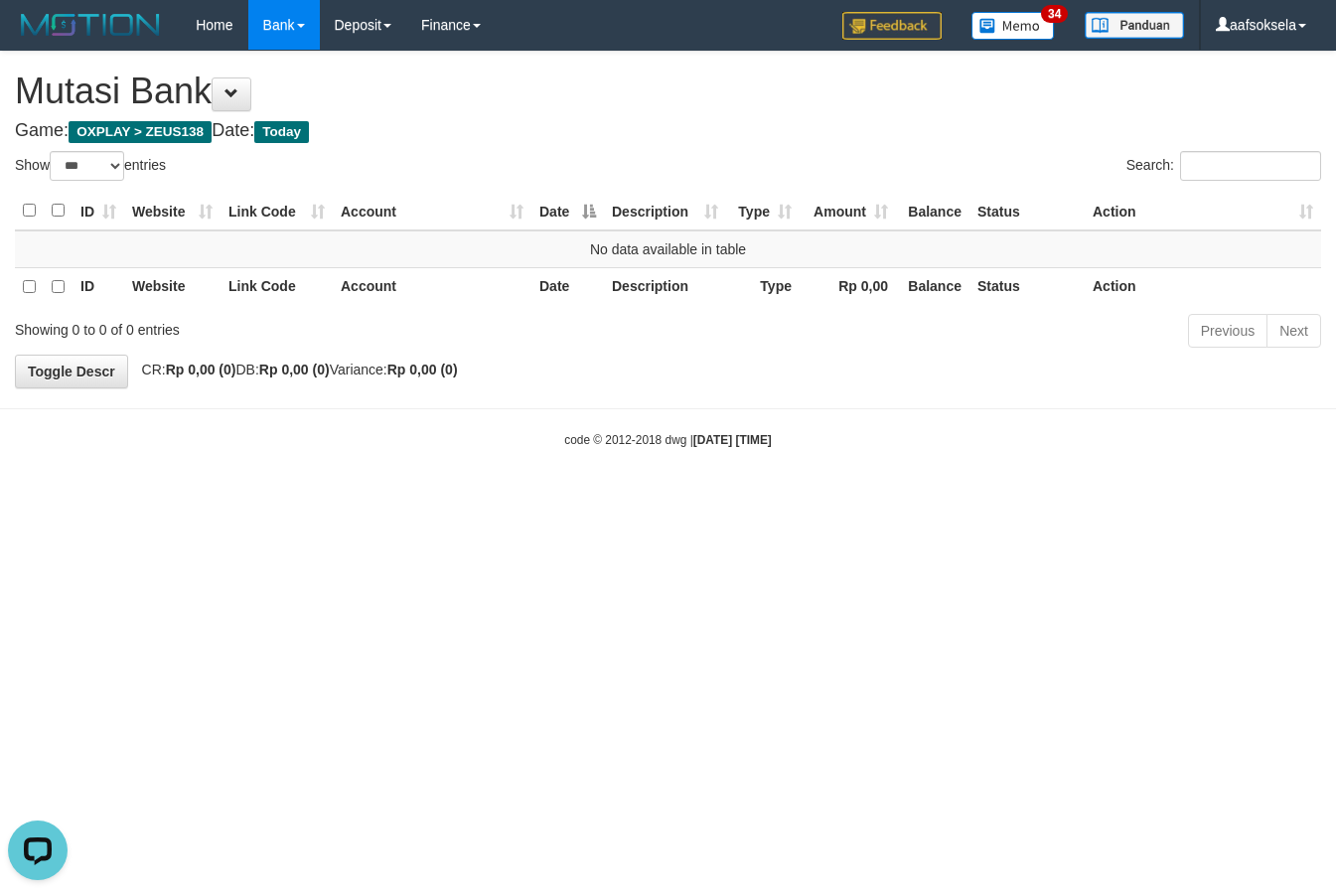 scroll, scrollTop: 0, scrollLeft: 0, axis: both 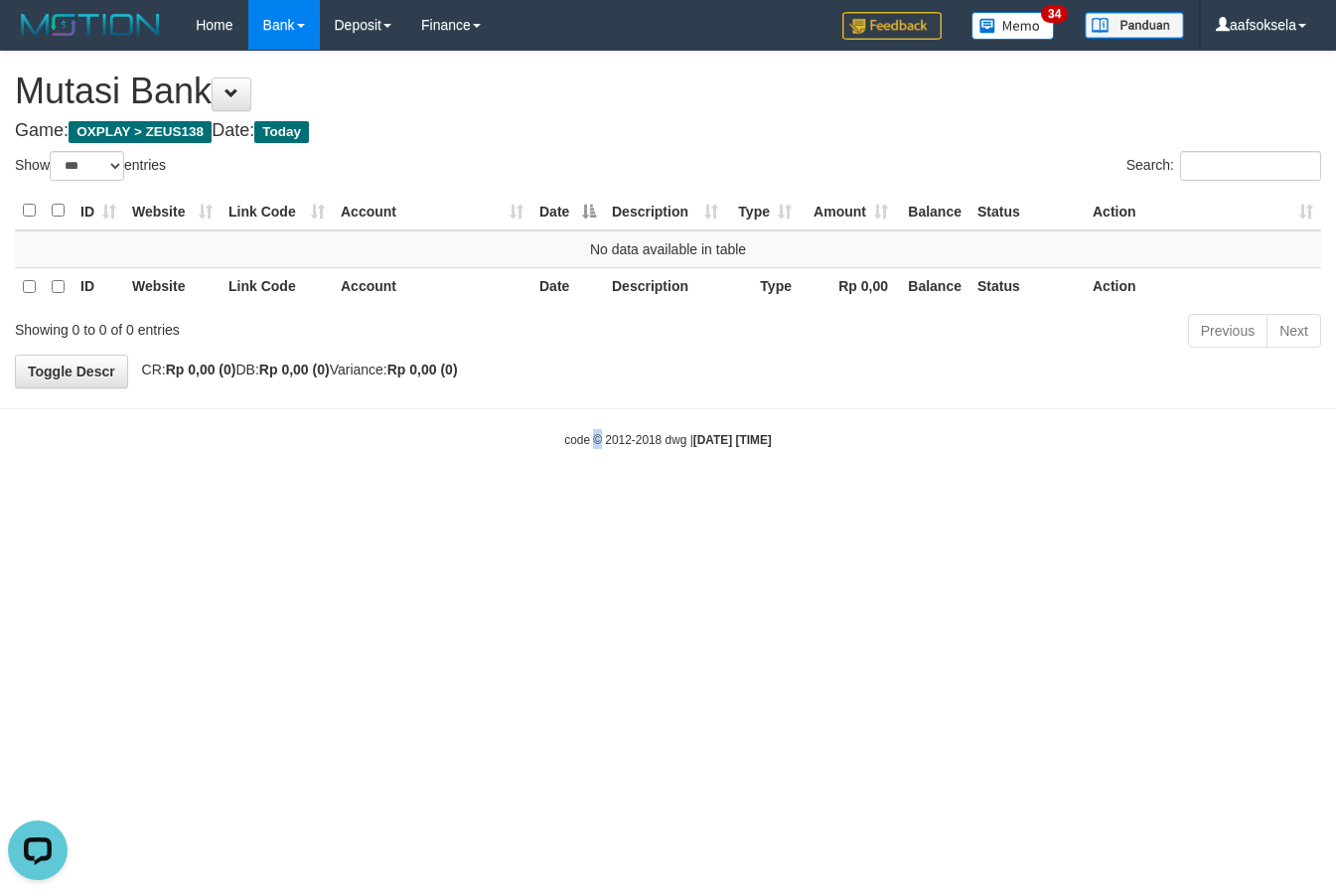 click on "Toggle navigation
Home
Bank
Account List
Mutasi Bank
Search
Sync
Note Mutasi
Deposit
DPS Fetch
DPS List
History
Note DPS
Finance
Financial Data
aafsoksela
My Profile
Log Out" at bounding box center (668, 249) 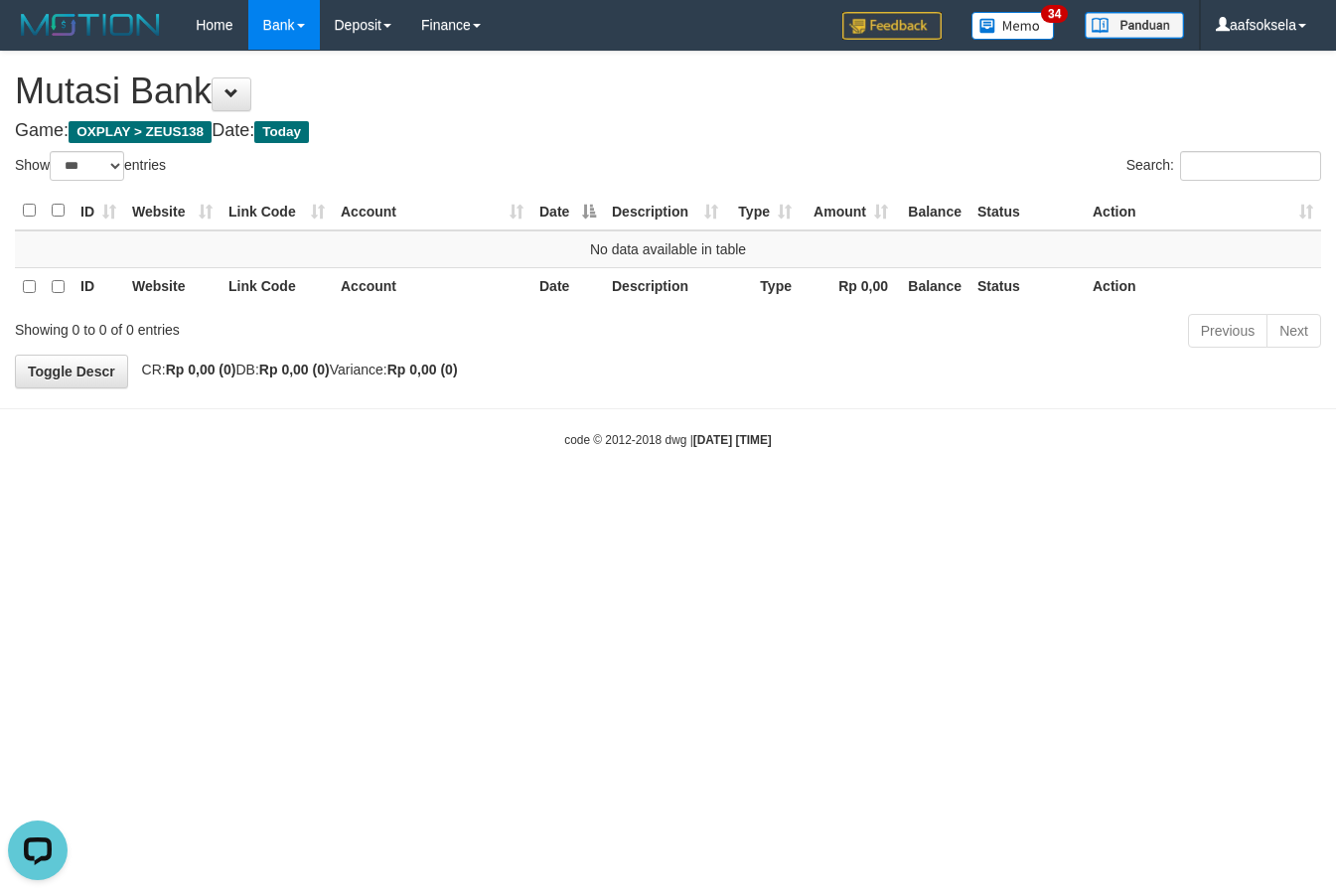 click on "Toggle navigation
Home
Bank
Account List
Mutasi Bank
Search
Sync
Note Mutasi
Deposit
DPS Fetch
DPS List
History
Note DPS
Finance
Financial Data
aafsoksela
My Profile
Log Out" at bounding box center [668, 249] 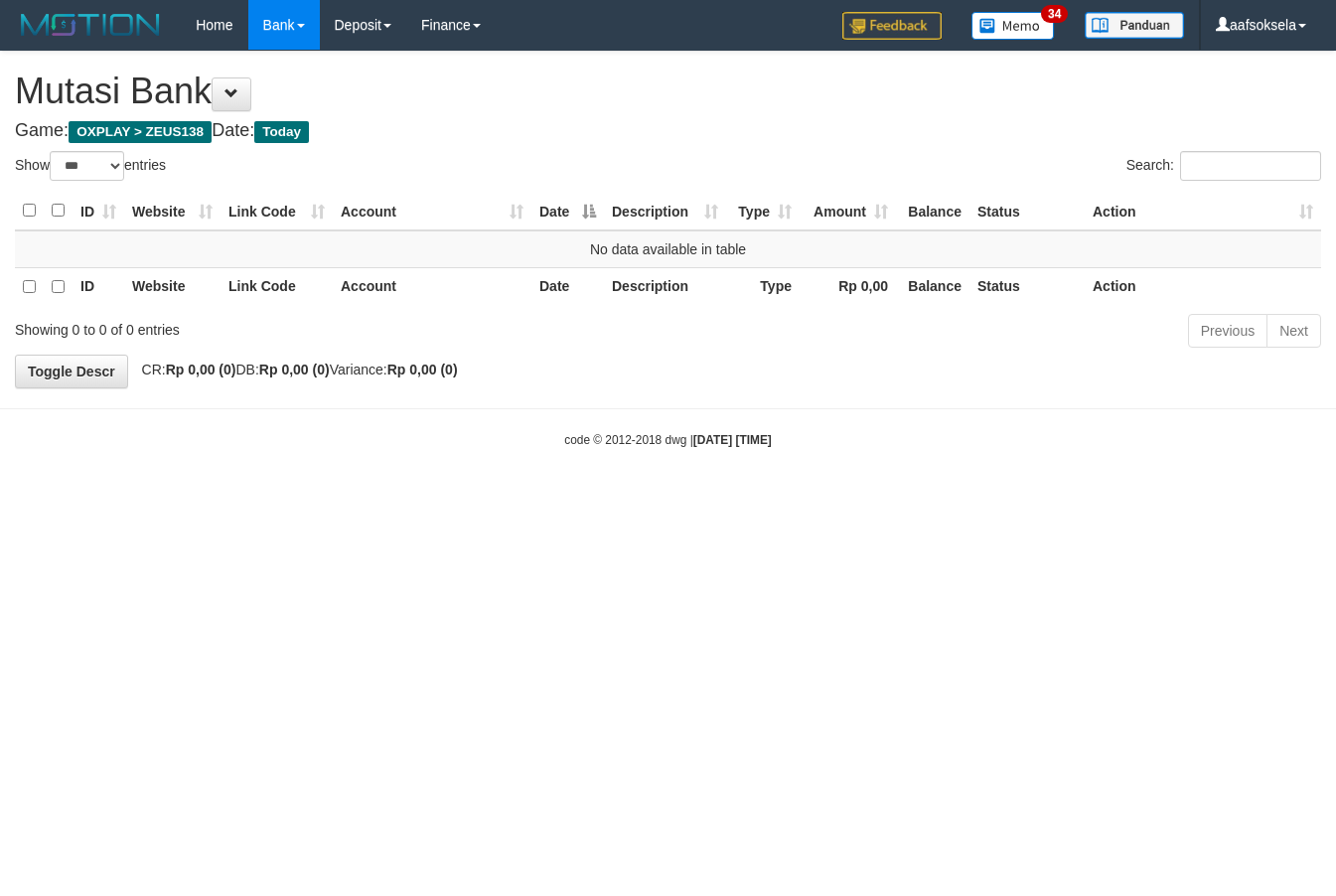 select on "***" 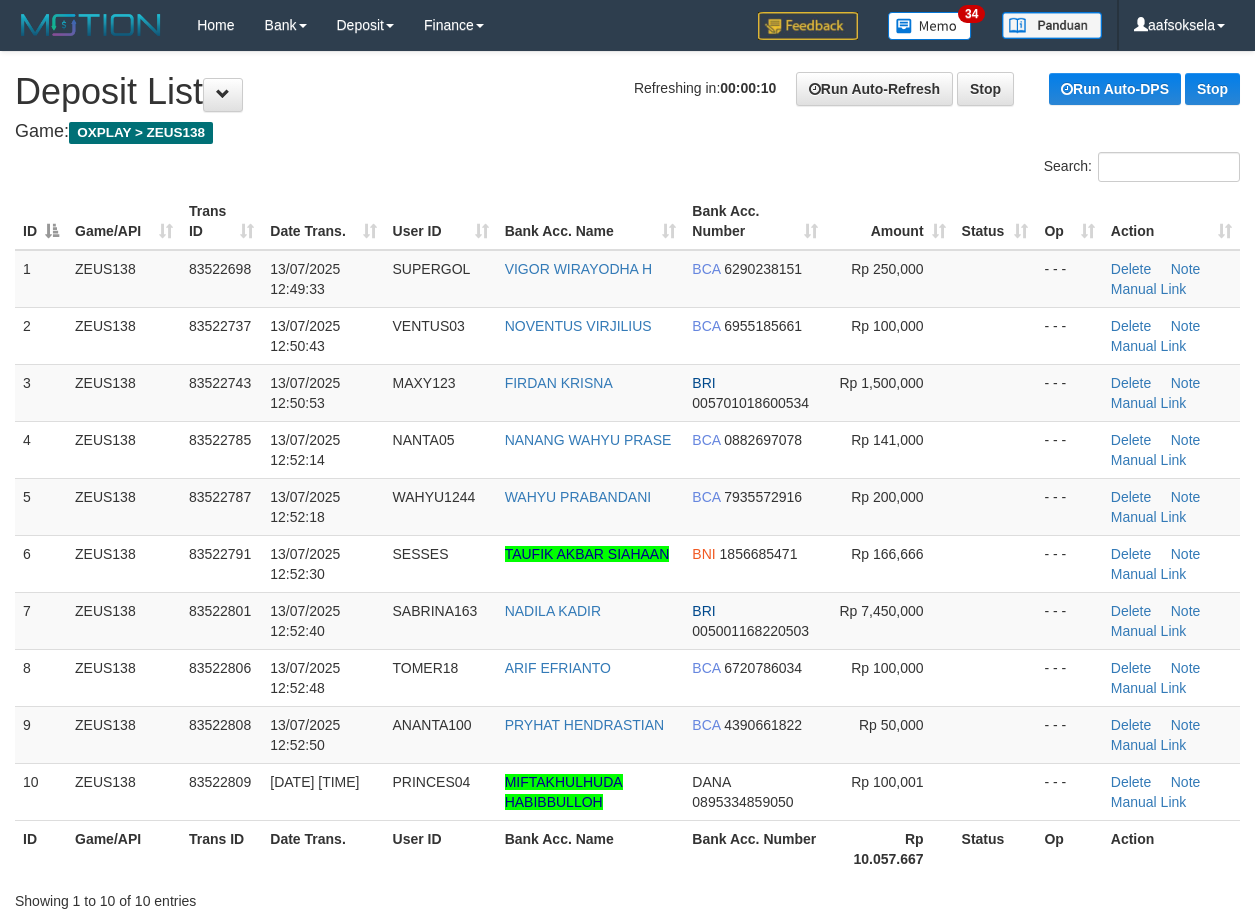 scroll, scrollTop: 0, scrollLeft: 0, axis: both 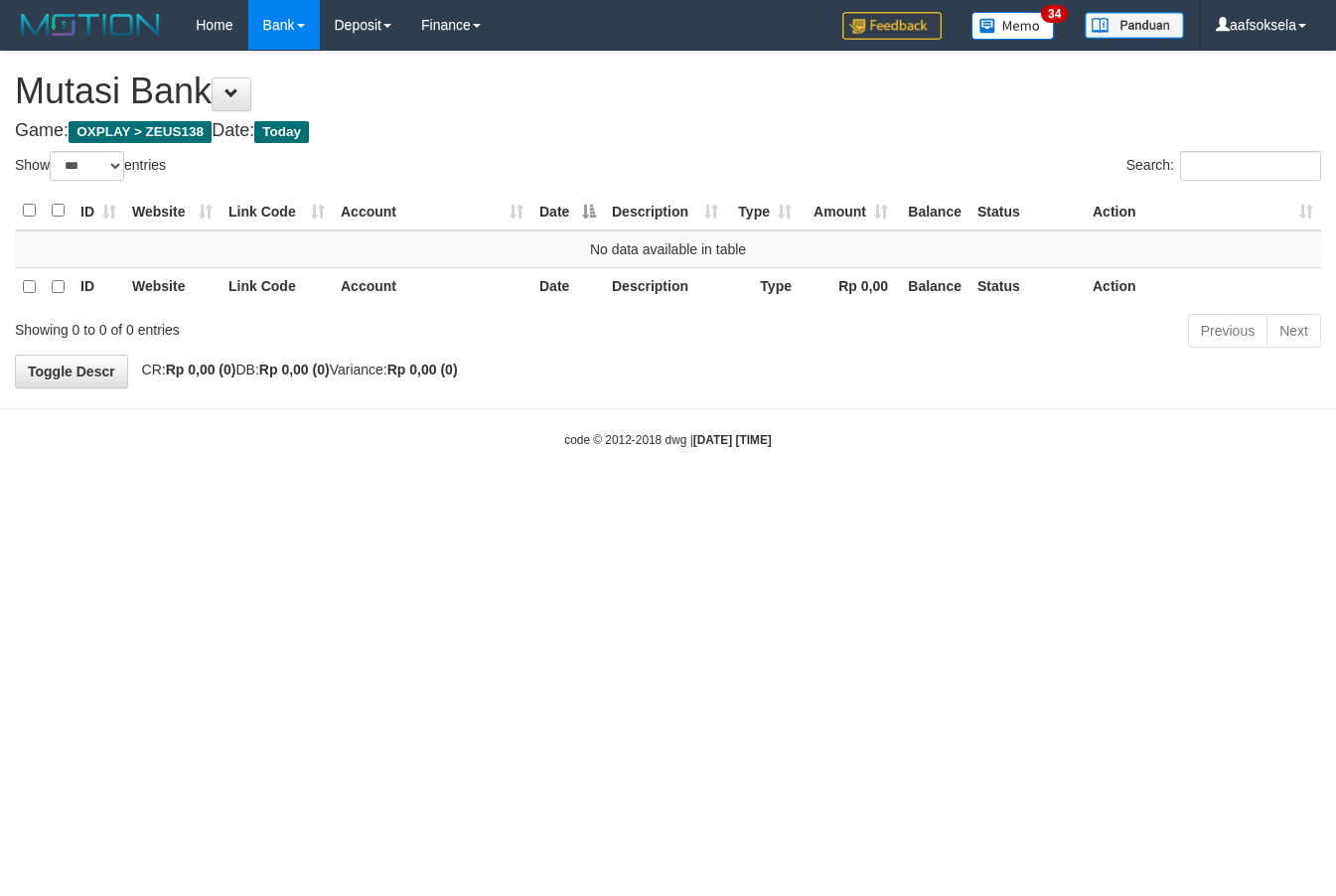 select on "***" 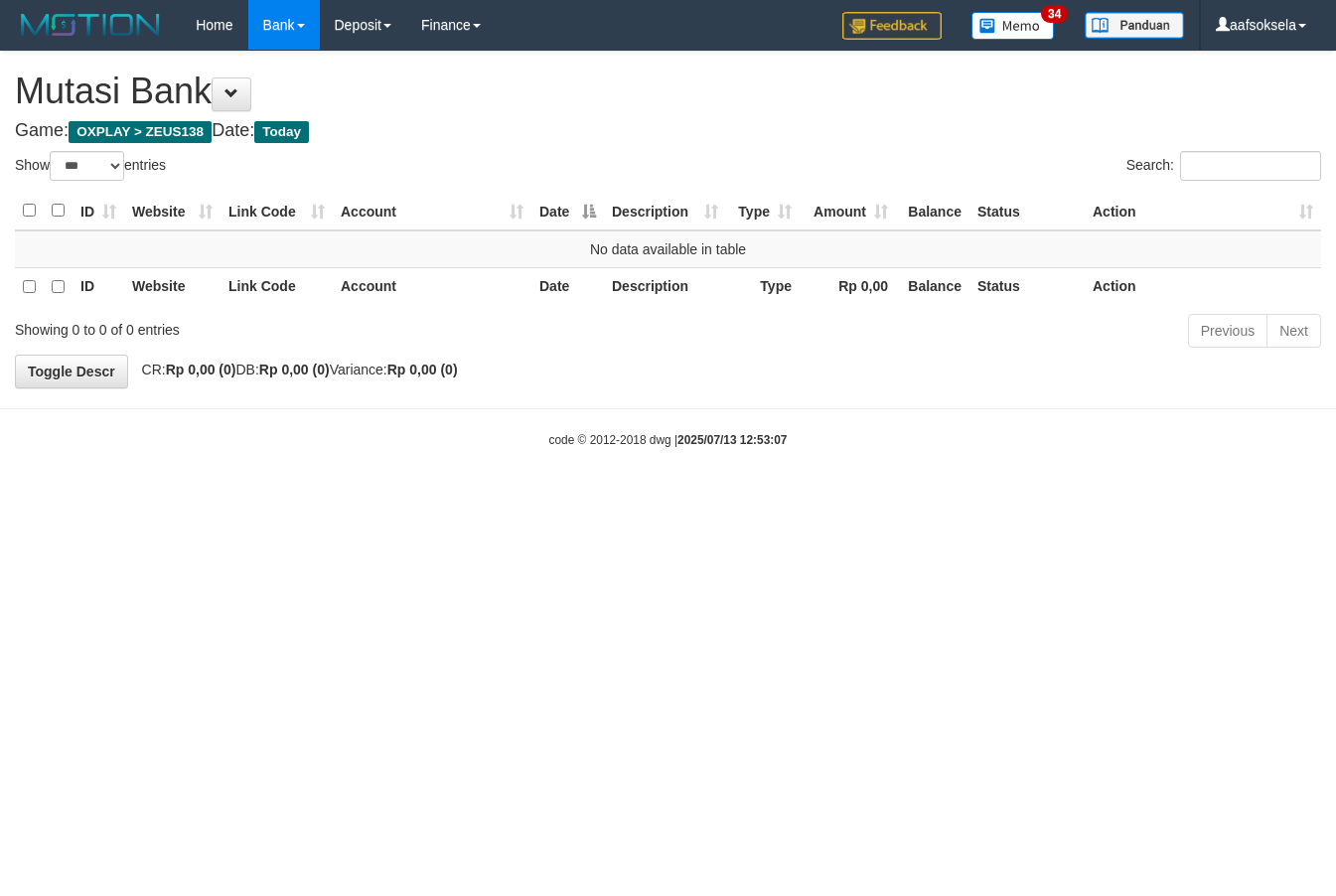 select on "***" 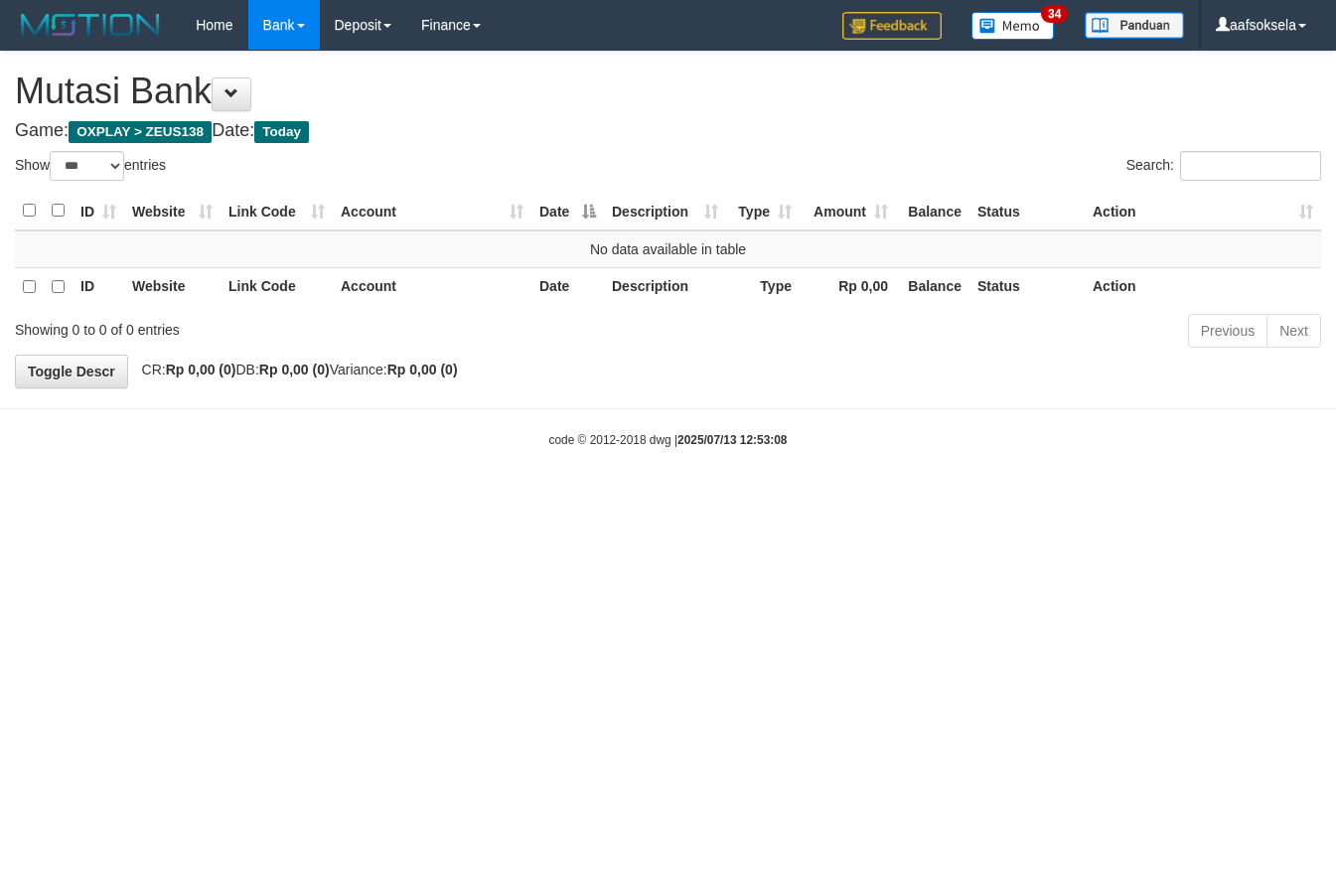 select on "***" 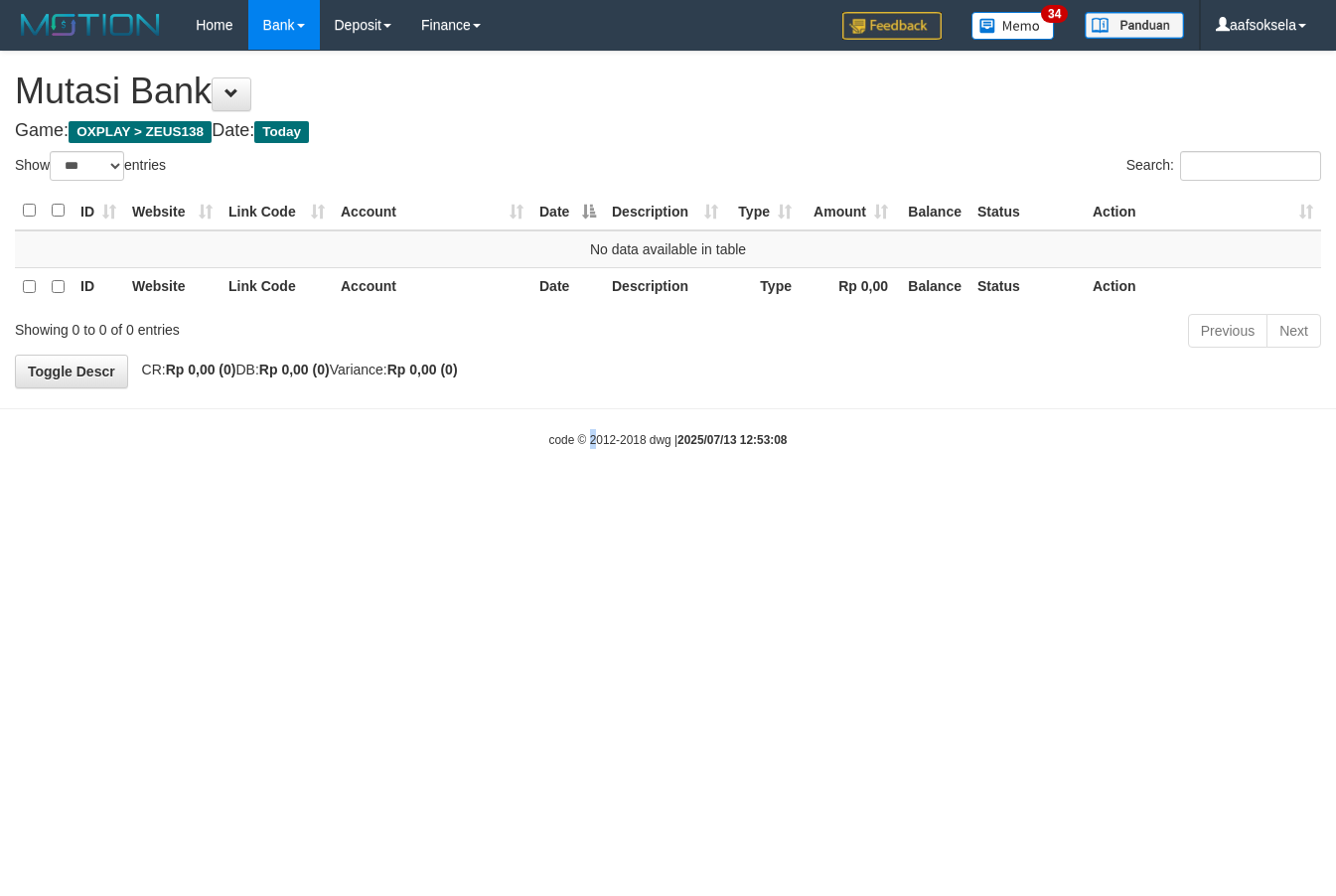 click on "Toggle navigation
Home
Bank
Account List
Mutasi Bank
Search
Sync
Note Mutasi
Deposit
DPS Fetch
DPS List
History
Note DPS
Finance
Financial Data
aafsoksela
My Profile
Log Out" at bounding box center [668, 249] 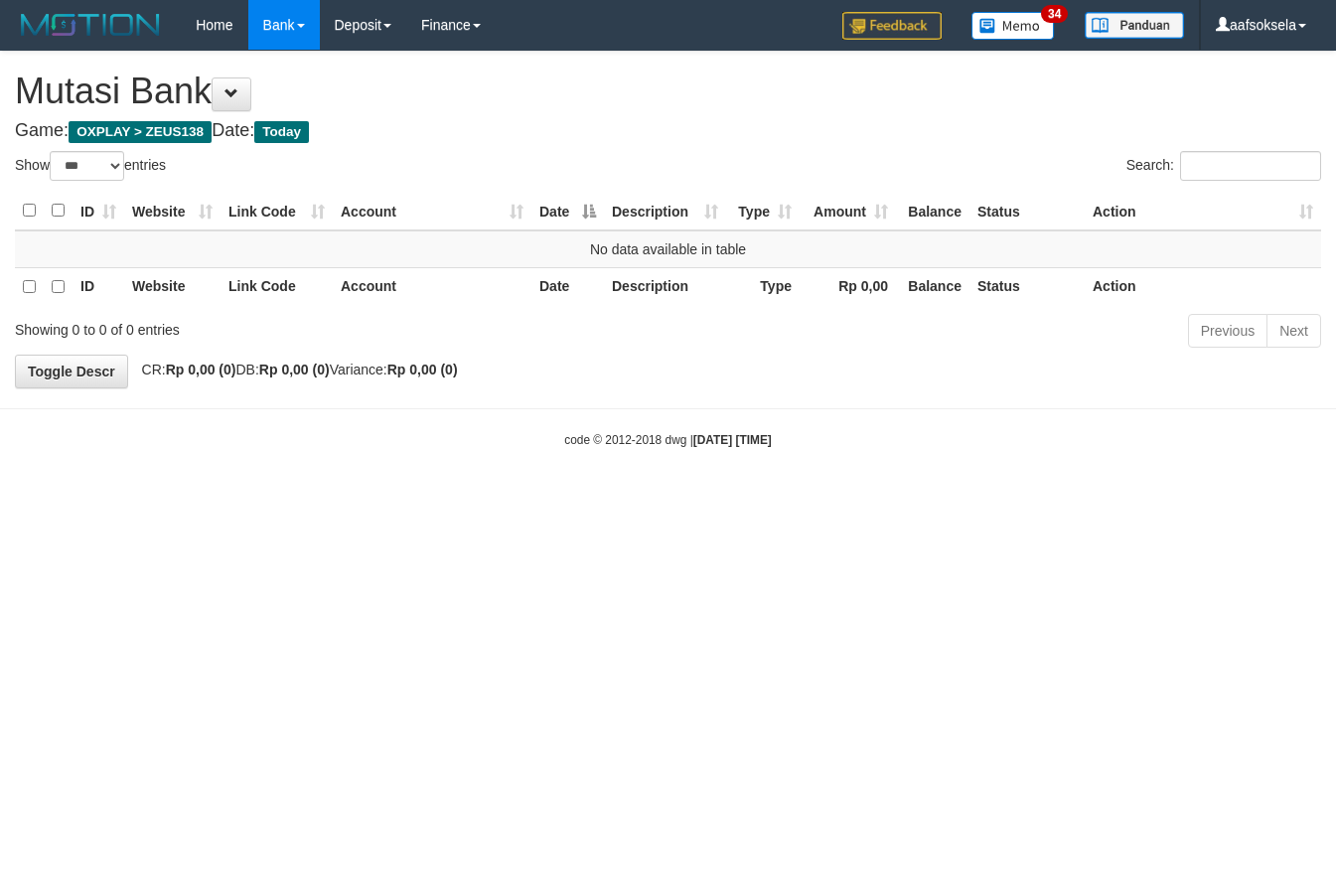 select on "***" 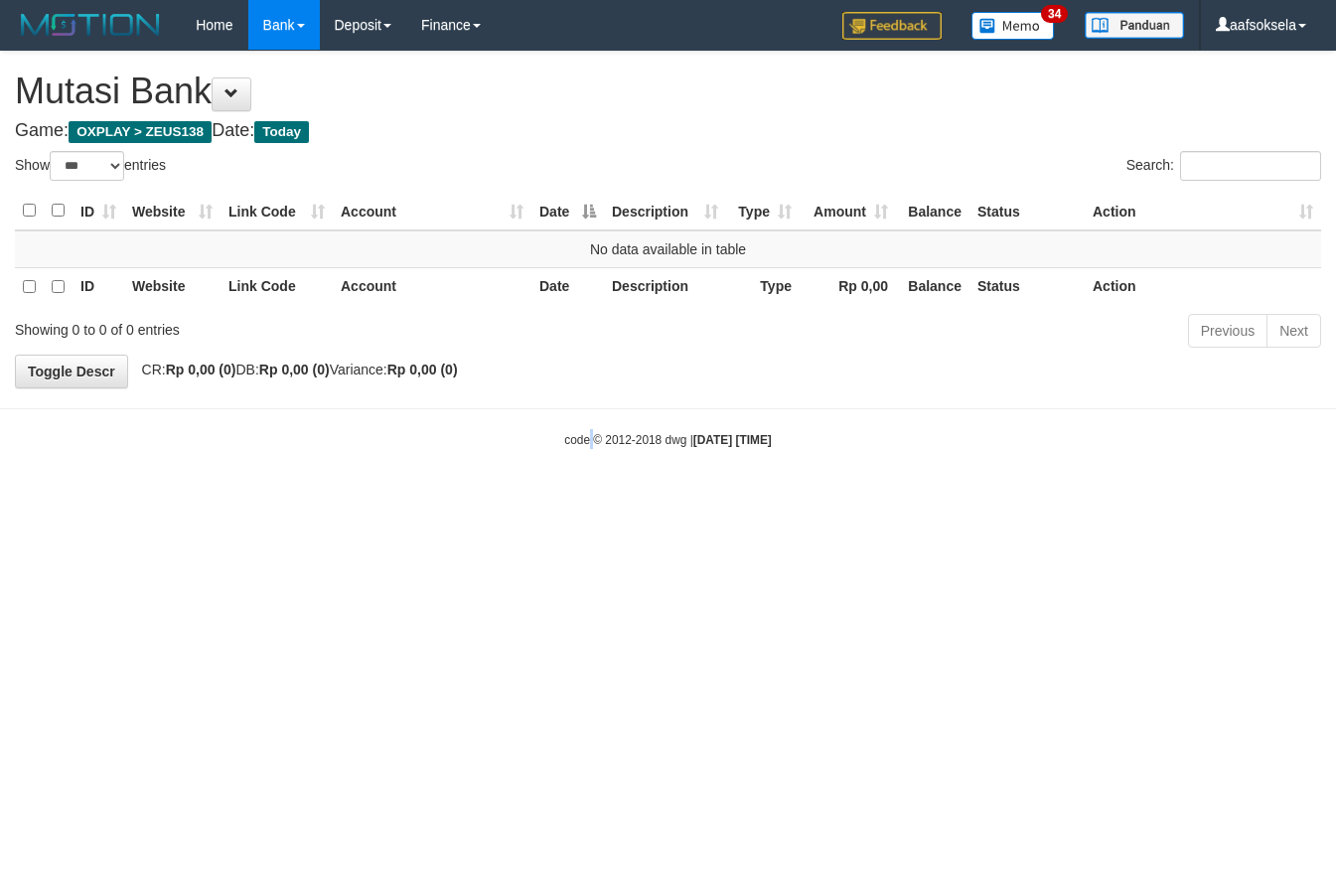 click on "Toggle navigation
Home
Bank
Account List
Mutasi Bank
Search
Sync
Note Mutasi
Deposit
DPS Fetch
DPS List
History
Note DPS
Finance
Financial Data
aafsoksela
My Profile
Log Out" at bounding box center (668, 249) 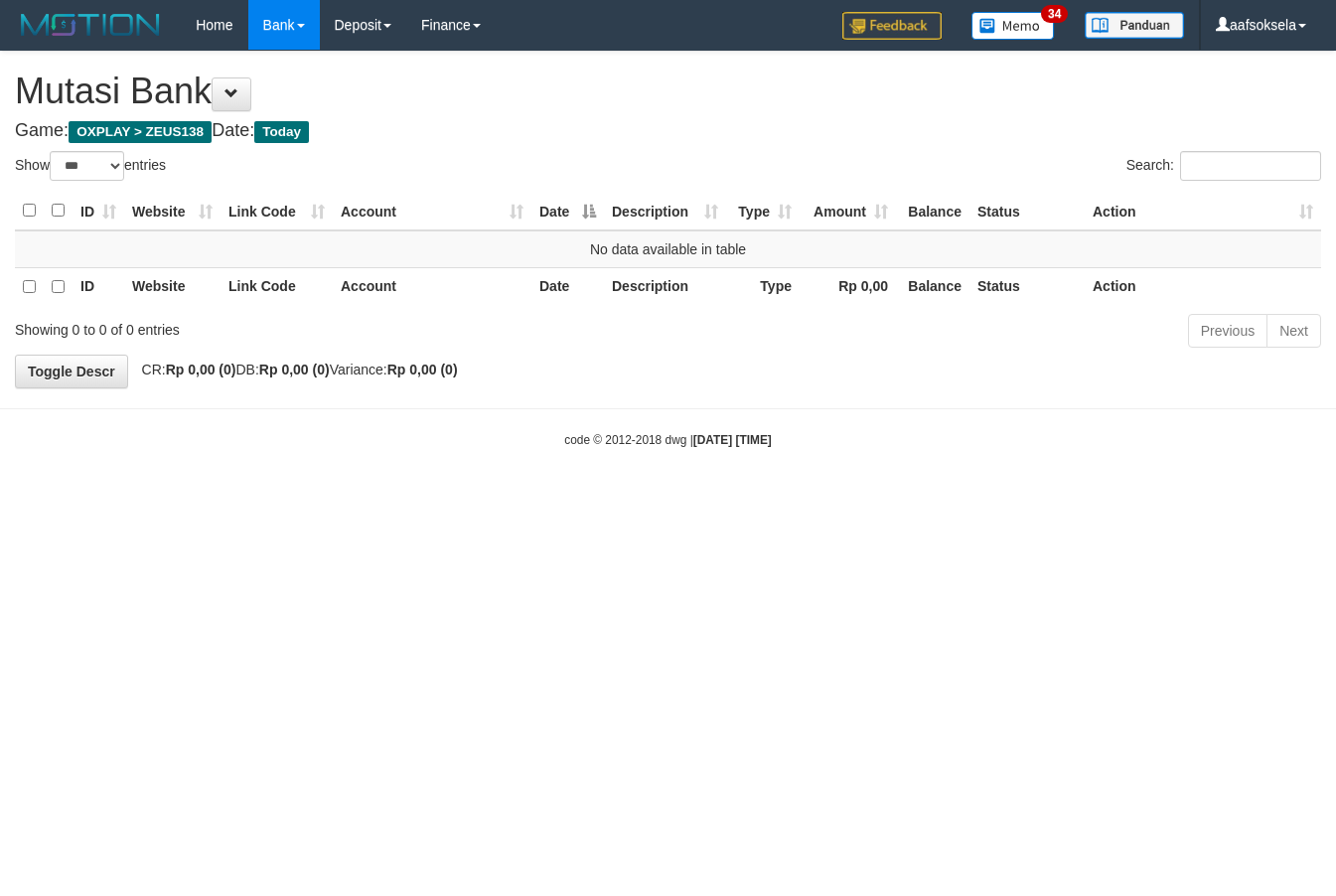 select on "***" 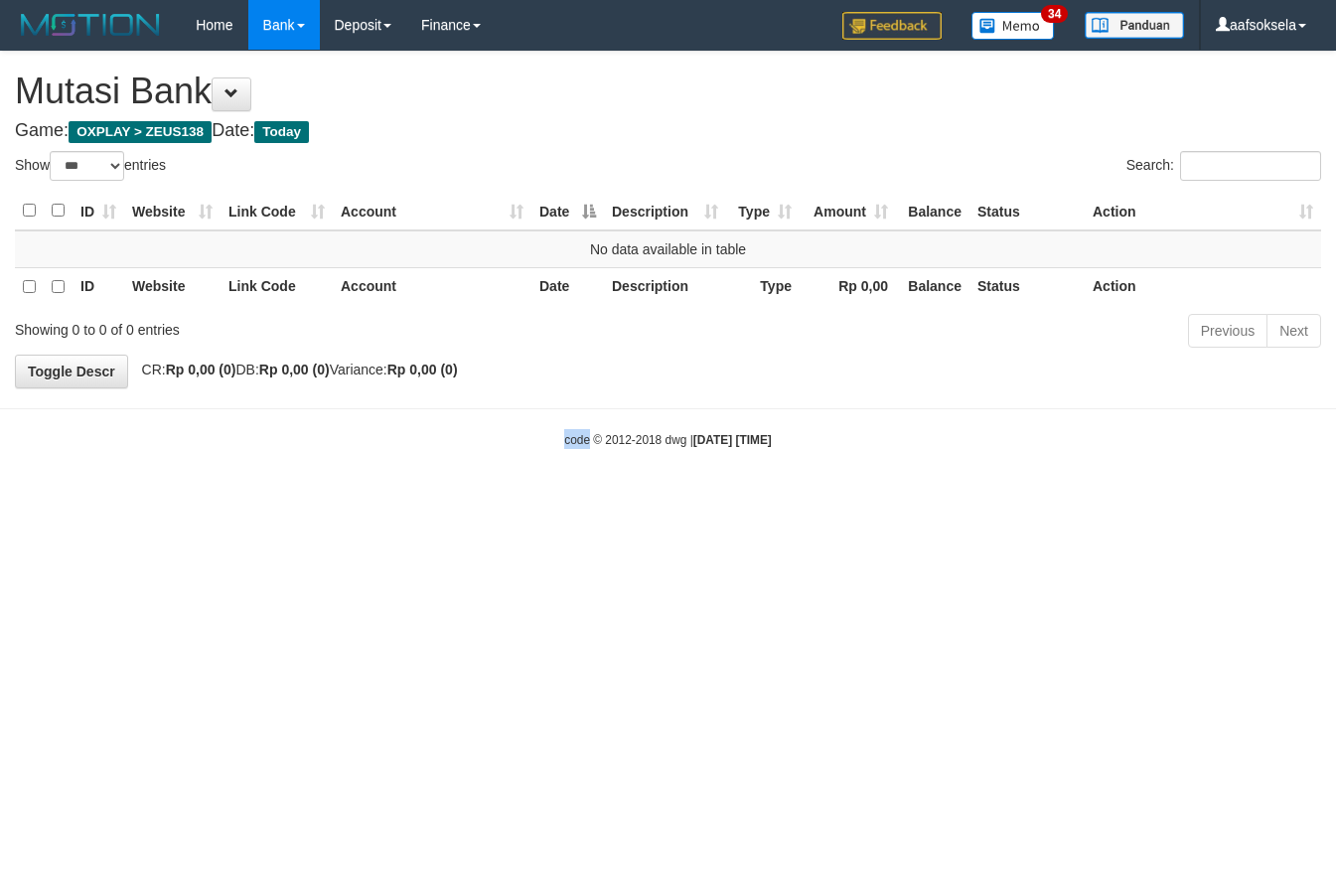 click on "Toggle navigation
Home
Bank
Account List
Mutasi Bank
Search
Sync
Note Mutasi
Deposit
DPS Fetch
DPS List
History
Note DPS
Finance
Financial Data
aafsoksela
My Profile
Log Out" at bounding box center [668, 249] 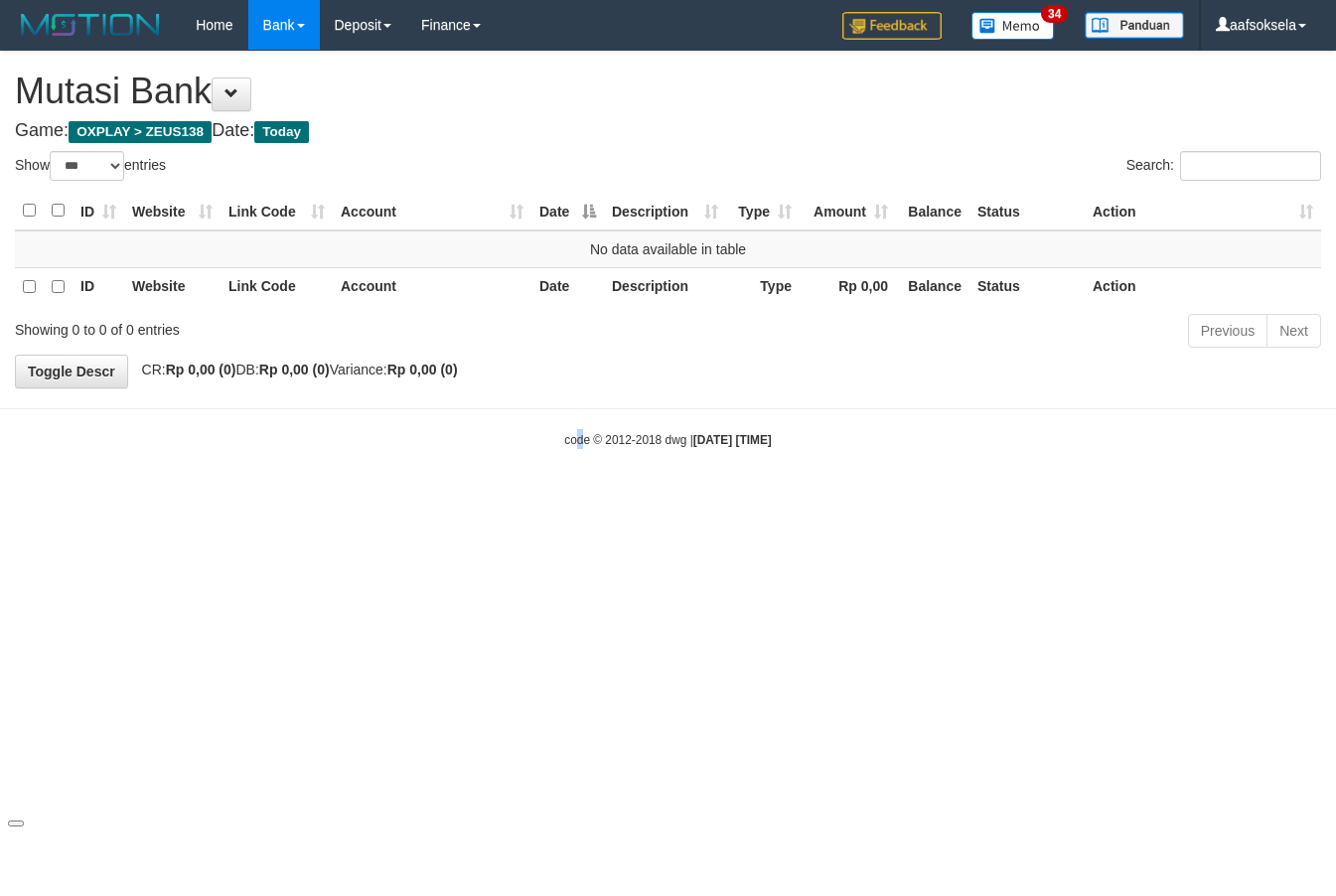 click on "Toggle navigation
Home
Bank
Account List
Mutasi Bank
Search
Sync
Note Mutasi
Deposit
DPS Fetch
DPS List
History
Note DPS
Finance
Financial Data
aafsoksela
My Profile
Log Out" at bounding box center (668, 249) 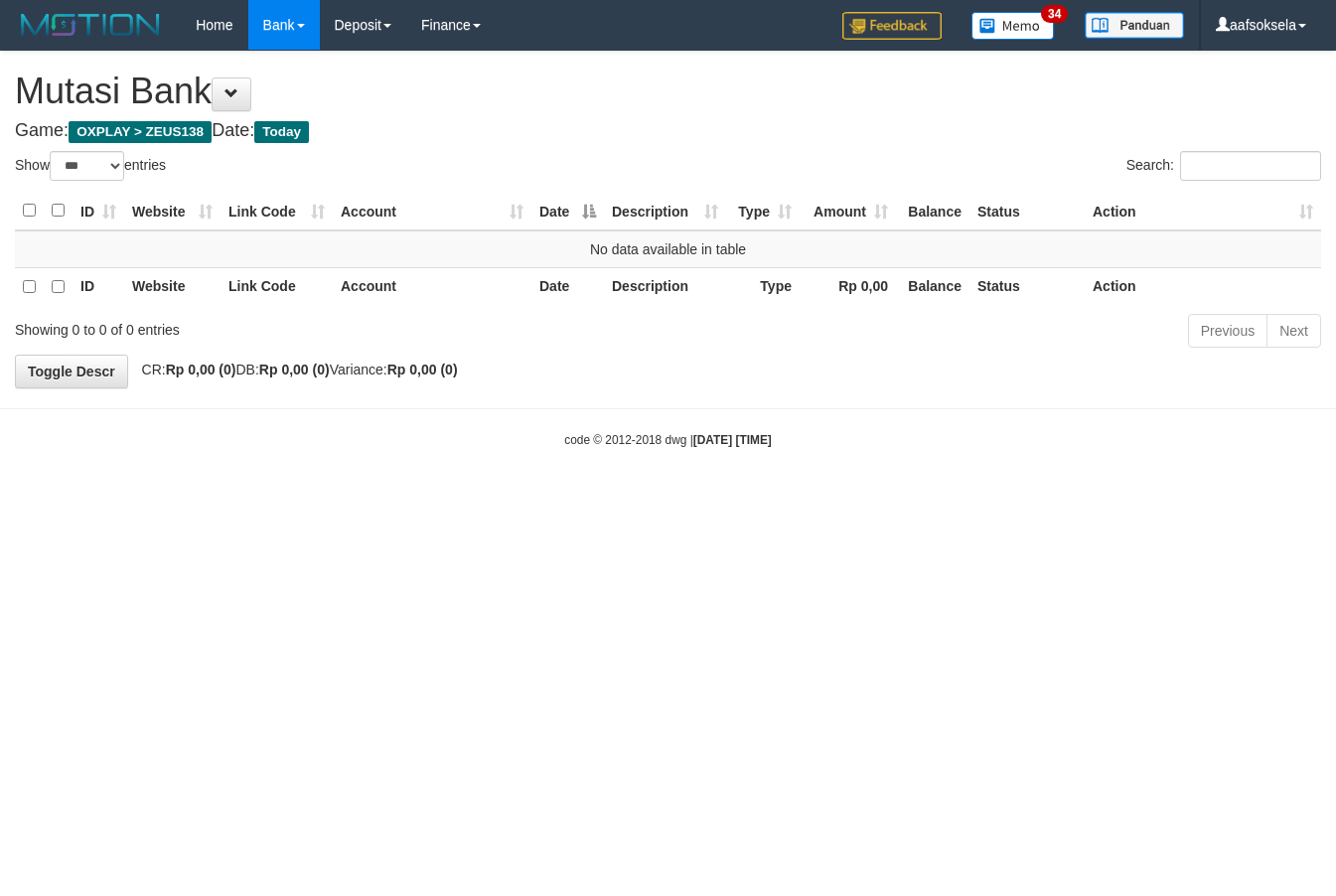 select on "***" 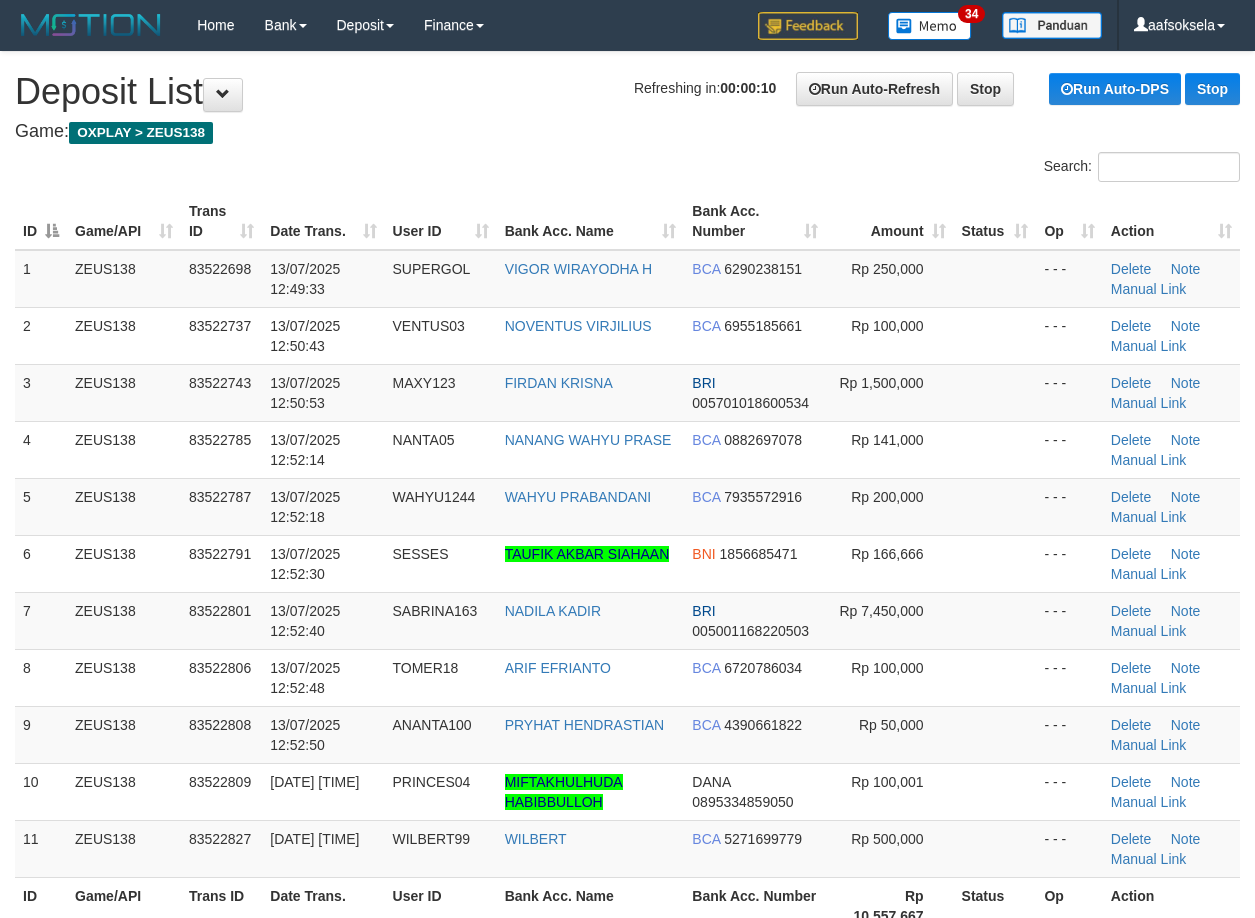 scroll, scrollTop: 0, scrollLeft: 0, axis: both 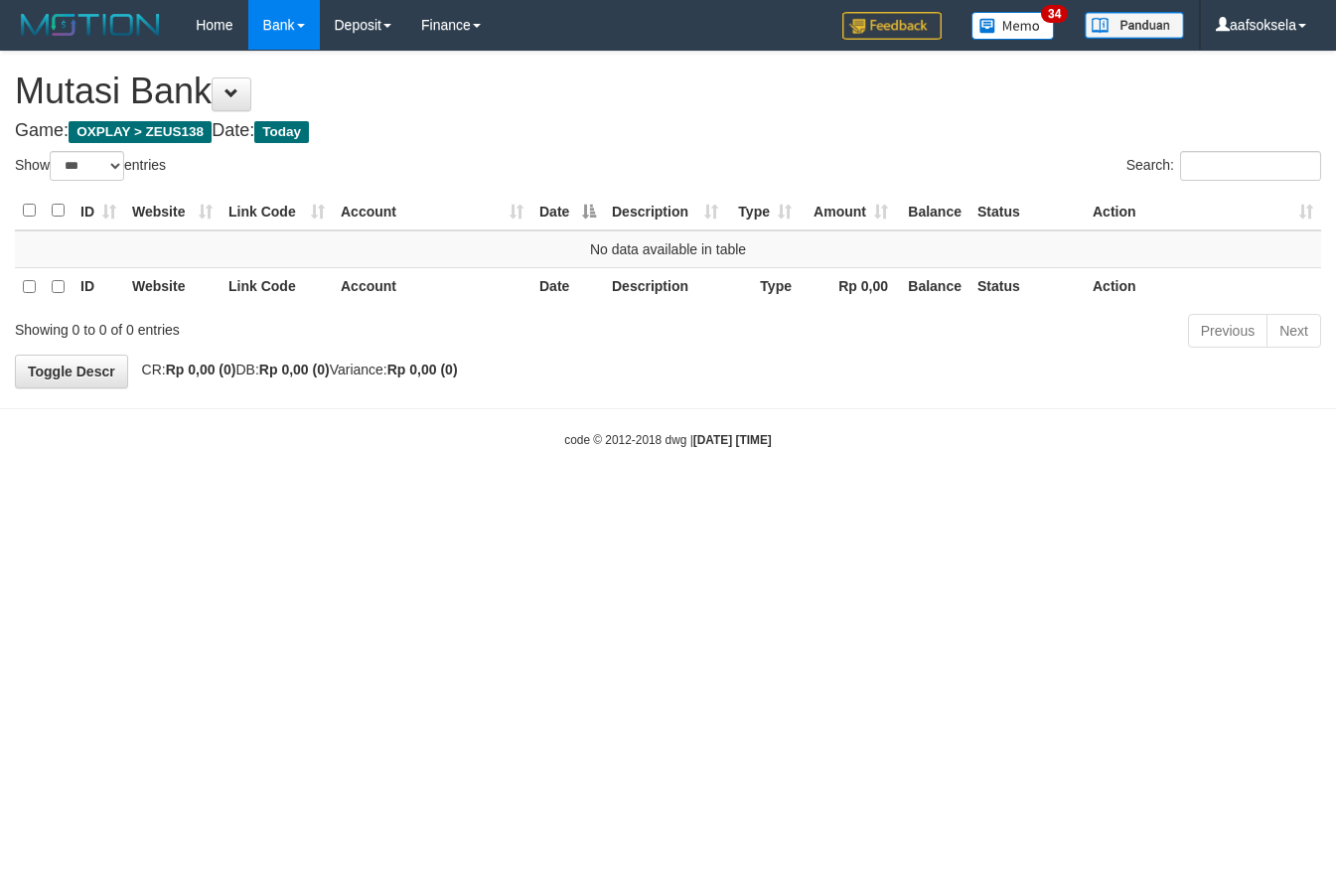 select on "***" 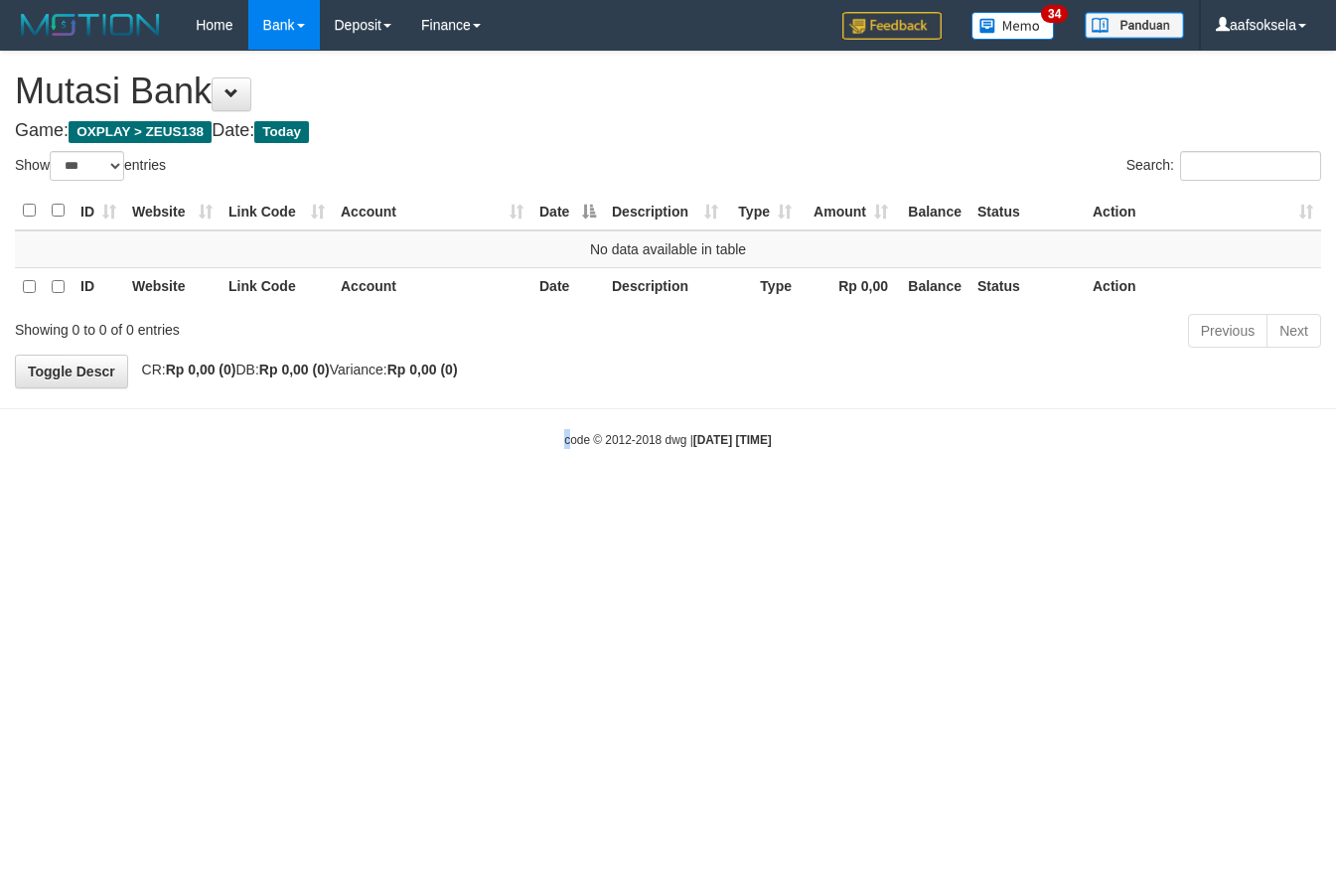 drag, startPoint x: 555, startPoint y: 642, endPoint x: 558, endPoint y: 668, distance: 26.172505 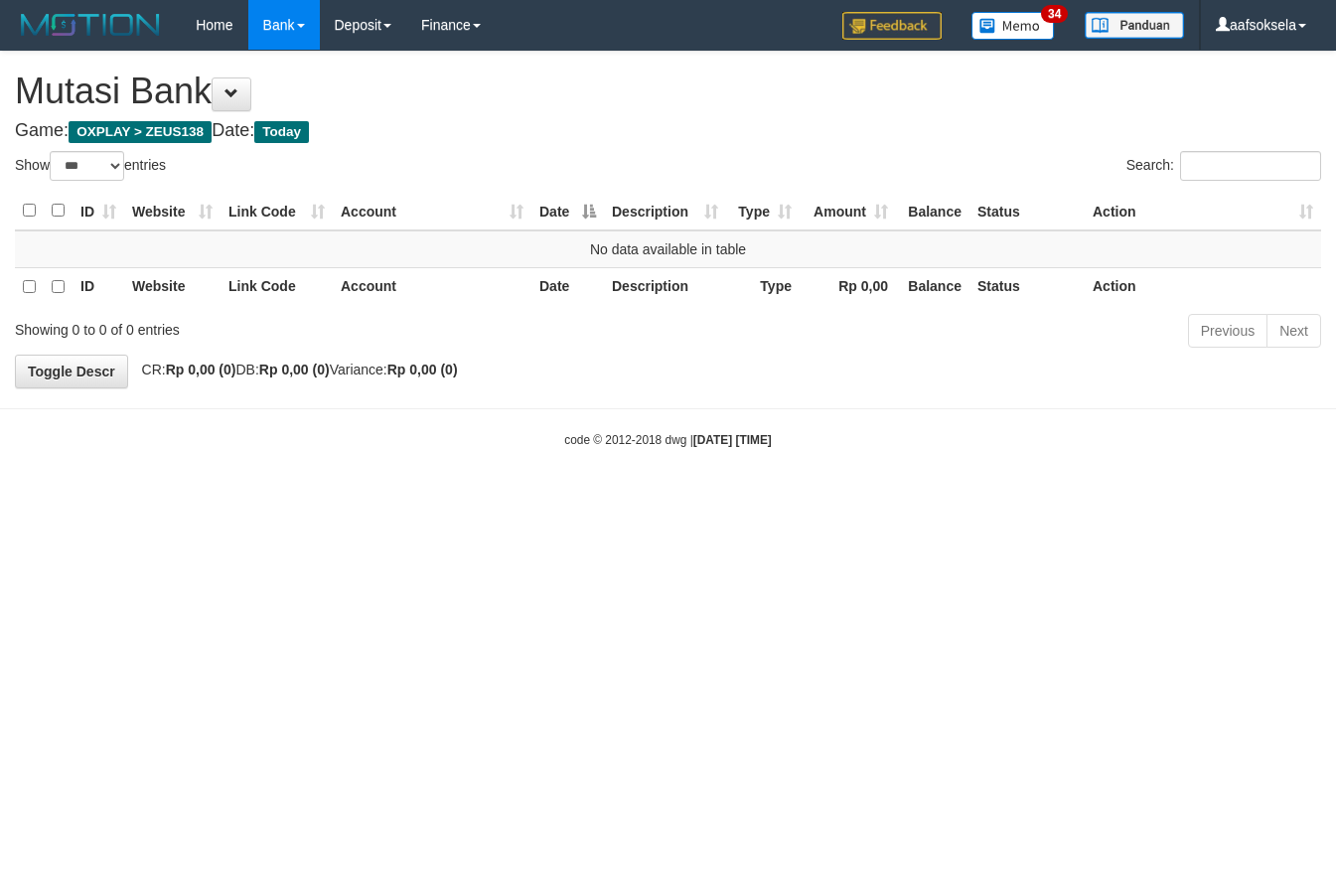 select on "***" 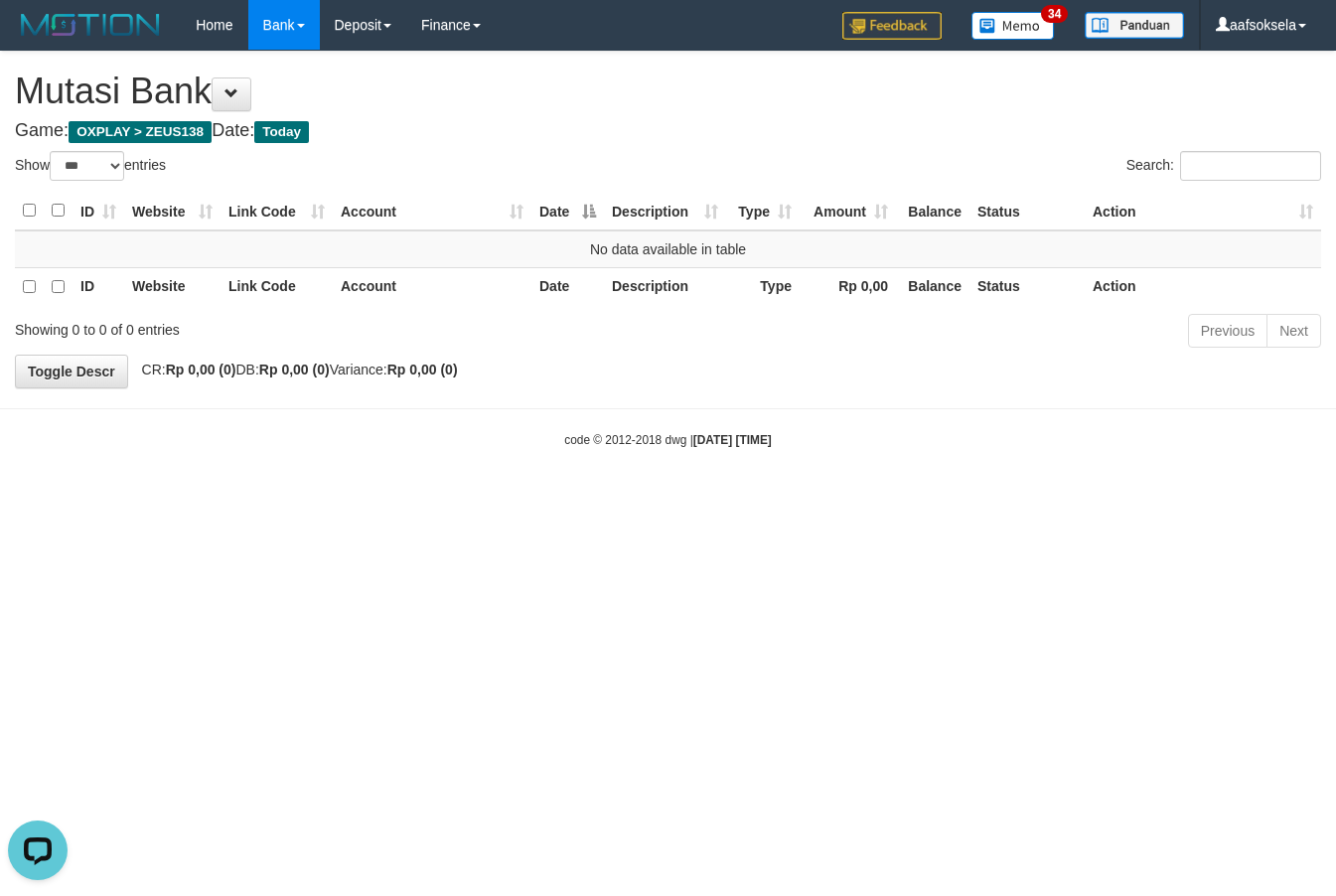 scroll, scrollTop: 0, scrollLeft: 0, axis: both 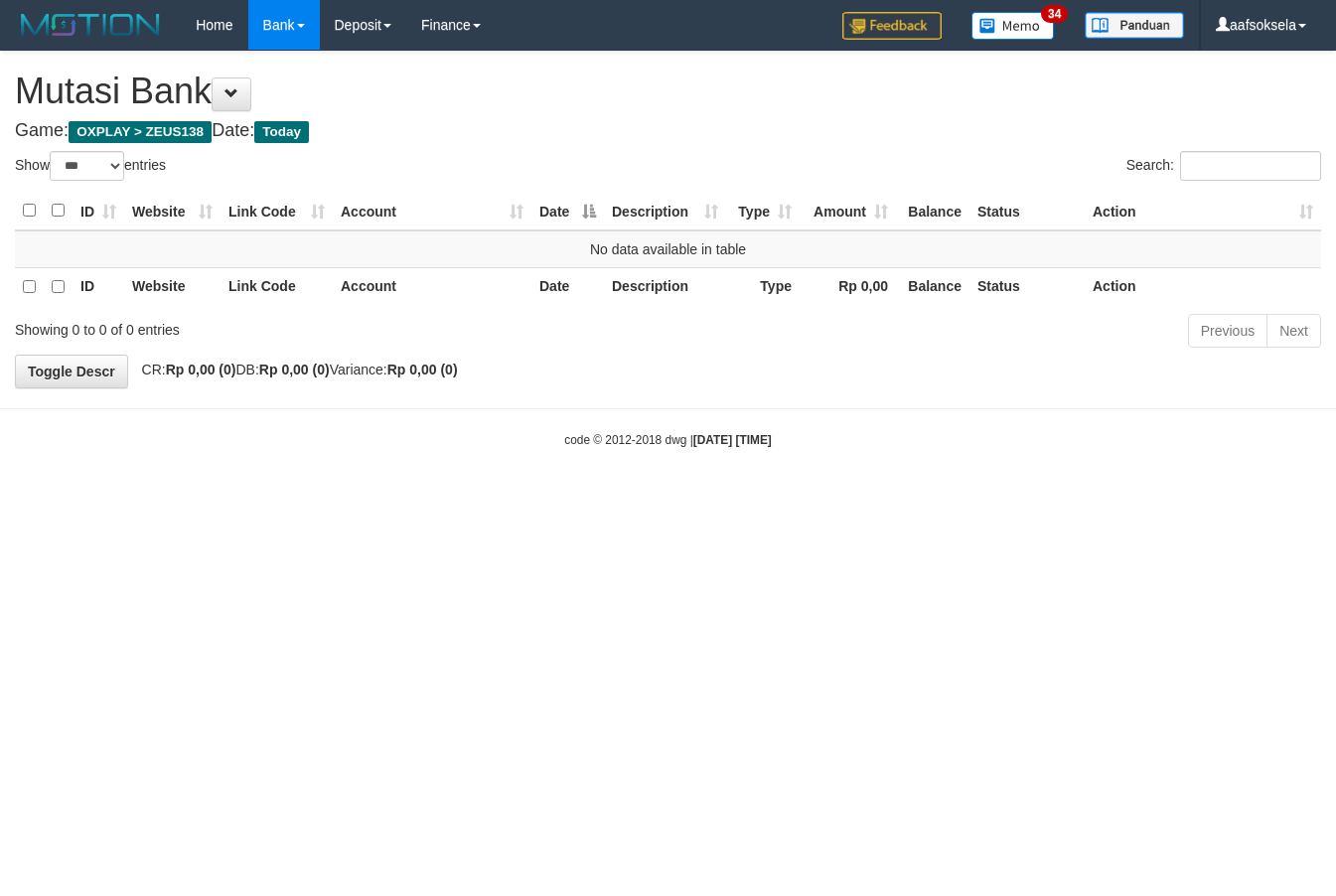 select on "***" 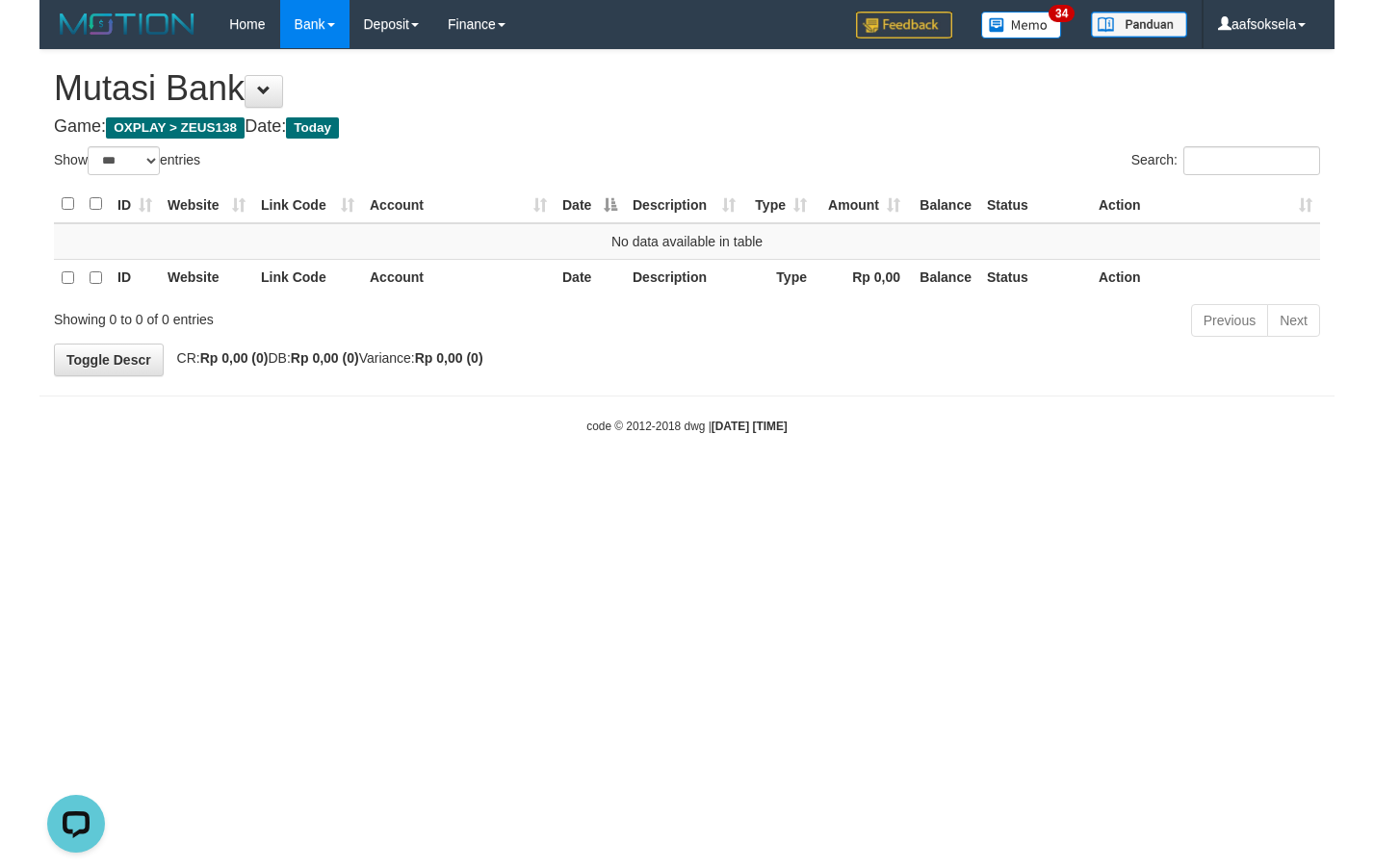 scroll, scrollTop: 0, scrollLeft: 0, axis: both 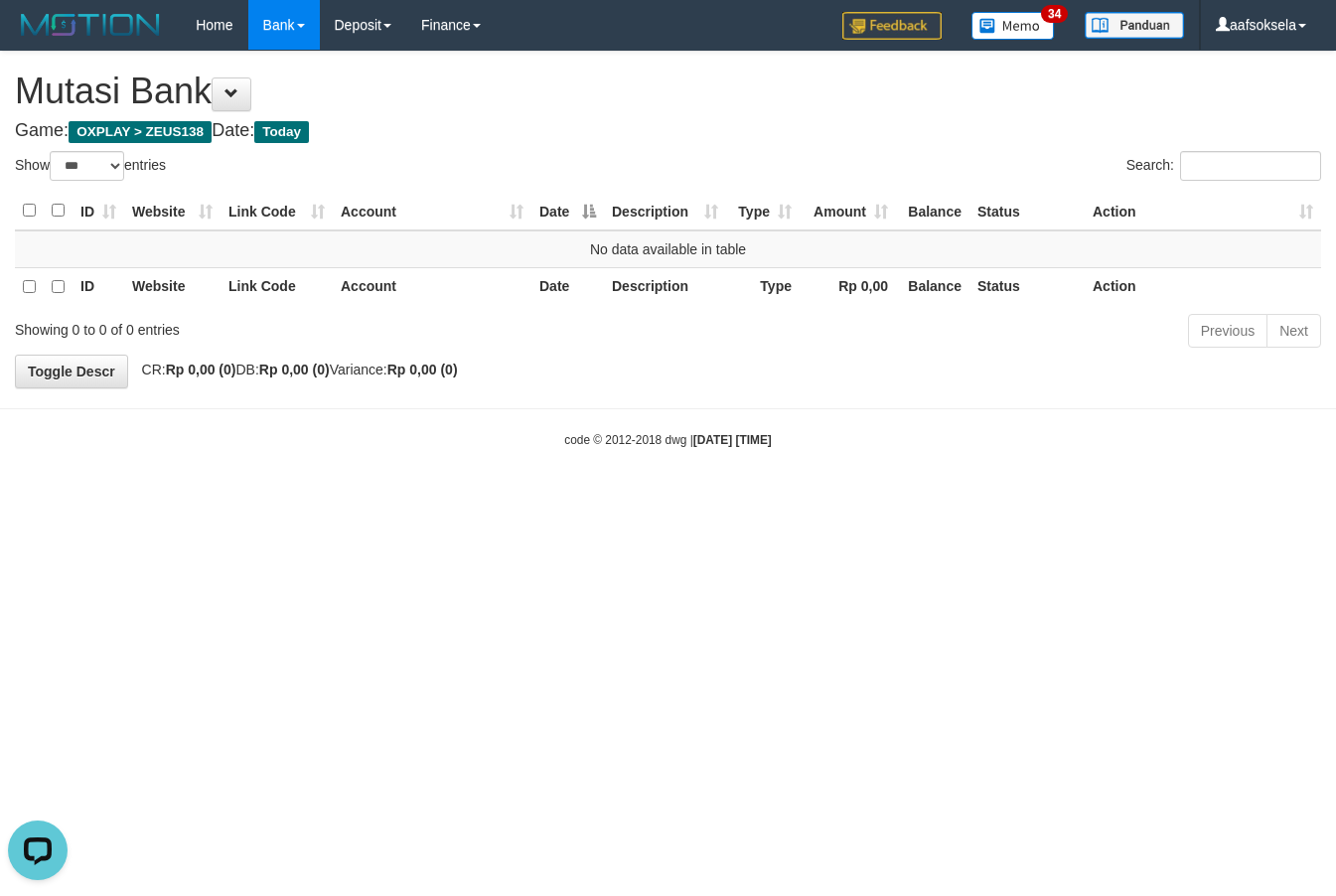click on "Toggle navigation
Home
Bank
Account List
Mutasi Bank
Search
Sync
Note Mutasi
Deposit
DPS Fetch
DPS List
History
Note DPS
Finance
Financial Data
aafsoksela
My Profile
Log Out" at bounding box center [668, 249] 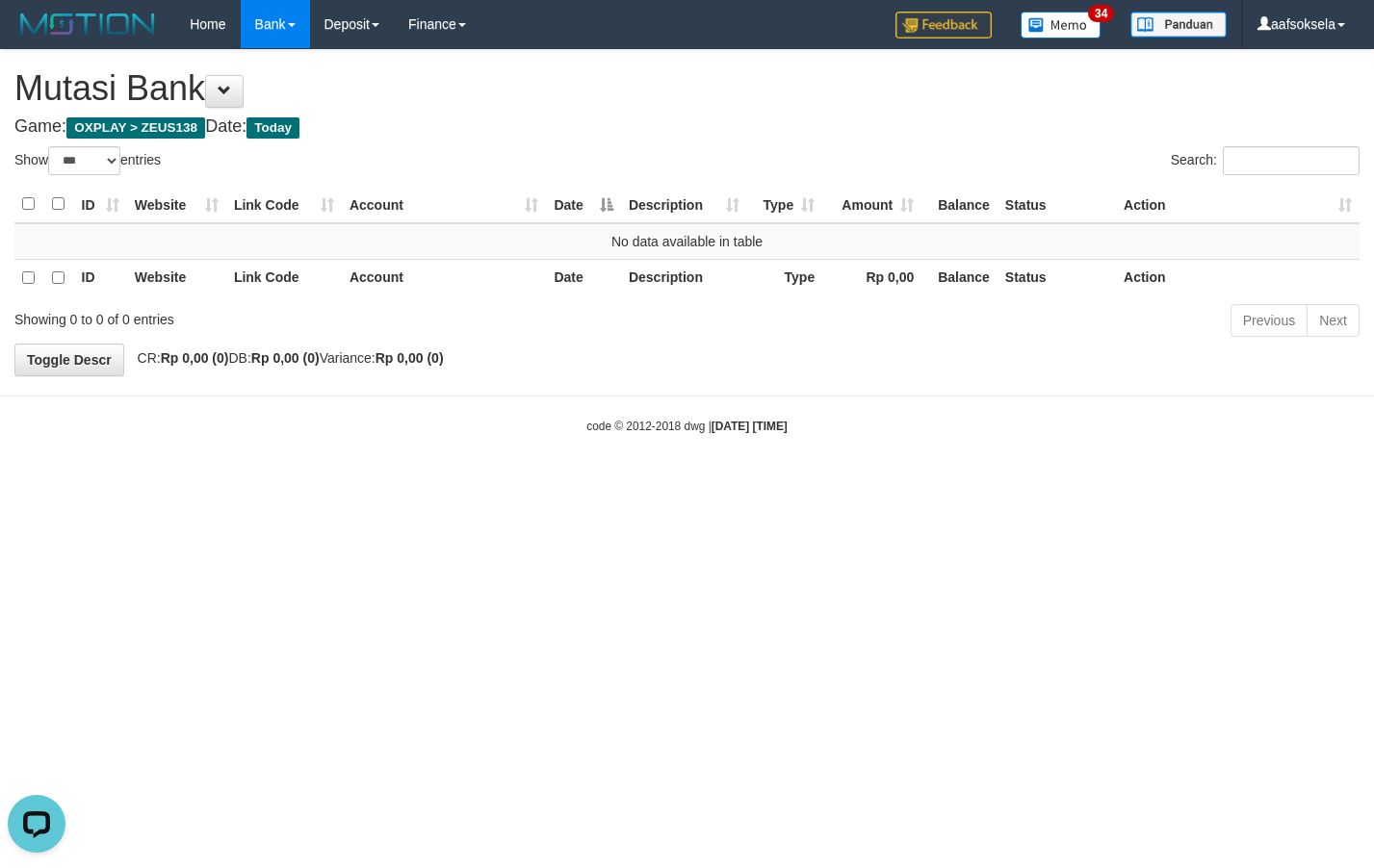 click on "Toggle navigation
Home
Bank
Account List
Mutasi Bank
Search
Sync
Note Mutasi
Deposit
DPS Fetch
DPS List
History
Note DPS
Finance
Financial Data
aafsoksela
My Profile
Log Out" at bounding box center [687, 242] 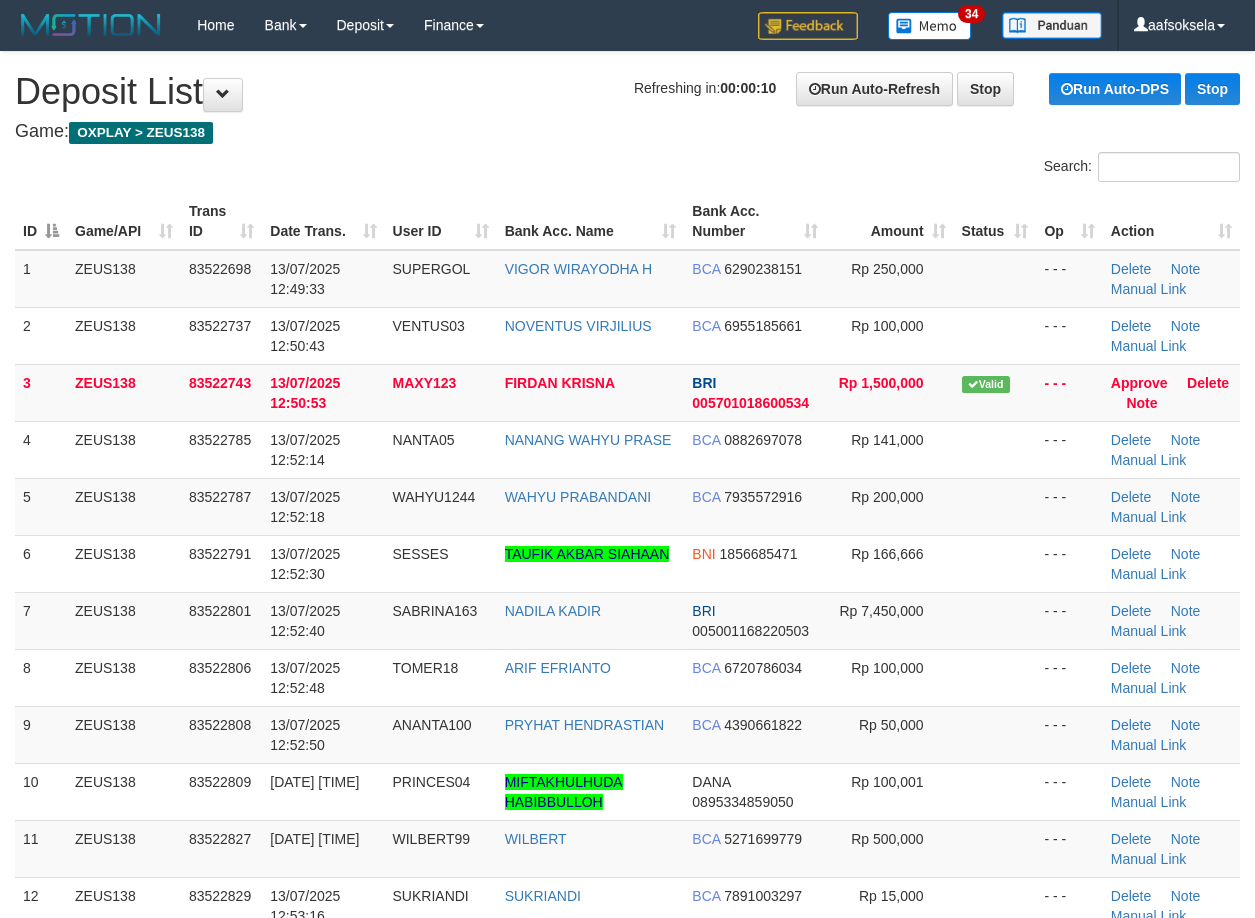 scroll, scrollTop: 0, scrollLeft: 0, axis: both 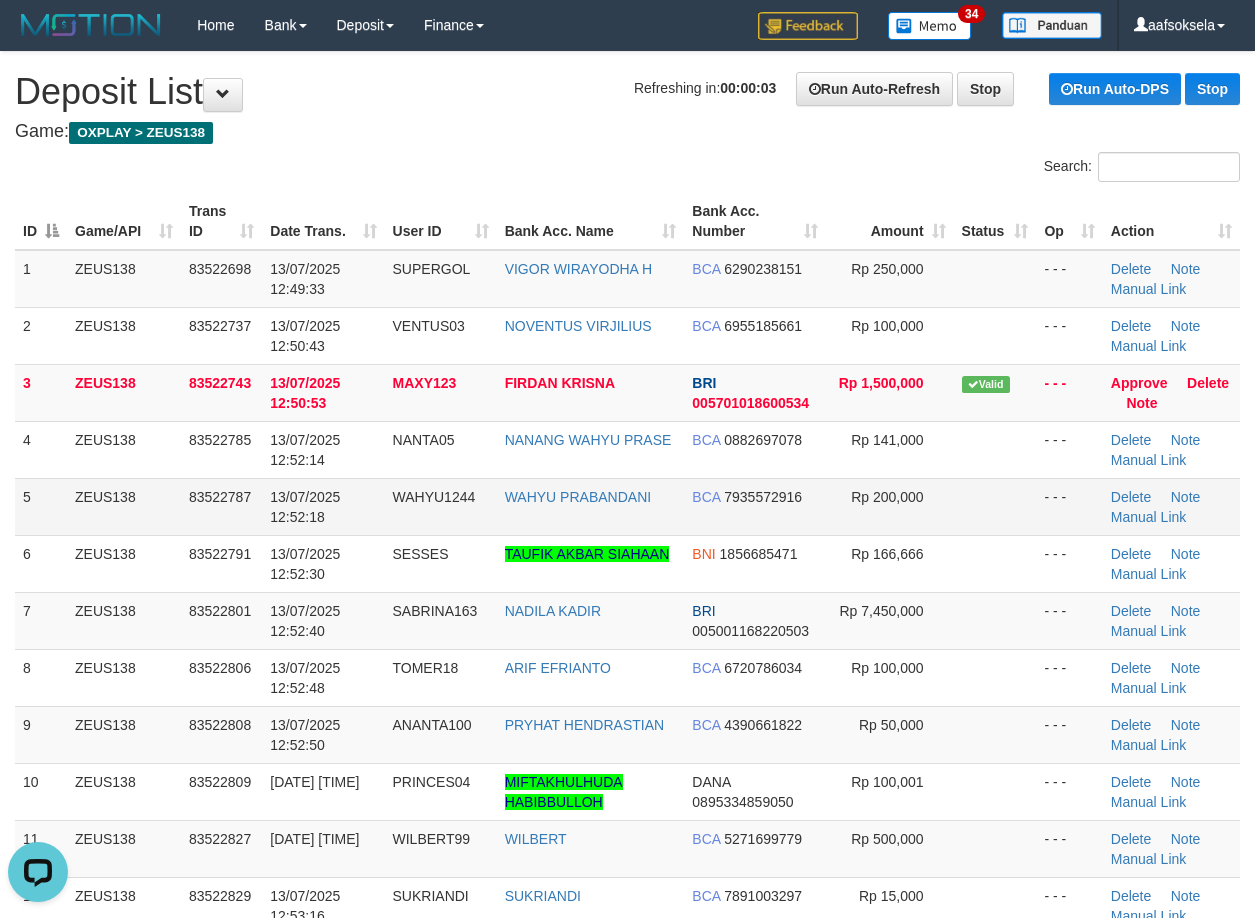 drag, startPoint x: 52, startPoint y: 493, endPoint x: 42, endPoint y: 499, distance: 11.661903 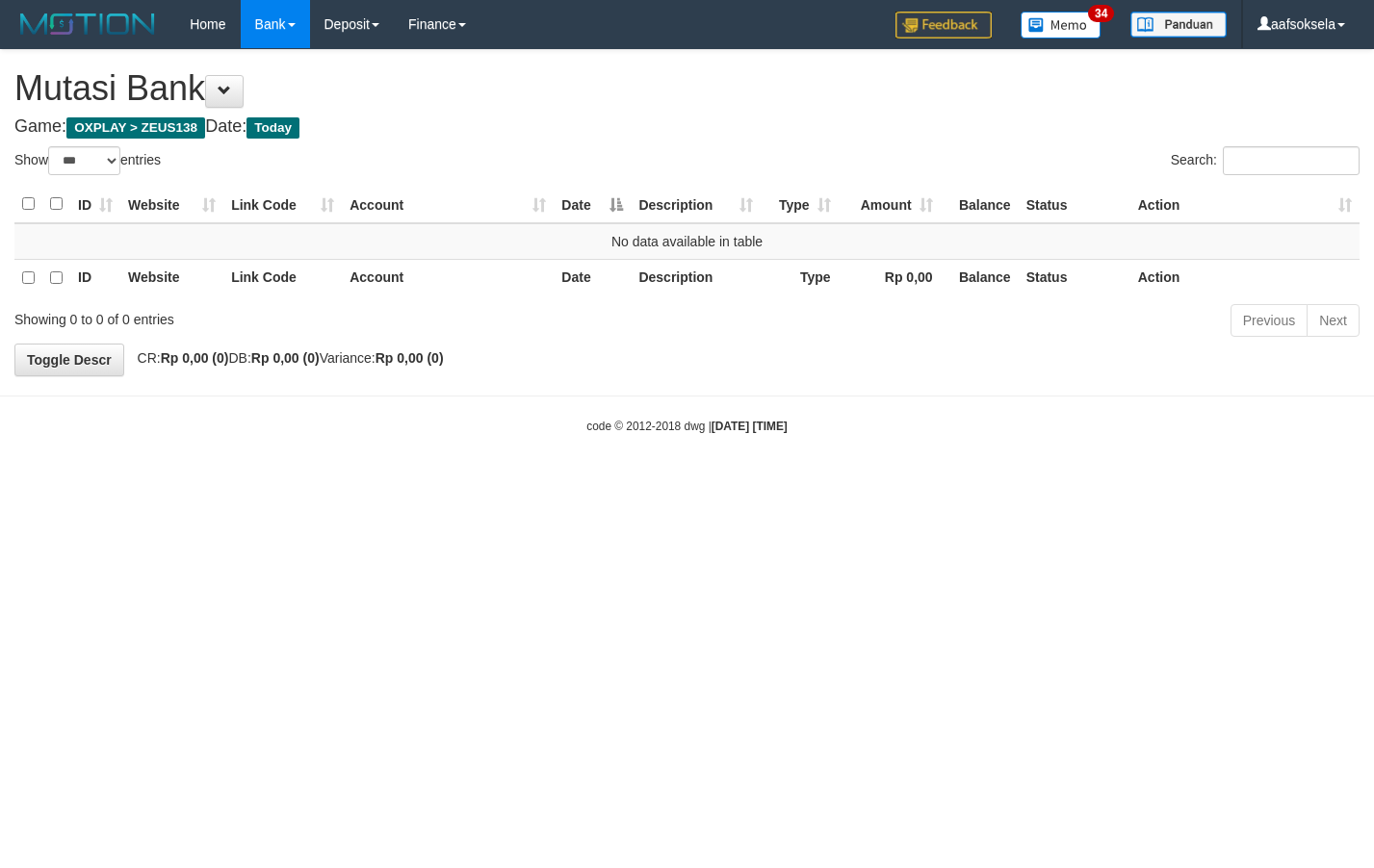 select on "***" 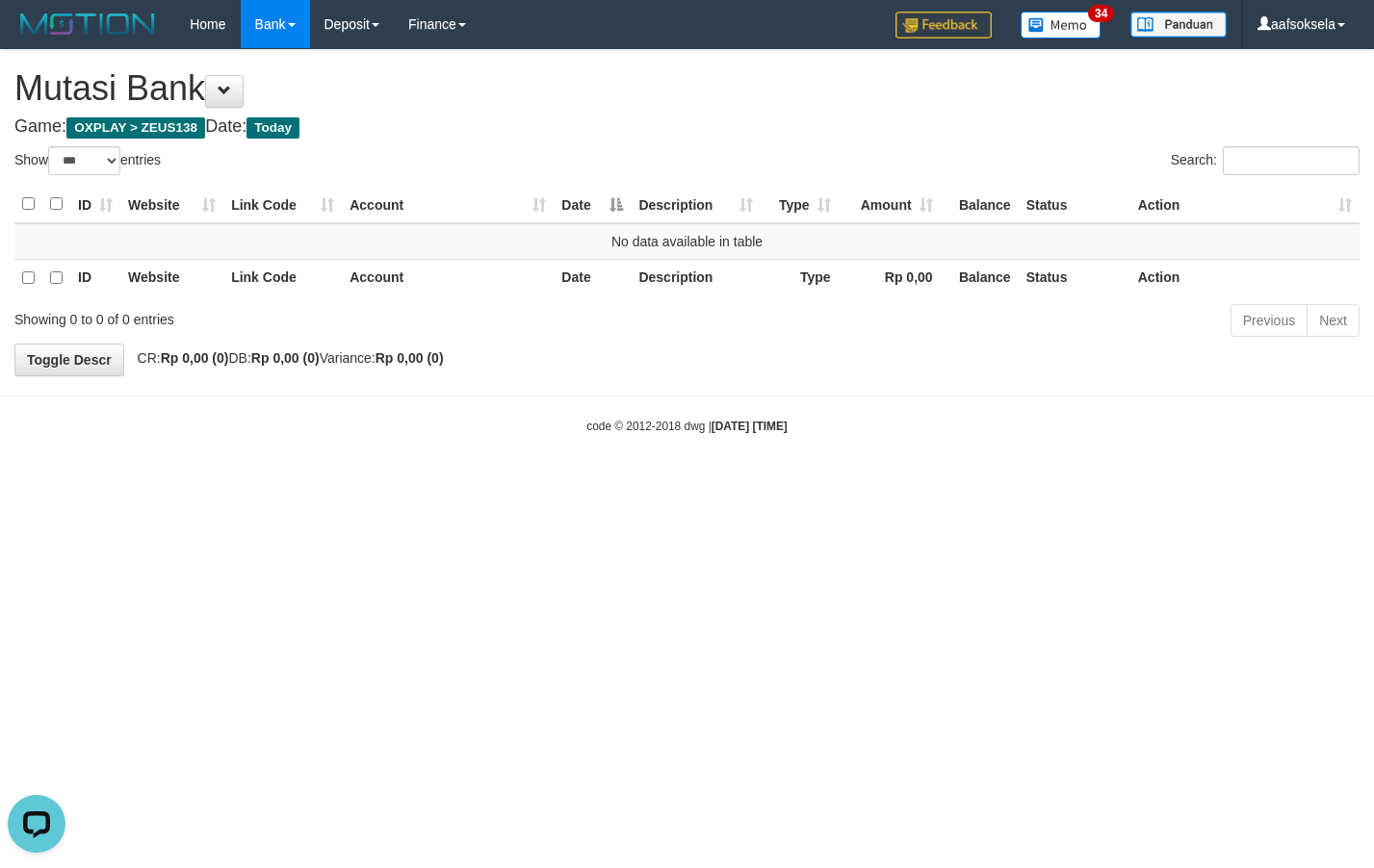 scroll, scrollTop: 0, scrollLeft: 0, axis: both 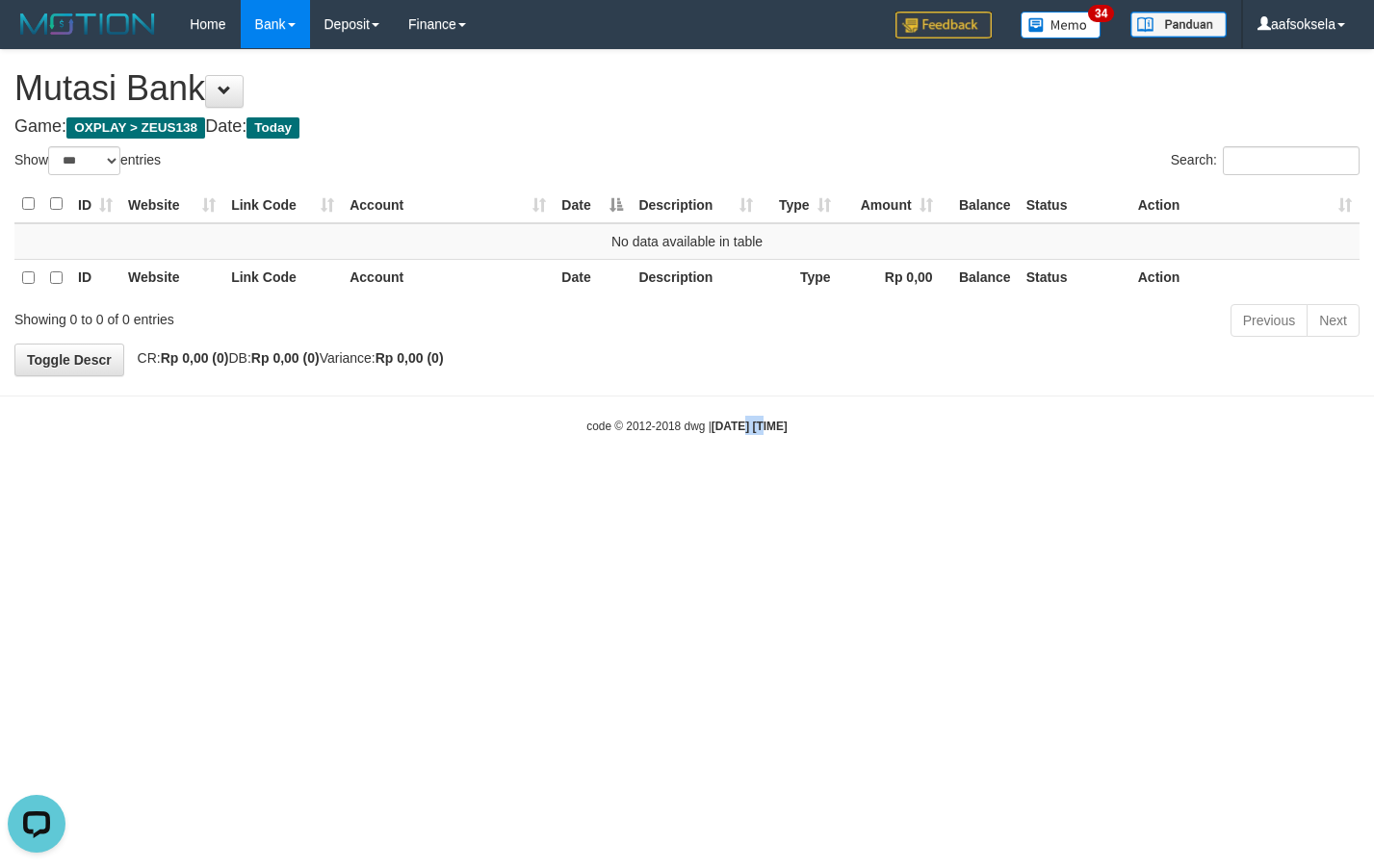 drag, startPoint x: 732, startPoint y: 633, endPoint x: 727, endPoint y: 665, distance: 32.38827 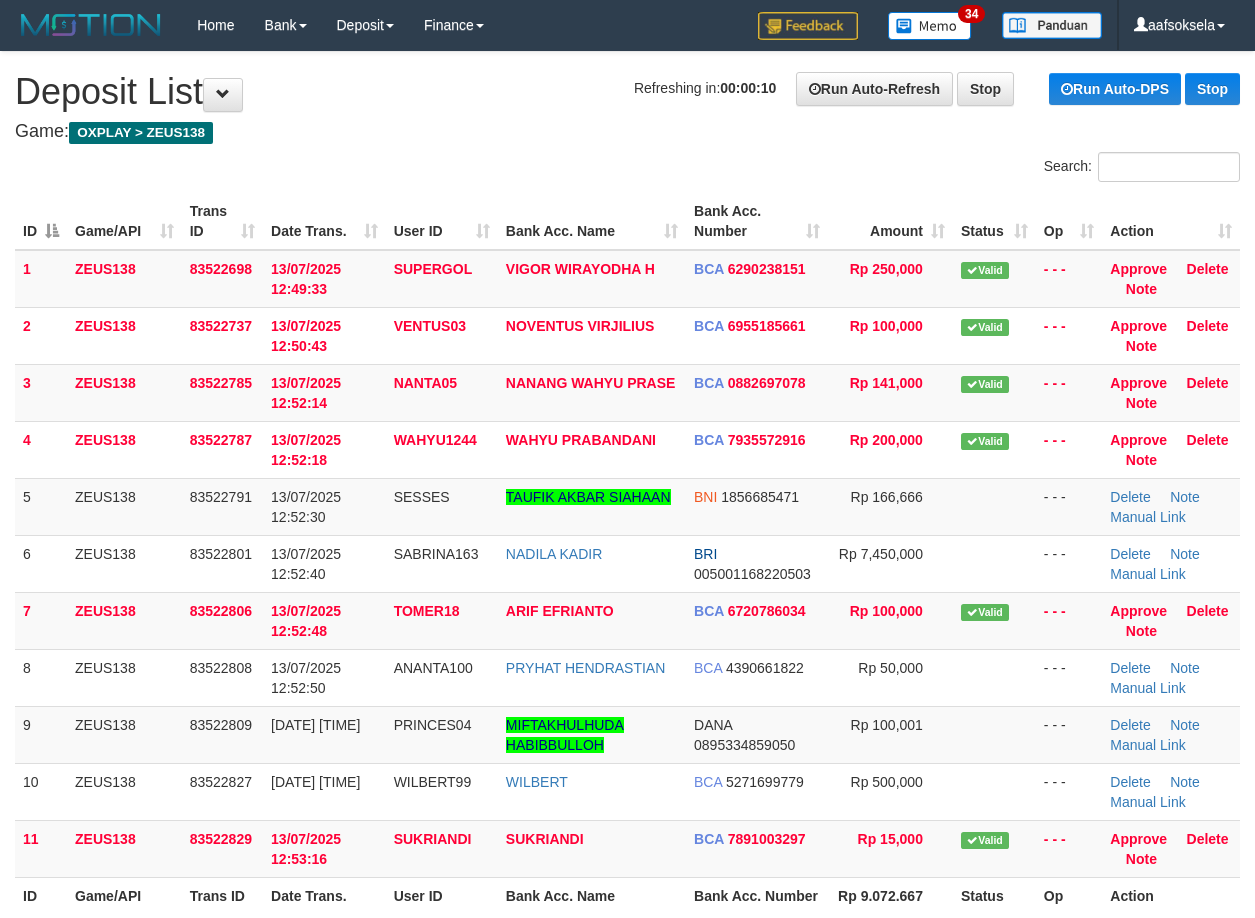 scroll, scrollTop: 0, scrollLeft: 0, axis: both 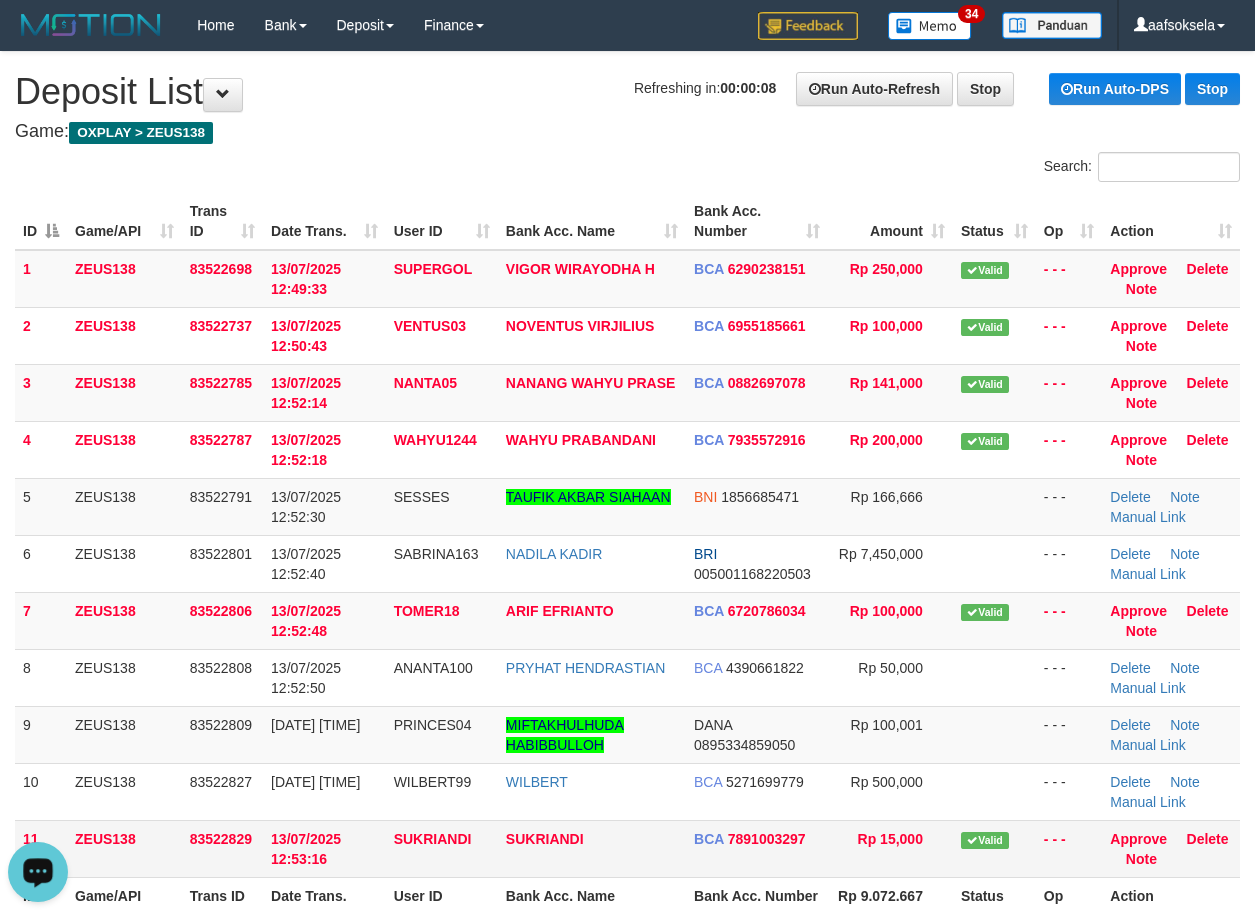 click on "ID Game/API Trans ID Date Trans. User ID Bank Acc. Name Bank Acc. Number Amount Status Op Action
1
ZEUS138
83522698
13/07/2025 12:49:33
SUPERGOL
VIGOR WIRAYODHA H
BCA
6290238151
Rp 250,000
Valid
- - -
Approve
Delete
Note
2
ZEUS138
83522737
13/07/2025 12:50:43
VENTUS03" at bounding box center [627, 553] 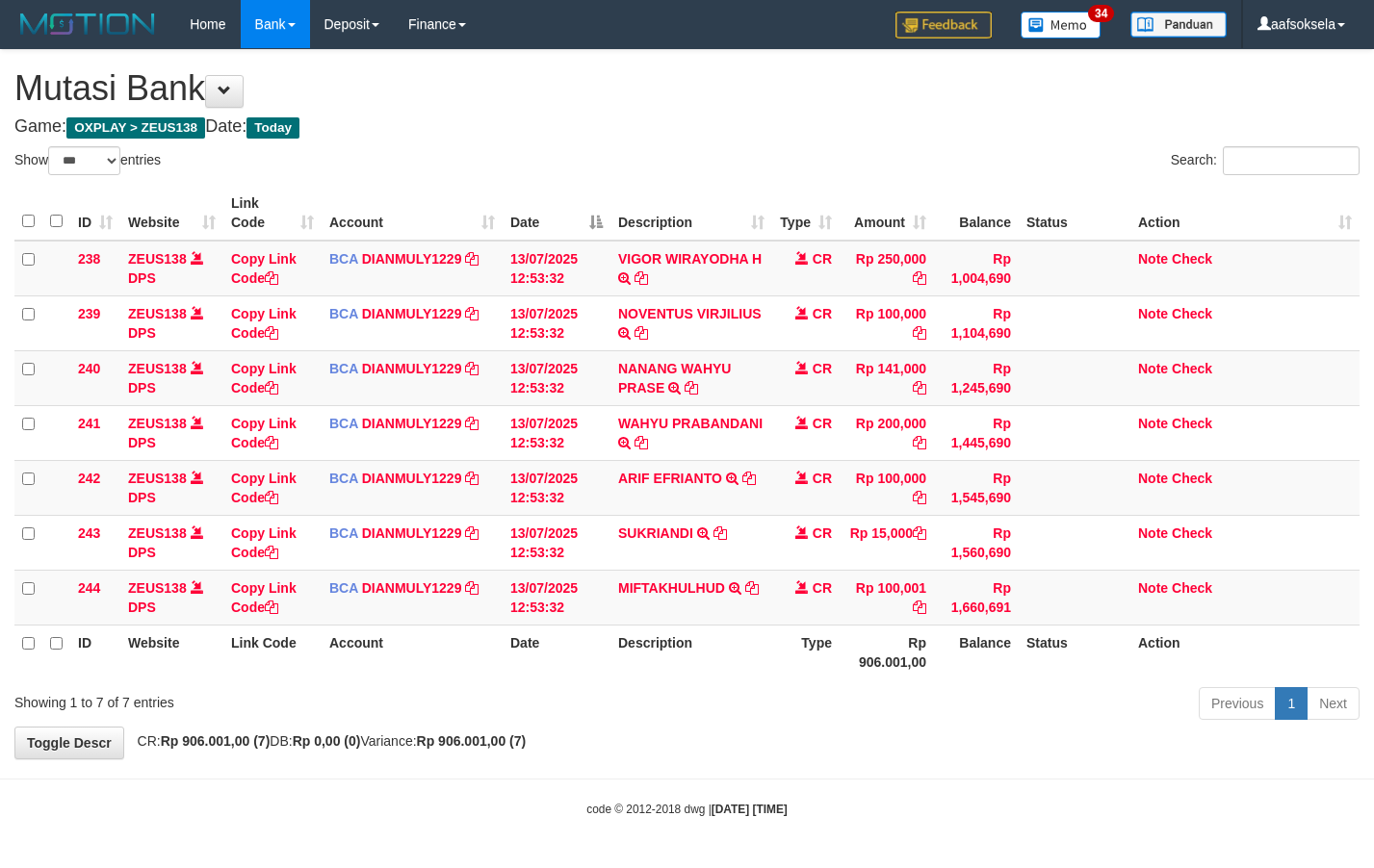 select on "***" 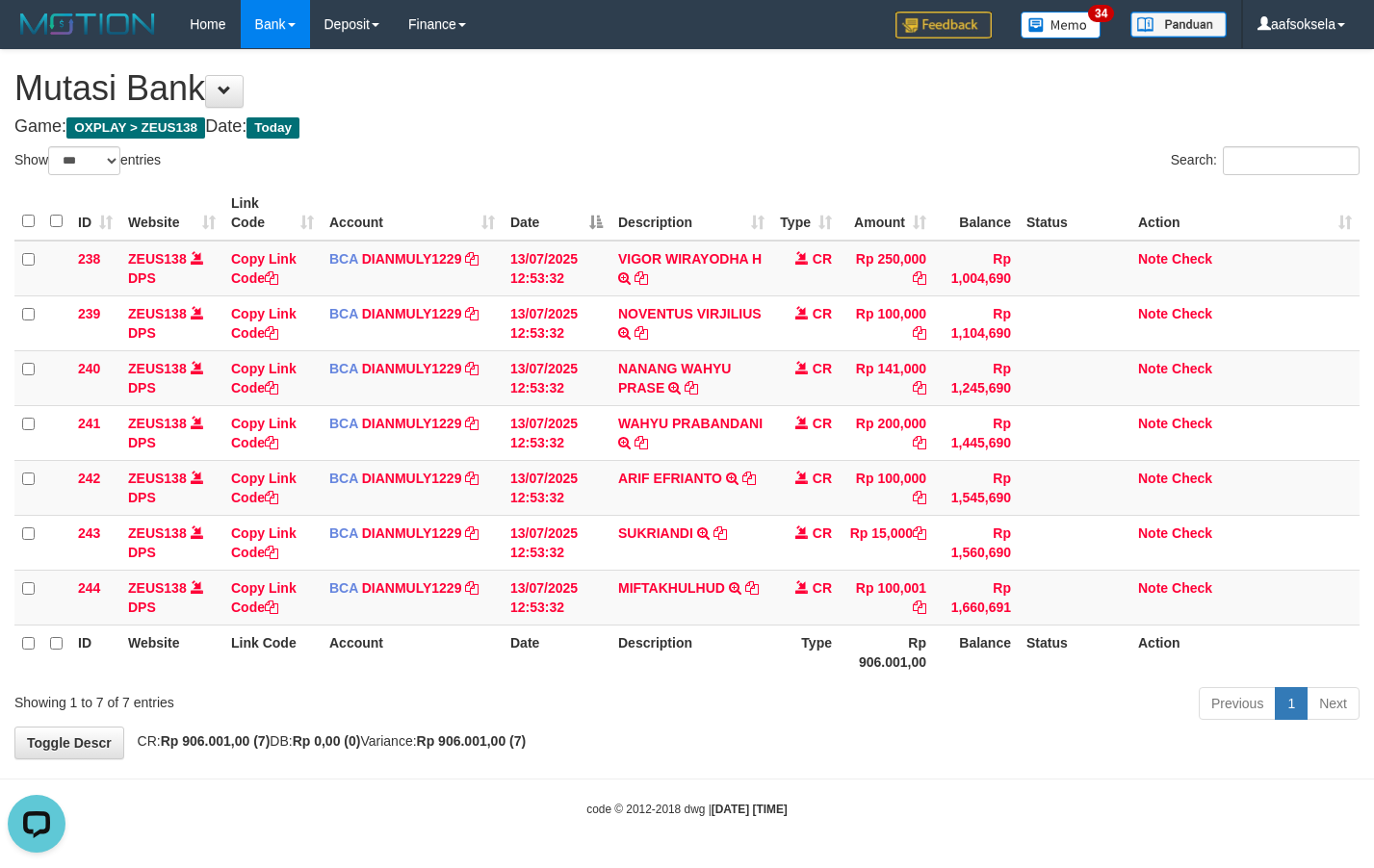 scroll, scrollTop: 0, scrollLeft: 0, axis: both 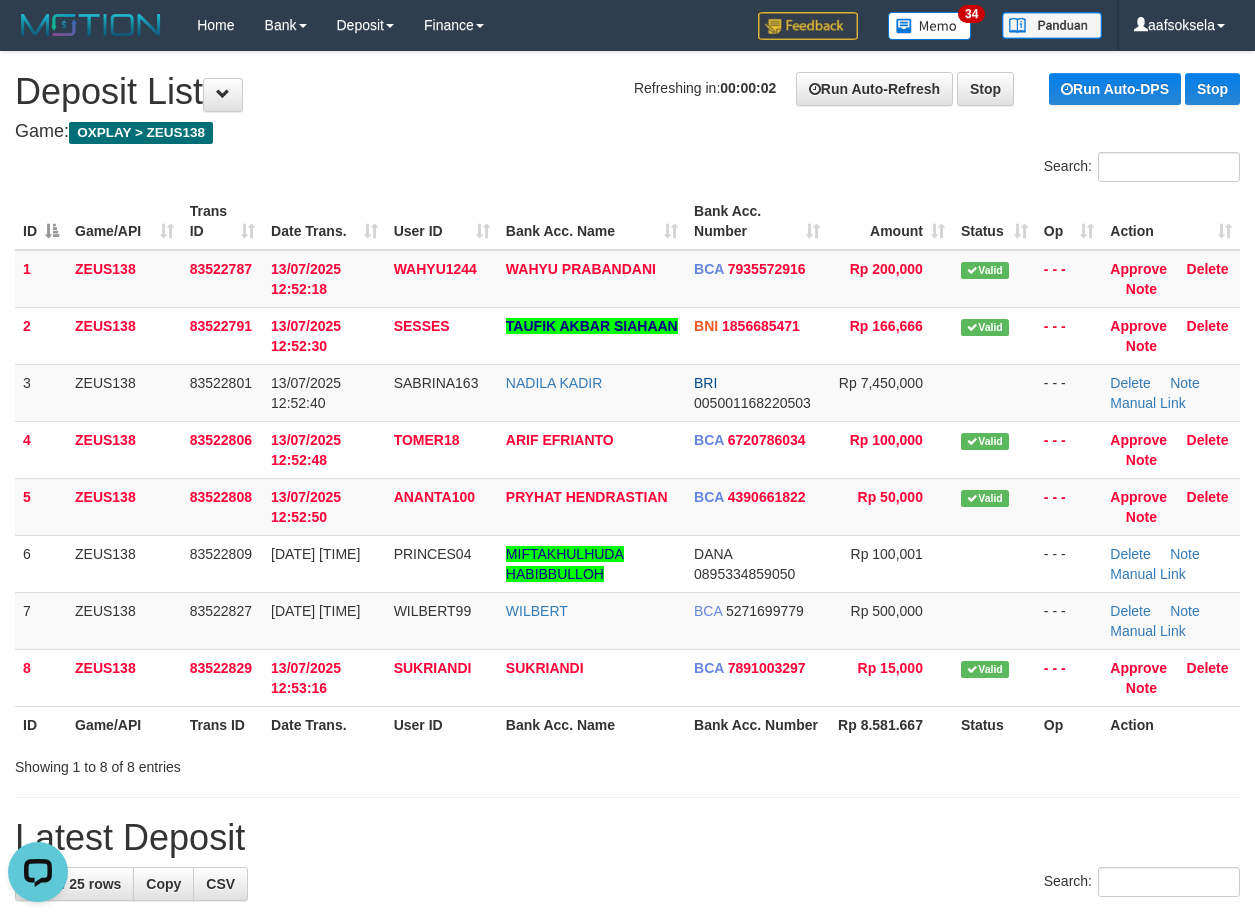click on "ID Game/API Trans ID Date Trans. User ID Bank Acc. Name Bank Acc. Number Amount Status Op Action
1
ZEUS138
83522787
[DATE] [TIME]
[USERID]
[FULLNAME]
BCA
7935572916
Rp 200,000
Valid
- - -
Approve
Delete
Note
2
ZEUS138
83522791
[DATE] [TIME]
SESSES" at bounding box center (627, 468) 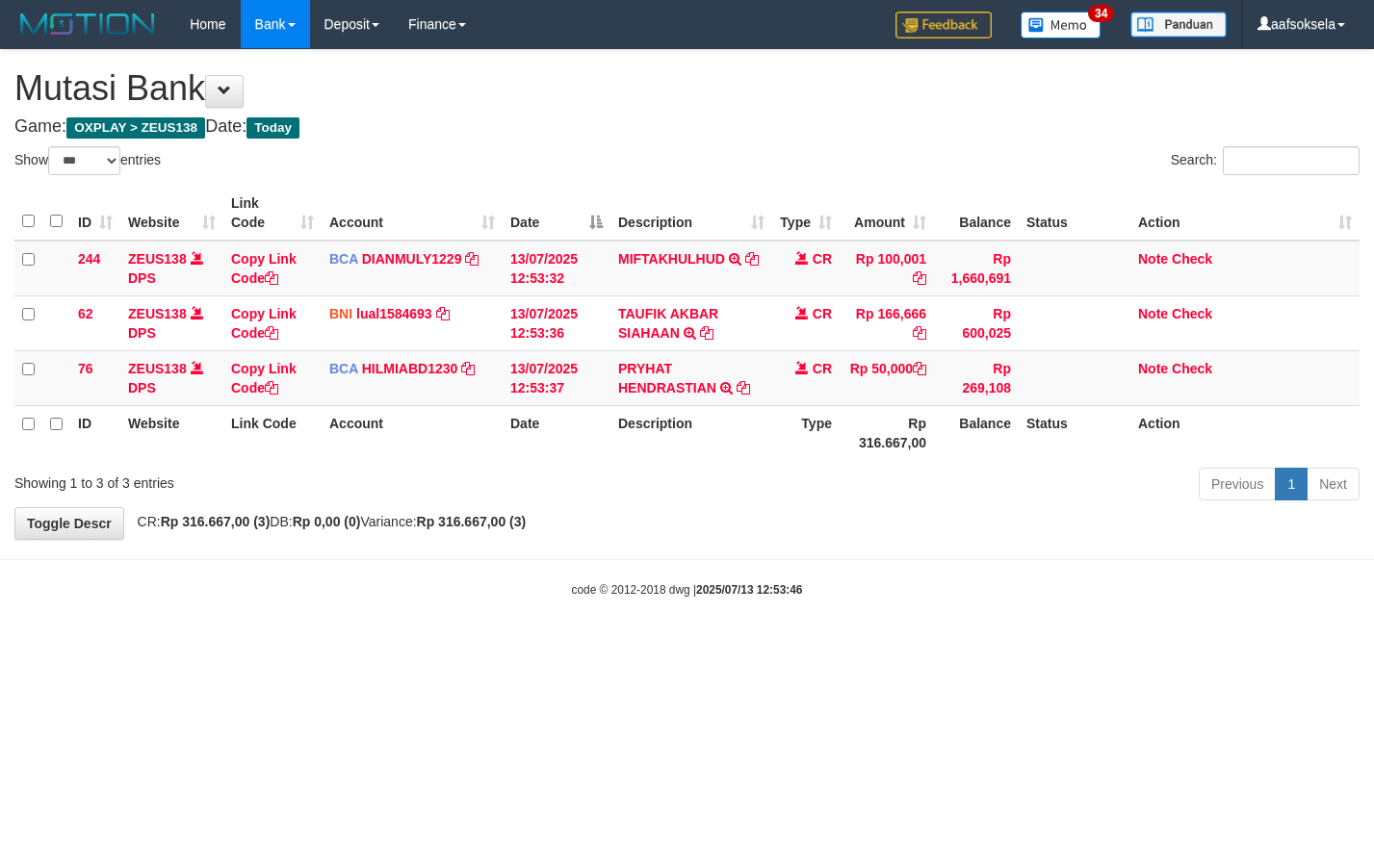 select on "***" 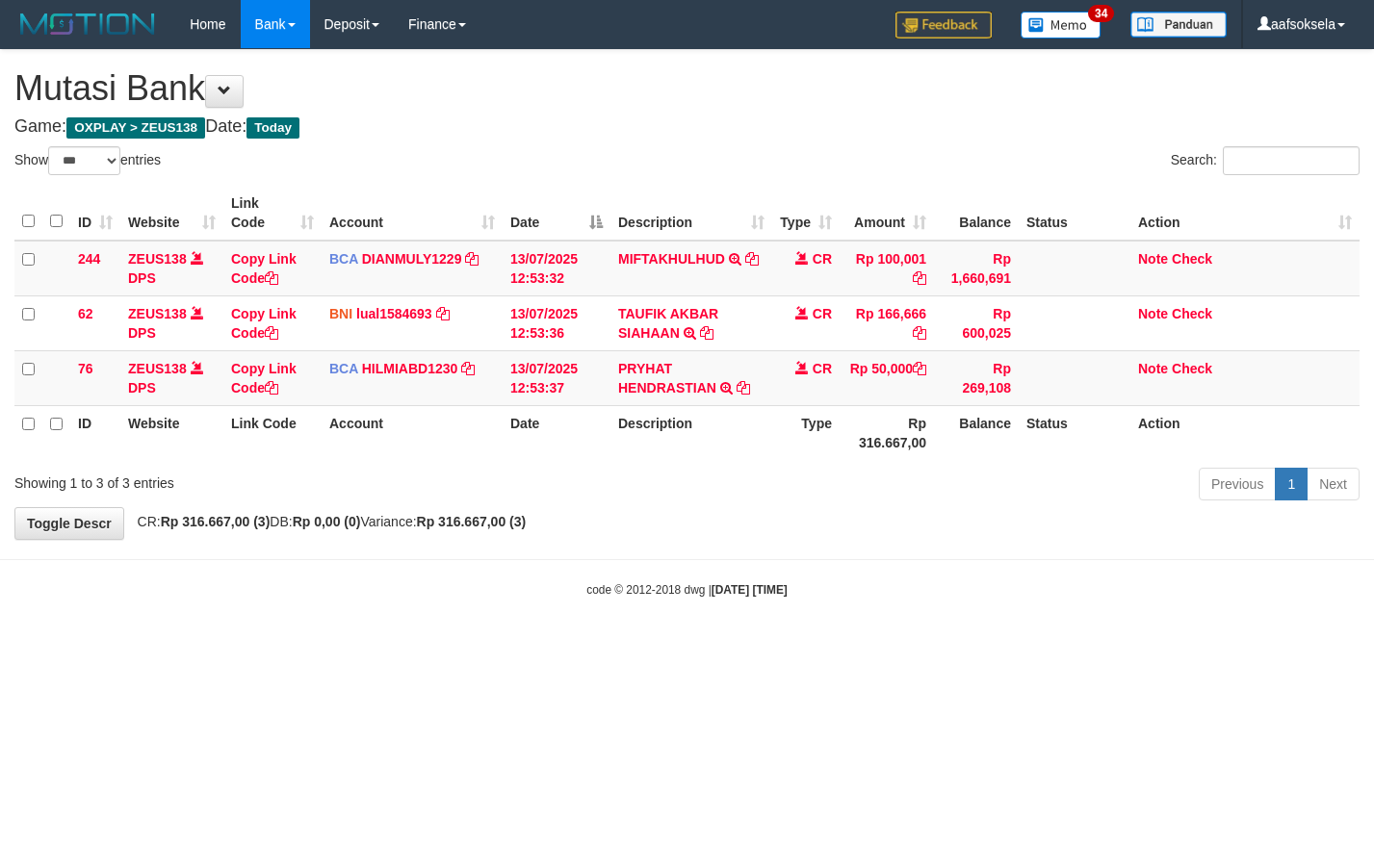 select on "***" 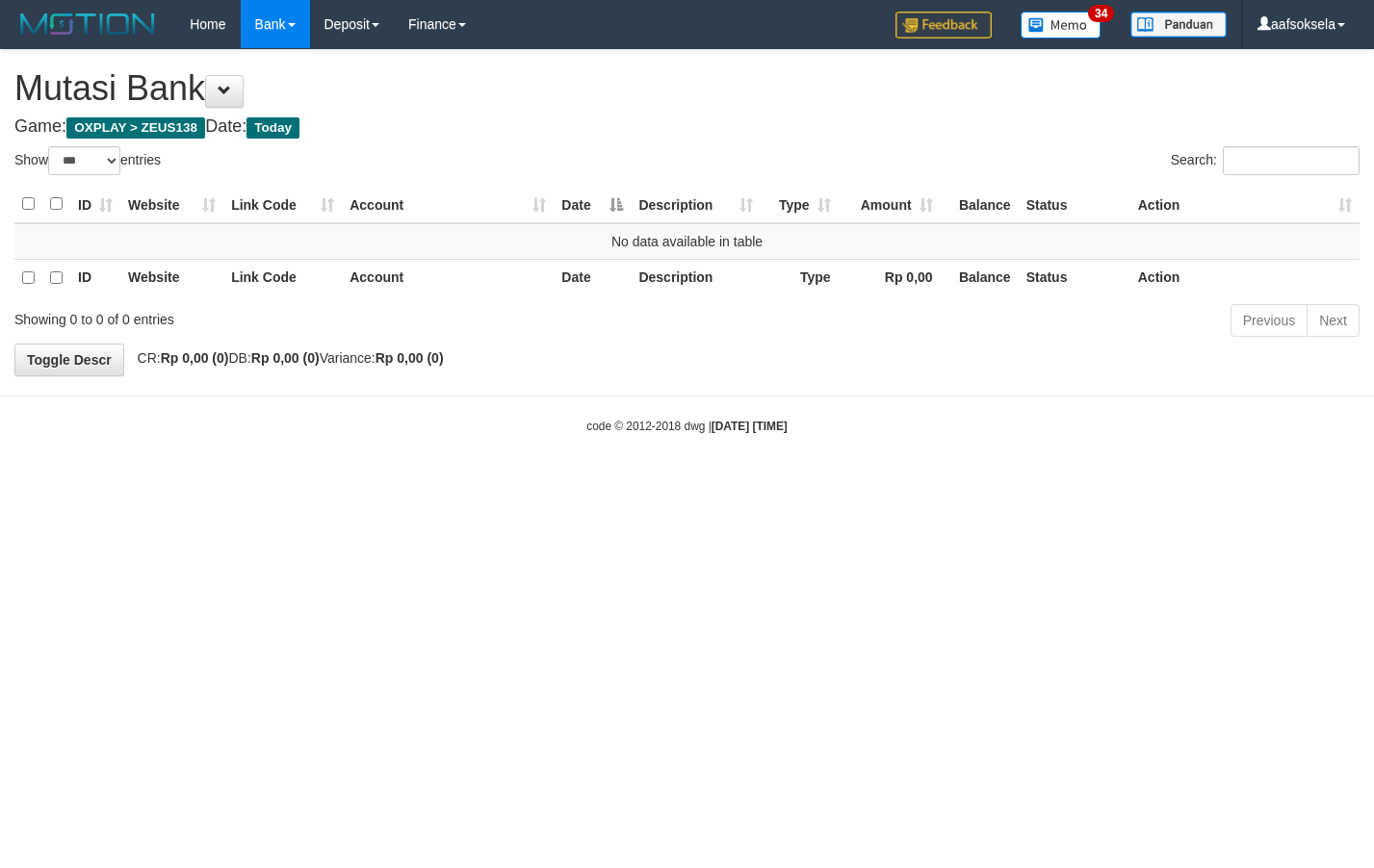 select on "***" 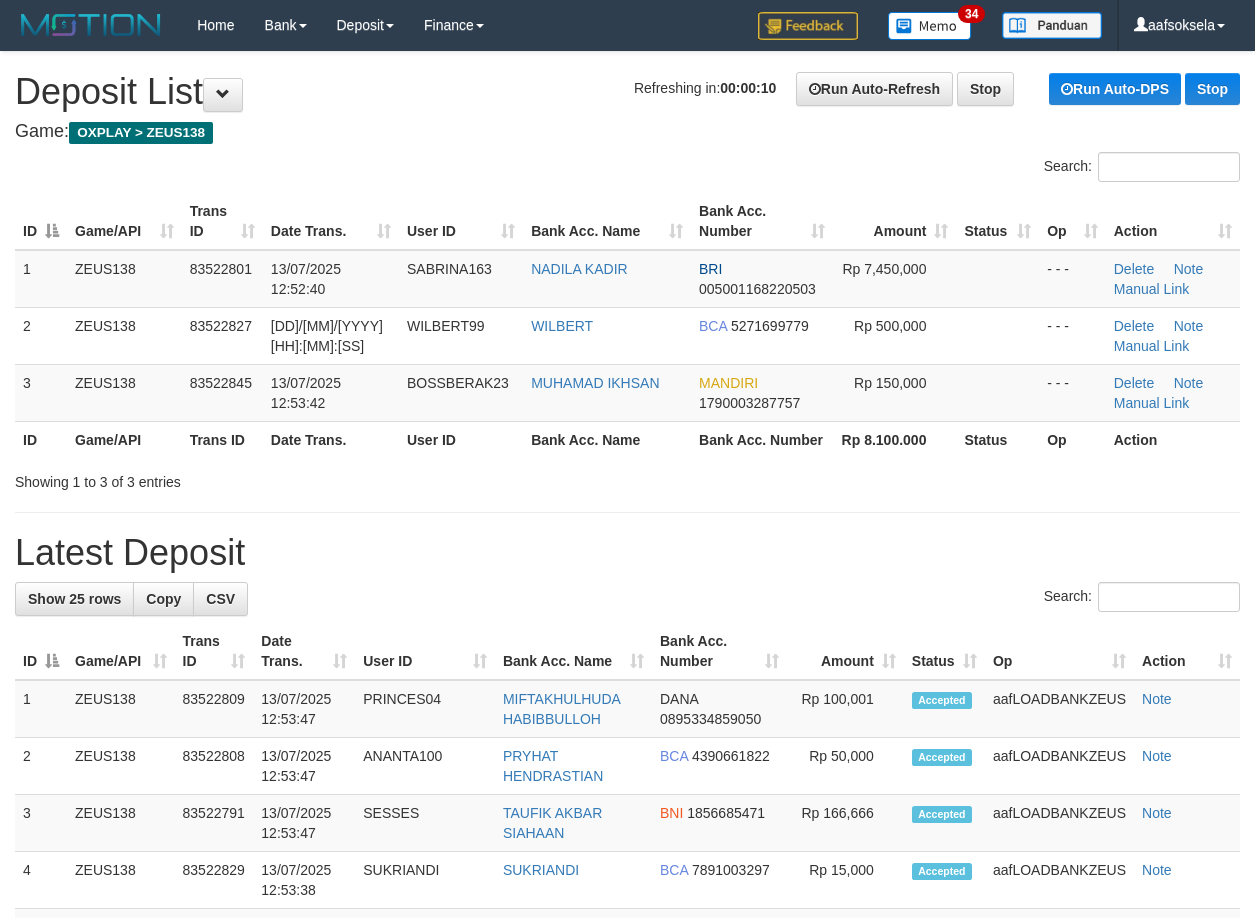 scroll, scrollTop: 0, scrollLeft: 0, axis: both 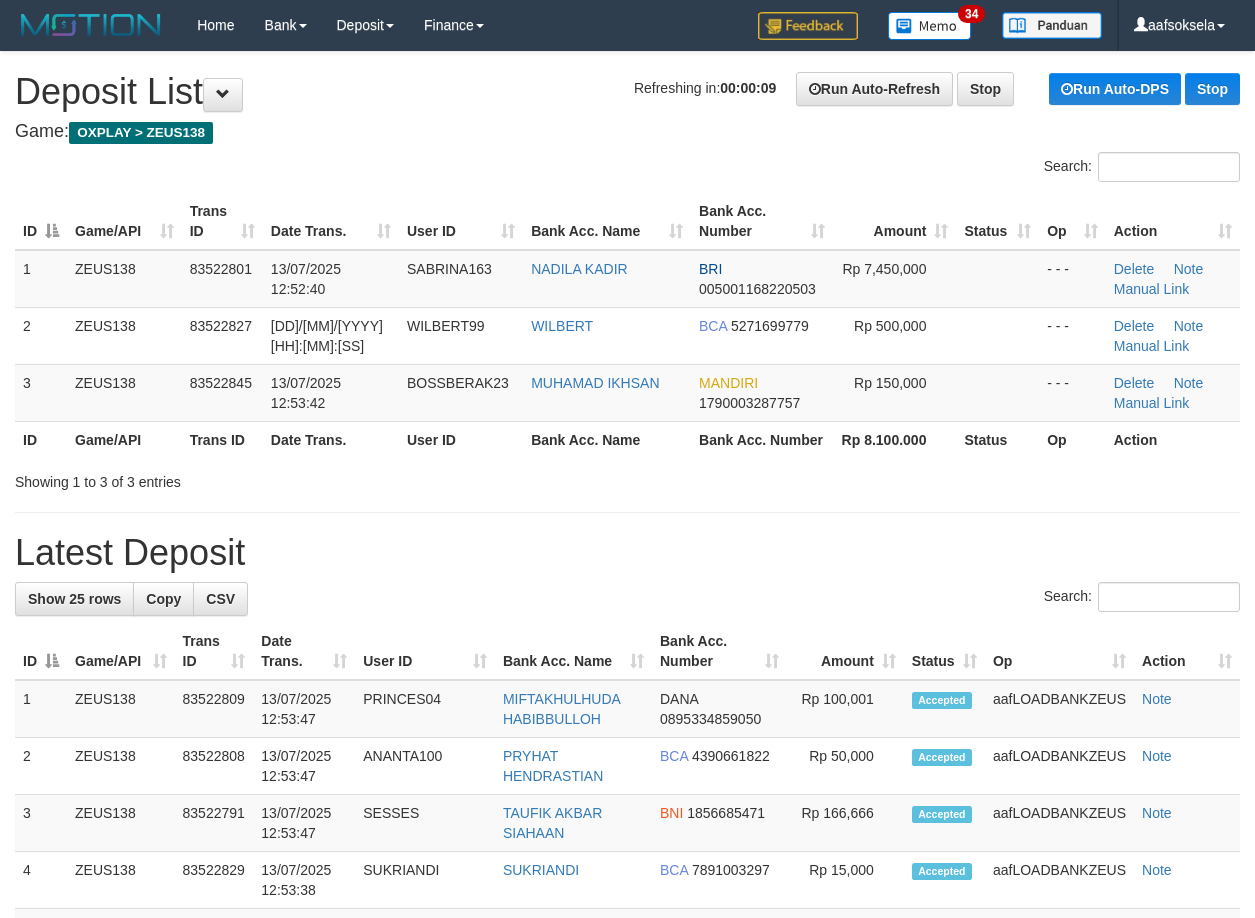 click on "**********" at bounding box center [627, 1145] 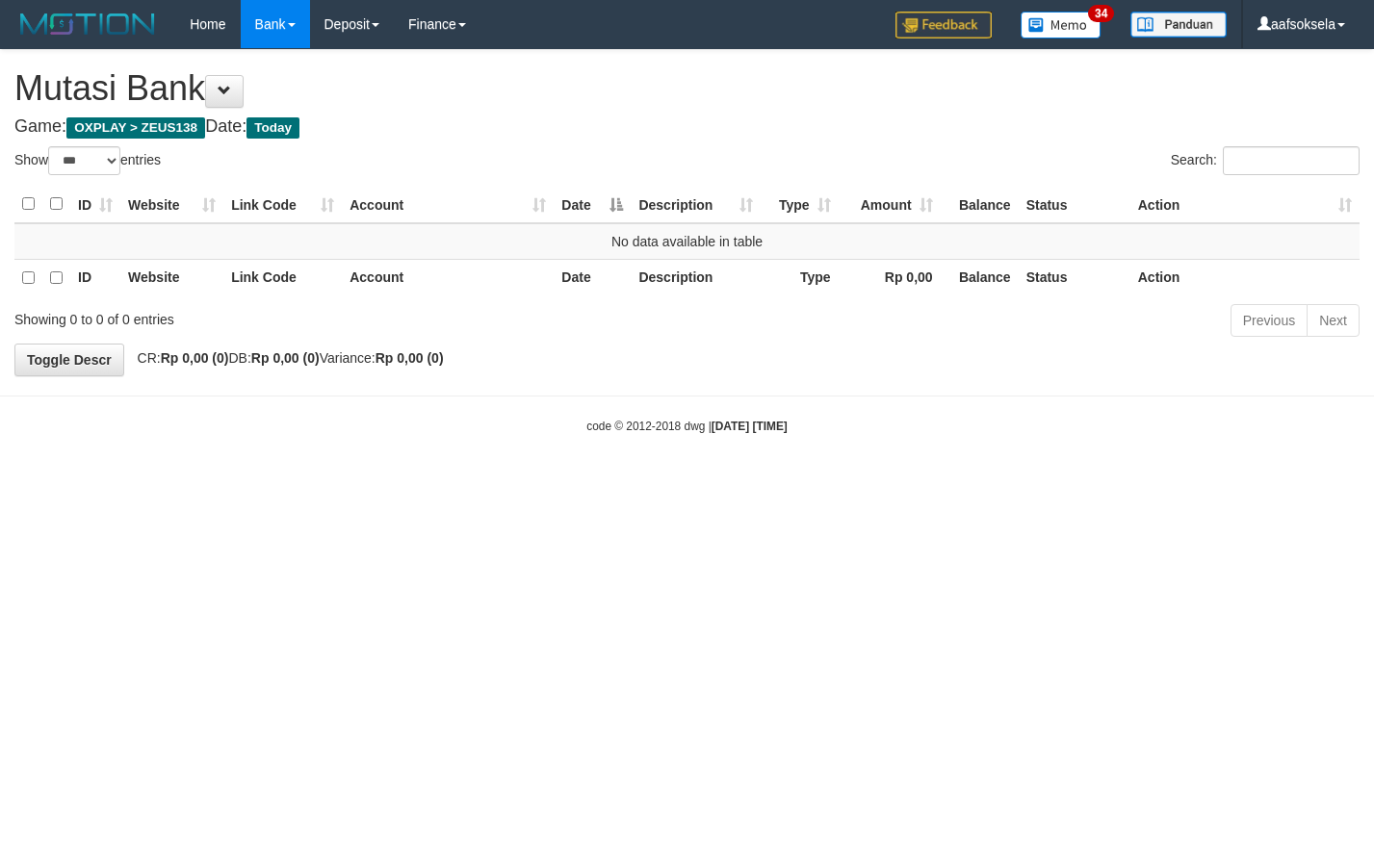 select on "***" 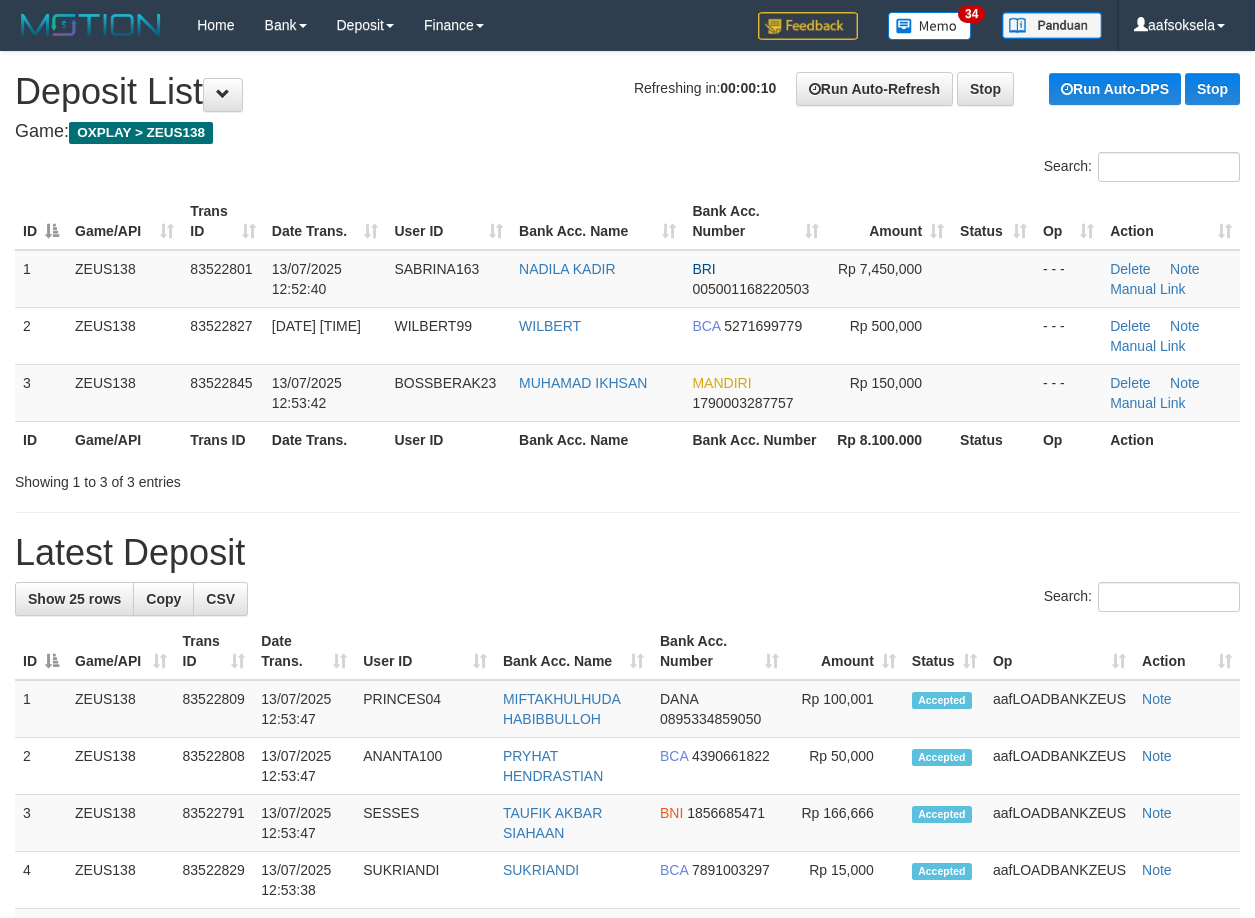 scroll, scrollTop: 0, scrollLeft: 0, axis: both 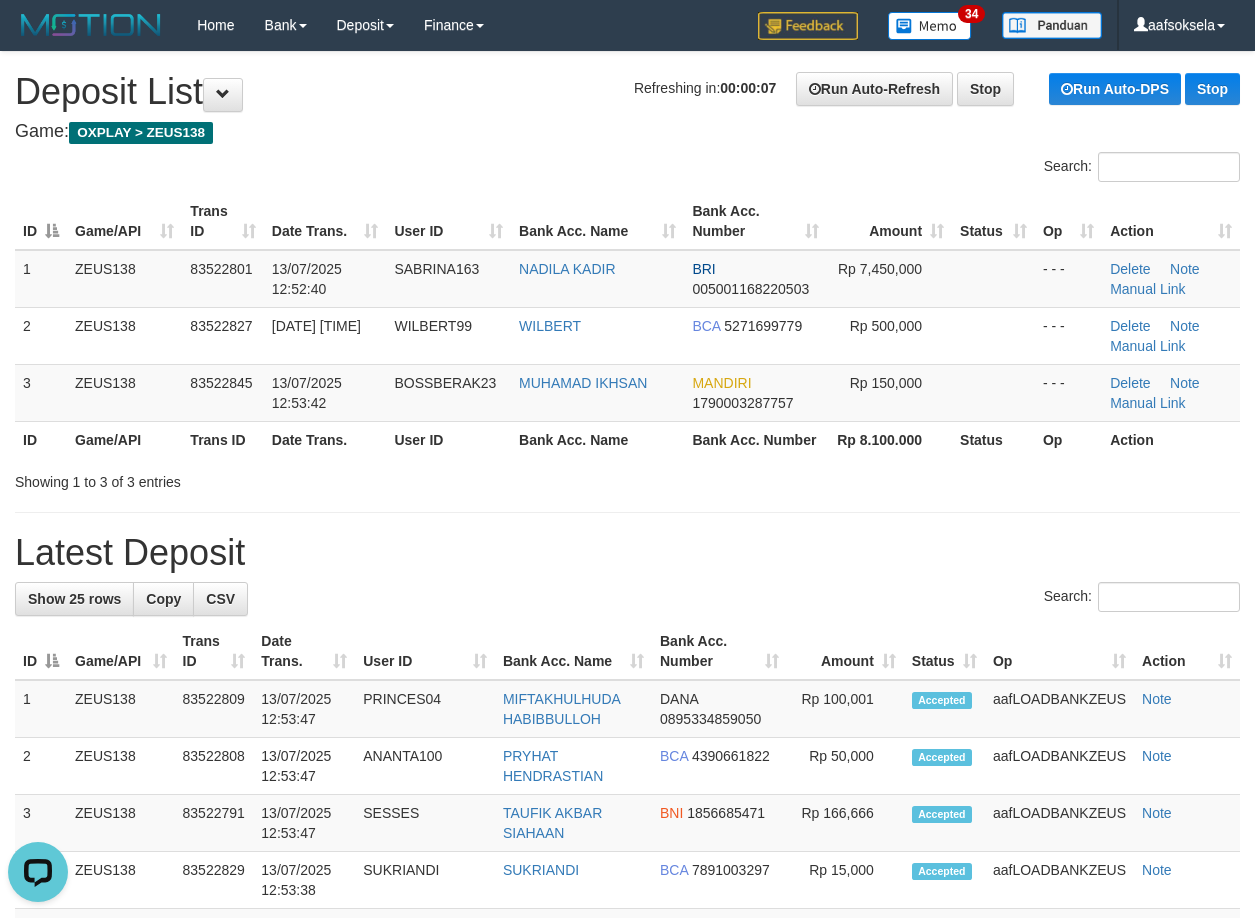 click on "Latest Deposit" at bounding box center [627, 553] 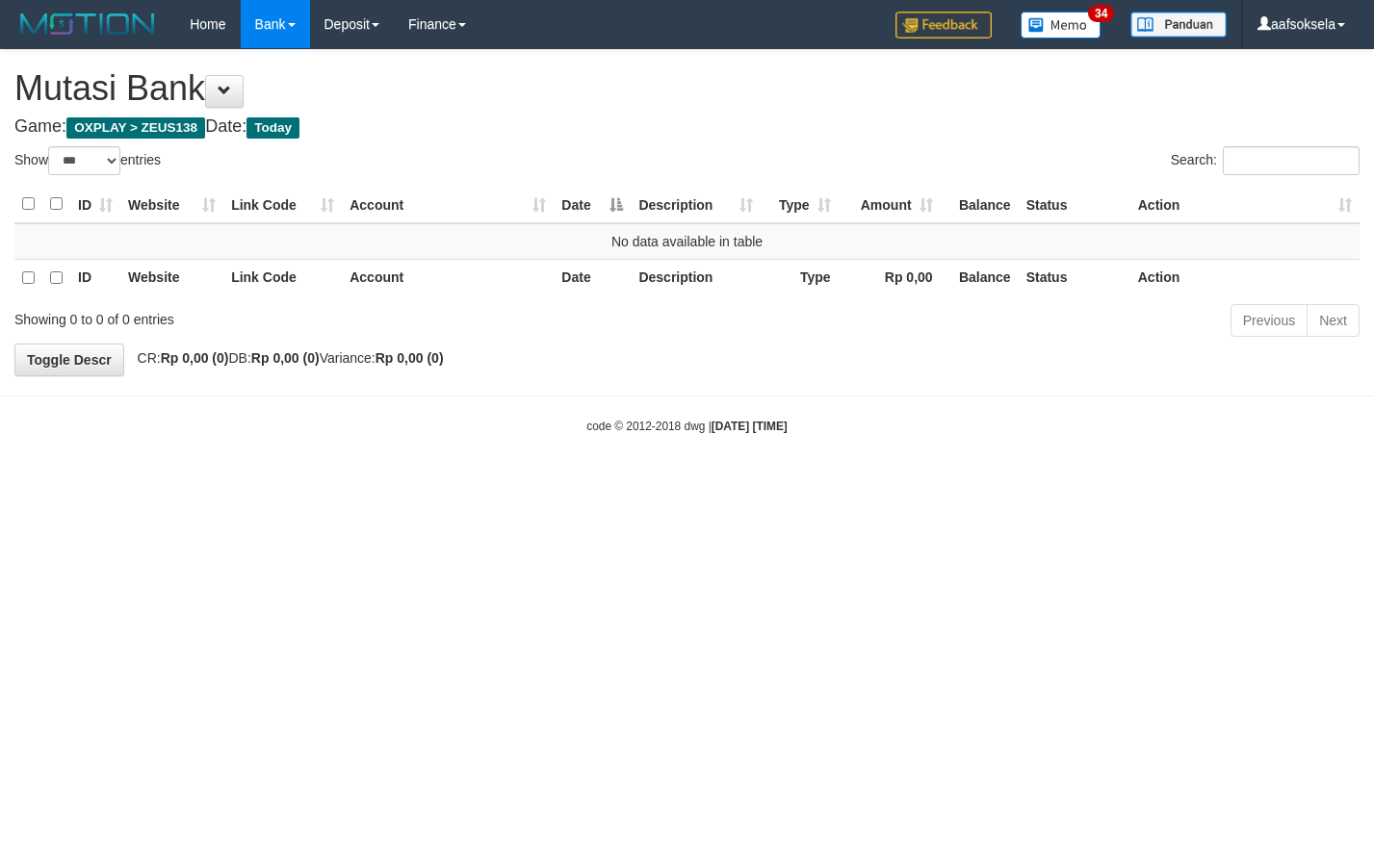 select on "***" 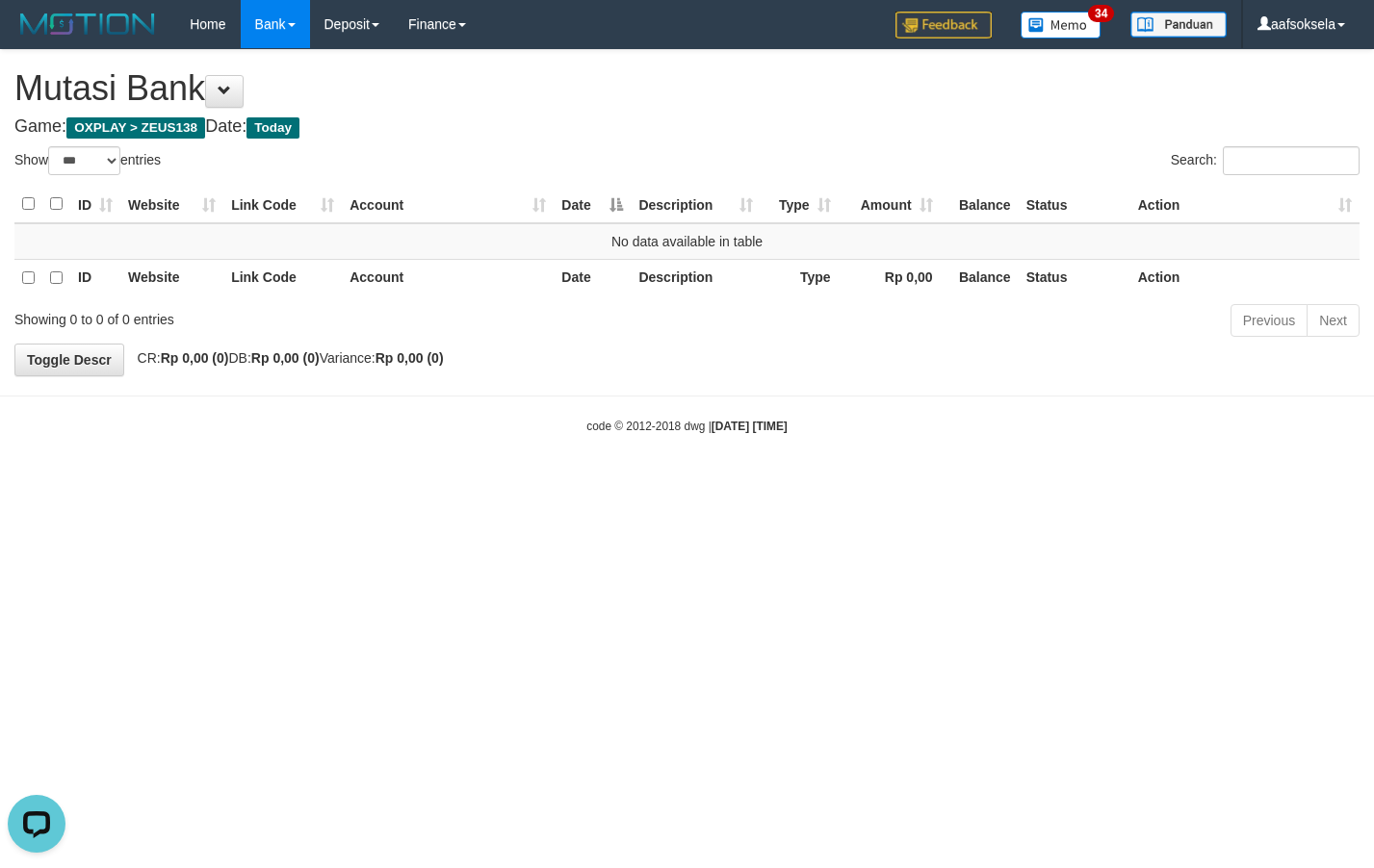 scroll, scrollTop: 0, scrollLeft: 0, axis: both 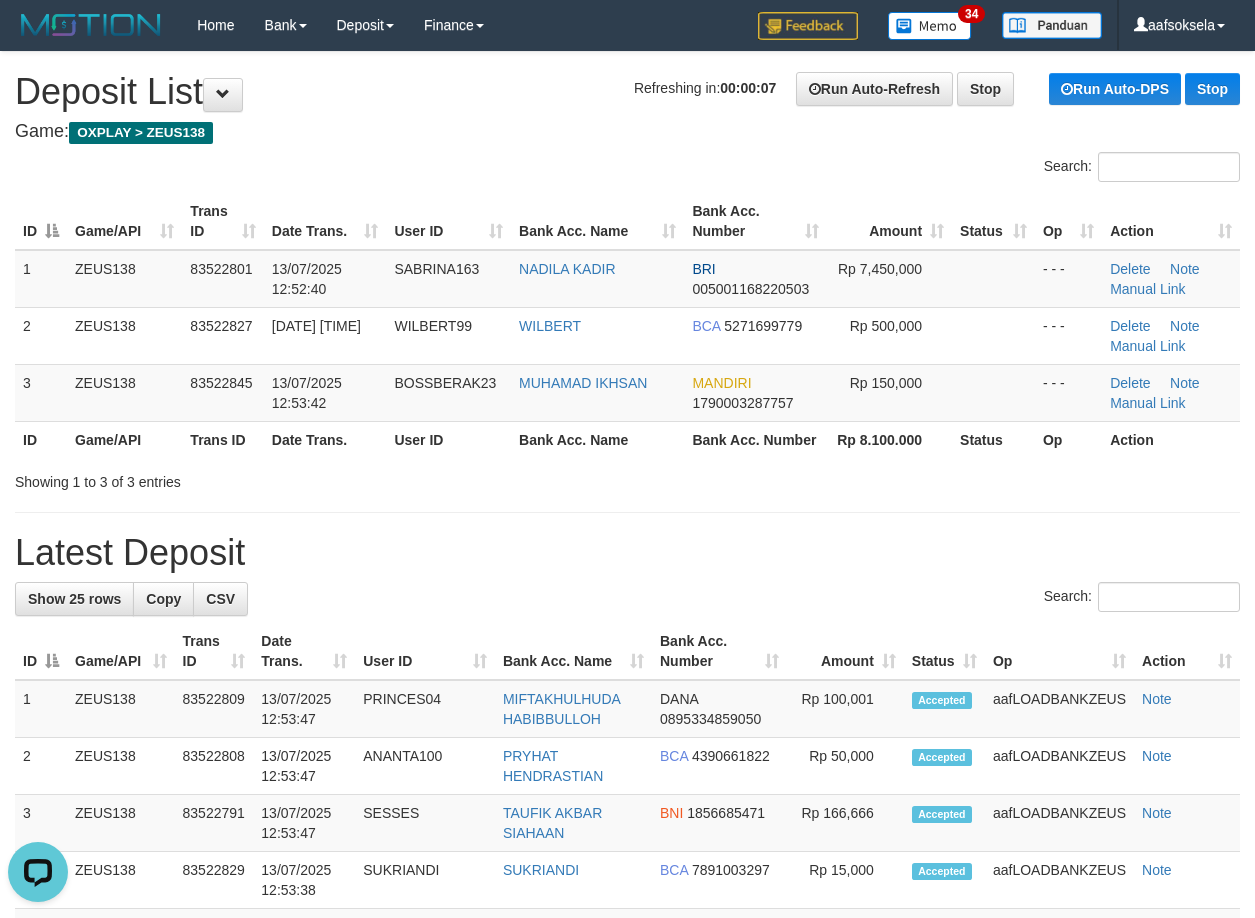 click on "**********" at bounding box center [627, 1145] 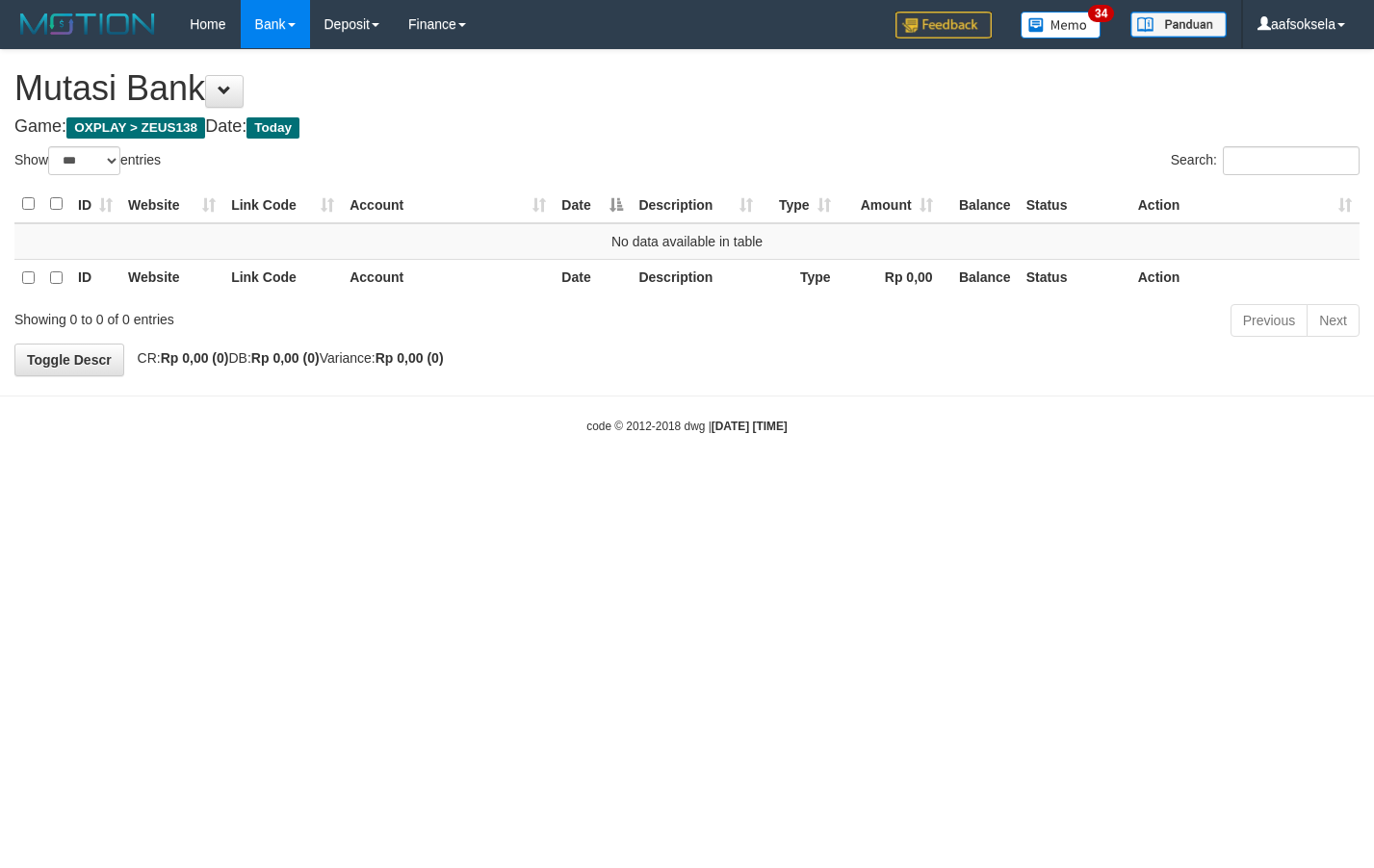select on "***" 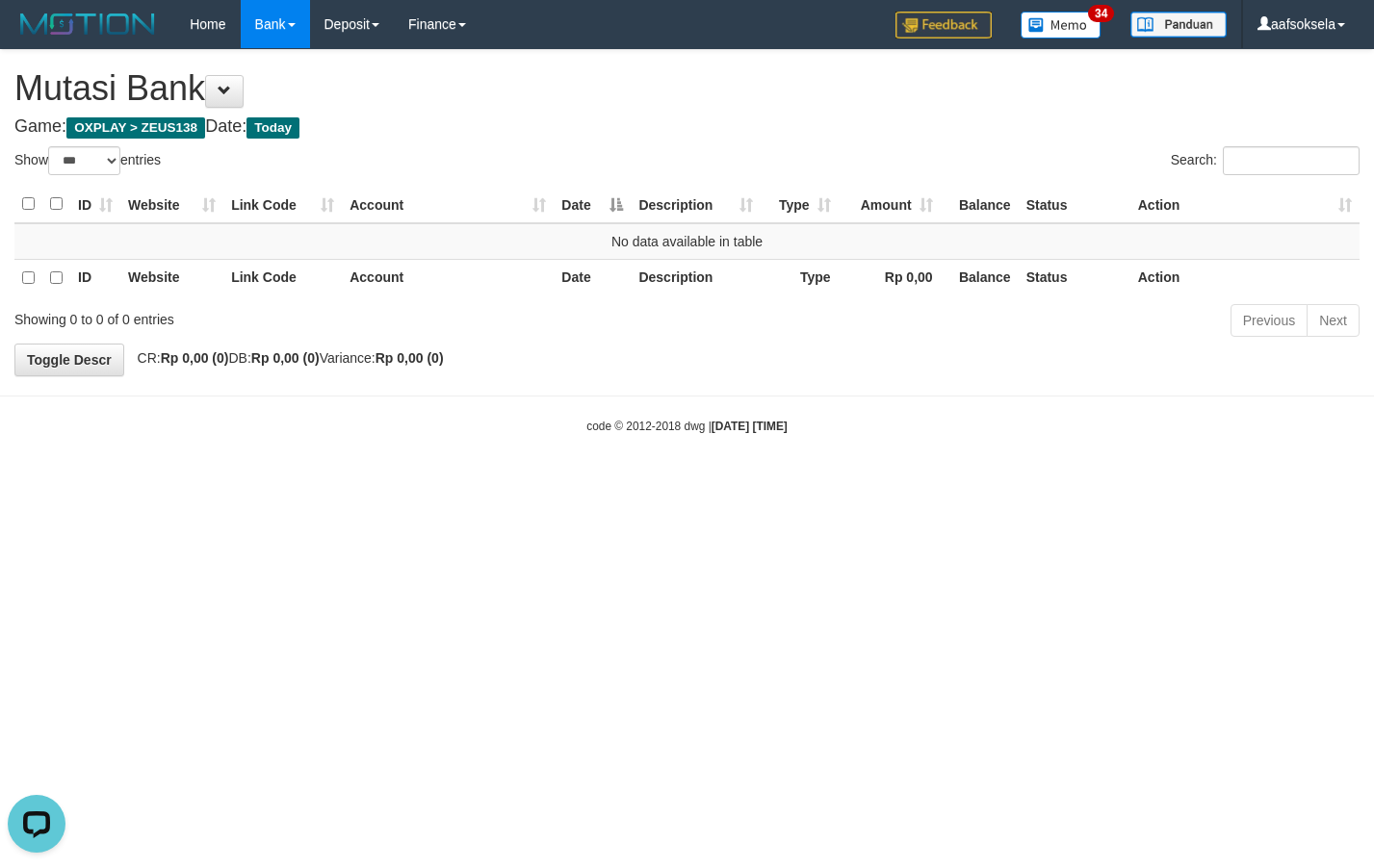scroll, scrollTop: 0, scrollLeft: 0, axis: both 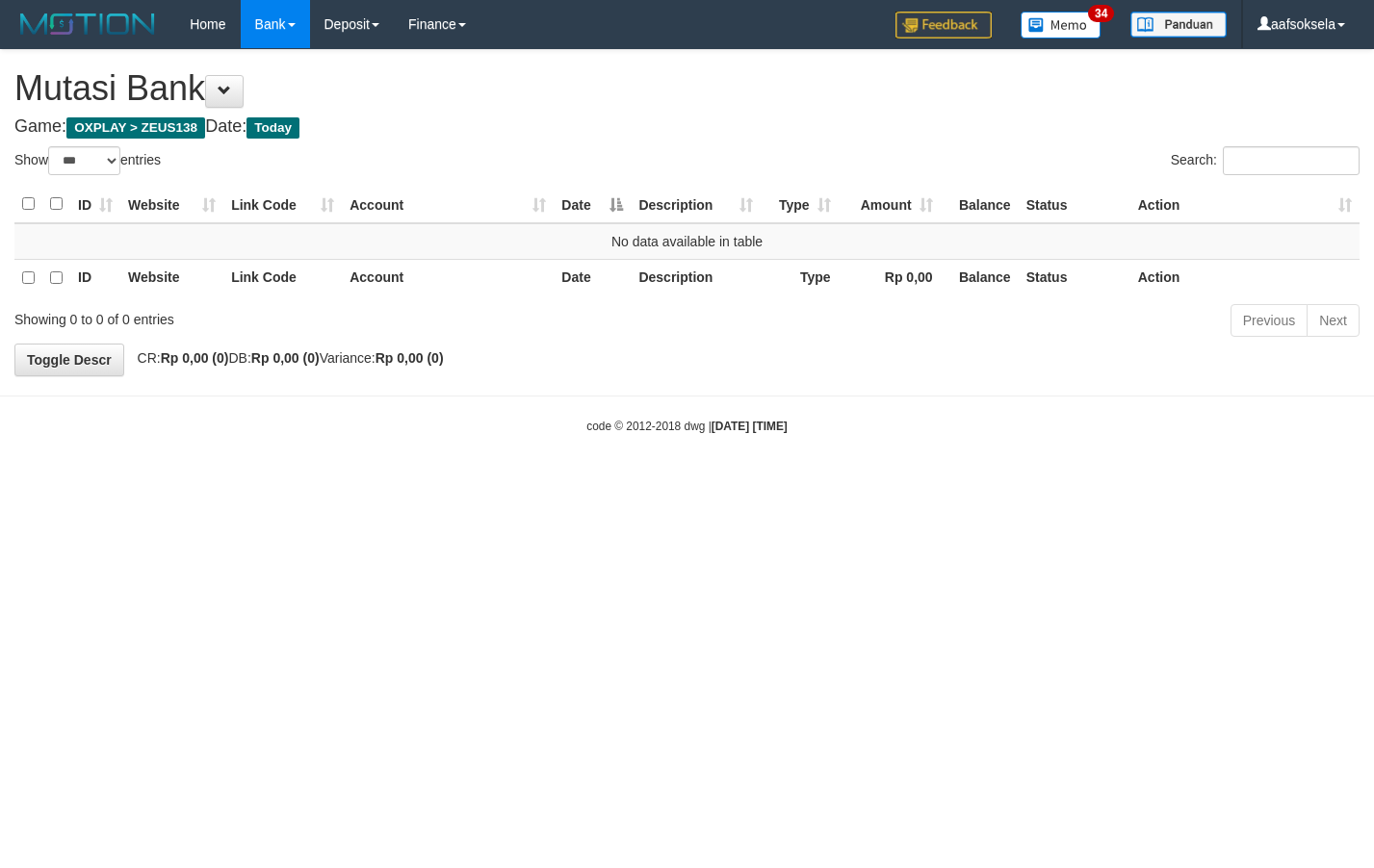 select on "***" 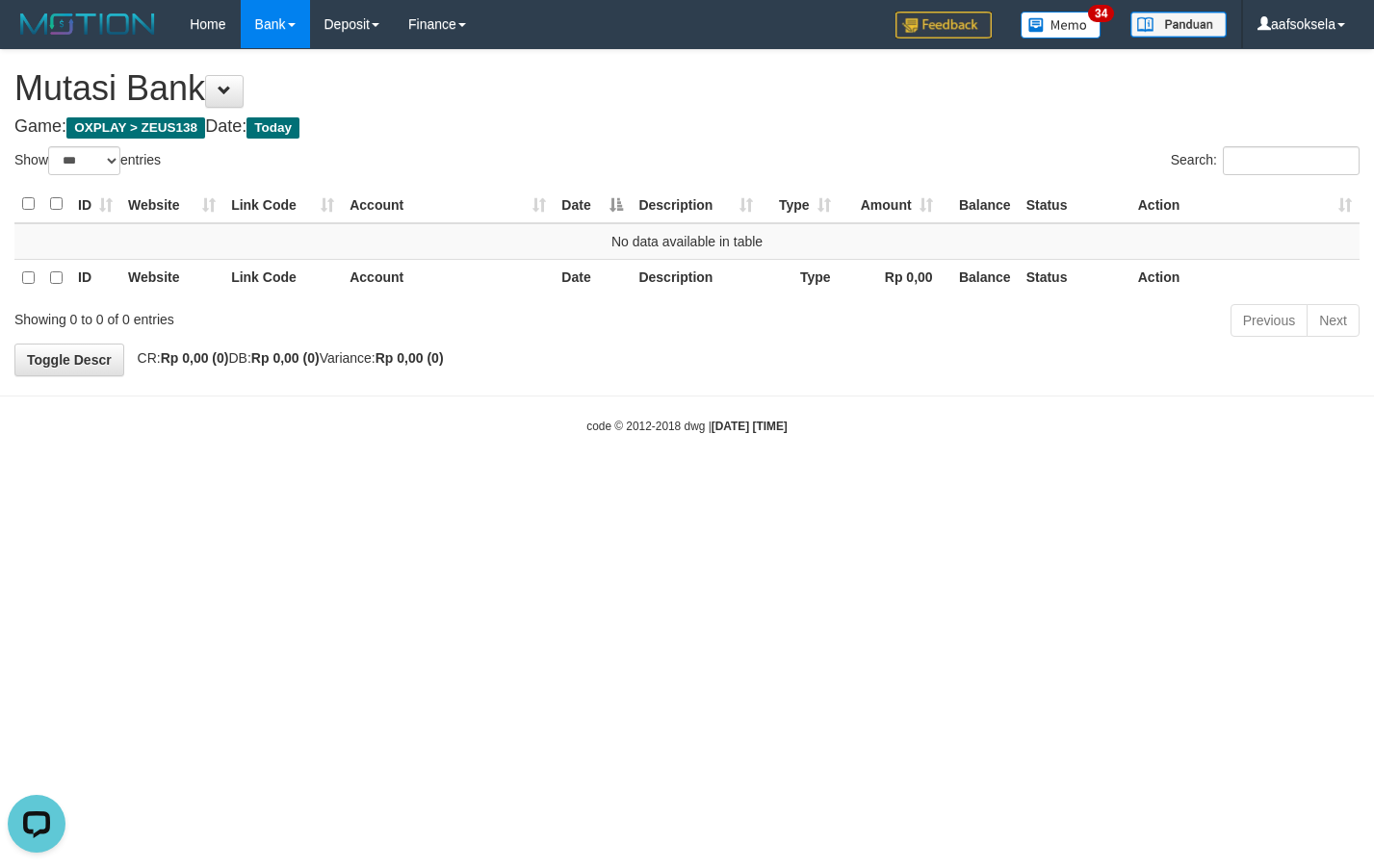 scroll, scrollTop: 0, scrollLeft: 0, axis: both 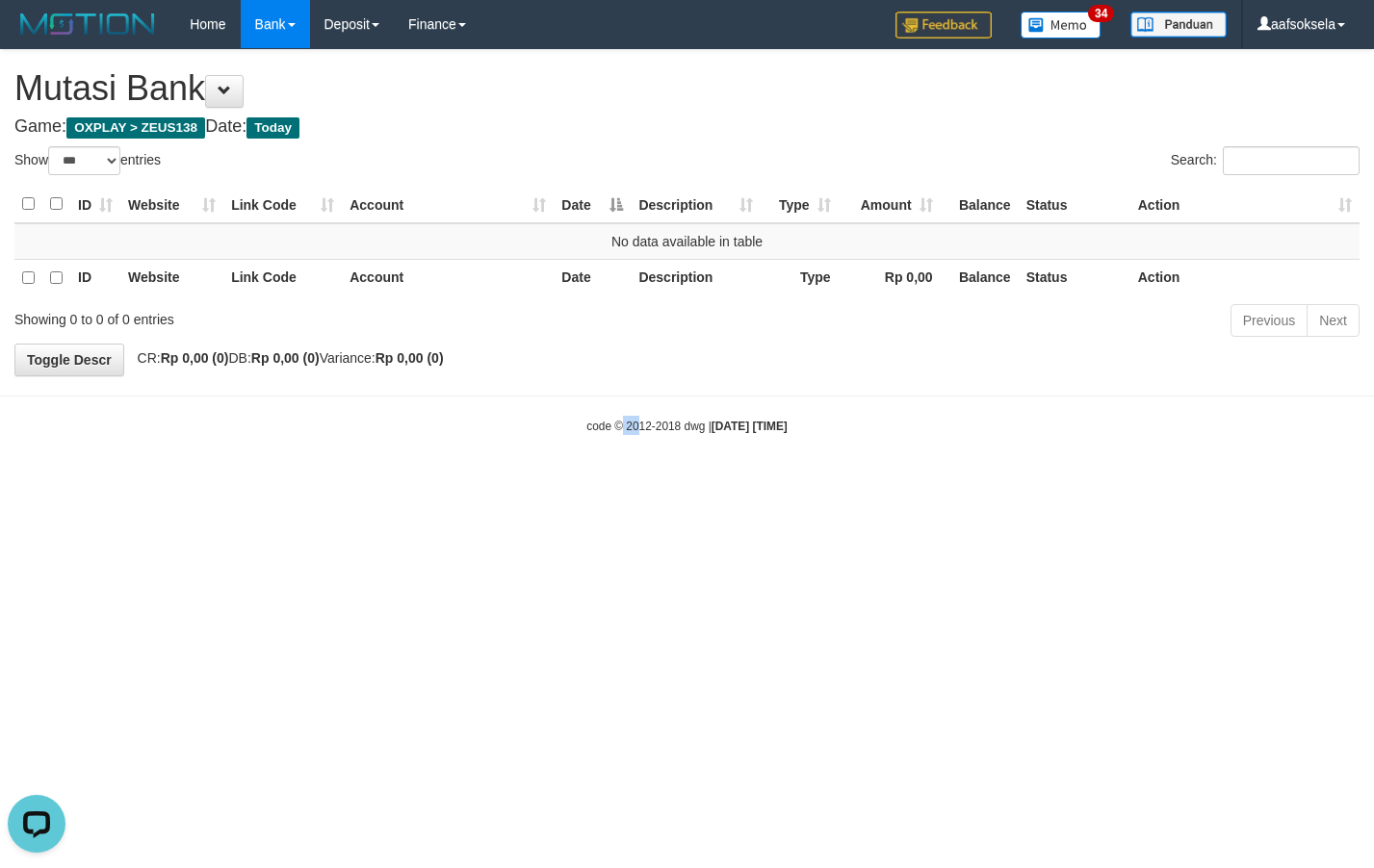 click on "Toggle navigation
Home
Bank
Account List
Mutasi Bank
Search
Sync
Note Mutasi
Deposit
DPS Fetch
DPS List
History
Note DPS
Finance
Financial Data
aafsoksela
My Profile
Log Out" at bounding box center (687, 242) 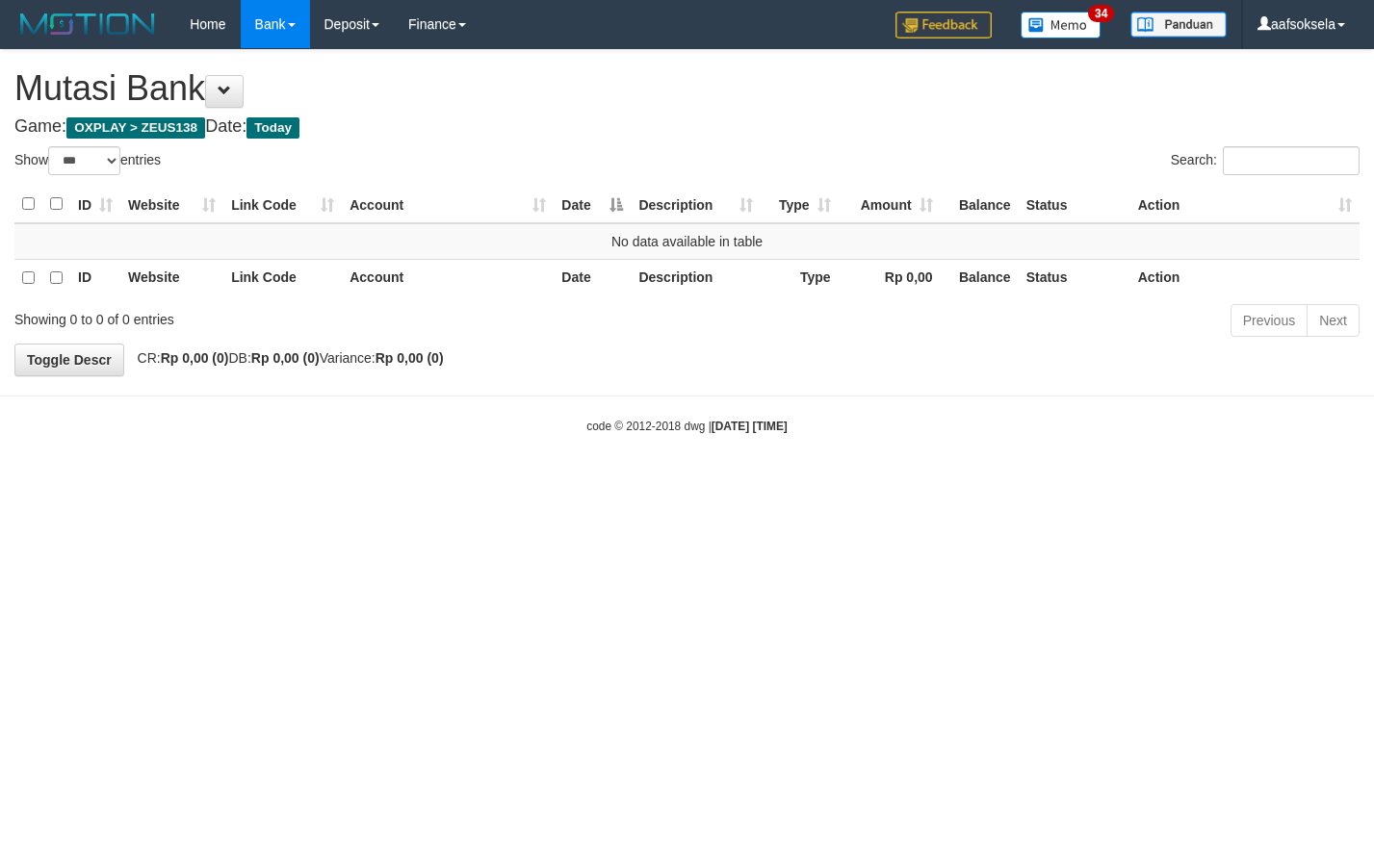 select on "***" 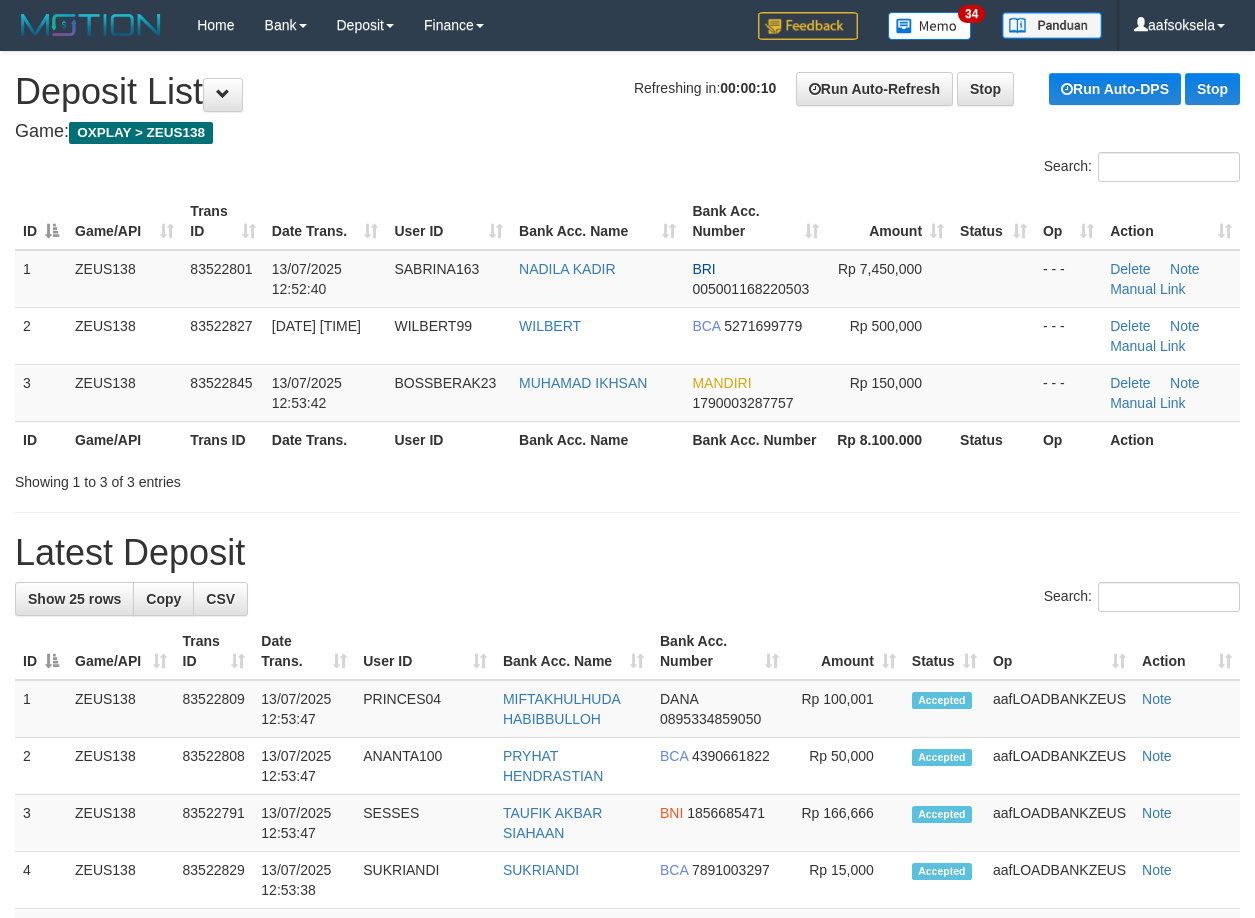 scroll, scrollTop: 0, scrollLeft: 0, axis: both 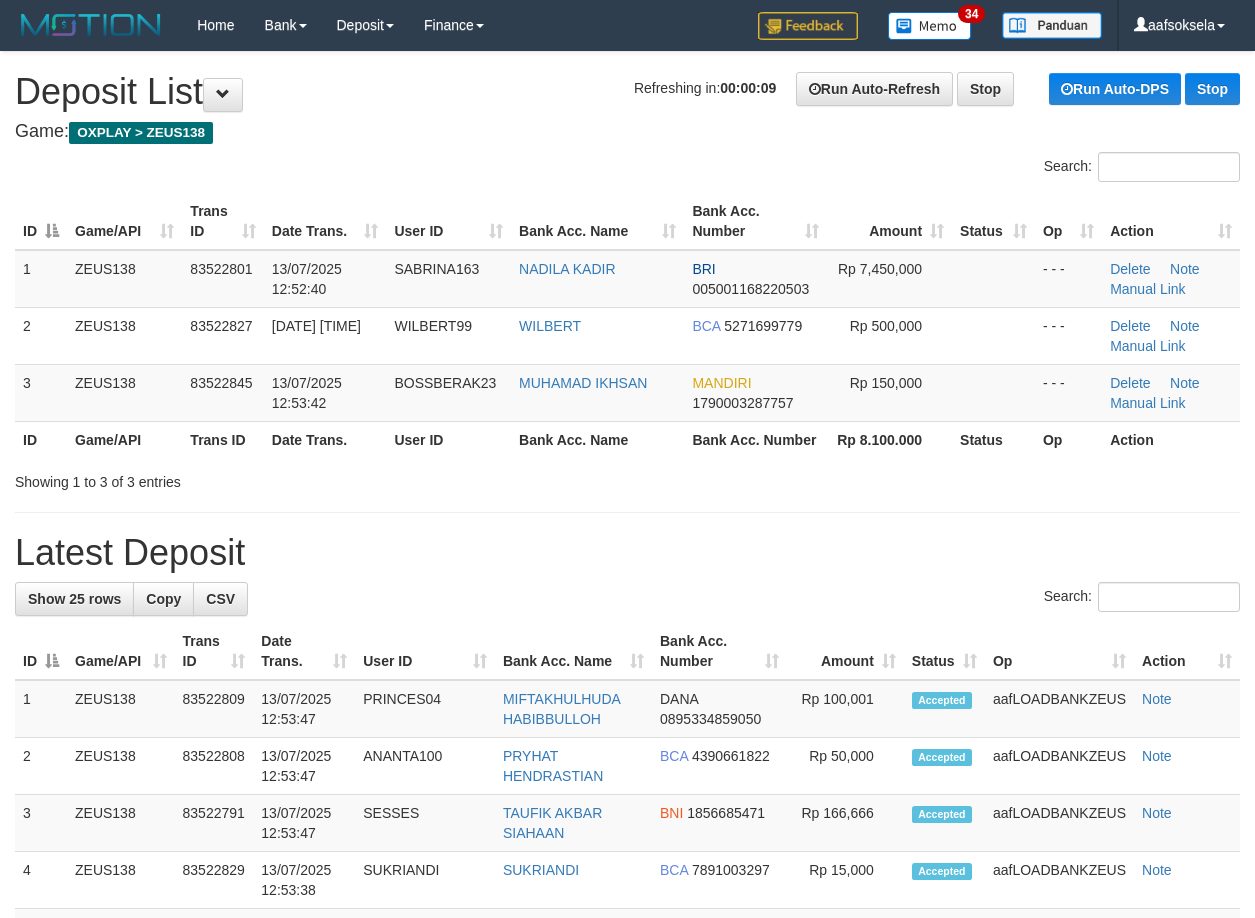 drag, startPoint x: 646, startPoint y: 485, endPoint x: 639, endPoint y: 498, distance: 14.764823 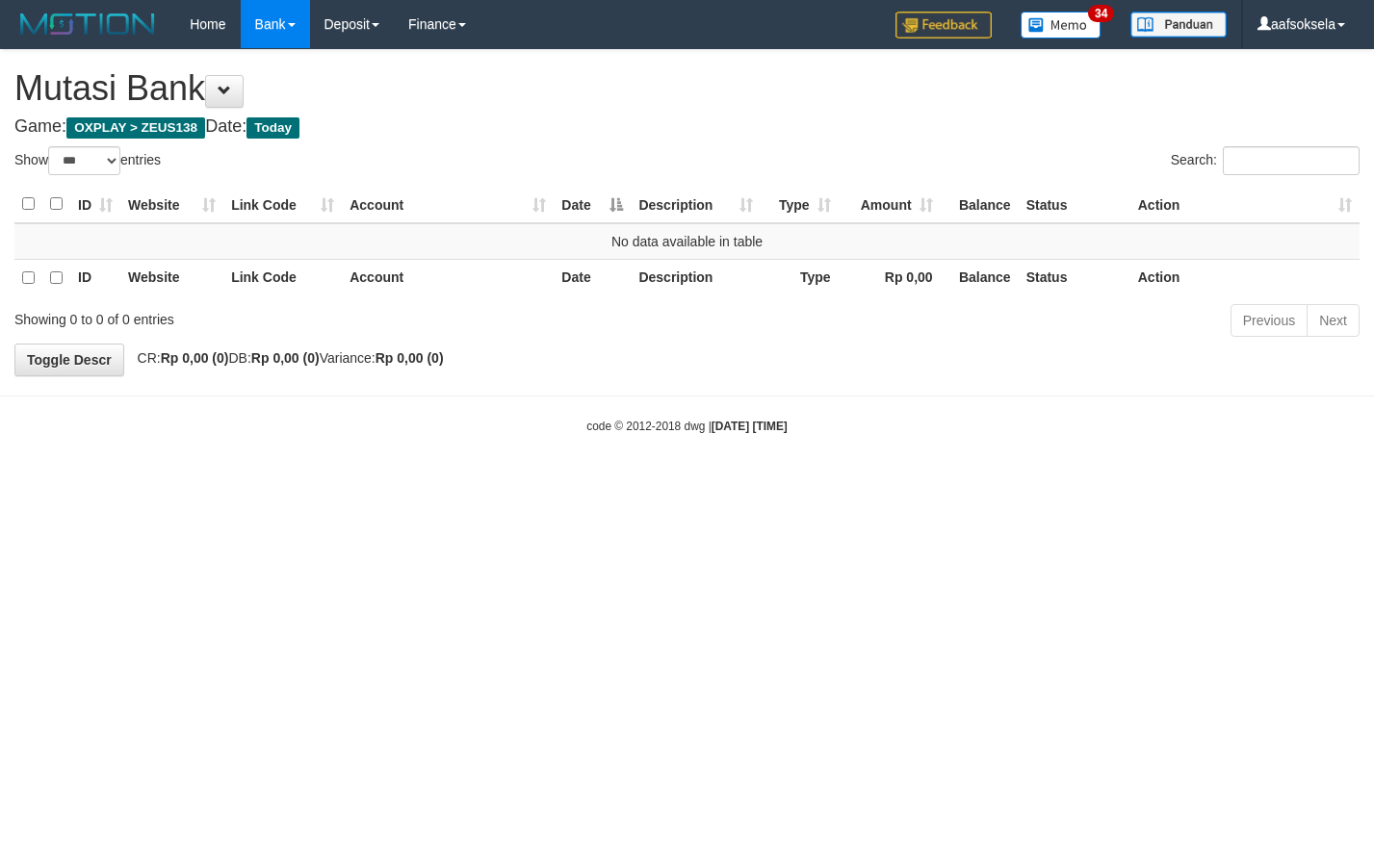 select on "***" 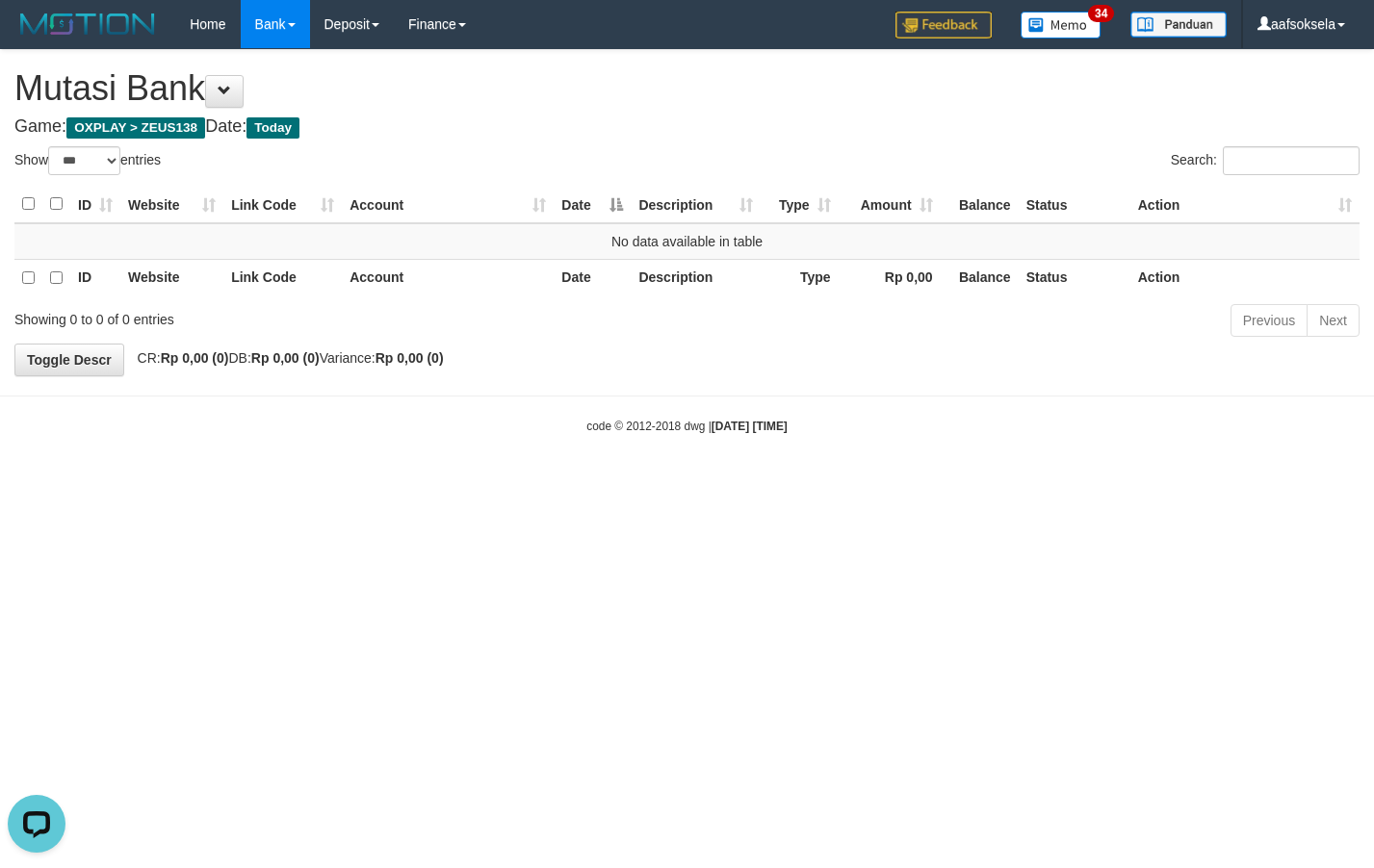 scroll, scrollTop: 0, scrollLeft: 0, axis: both 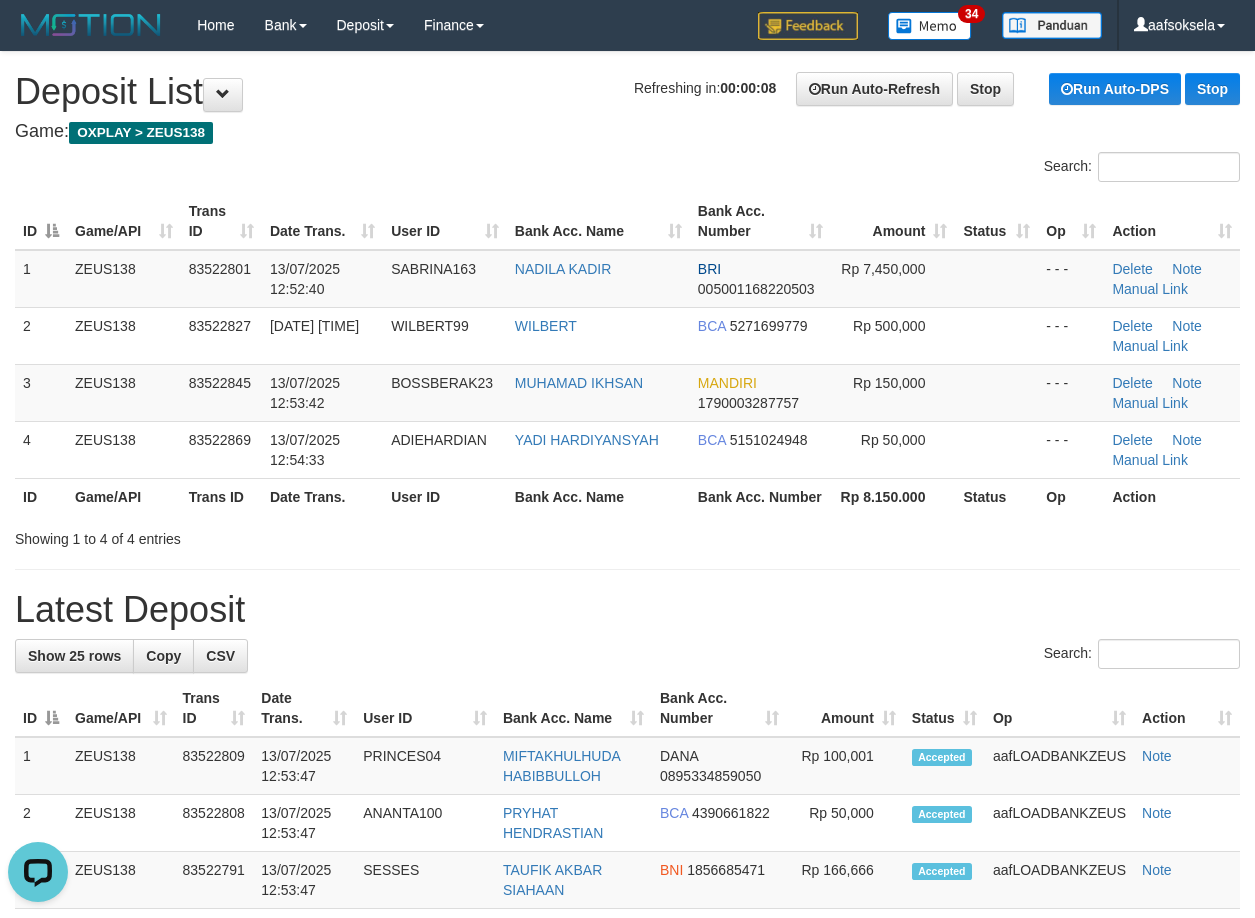 drag, startPoint x: 415, startPoint y: 529, endPoint x: 378, endPoint y: 540, distance: 38.600517 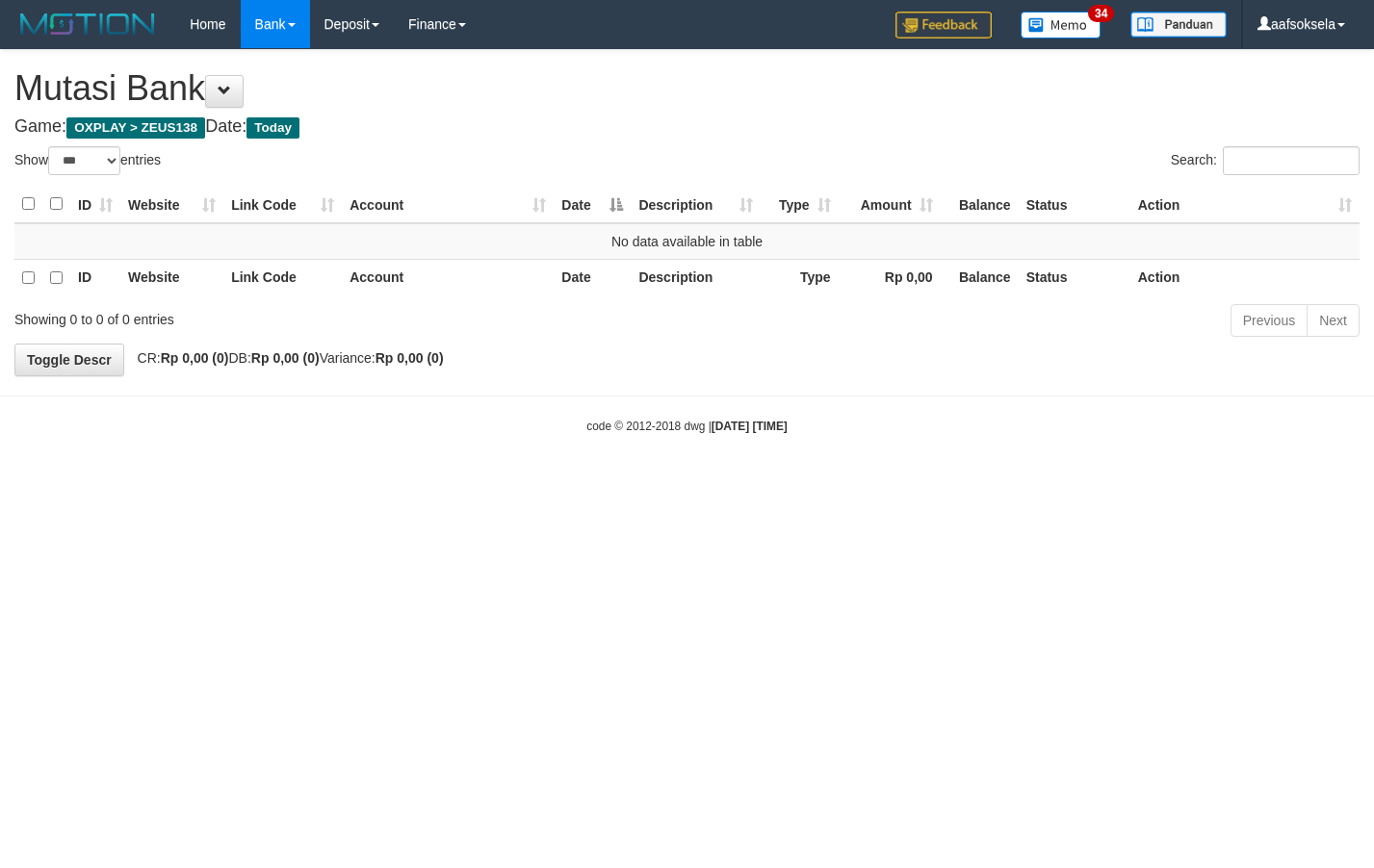 select on "***" 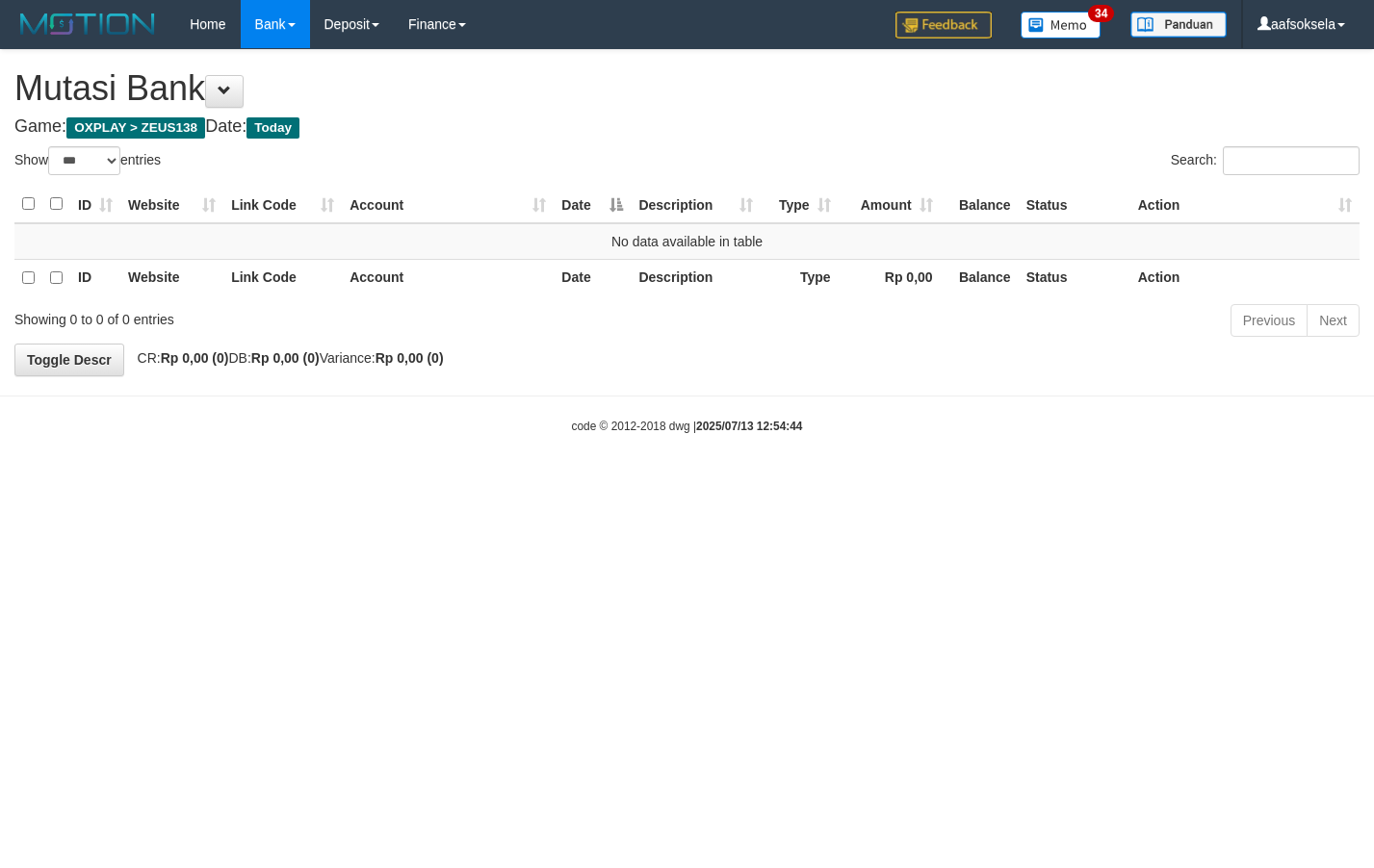 select on "***" 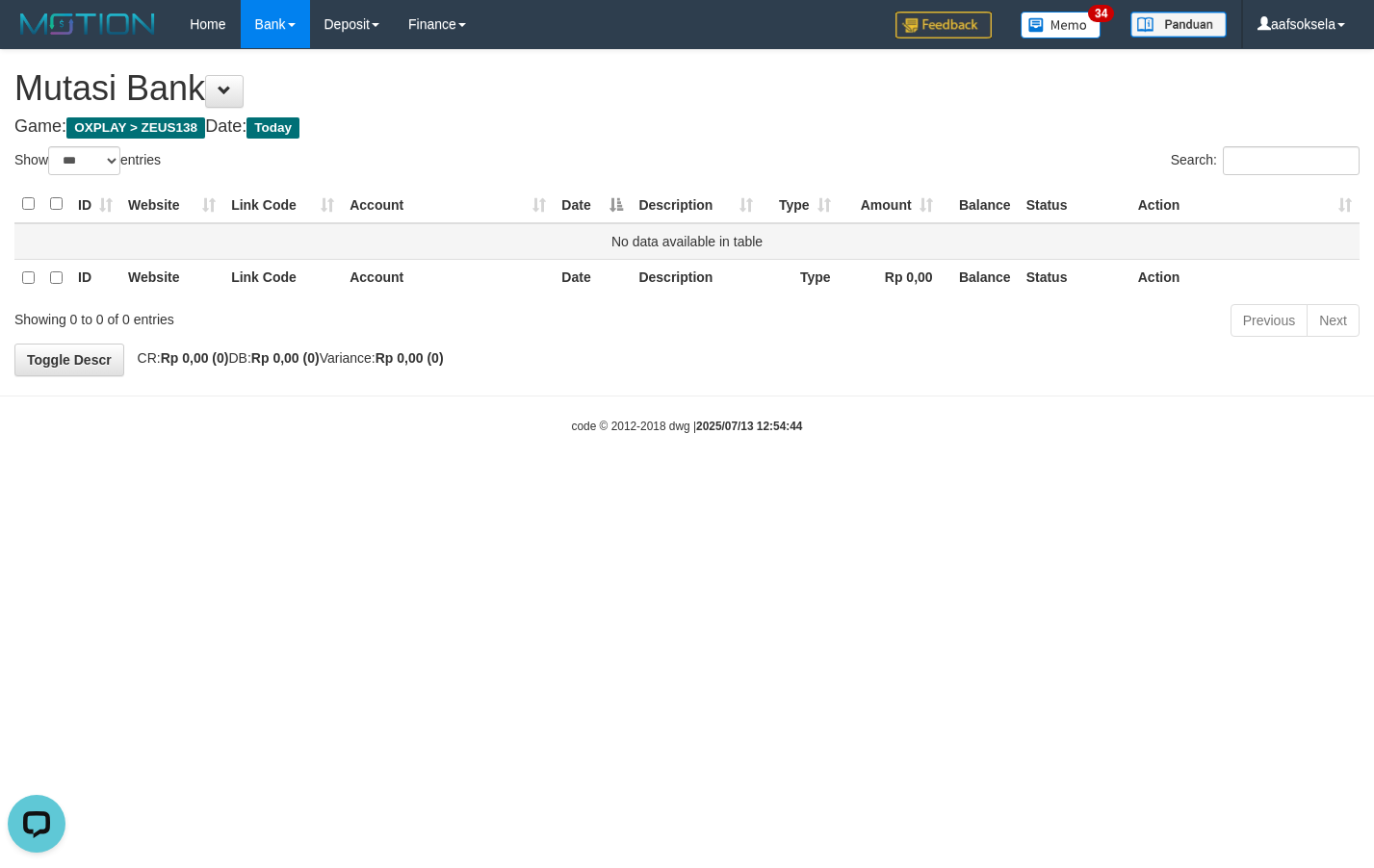 scroll, scrollTop: 0, scrollLeft: 0, axis: both 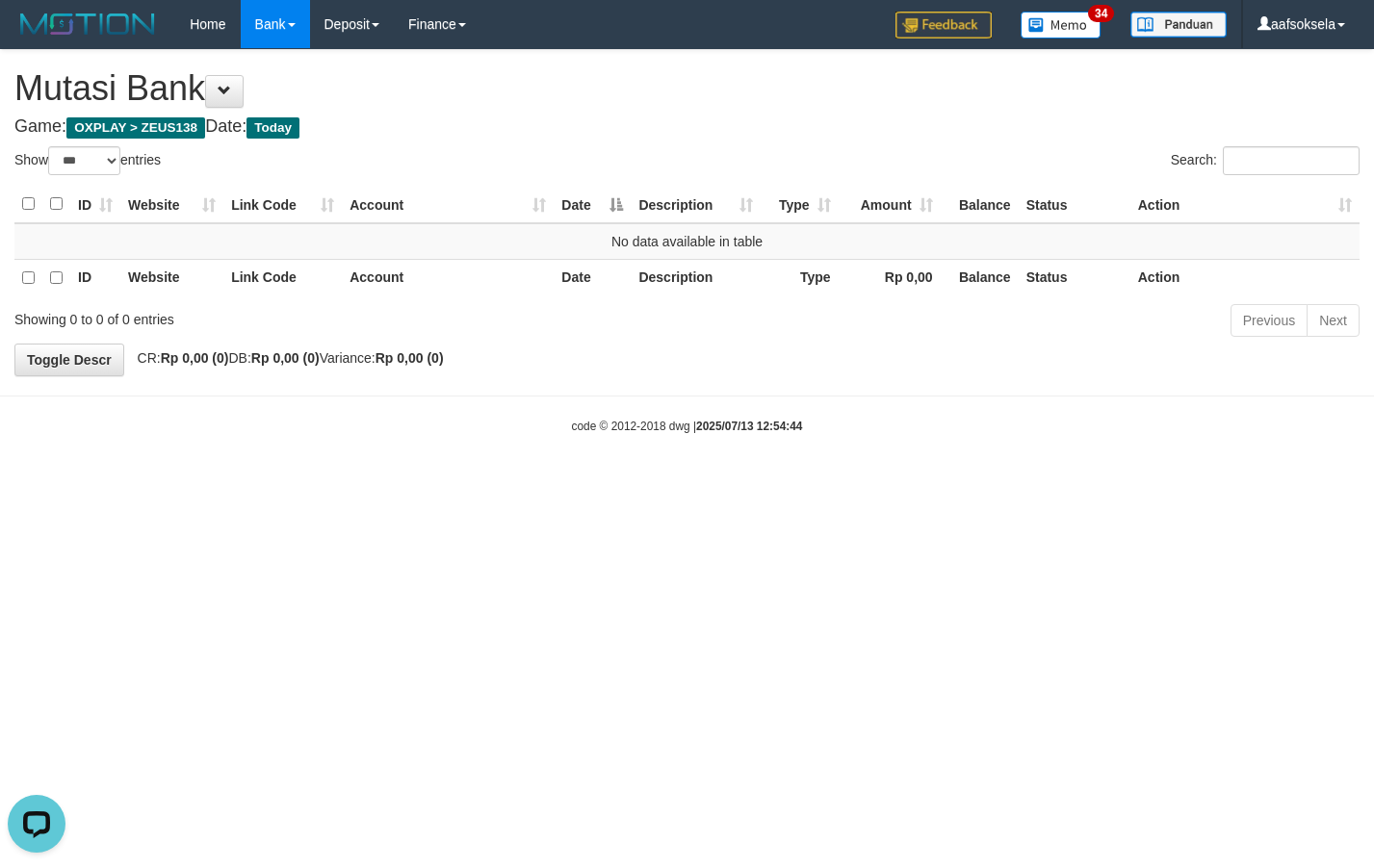 drag, startPoint x: 280, startPoint y: 304, endPoint x: 331, endPoint y: 315, distance: 52.17279 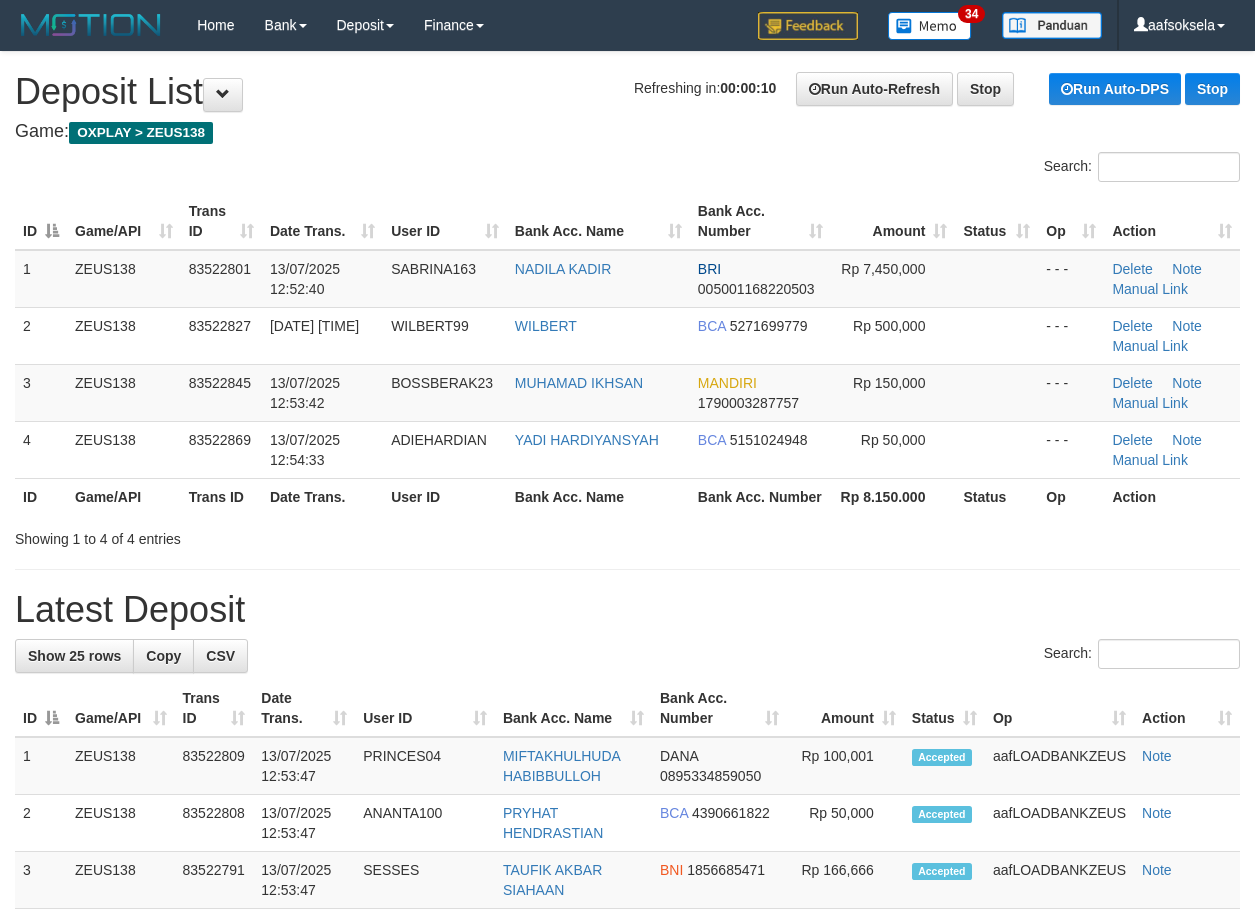 scroll, scrollTop: 0, scrollLeft: 0, axis: both 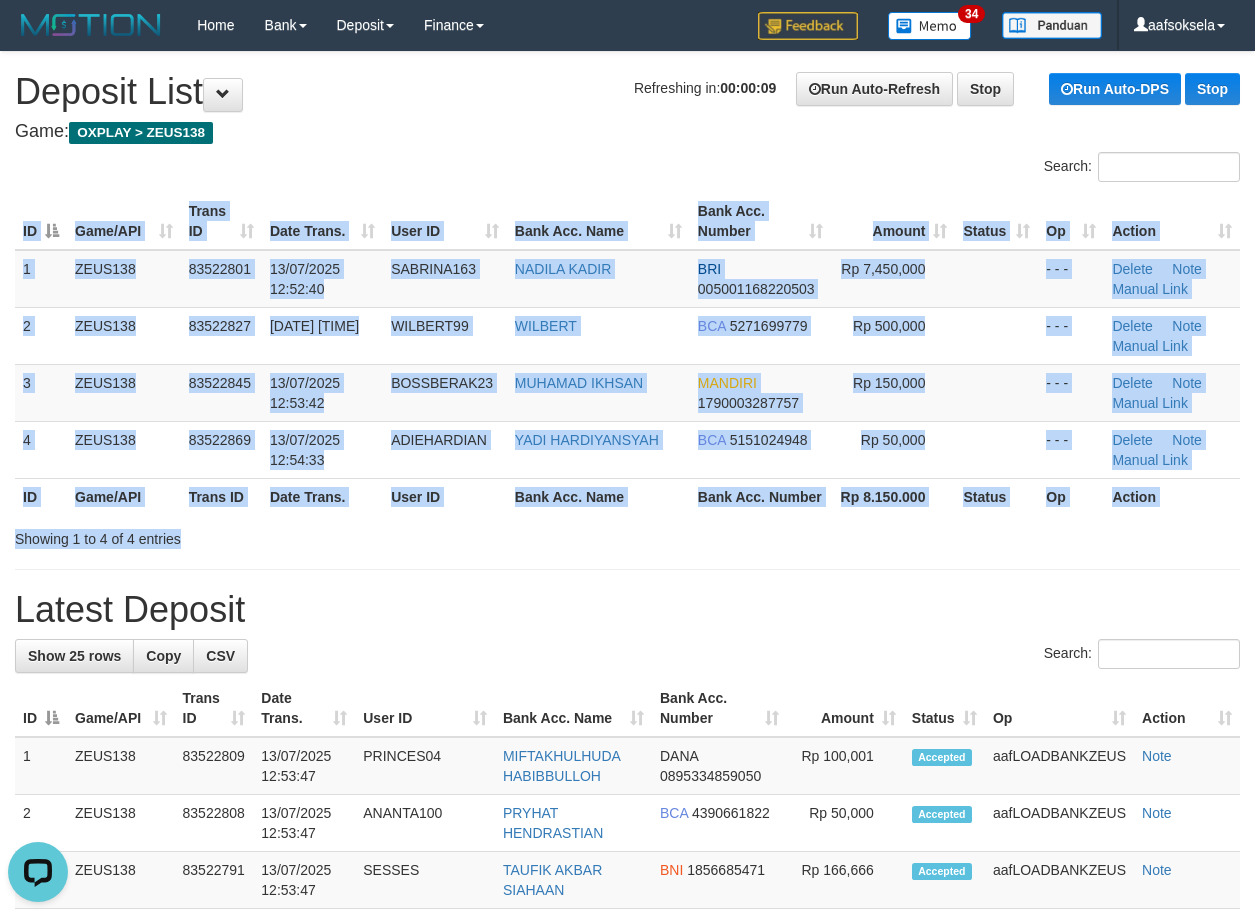 click on "Search:
ID Game/API Trans ID Date Trans. User ID Bank Acc. Name Bank Acc. Number Amount Status Op Action
1
ZEUS138
83522801
13/07/2025 12:52:40
SABRINA163
NADILA KADIR
BRI
005001168220503
Rp 7,450,000
- - -
Delete
Note
Manual Link
2
ZEUS138
83522827
13/07/2025 12:53:13
WILBERT99
WILBERT
BCA
5271699779
Rp 500,000
- - -
Delete BCA" at bounding box center (627, 350) 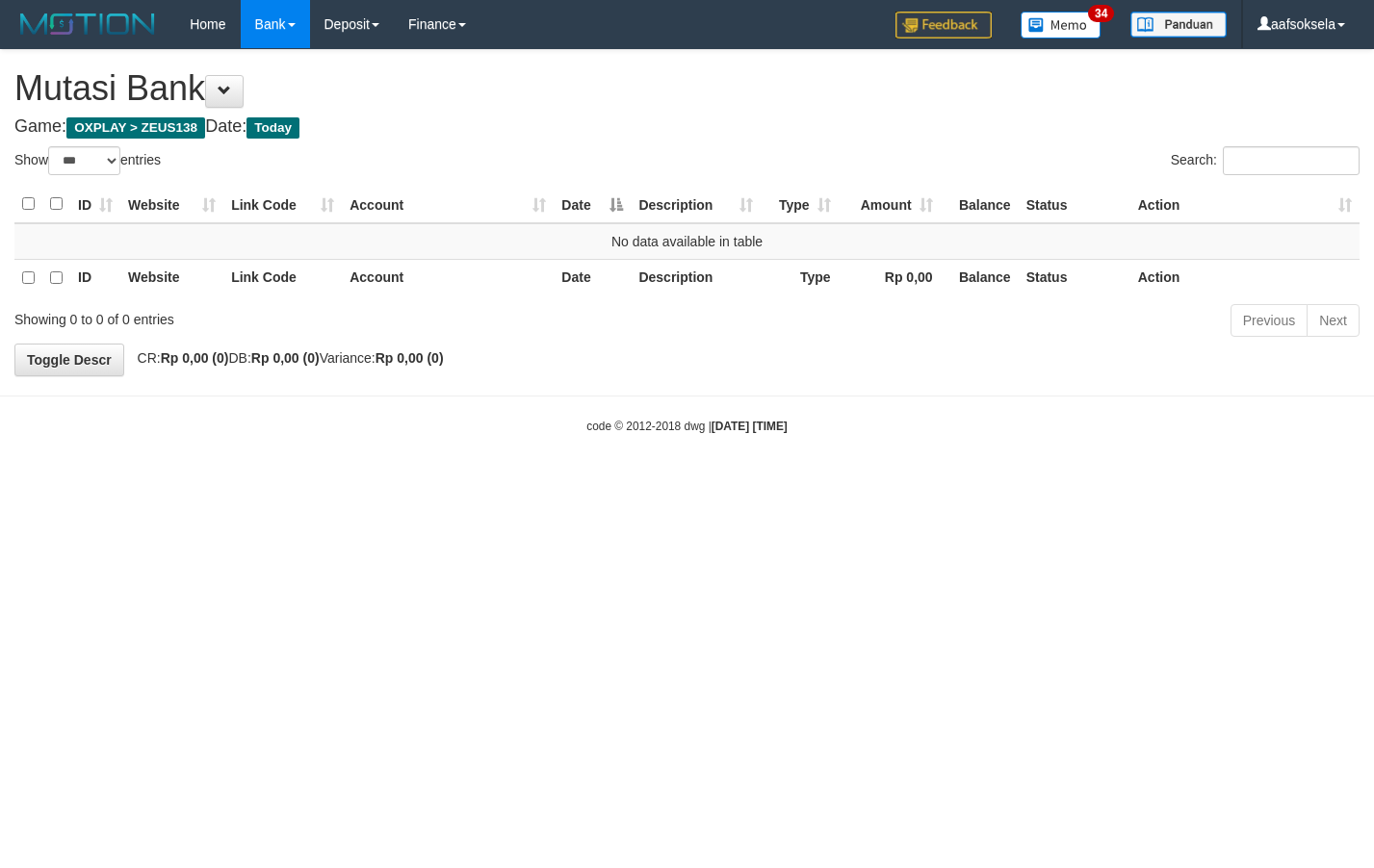 select on "***" 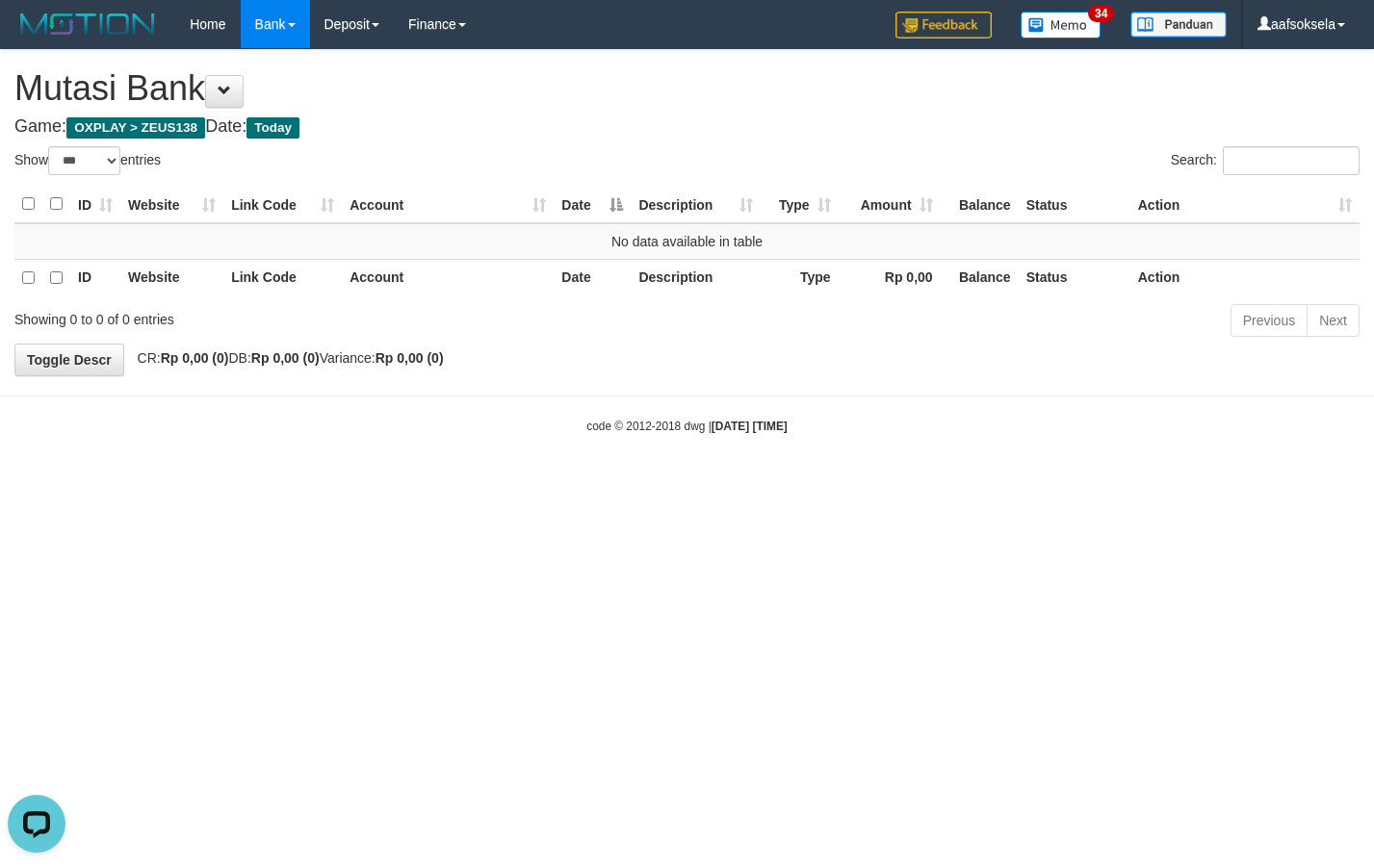 scroll, scrollTop: 0, scrollLeft: 0, axis: both 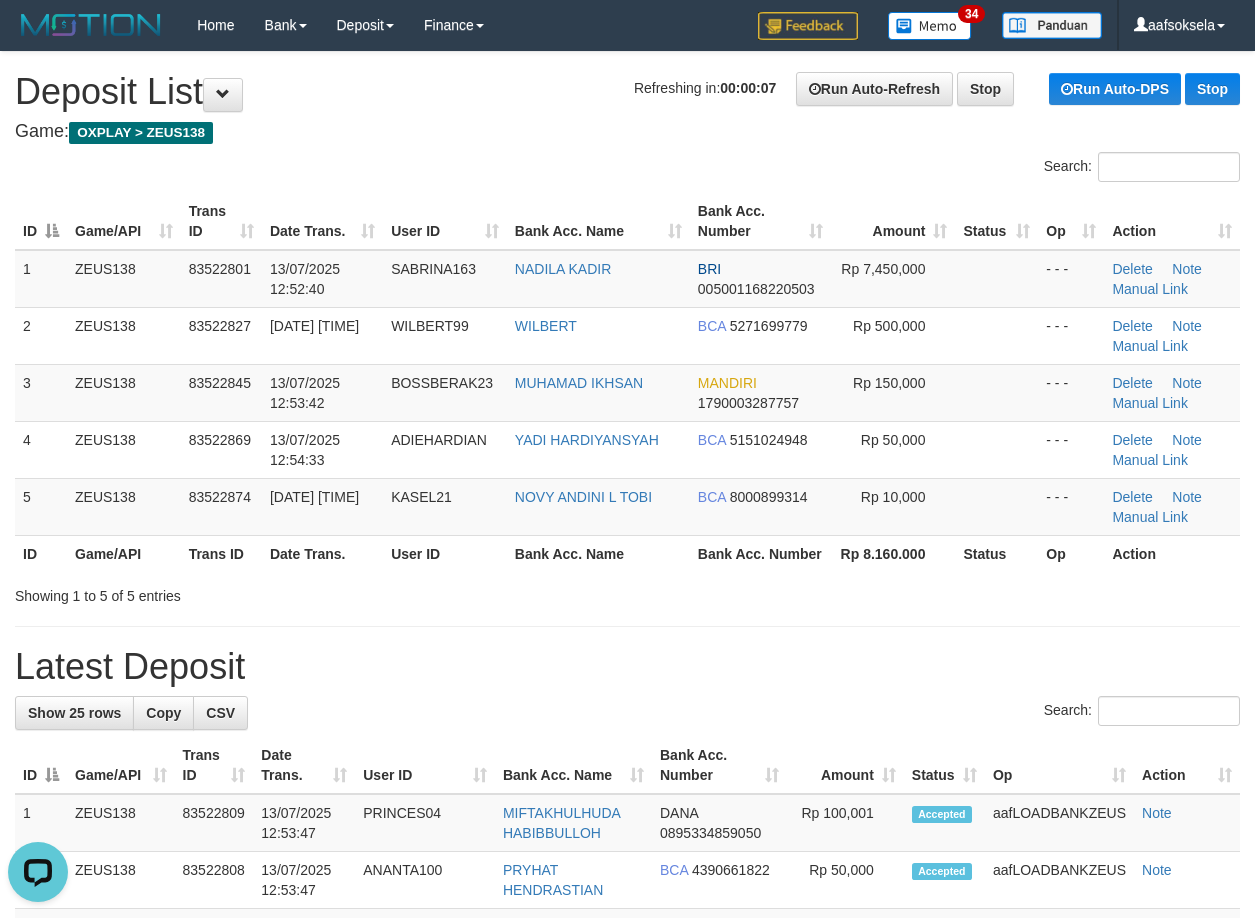 drag, startPoint x: 232, startPoint y: 594, endPoint x: 227, endPoint y: 608, distance: 14.866069 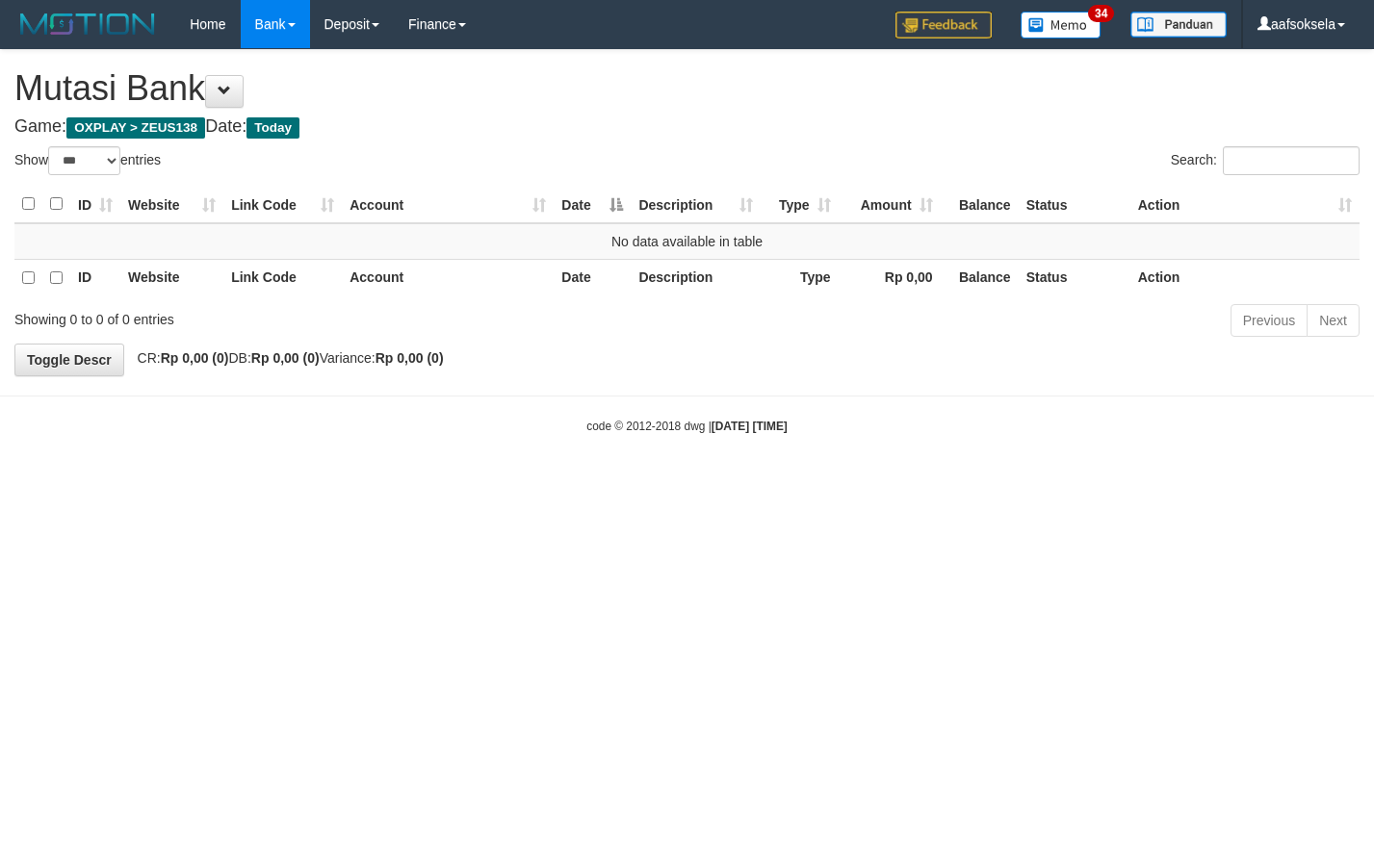select on "***" 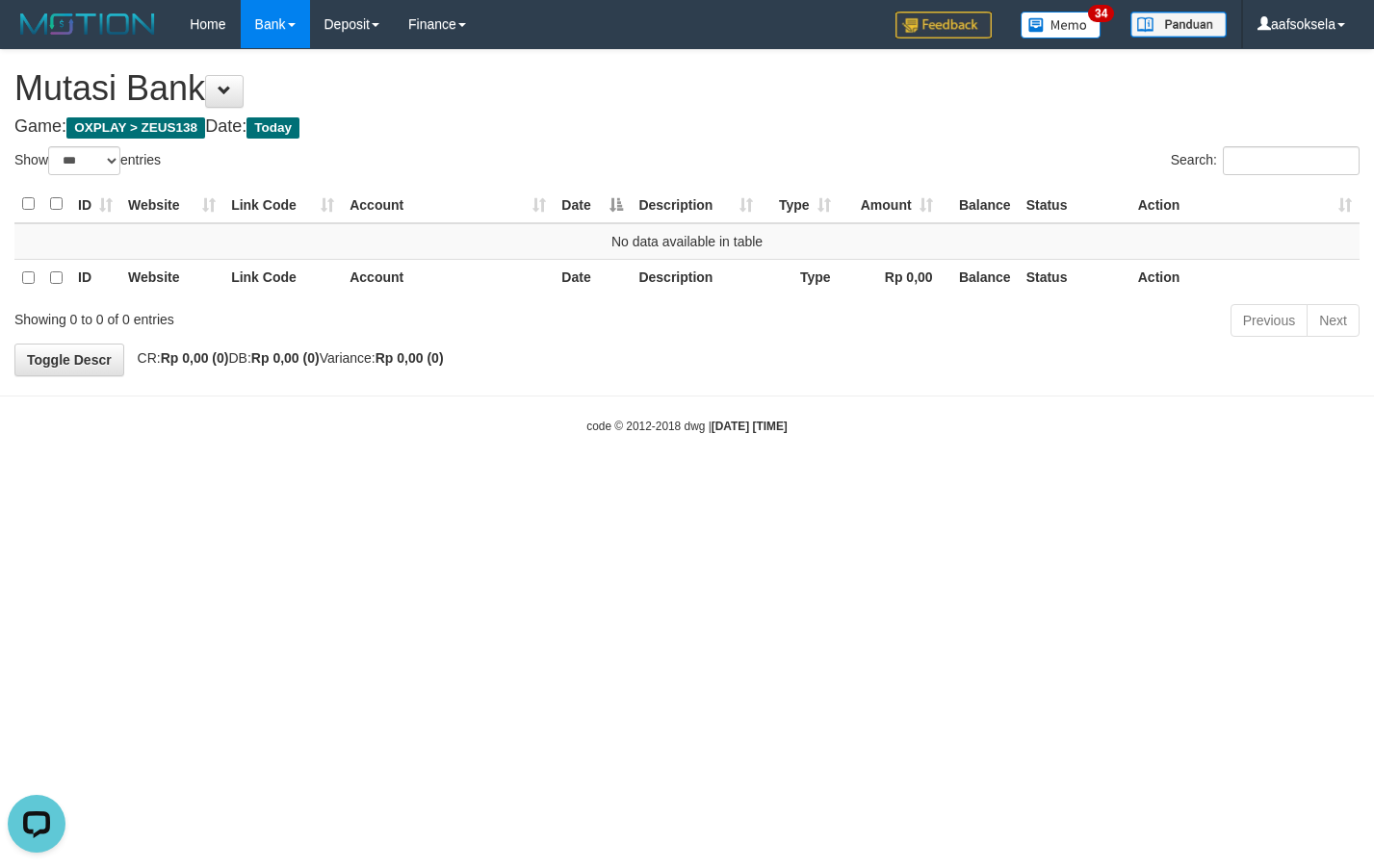 scroll, scrollTop: 0, scrollLeft: 0, axis: both 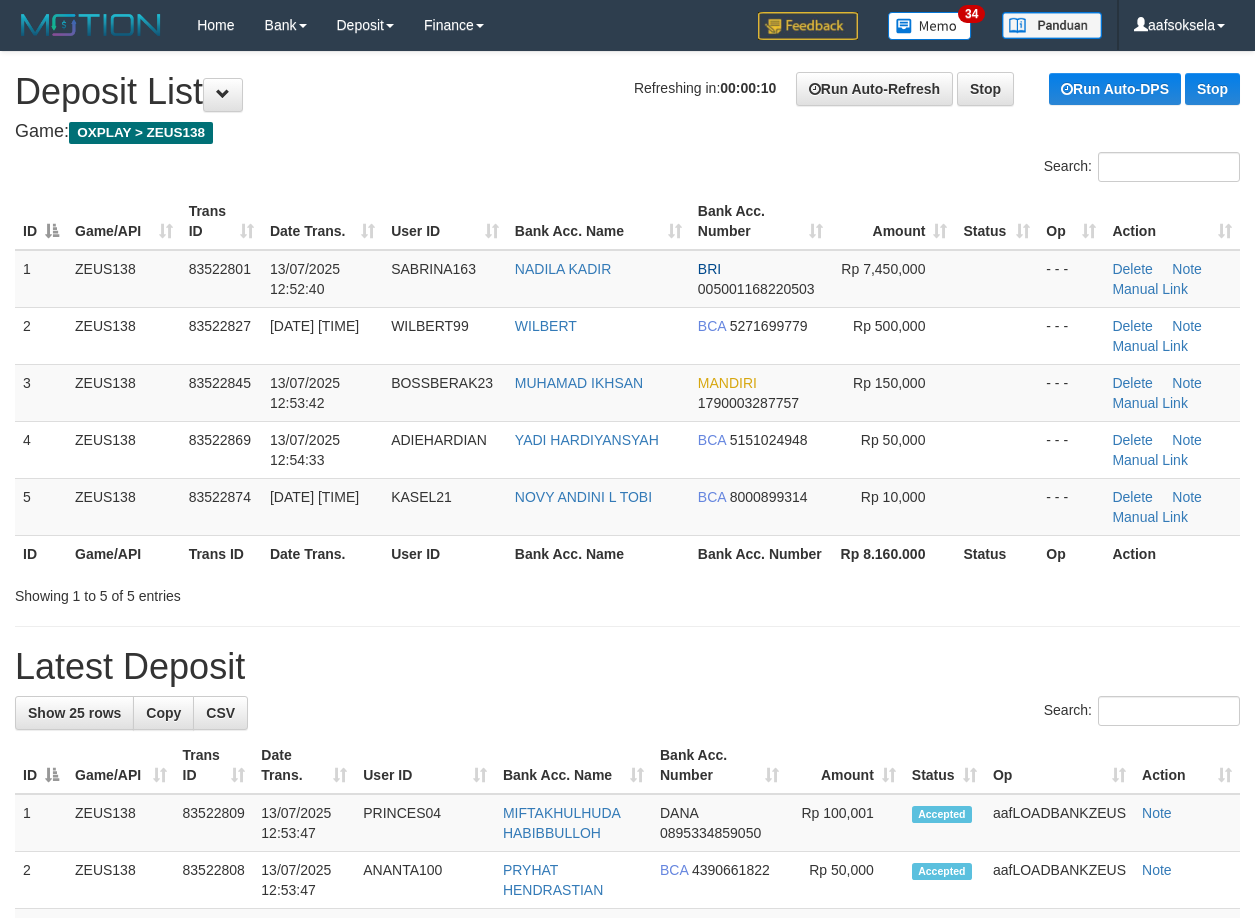 click on "Showing 1 to 5 of 5 entries" at bounding box center [627, 592] 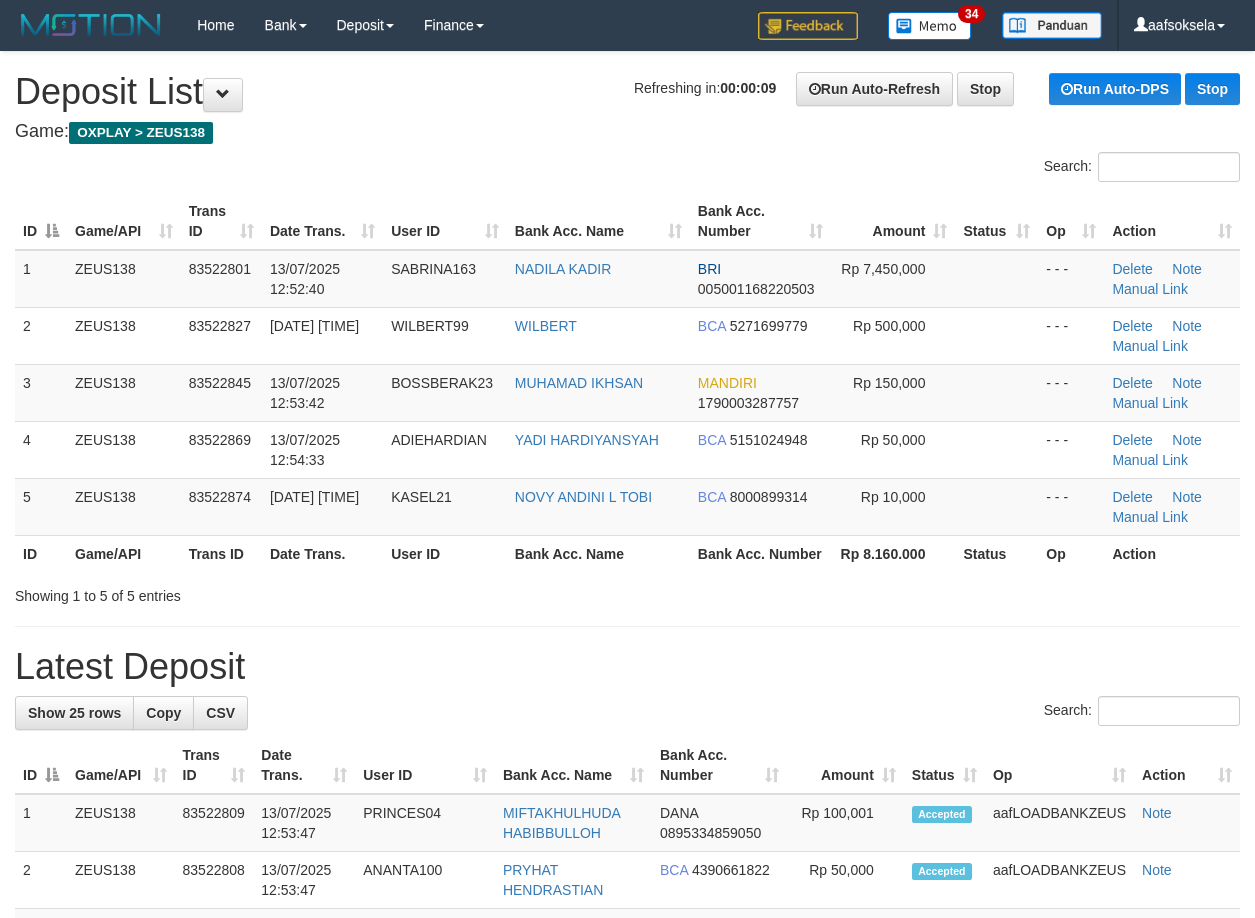 click on "Showing 1 to 5 of 5 entries" at bounding box center [627, 592] 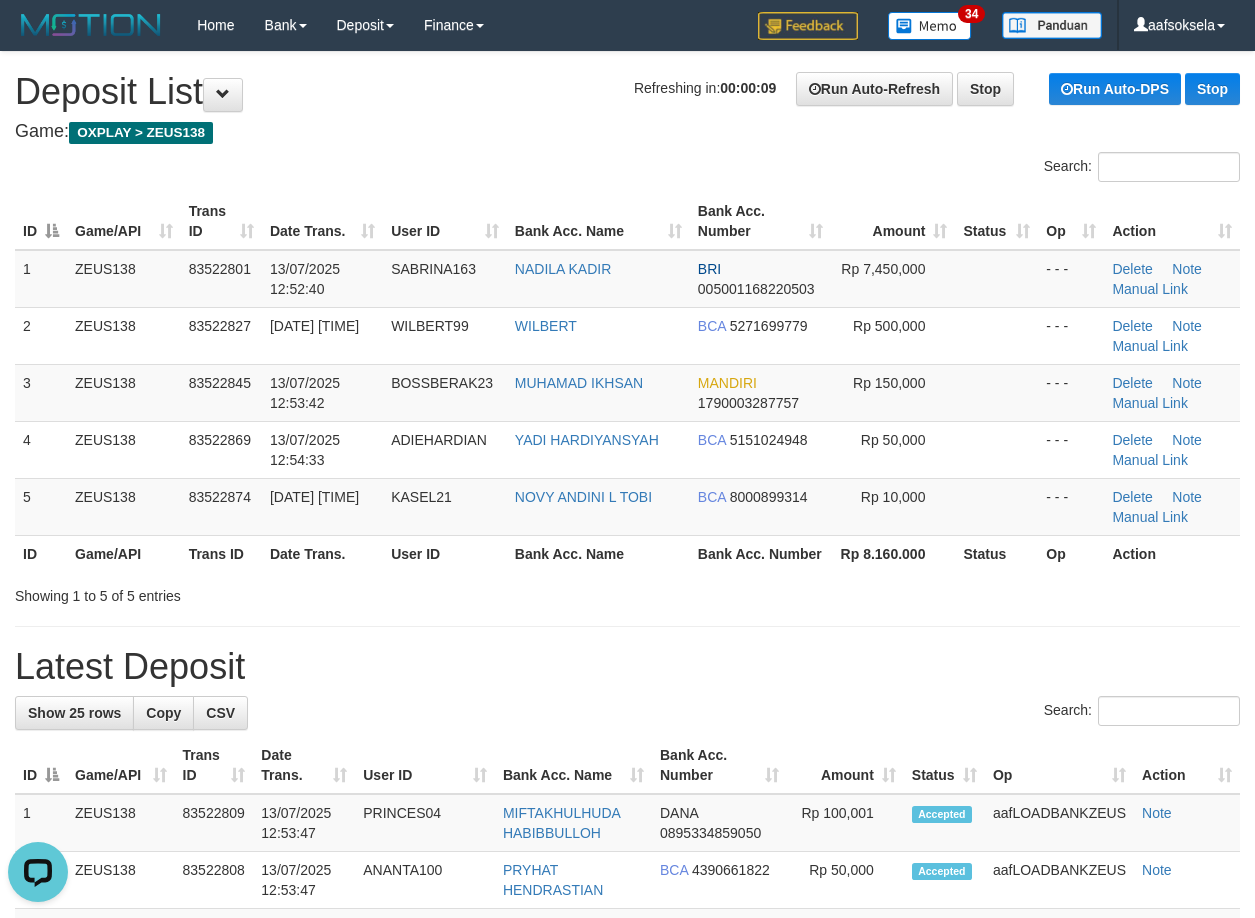 scroll, scrollTop: 0, scrollLeft: 0, axis: both 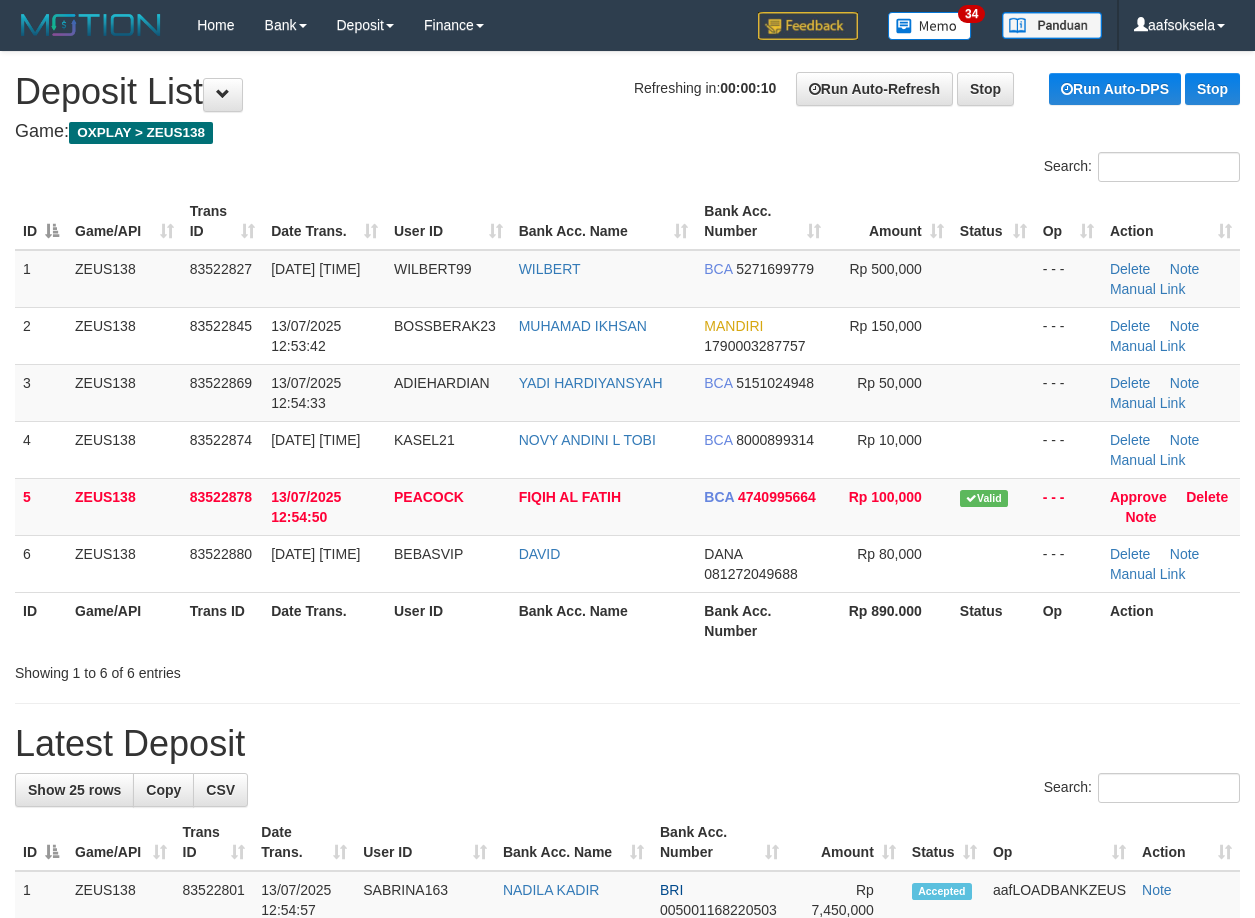 click on "Game/API" at bounding box center [124, 620] 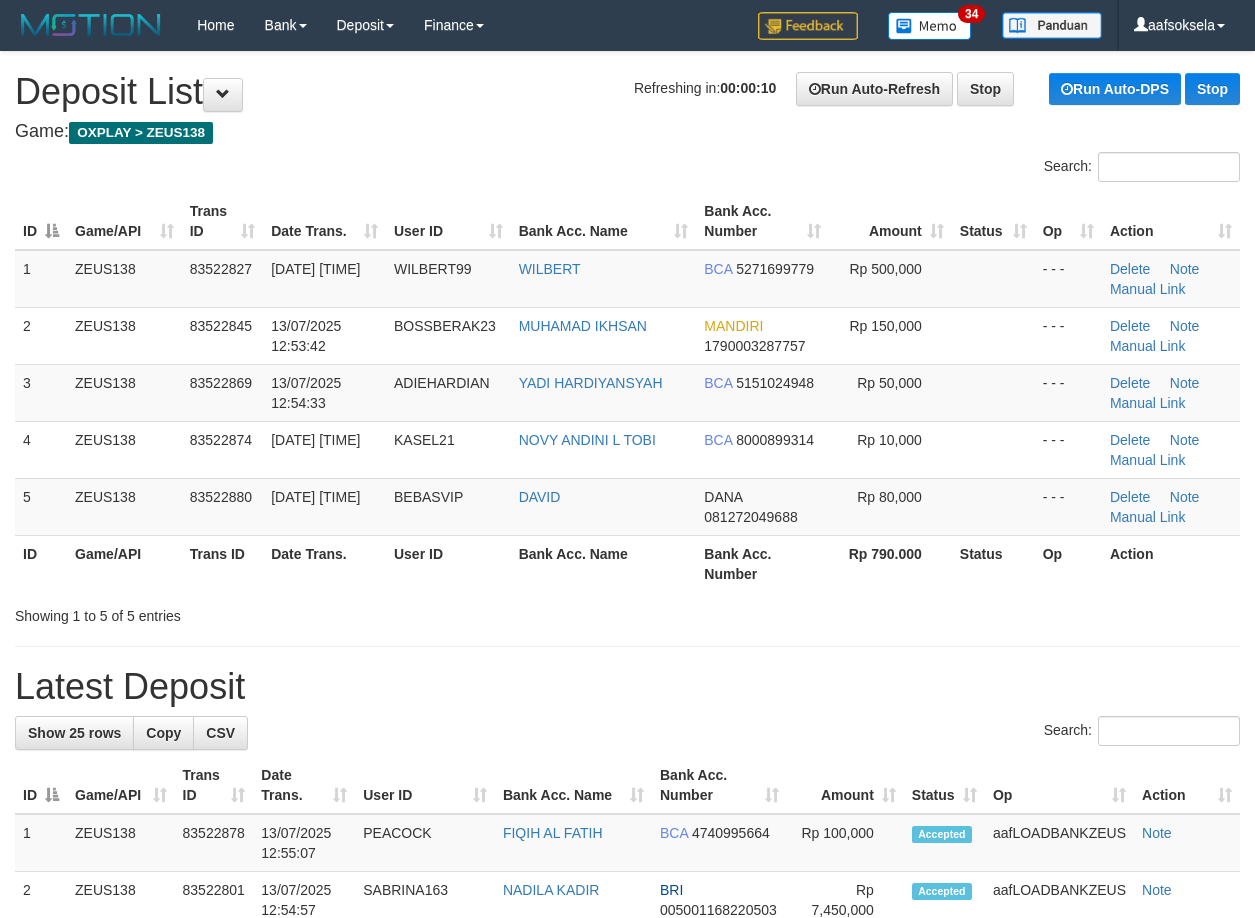 scroll, scrollTop: 0, scrollLeft: 0, axis: both 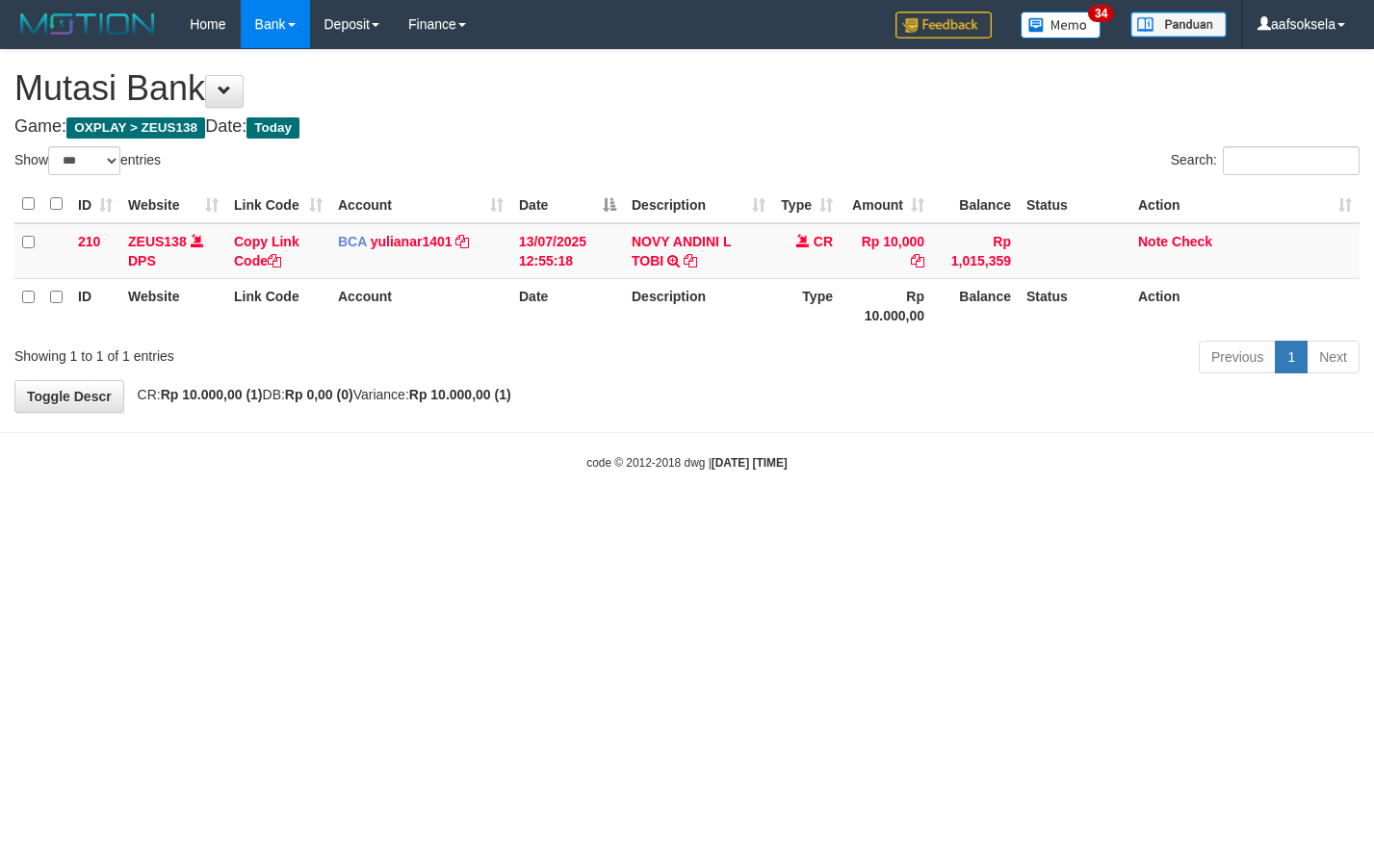 select on "***" 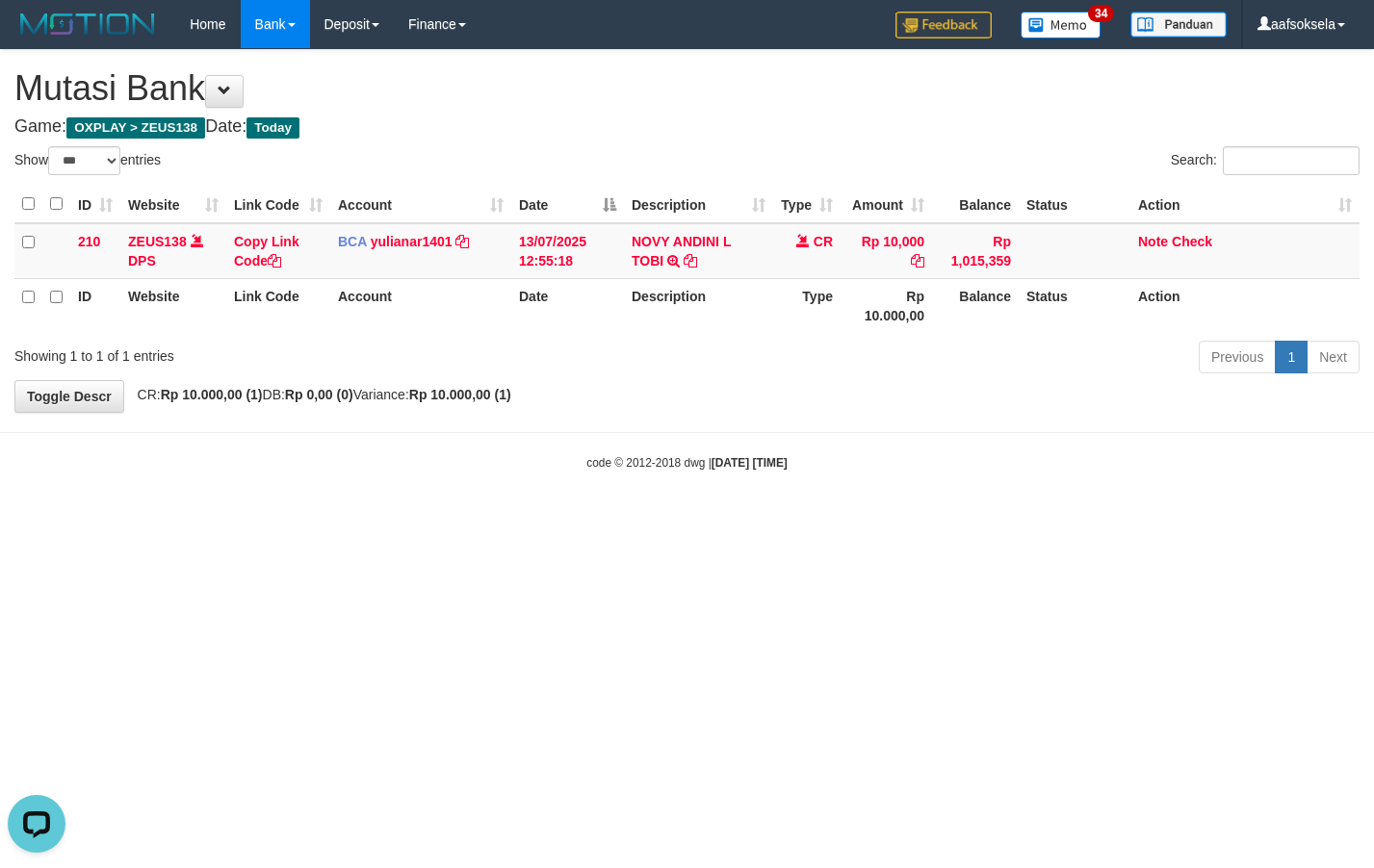 scroll, scrollTop: 0, scrollLeft: 0, axis: both 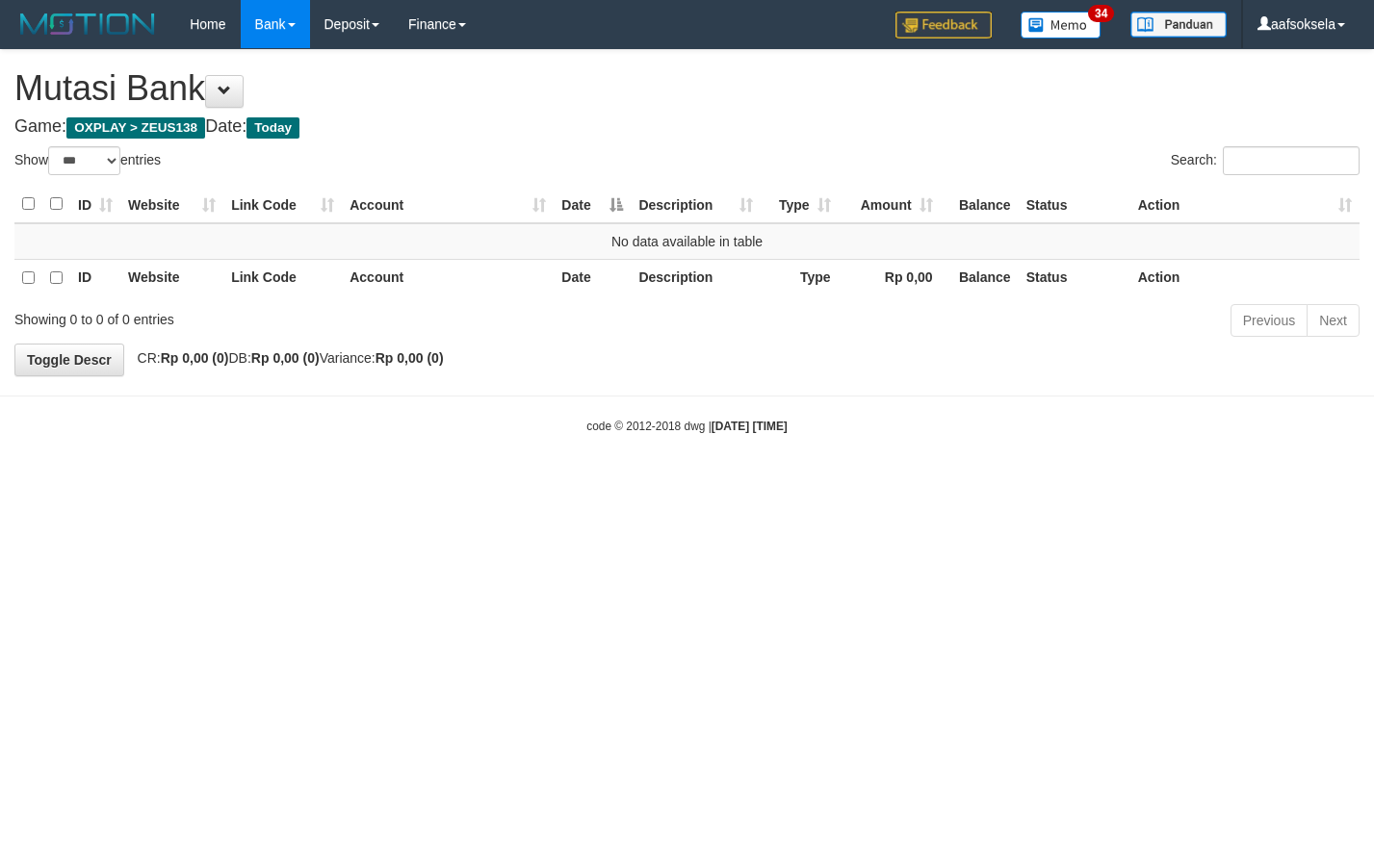 select on "***" 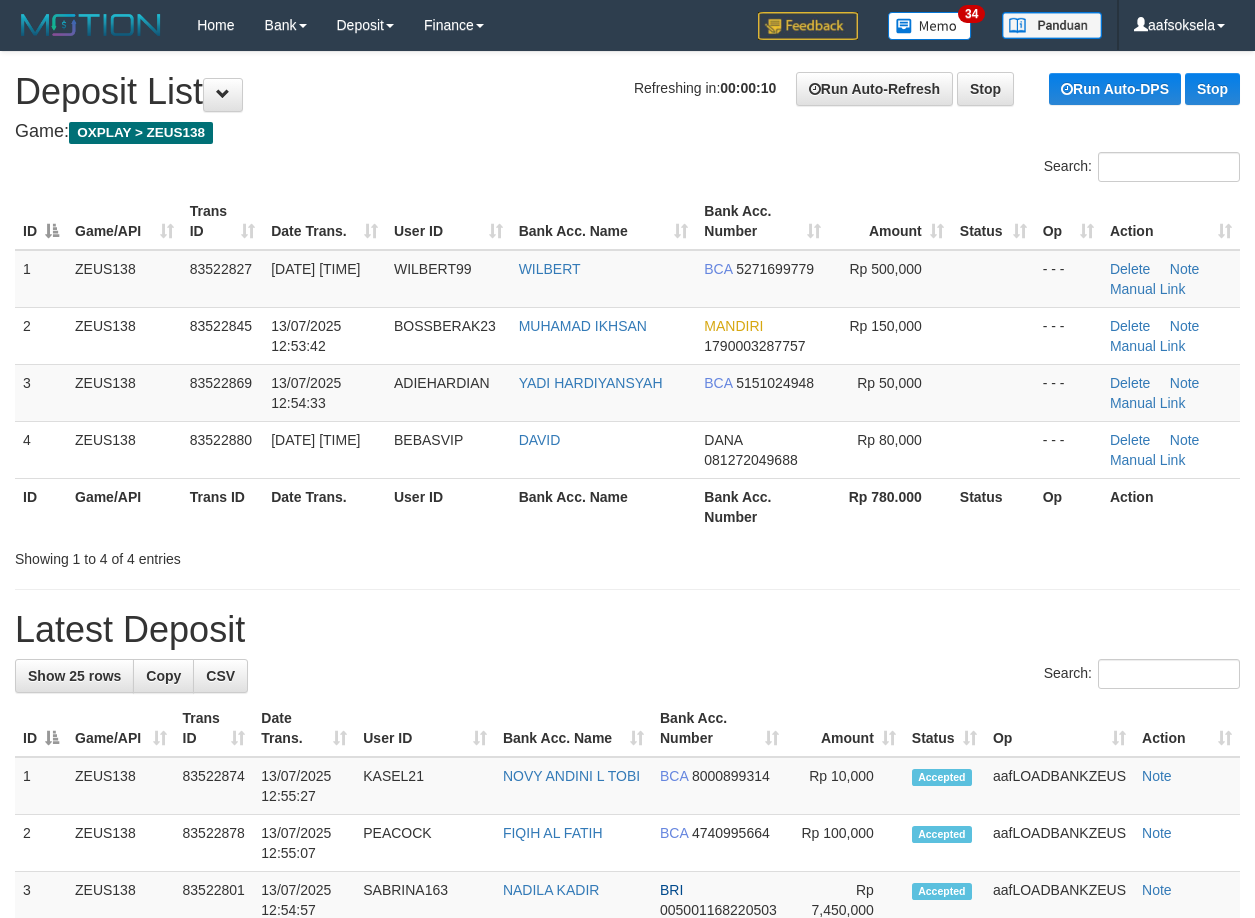 scroll, scrollTop: 0, scrollLeft: 0, axis: both 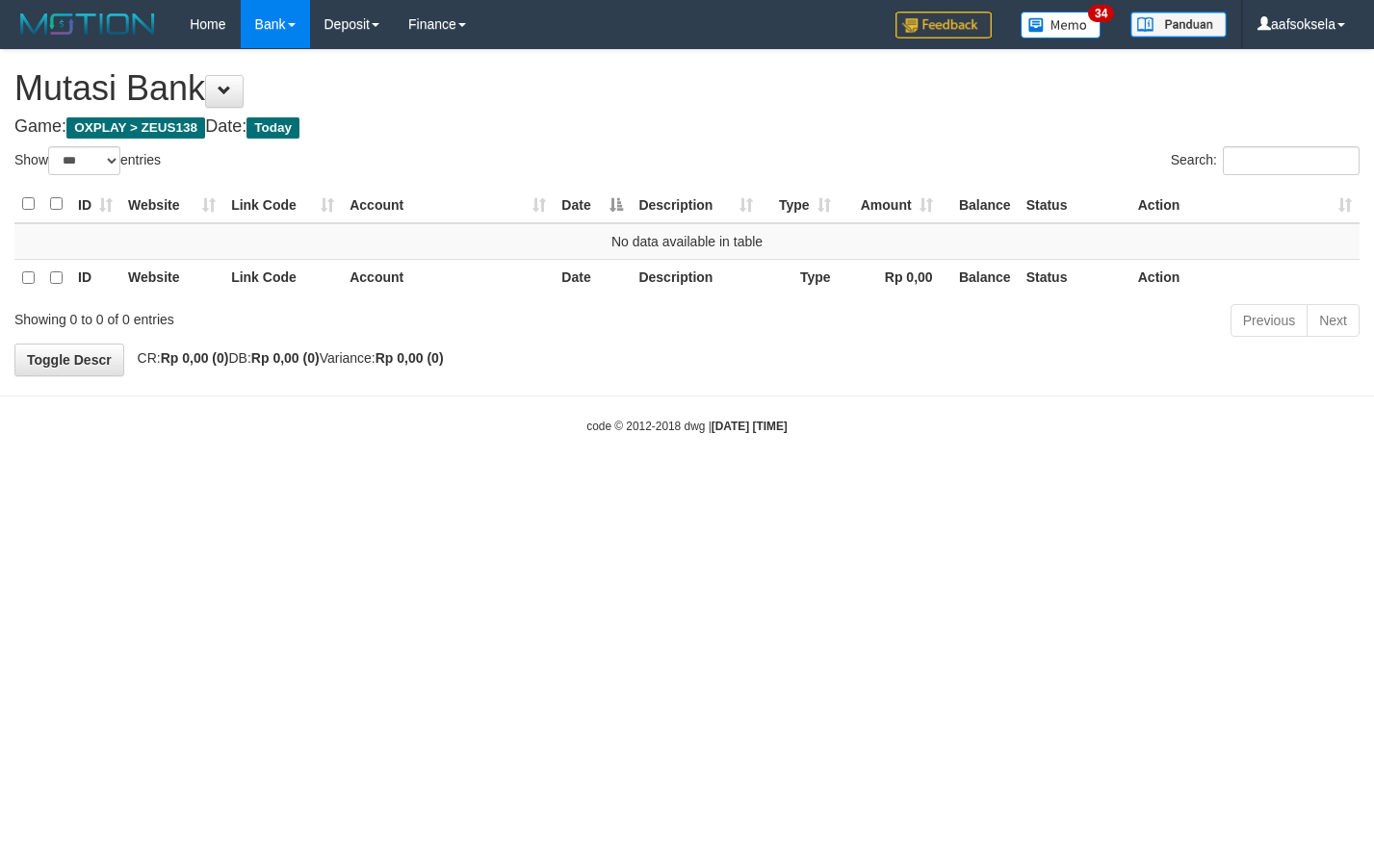 select on "***" 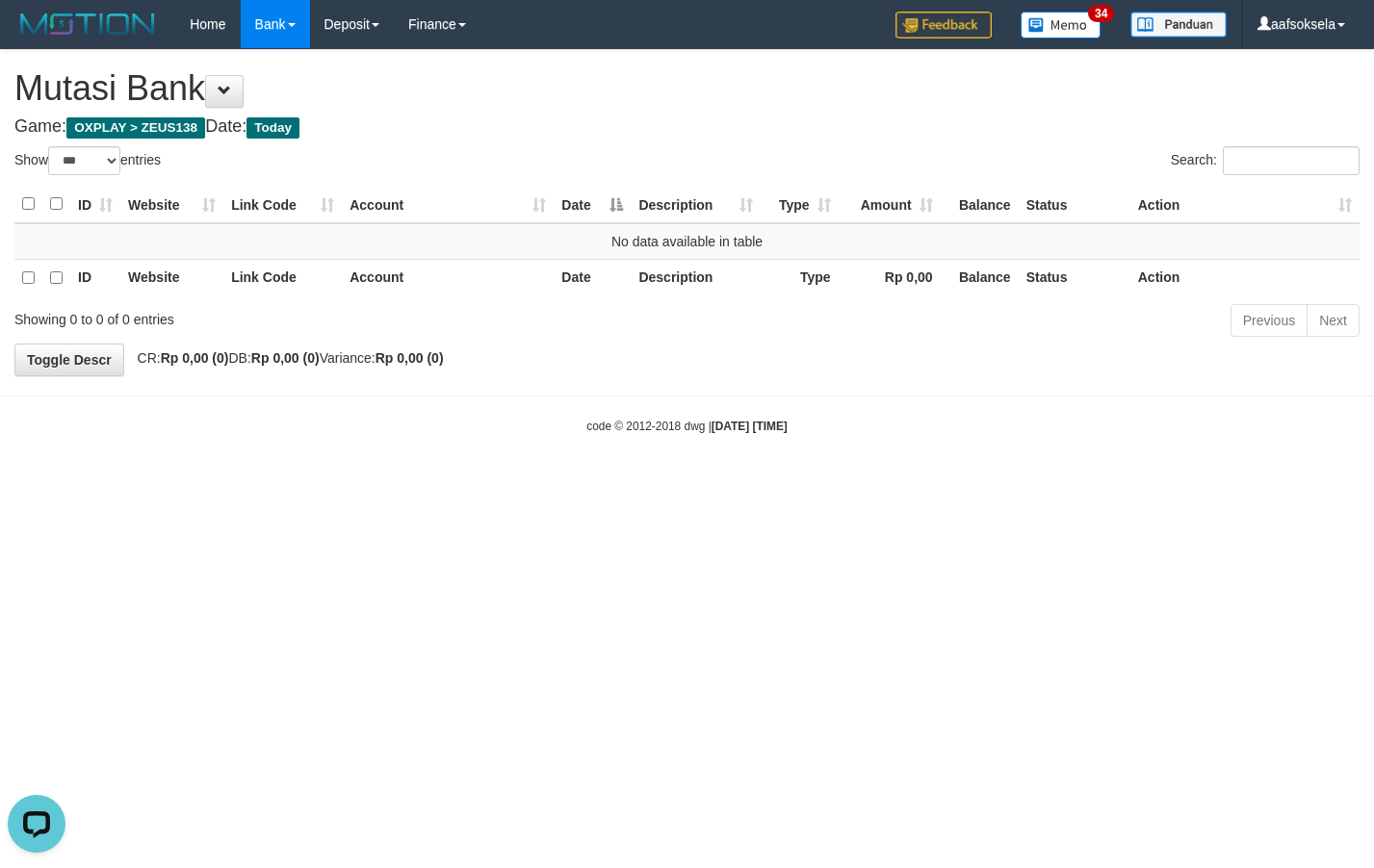 scroll, scrollTop: 0, scrollLeft: 0, axis: both 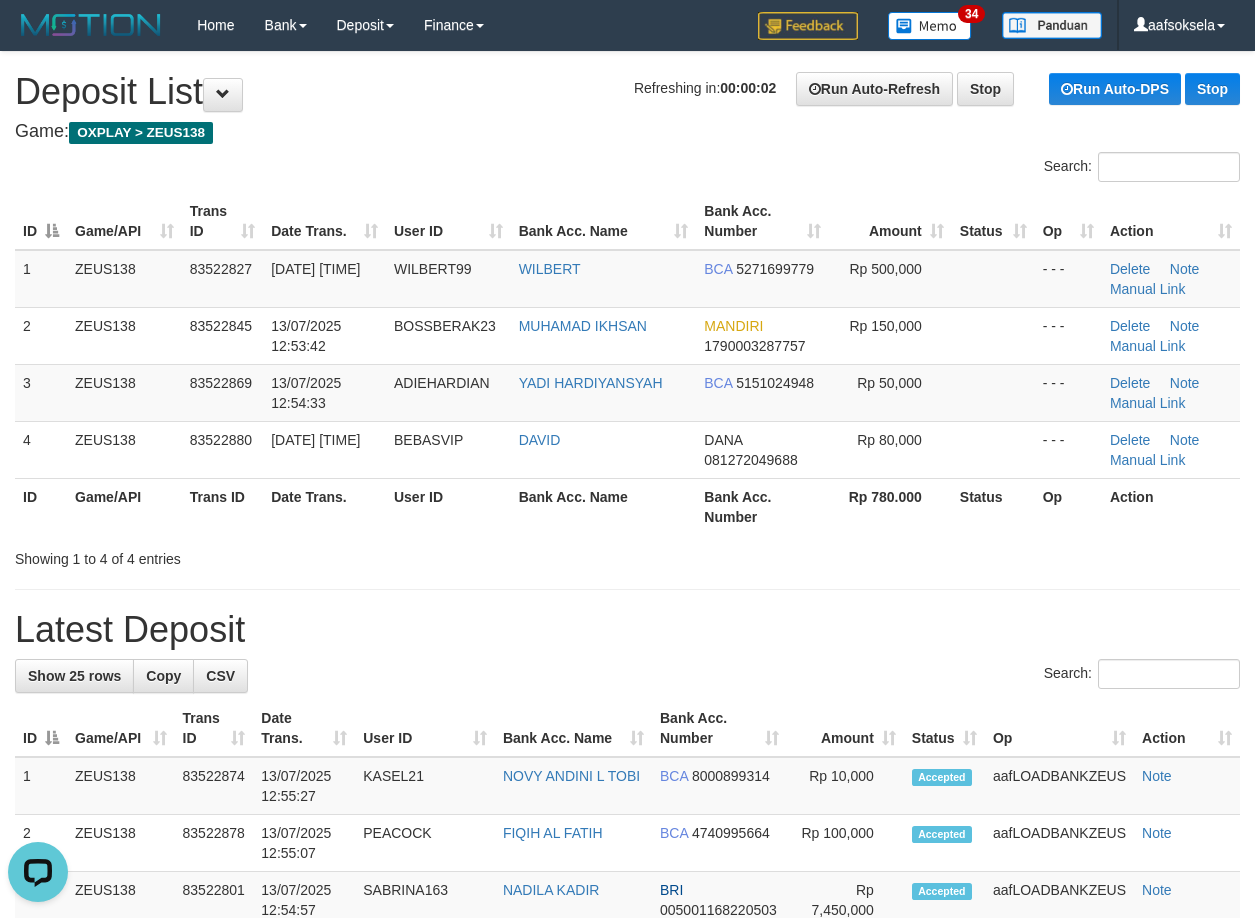 drag, startPoint x: 735, startPoint y: 627, endPoint x: 181, endPoint y: 611, distance: 554.231 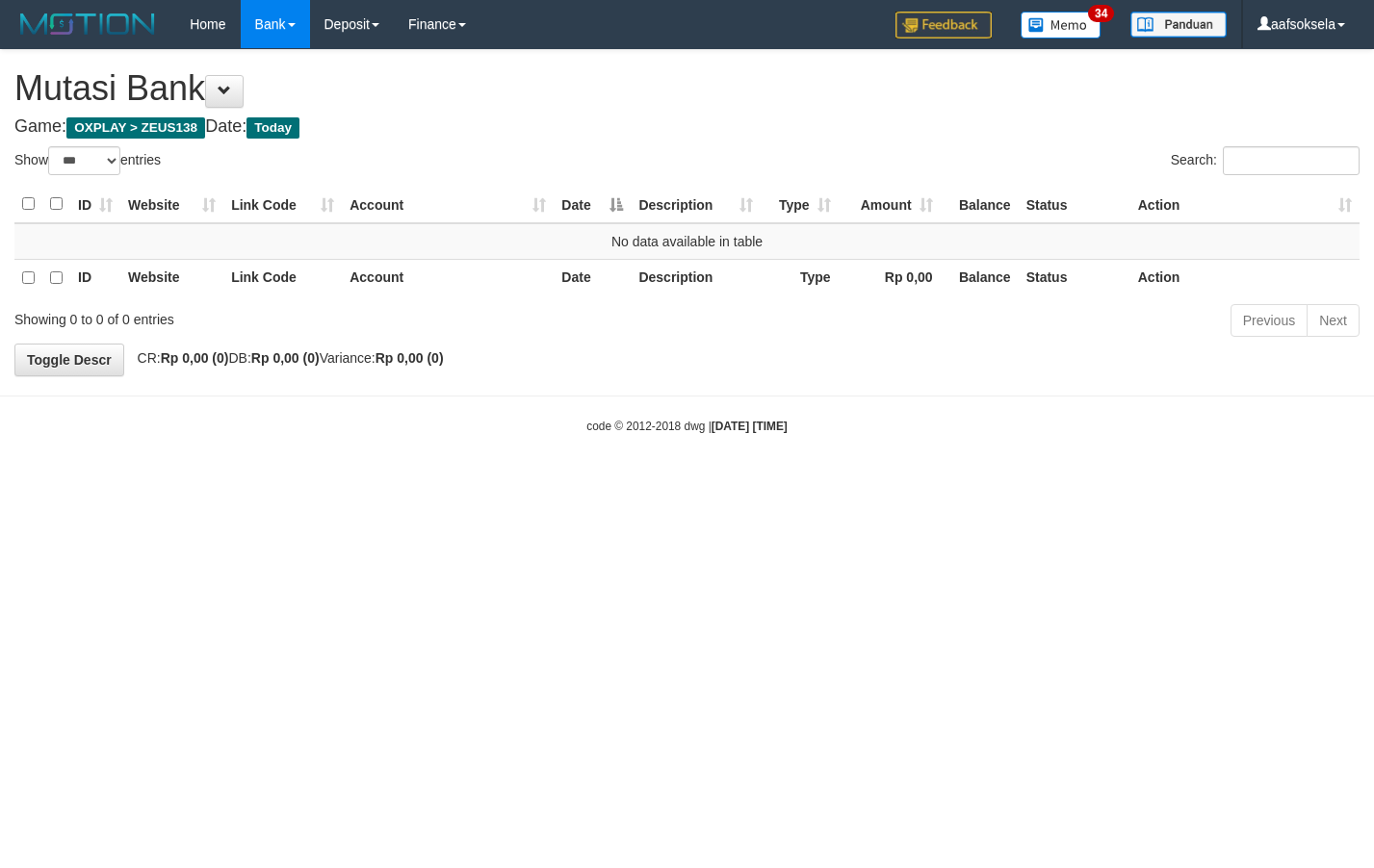 select on "***" 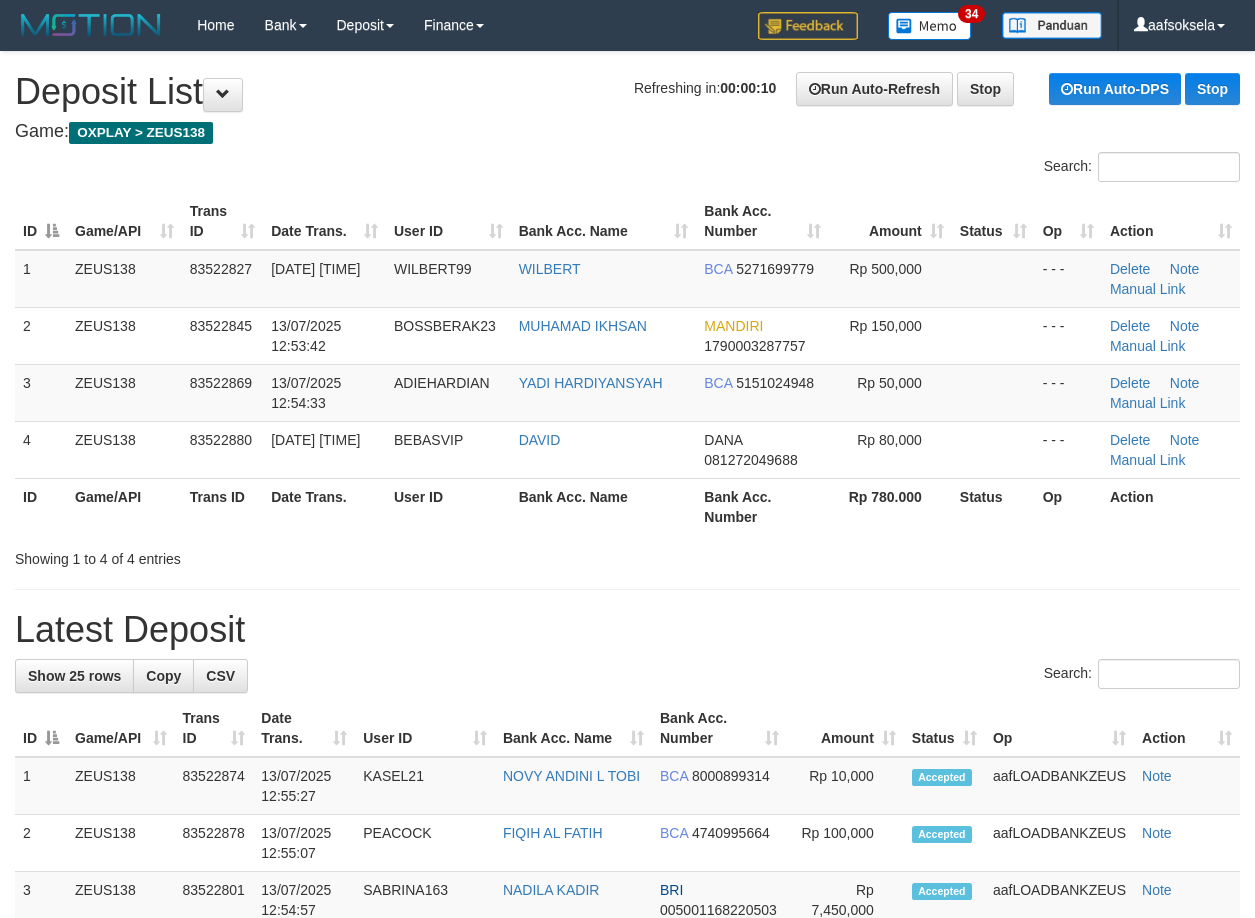 scroll, scrollTop: 0, scrollLeft: 0, axis: both 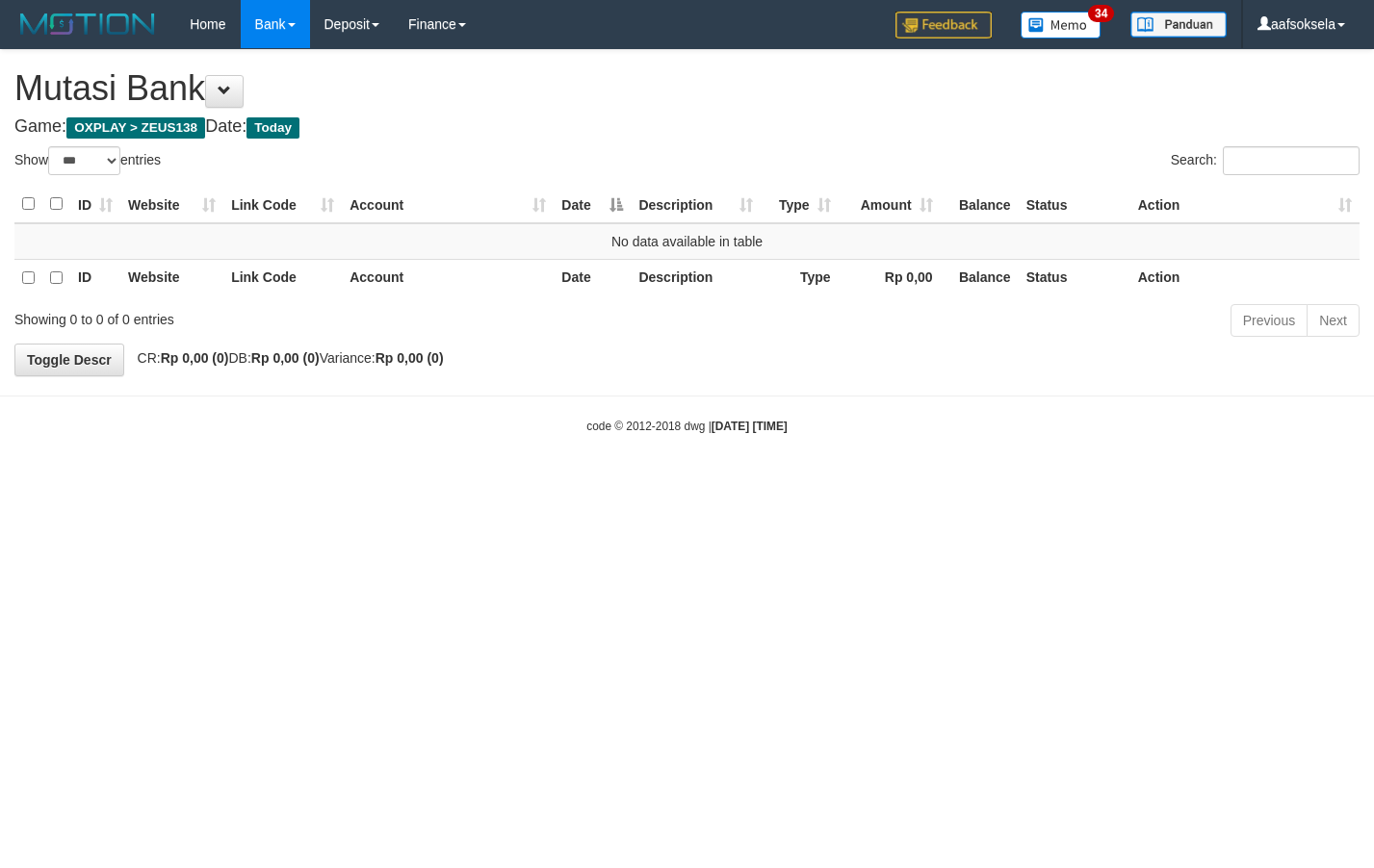 select on "***" 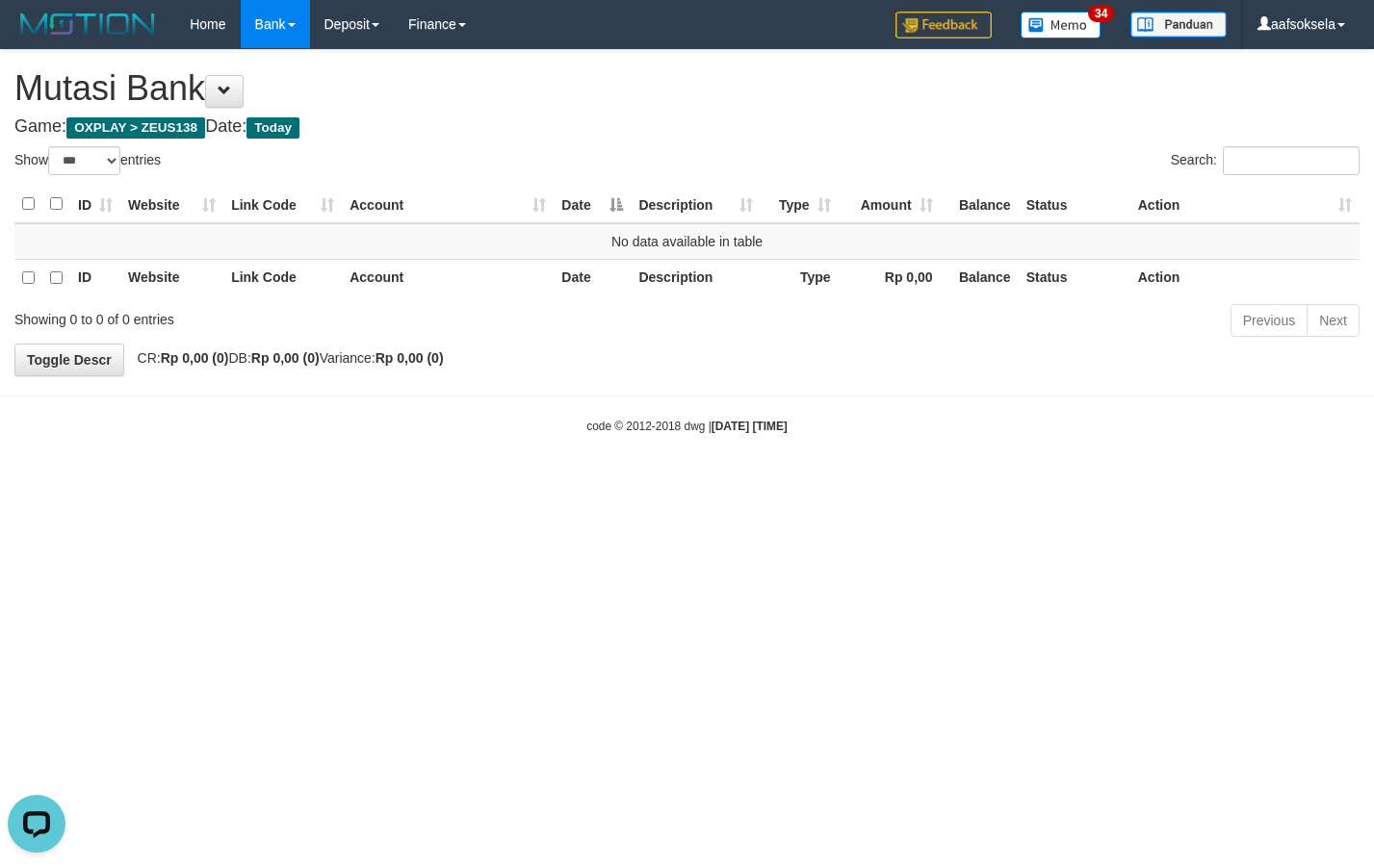 scroll, scrollTop: 0, scrollLeft: 0, axis: both 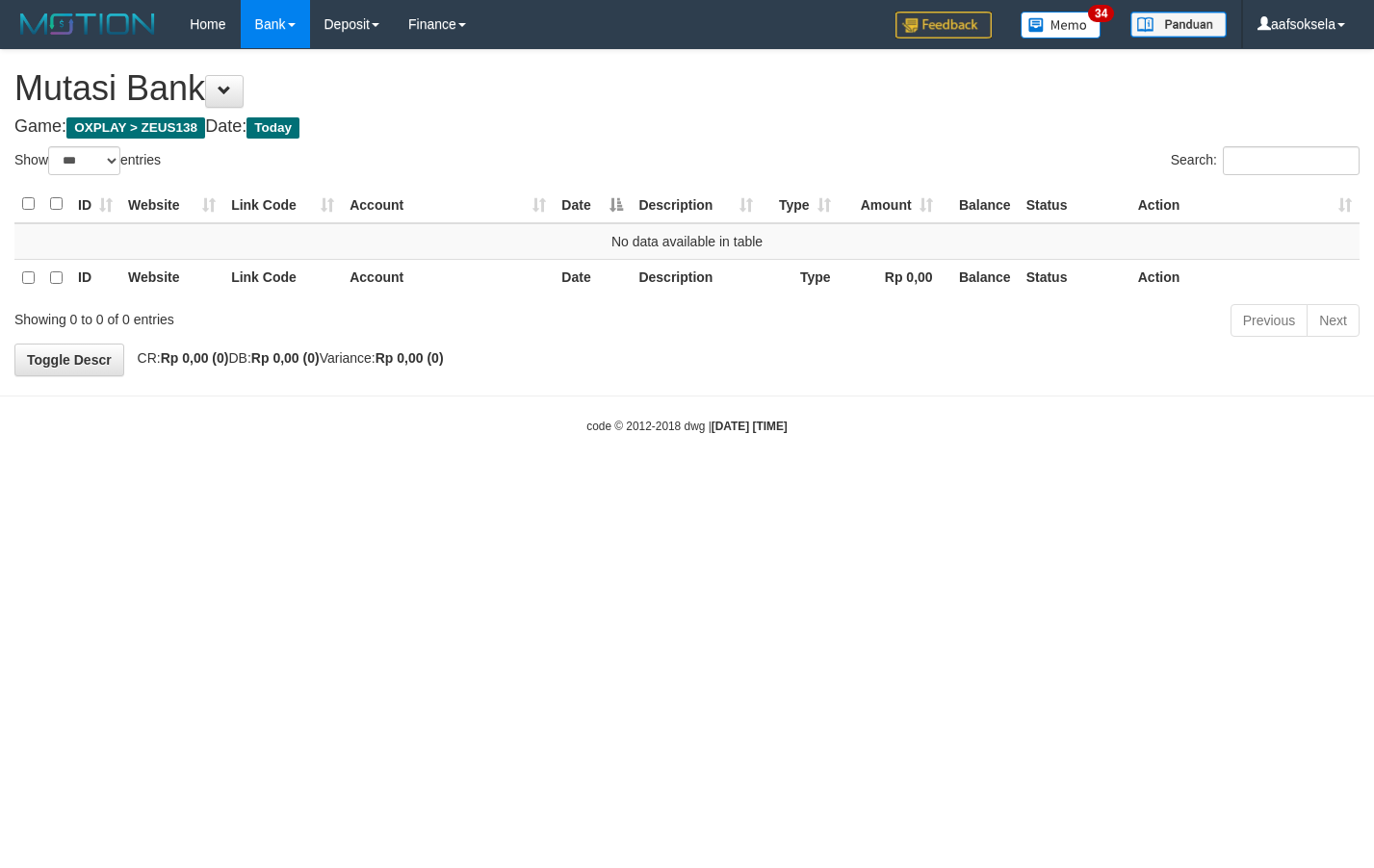 select on "***" 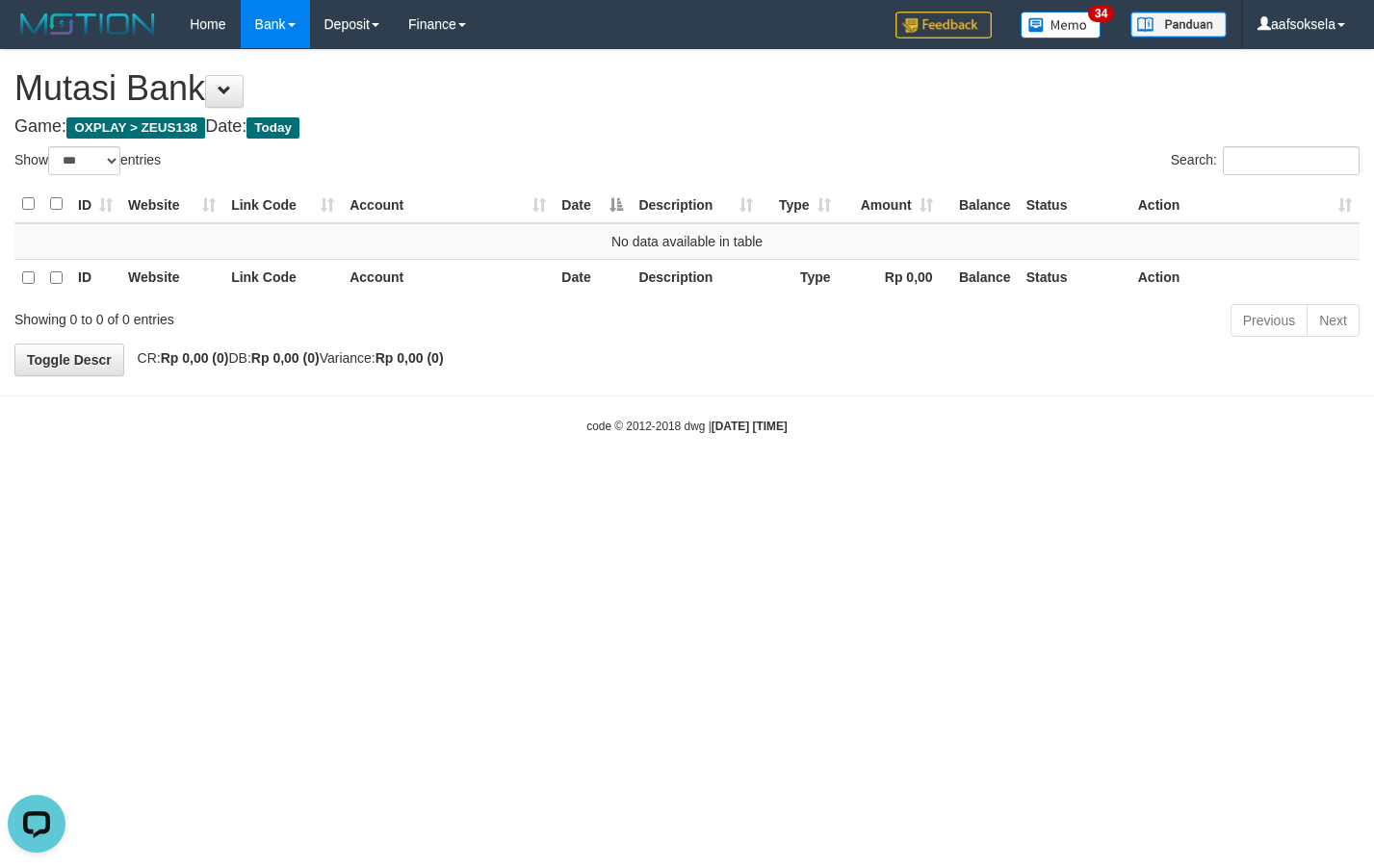 scroll, scrollTop: 0, scrollLeft: 0, axis: both 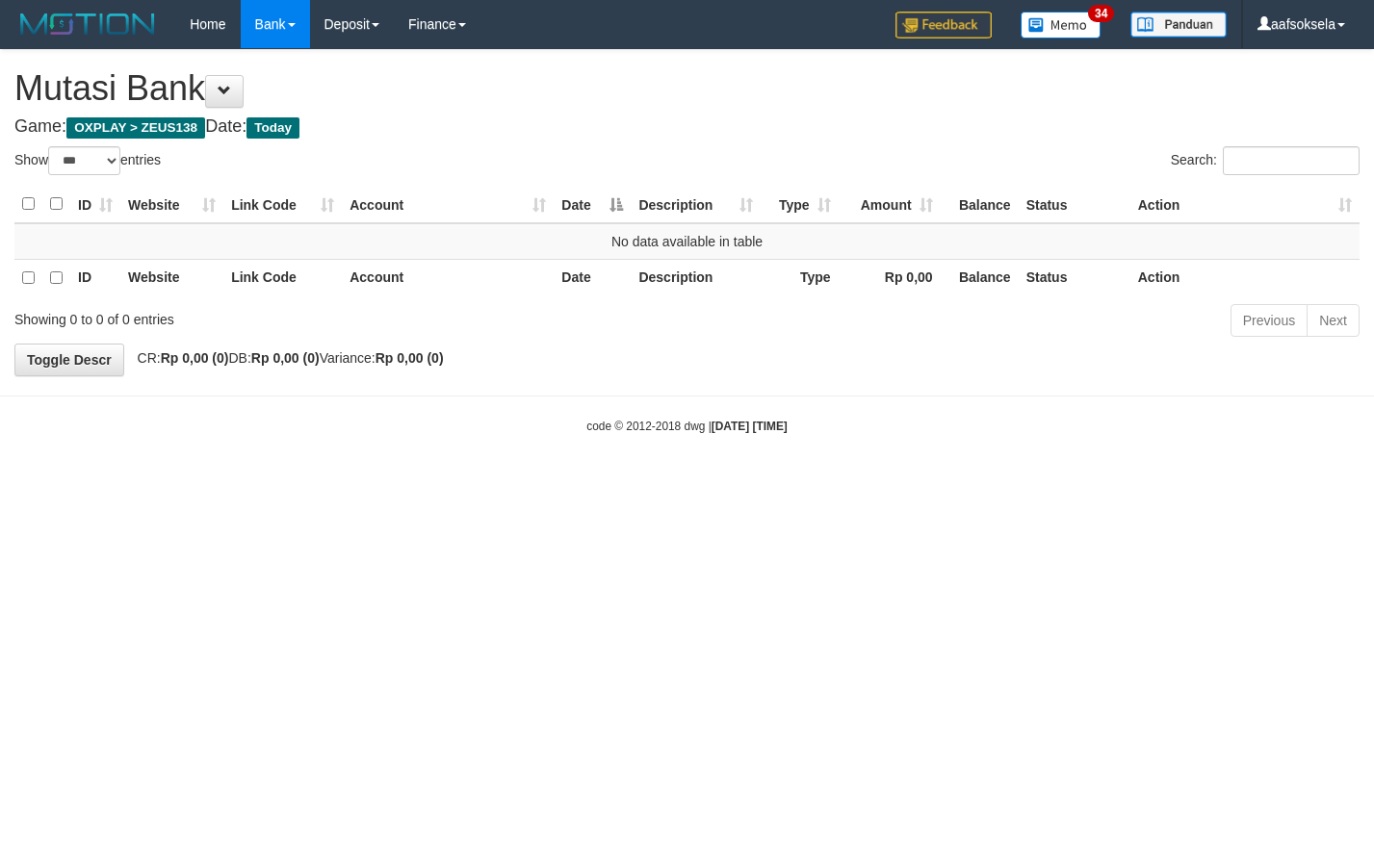 select on "***" 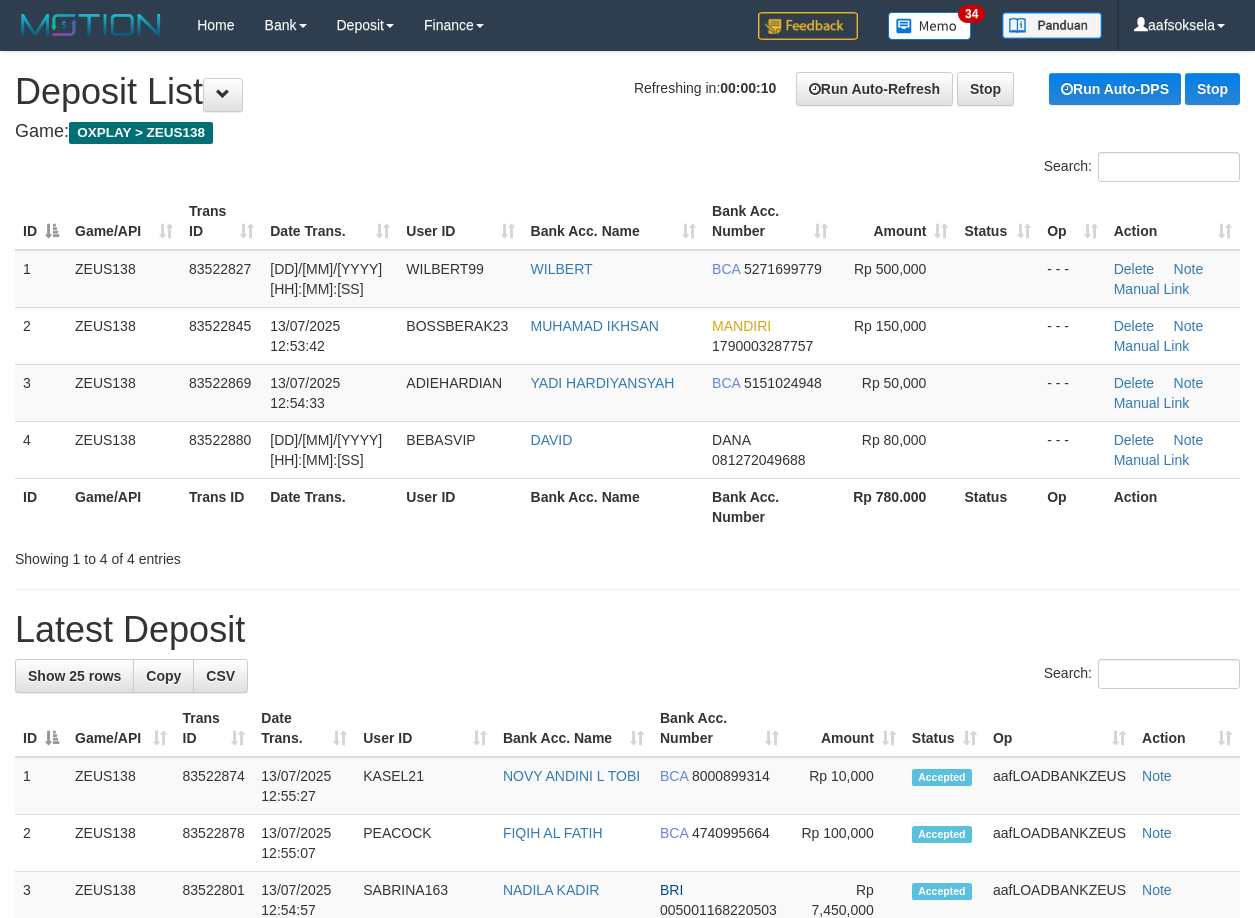 scroll, scrollTop: 0, scrollLeft: 0, axis: both 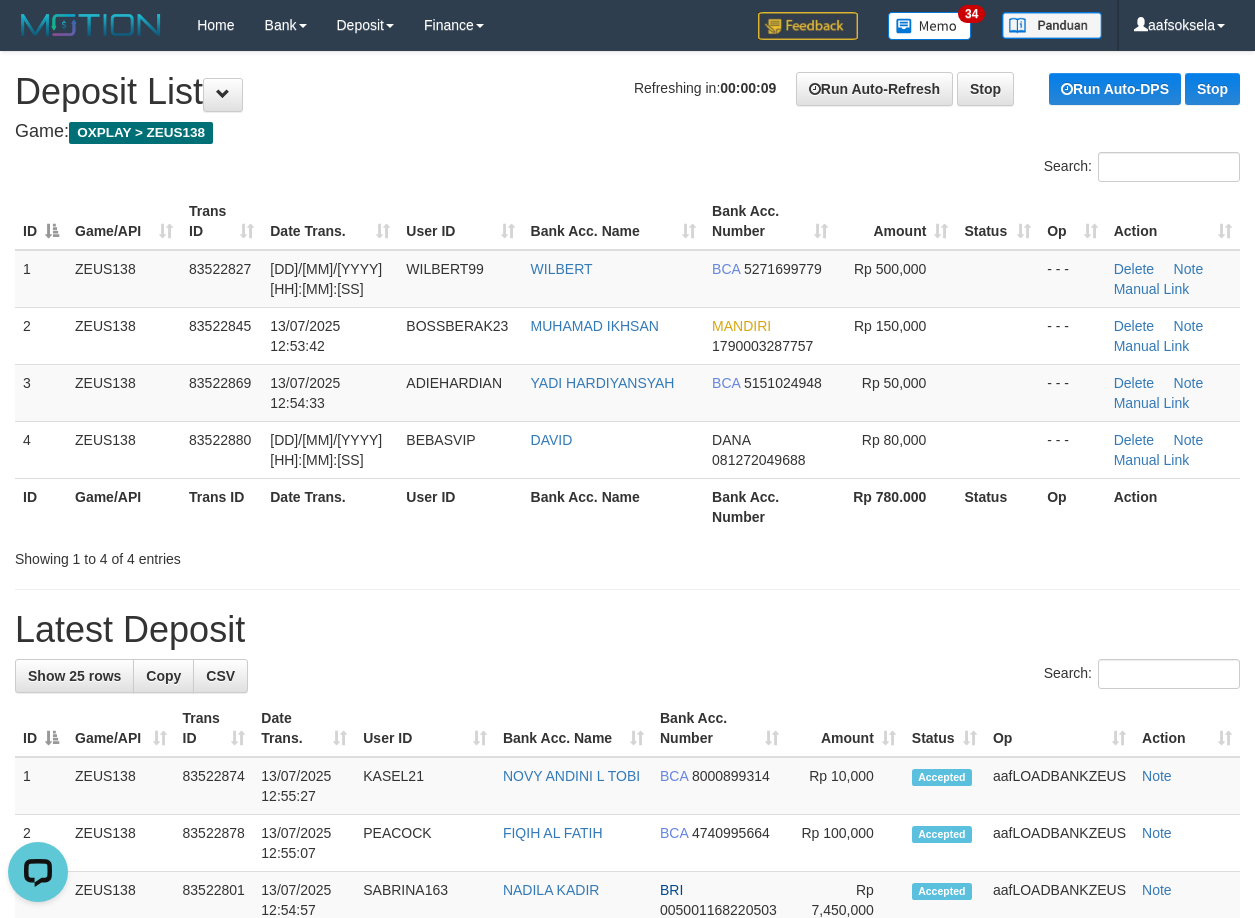 drag, startPoint x: 647, startPoint y: 613, endPoint x: 585, endPoint y: 607, distance: 62.289646 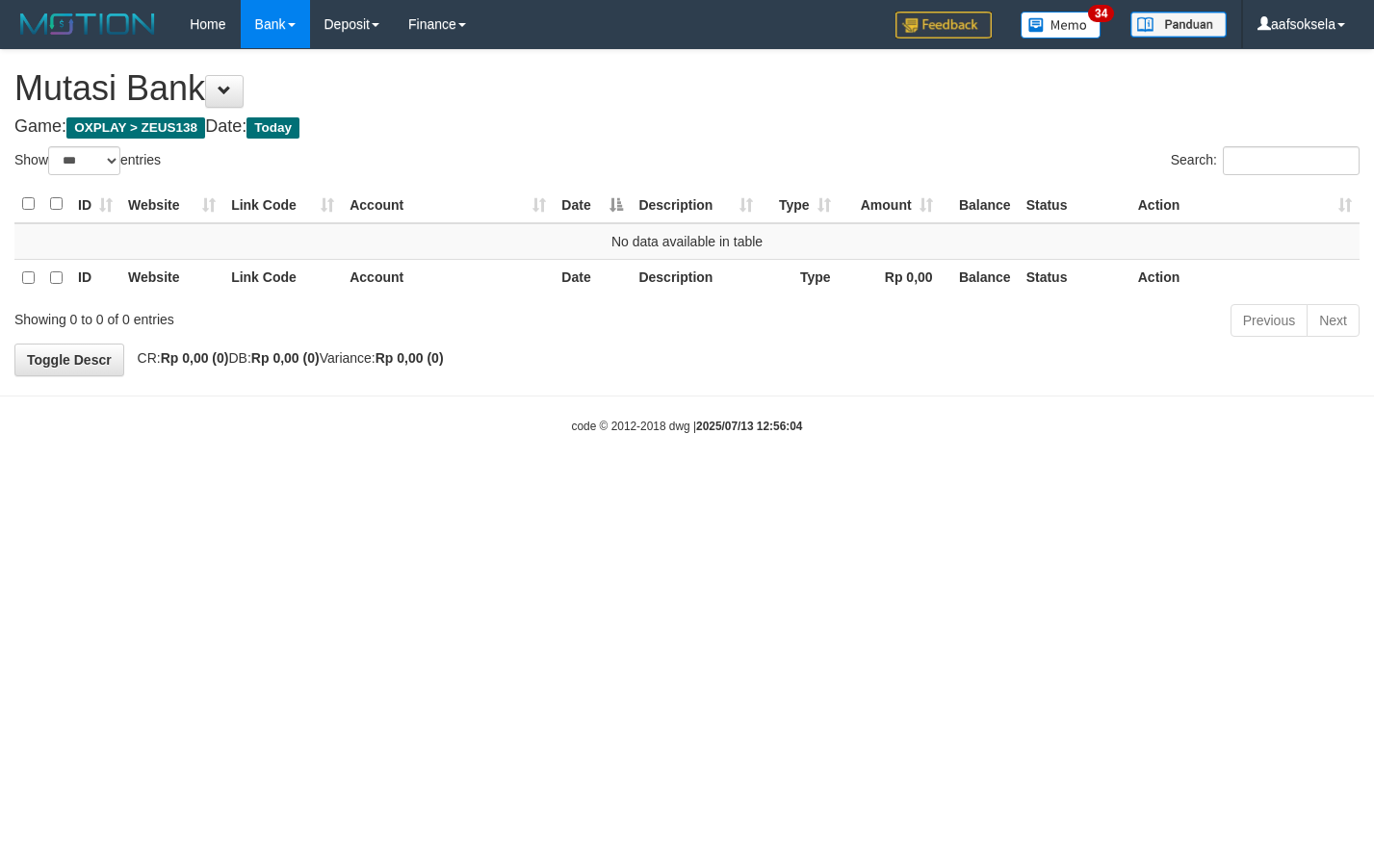 select on "***" 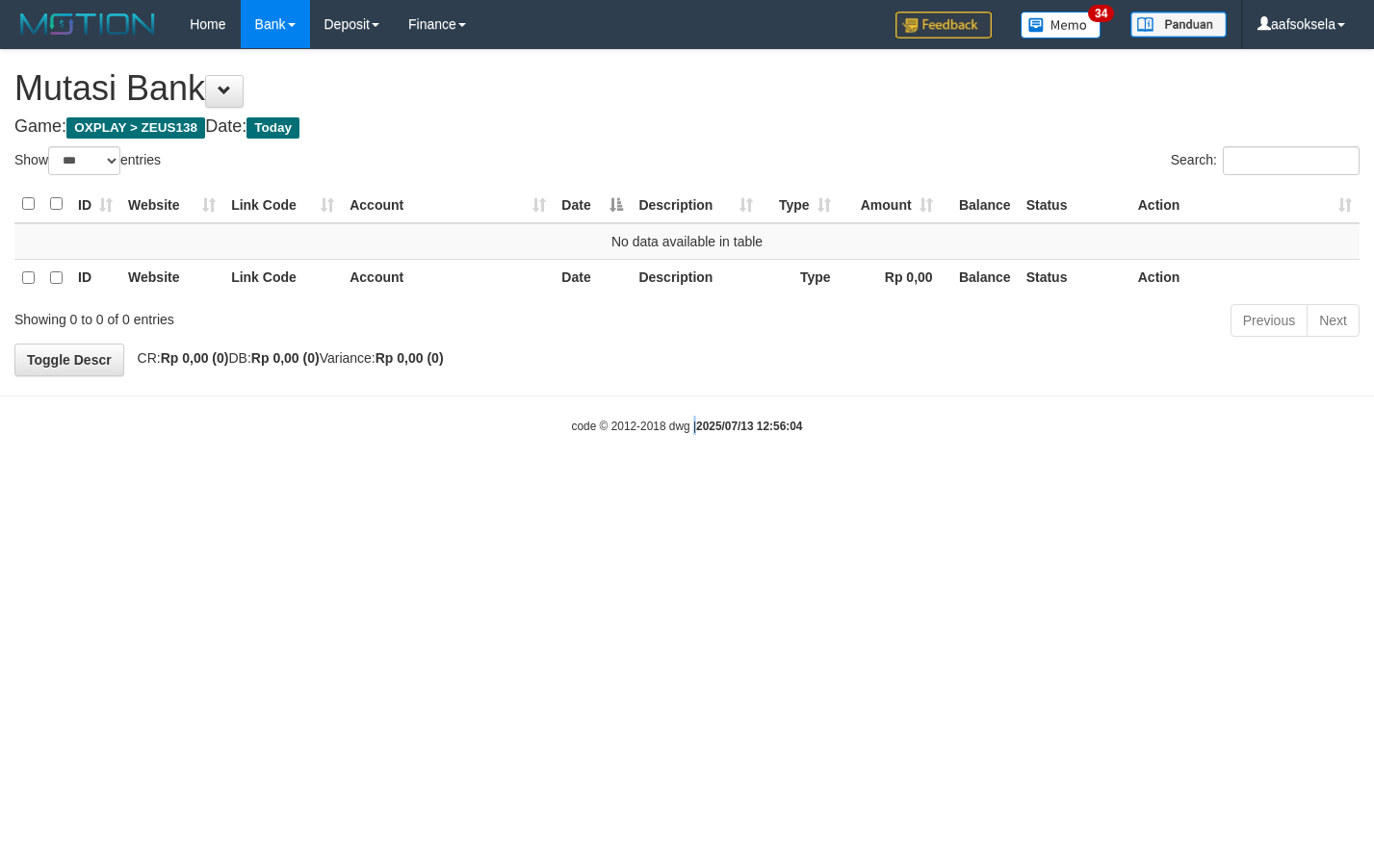 click on "Toggle navigation
Home
Bank
Account List
Mutasi Bank
Search
Sync
Note Mutasi
Deposit
DPS Fetch
DPS List
History
Note DPS
Finance
Financial Data
aafsoksela
My Profile
Log Out" at bounding box center (687, 242) 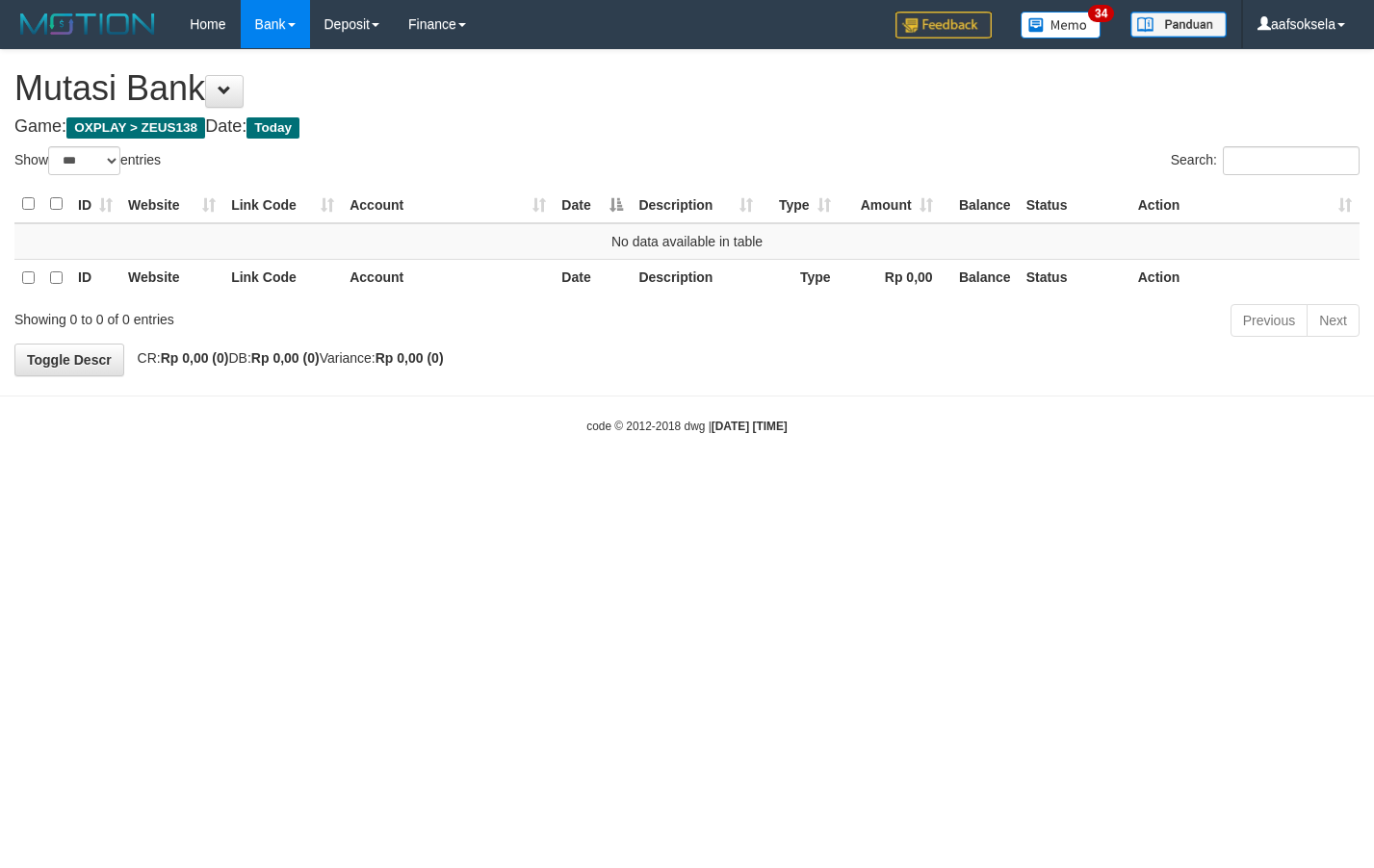 select on "***" 